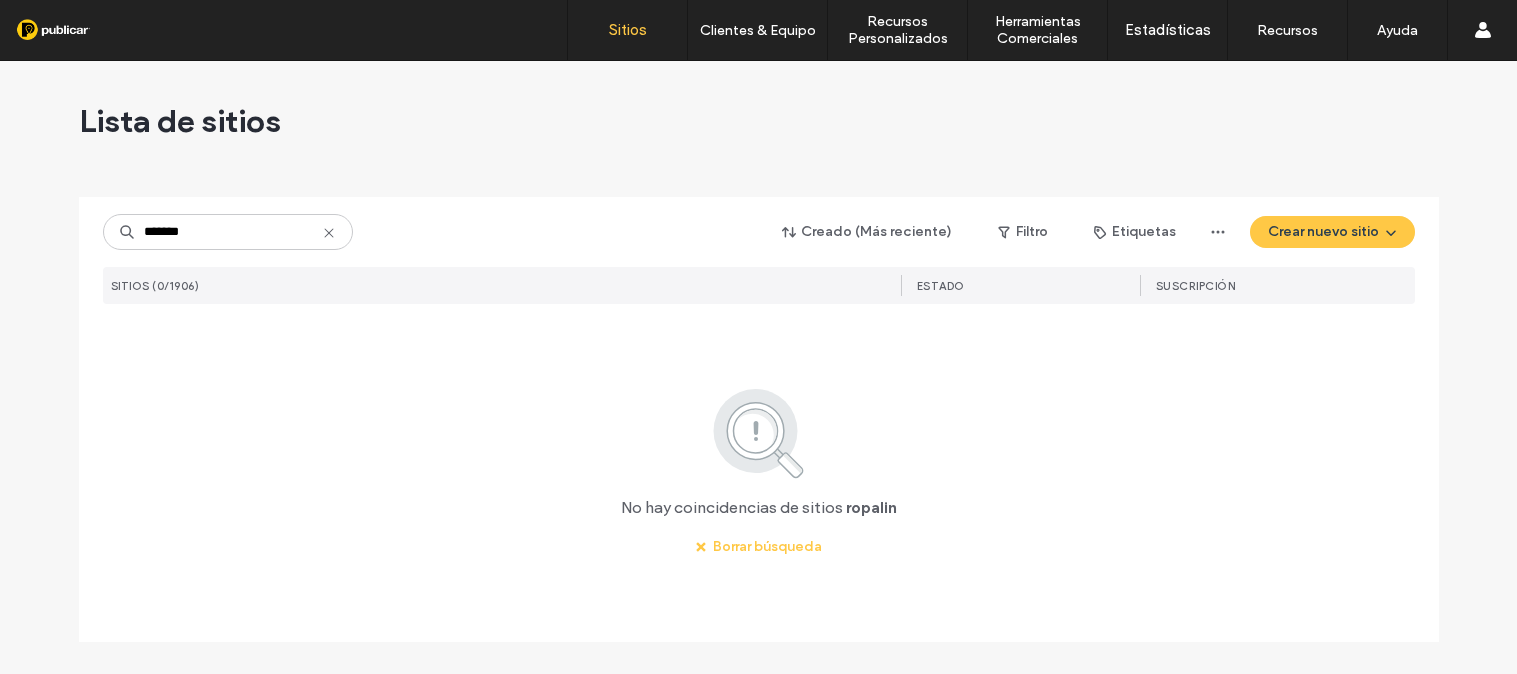 scroll, scrollTop: 0, scrollLeft: 0, axis: both 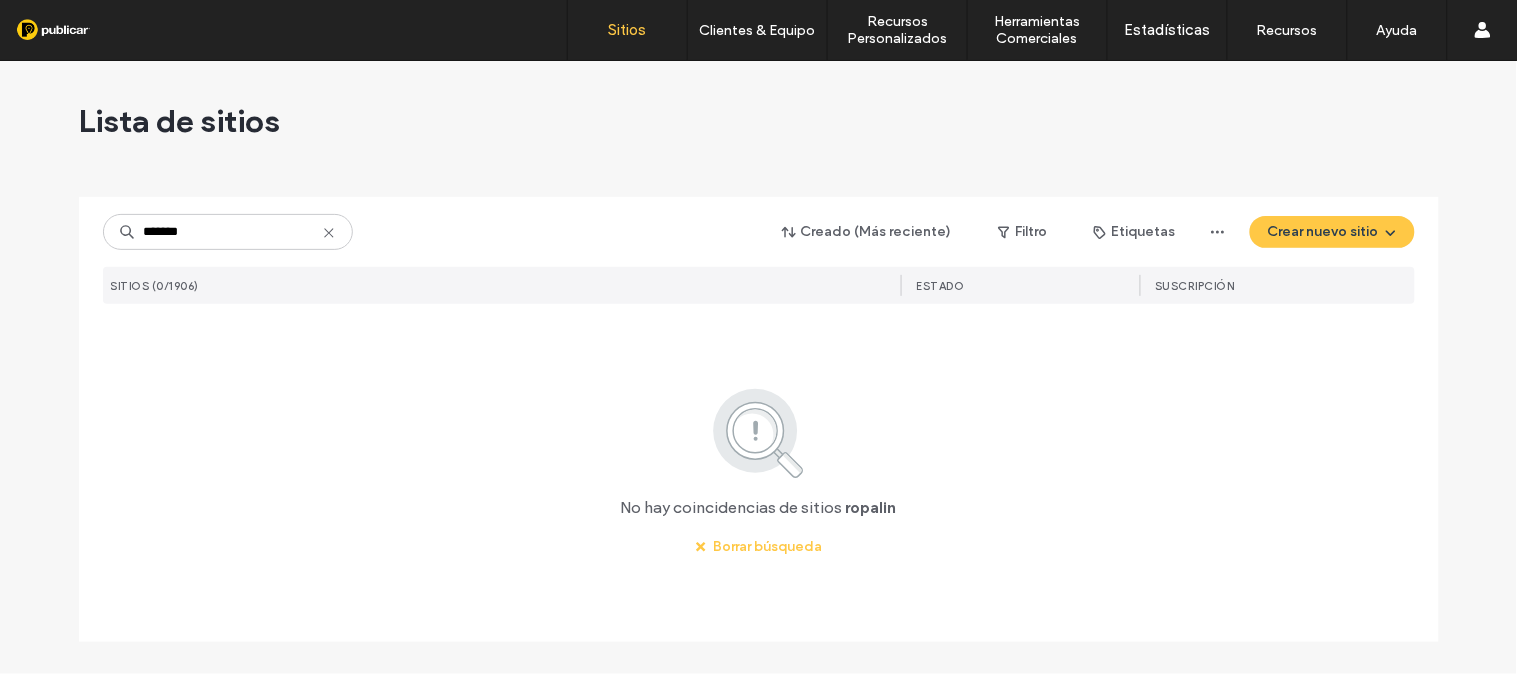 click 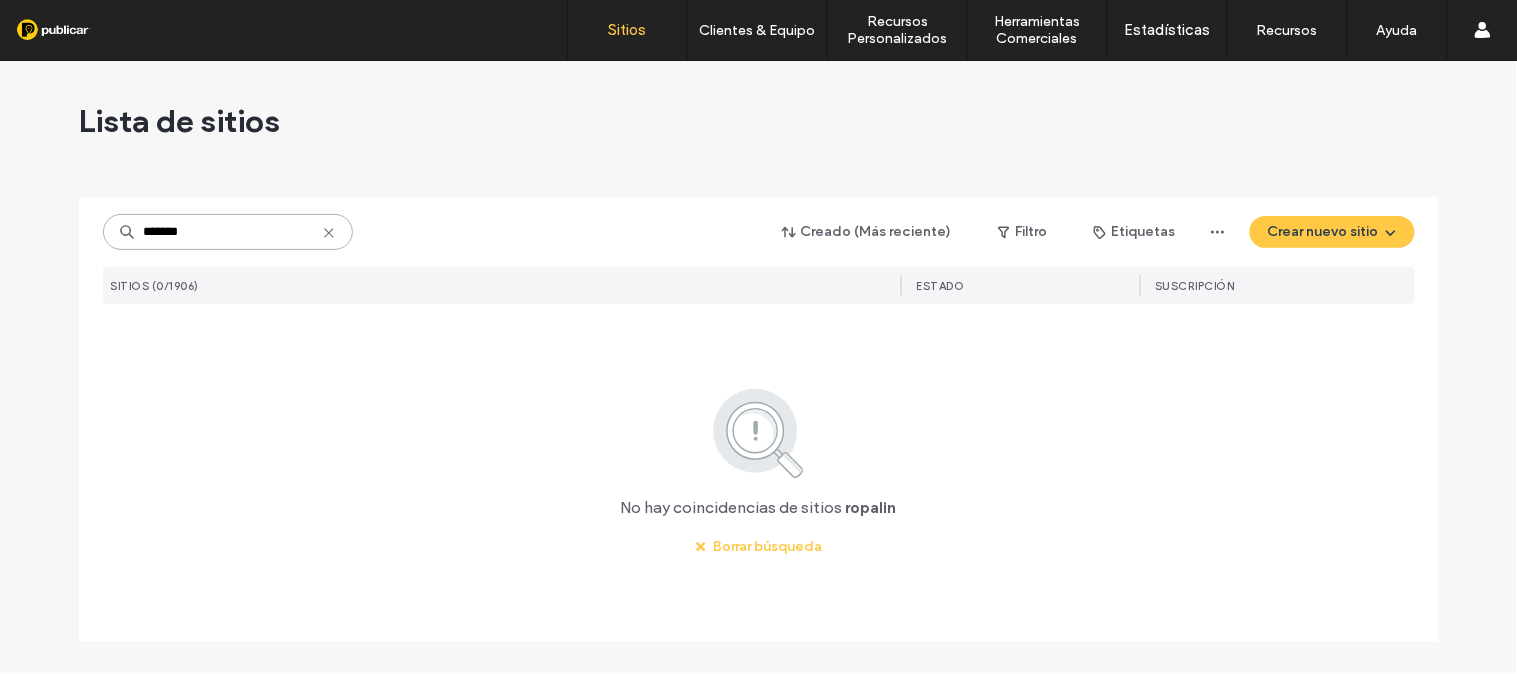 type 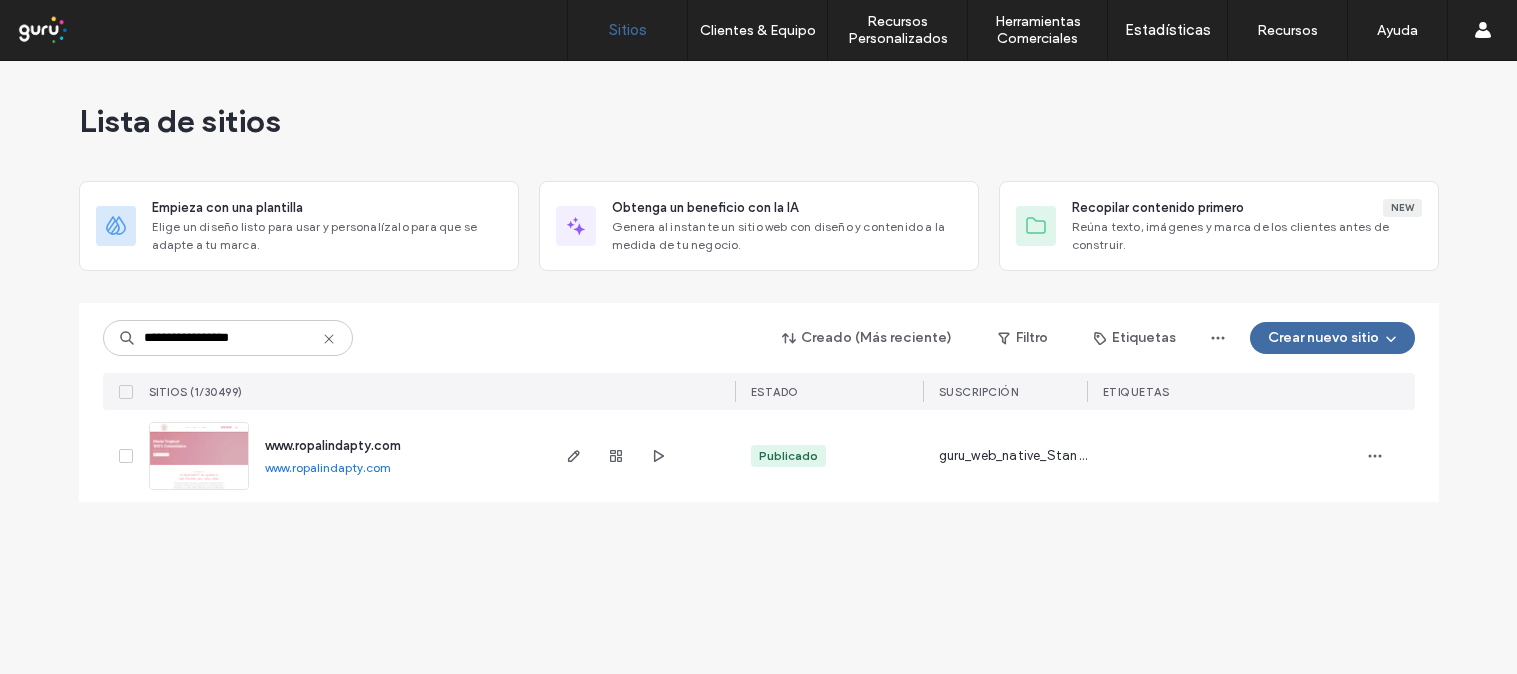 scroll, scrollTop: 0, scrollLeft: 0, axis: both 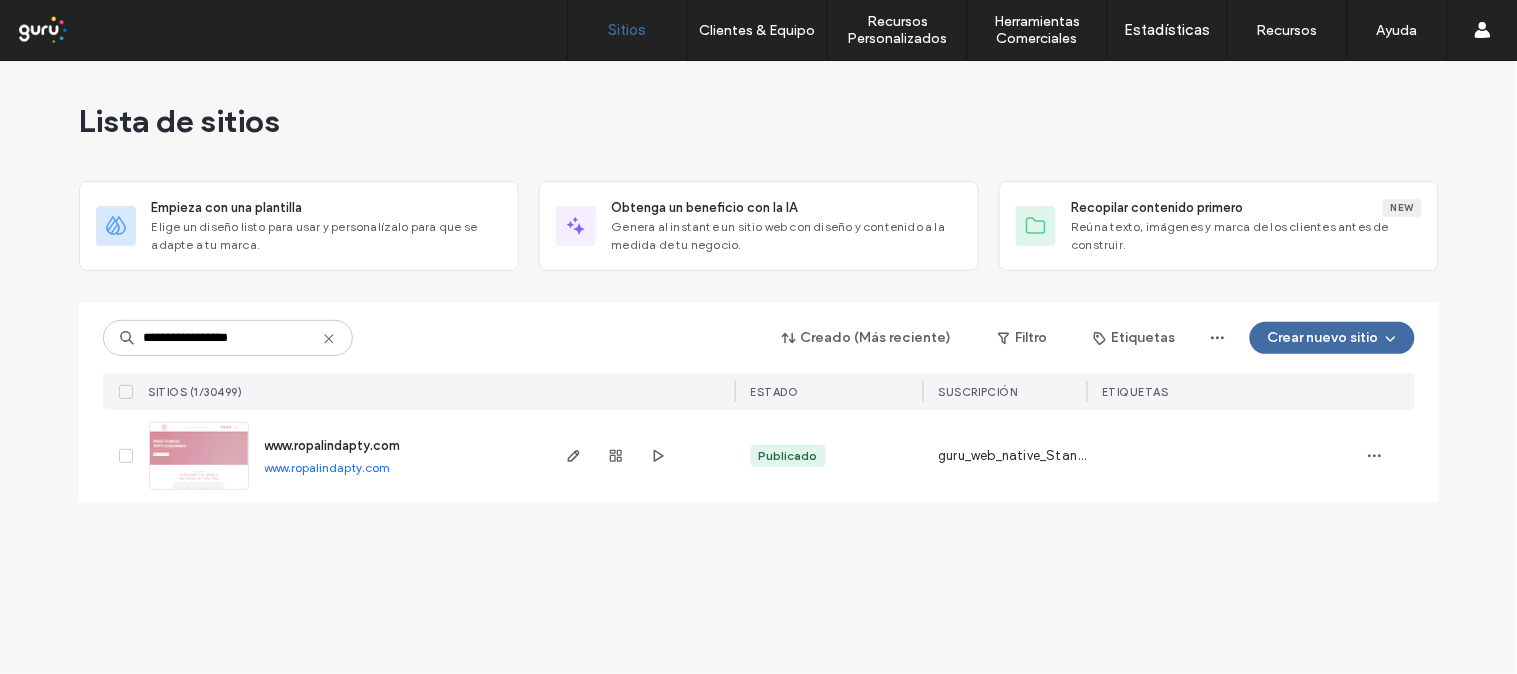 click 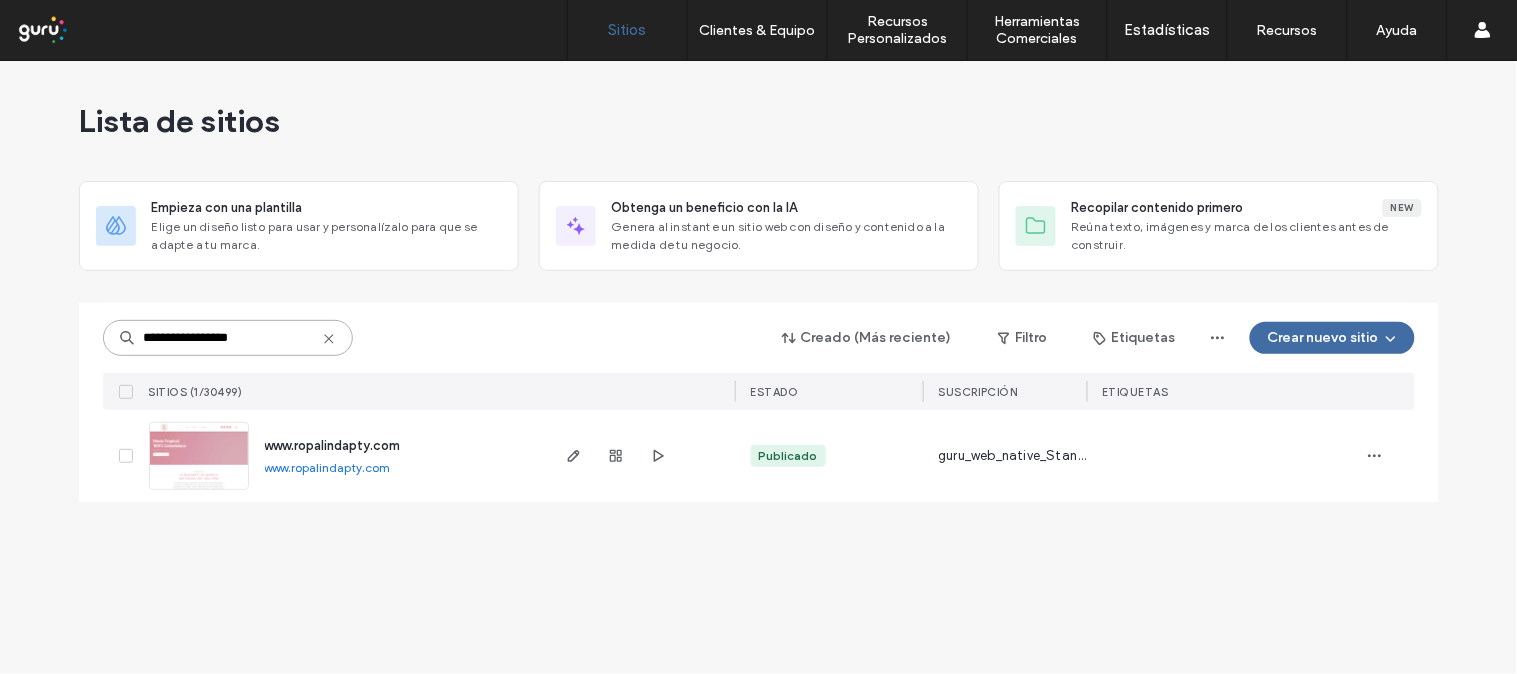 type 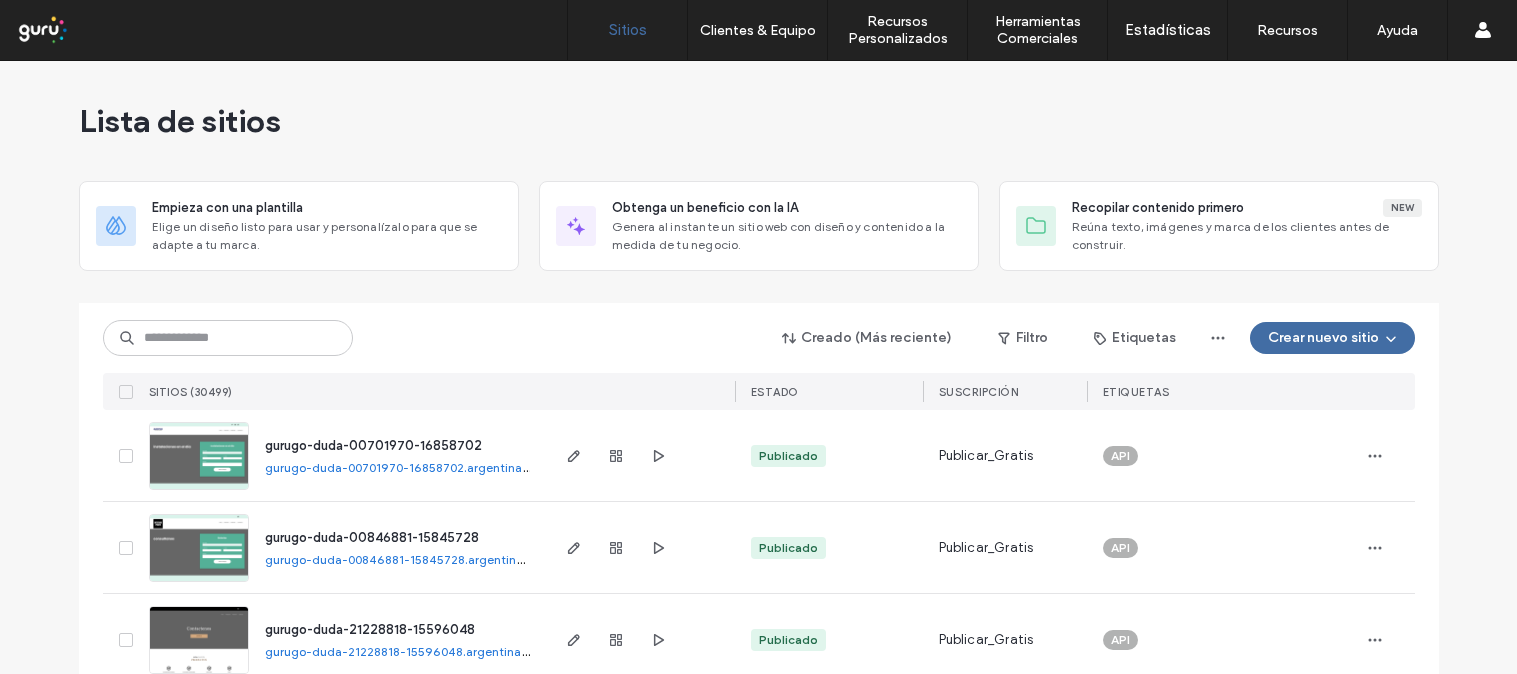 scroll, scrollTop: 0, scrollLeft: 0, axis: both 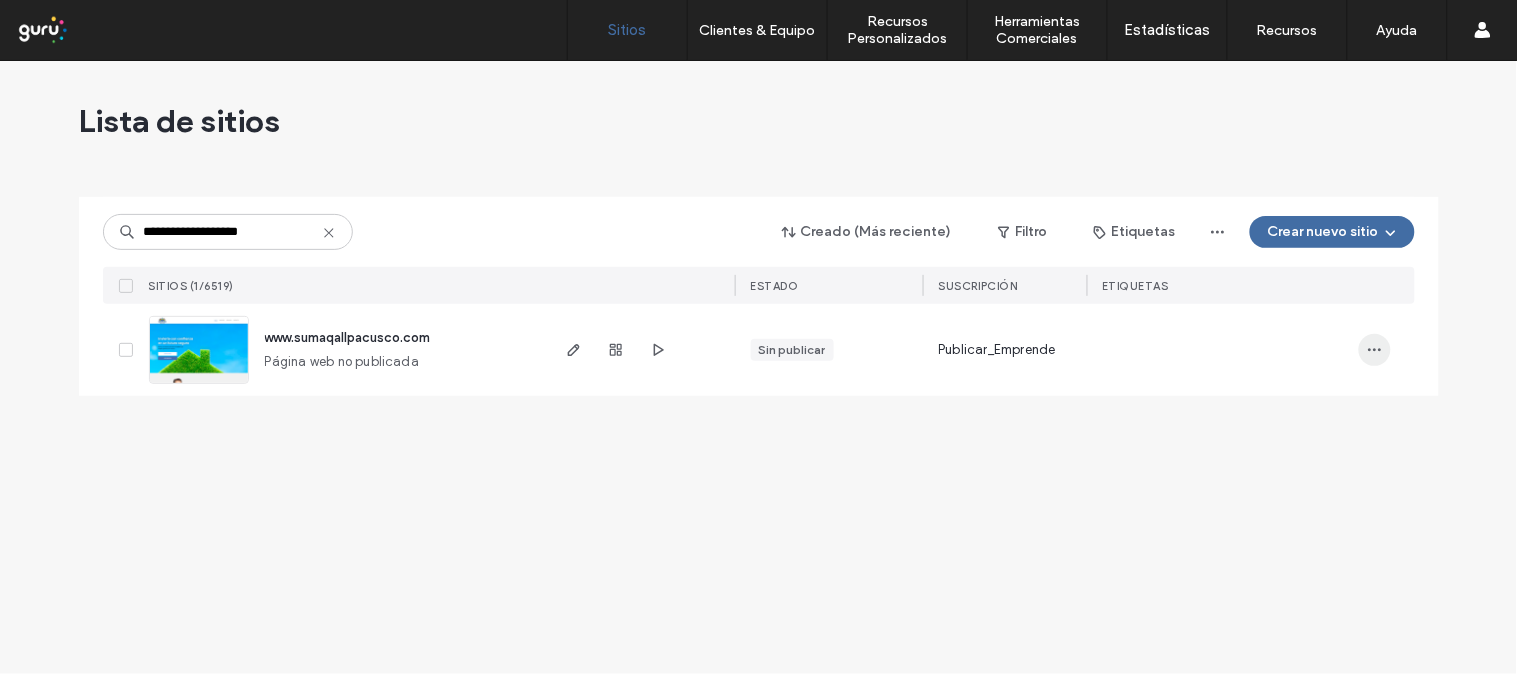 type on "**********" 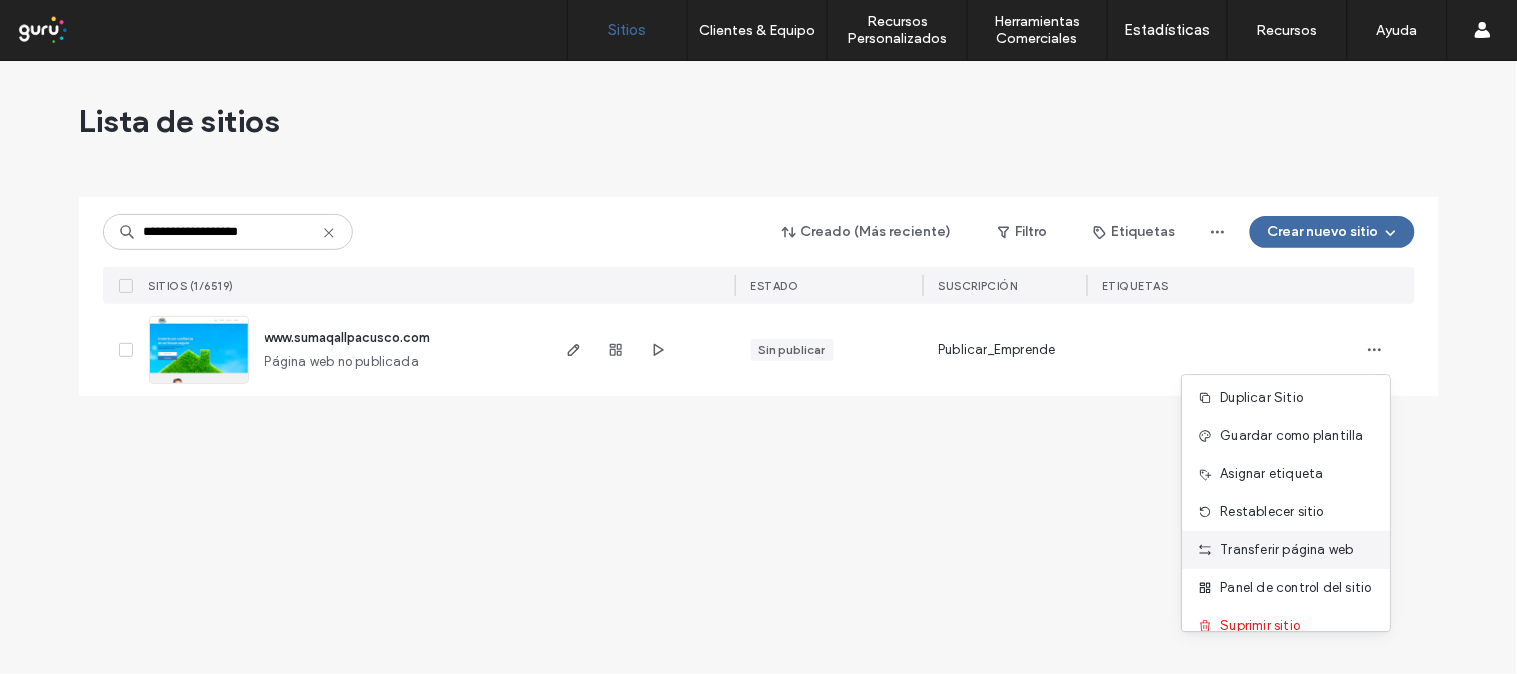 scroll, scrollTop: 64, scrollLeft: 0, axis: vertical 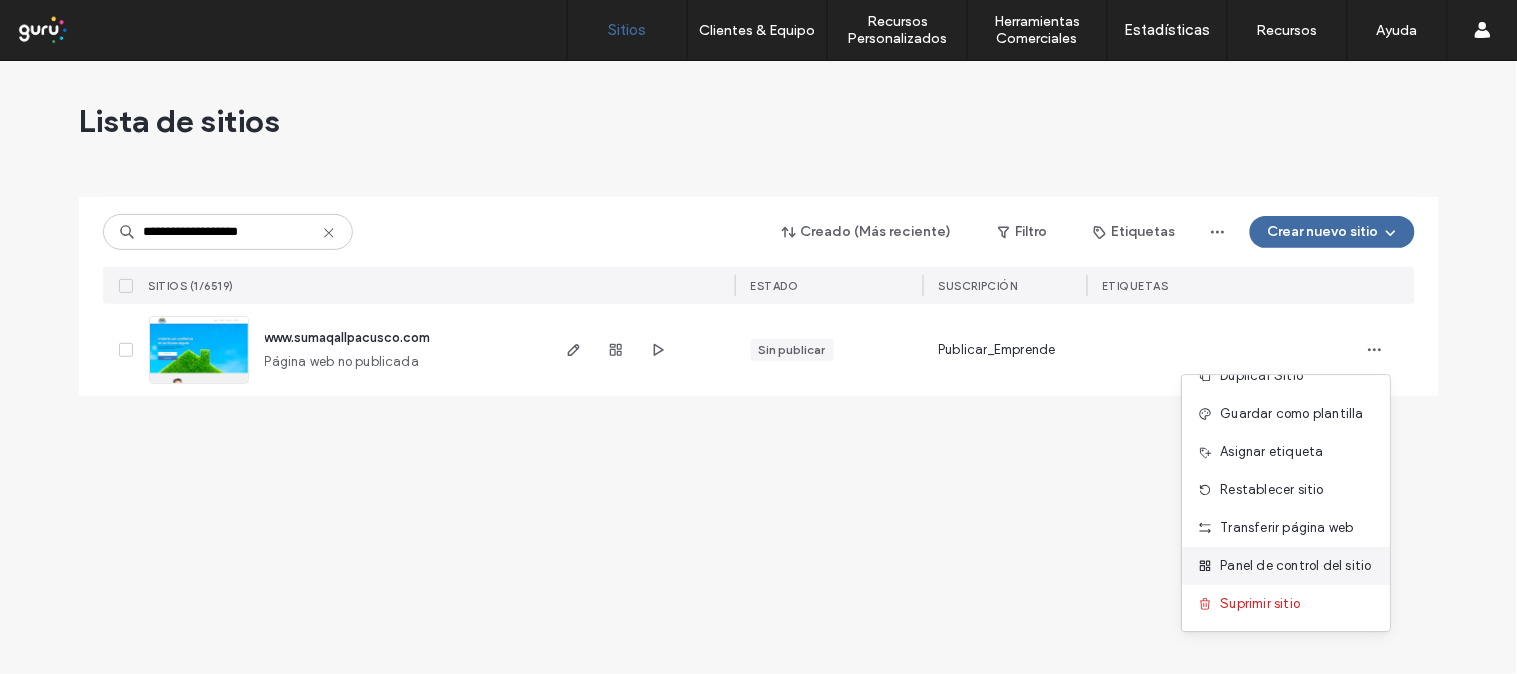 click on "Panel de control del sitio" at bounding box center (1296, 566) 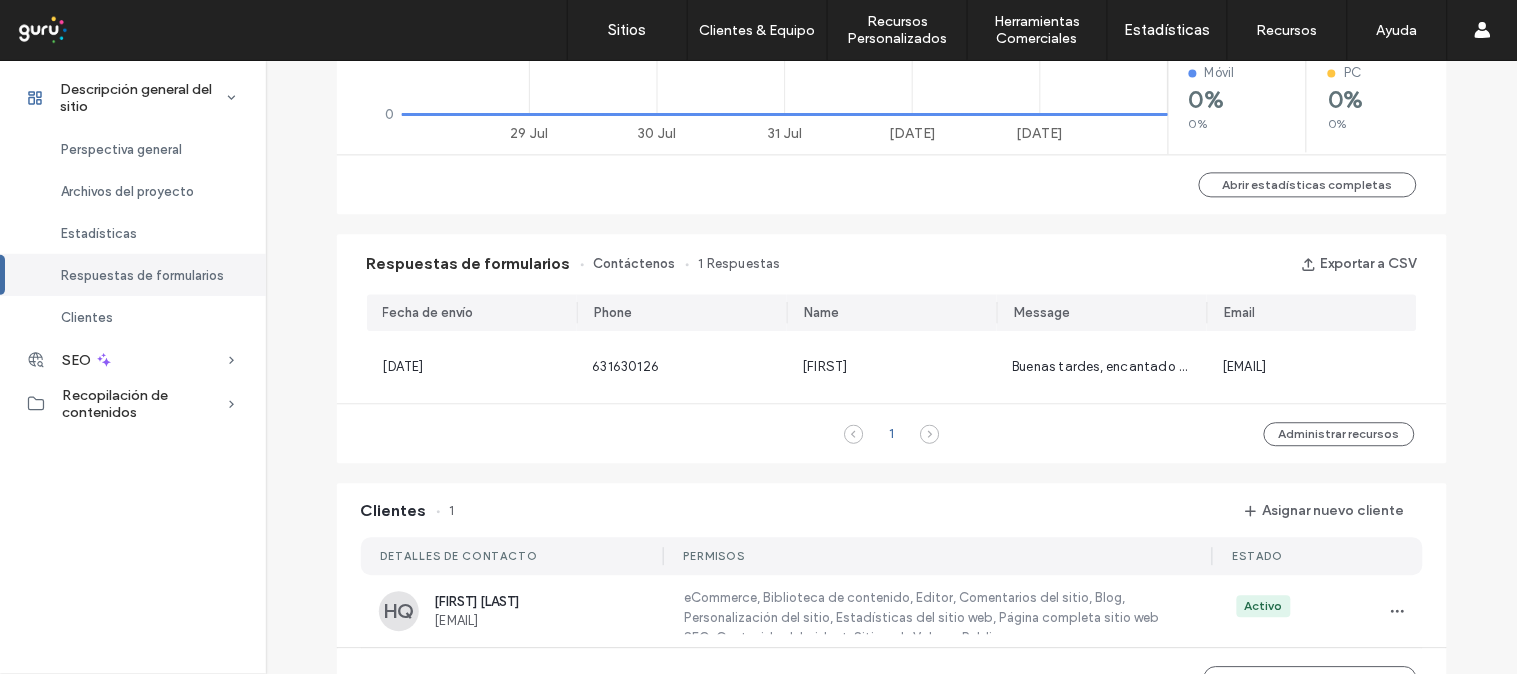 scroll, scrollTop: 1207, scrollLeft: 0, axis: vertical 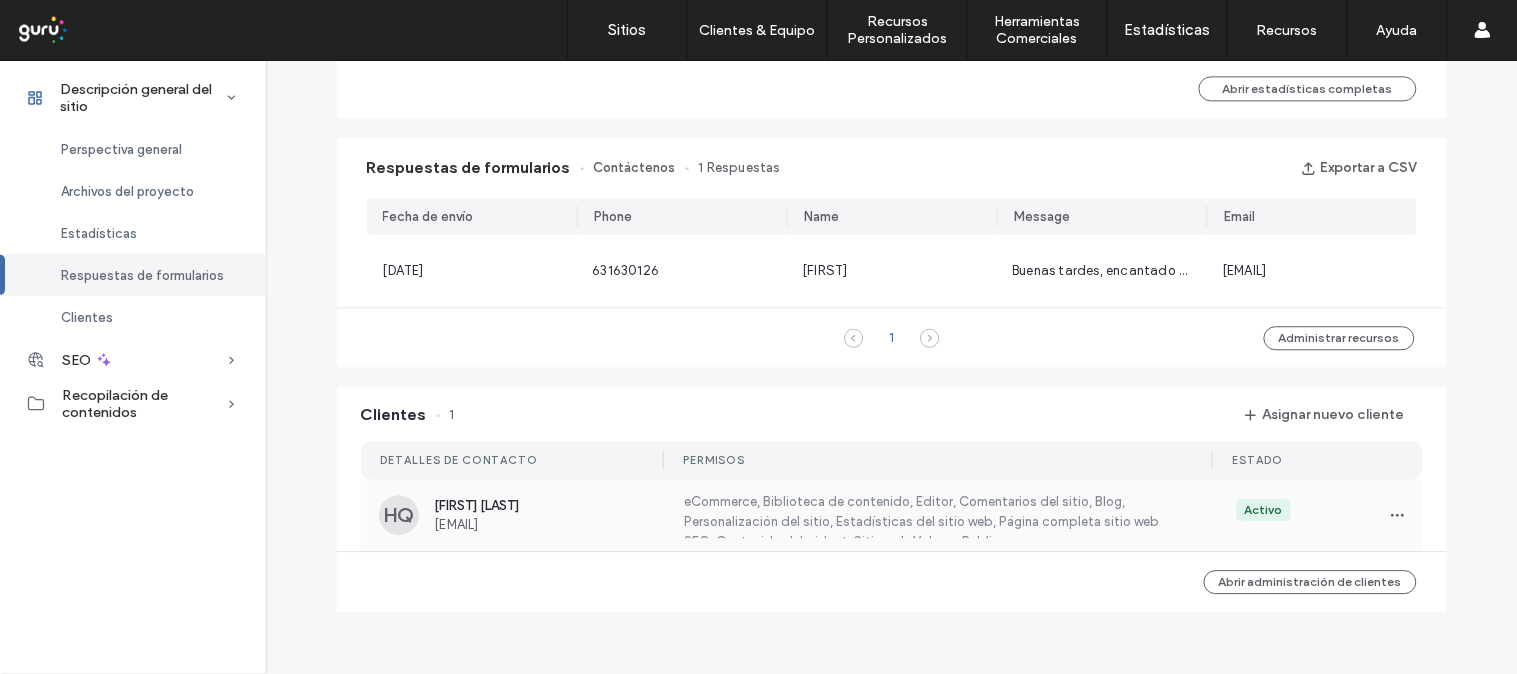 click on "HQ Hector Quispe hectorquispehuallpayunca@gmail.com eCommerce, Biblioteca de contenido, Editor, Comentarios del sitio, Blog, Personalización del sitio, Estadísticas del sitio web, Página completa sitio web SEO, Contenido del widget, Sitio web Volver a Publicar Activo" at bounding box center [892, 515] 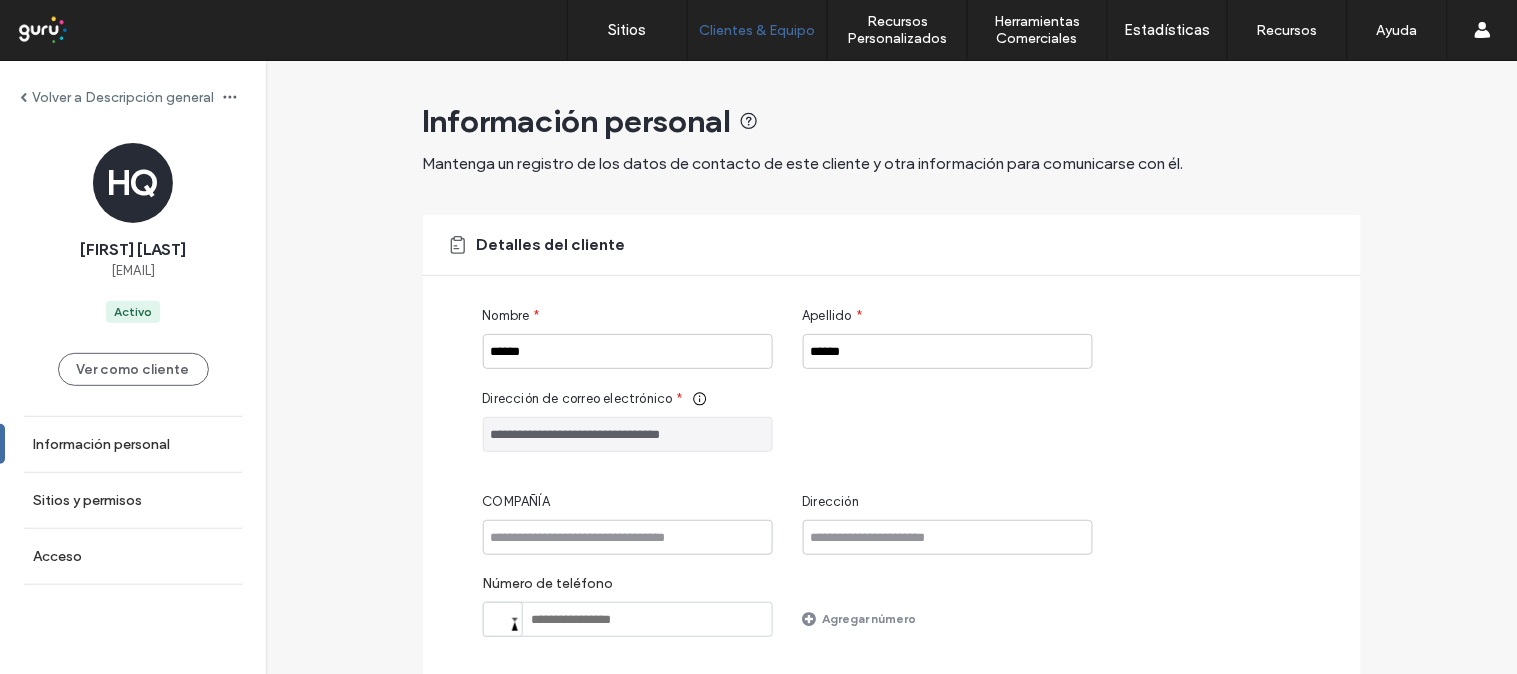 drag, startPoint x: 726, startPoint y: 443, endPoint x: 465, endPoint y: 443, distance: 261 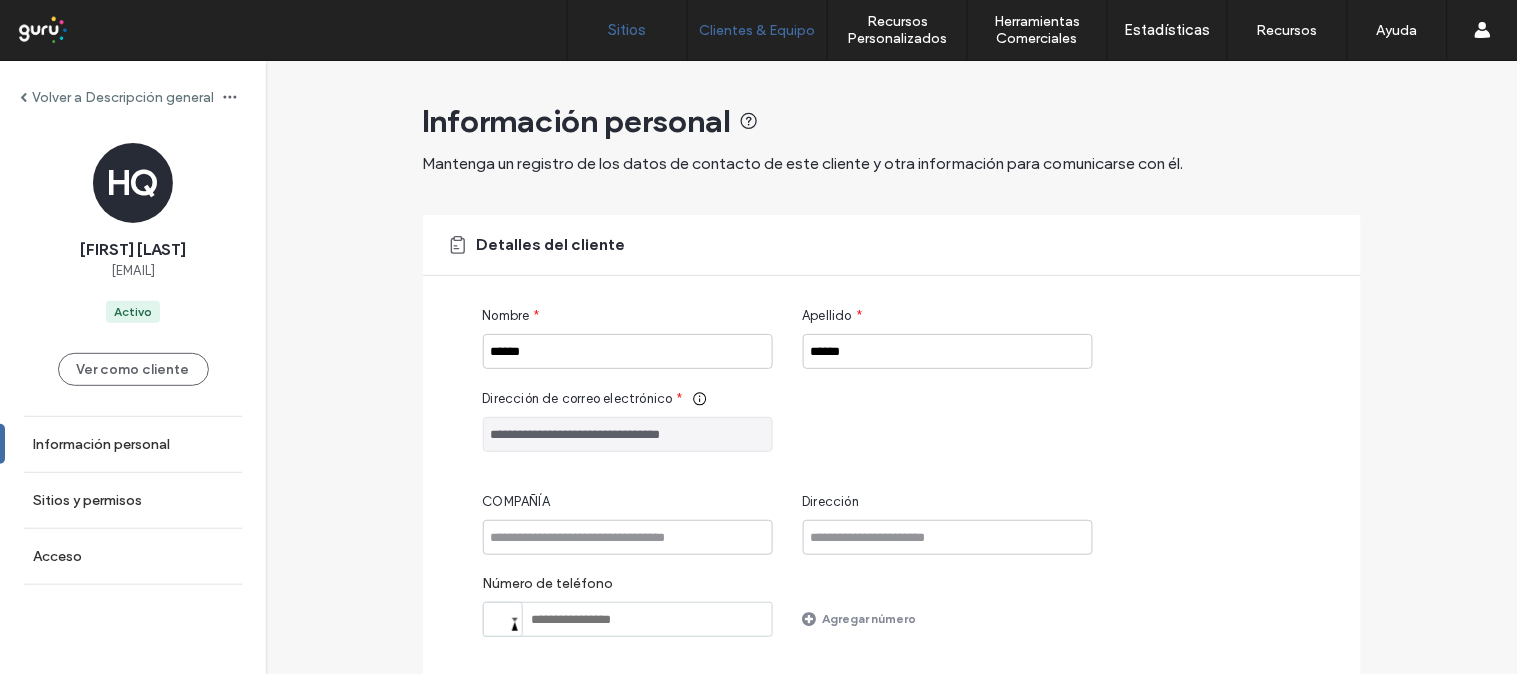 click on "Sitios" at bounding box center (627, 30) 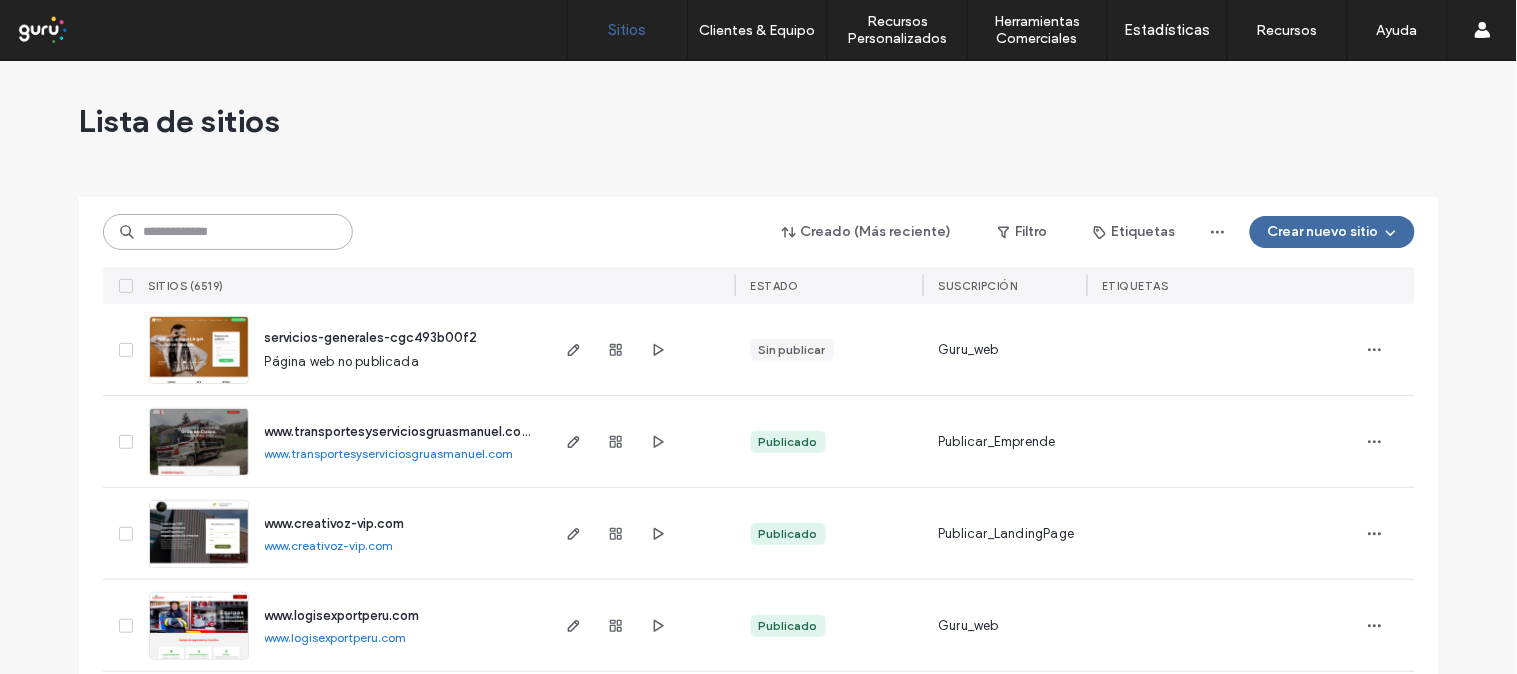 click at bounding box center (228, 232) 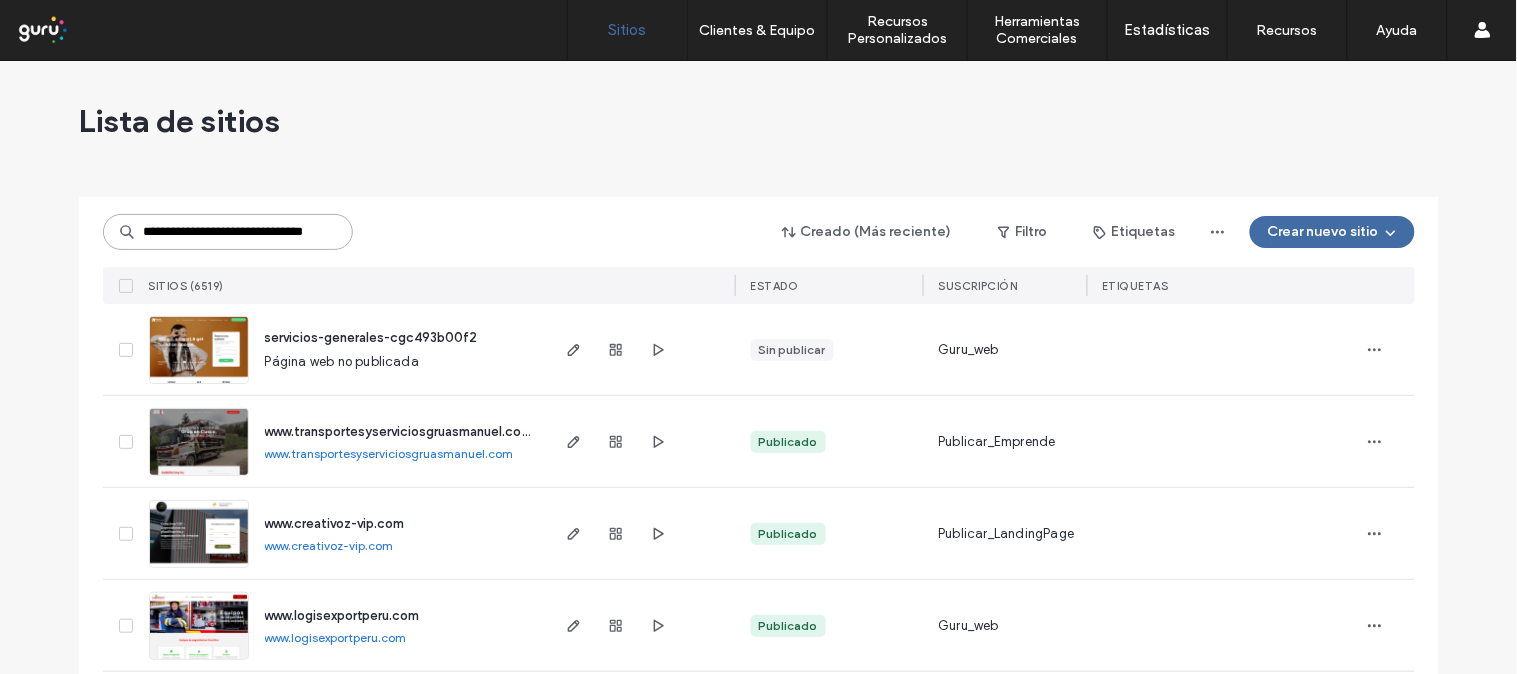 scroll, scrollTop: 0, scrollLeft: 64, axis: horizontal 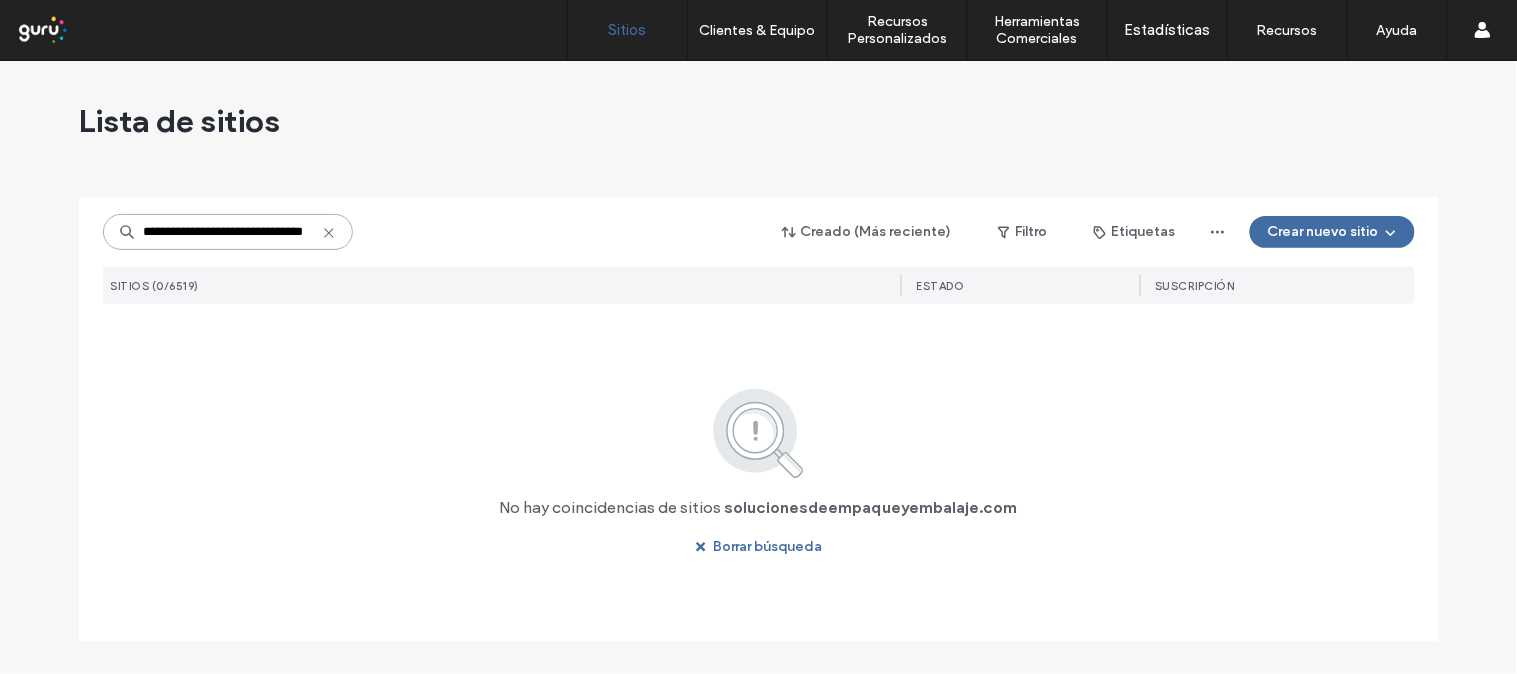 type on "**********" 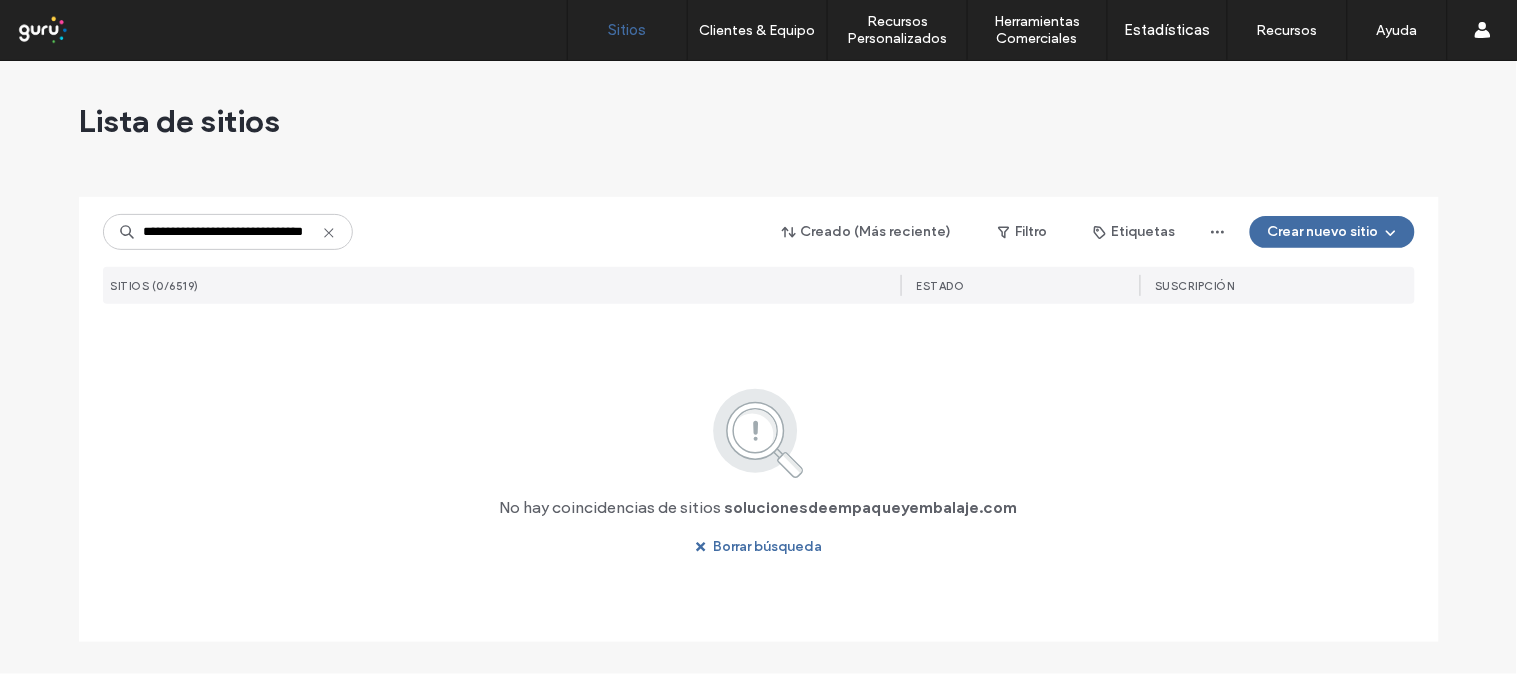 scroll, scrollTop: 0, scrollLeft: 0, axis: both 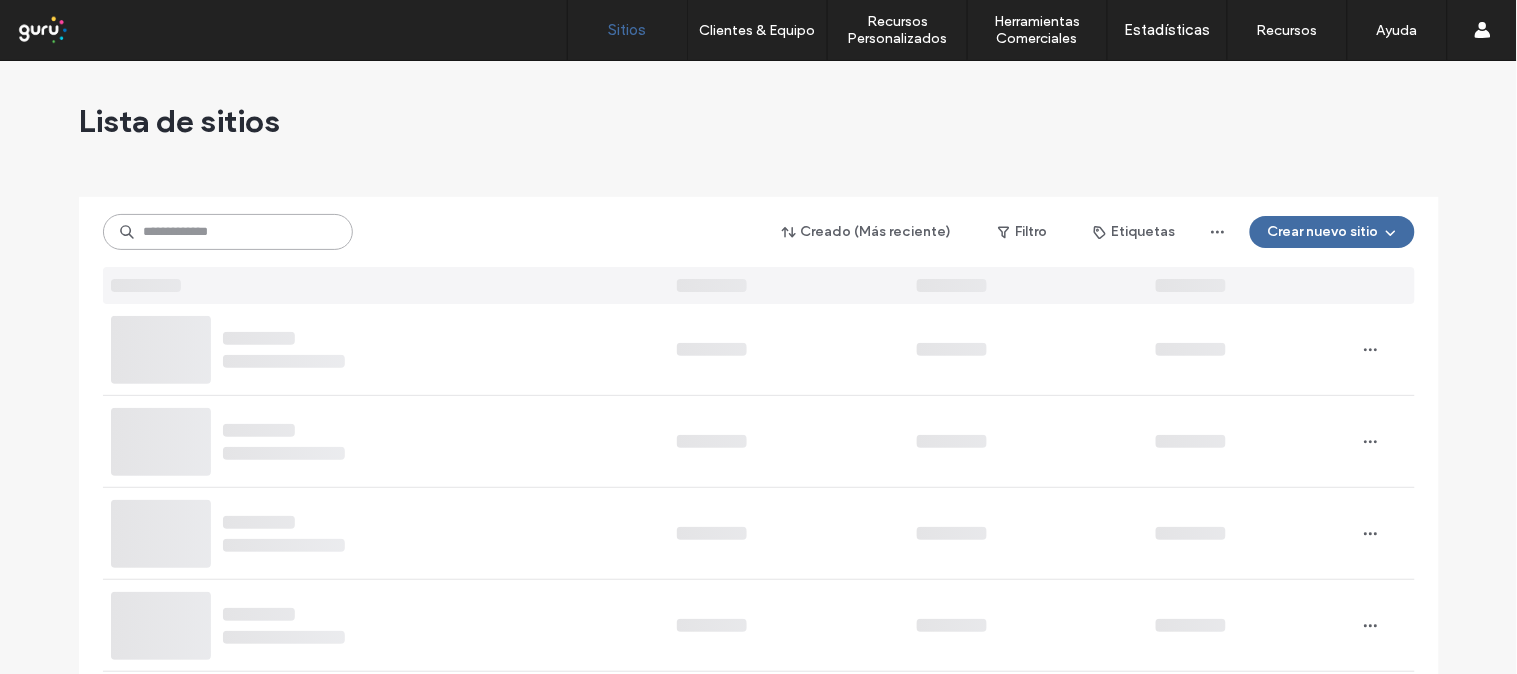paste on "**********" 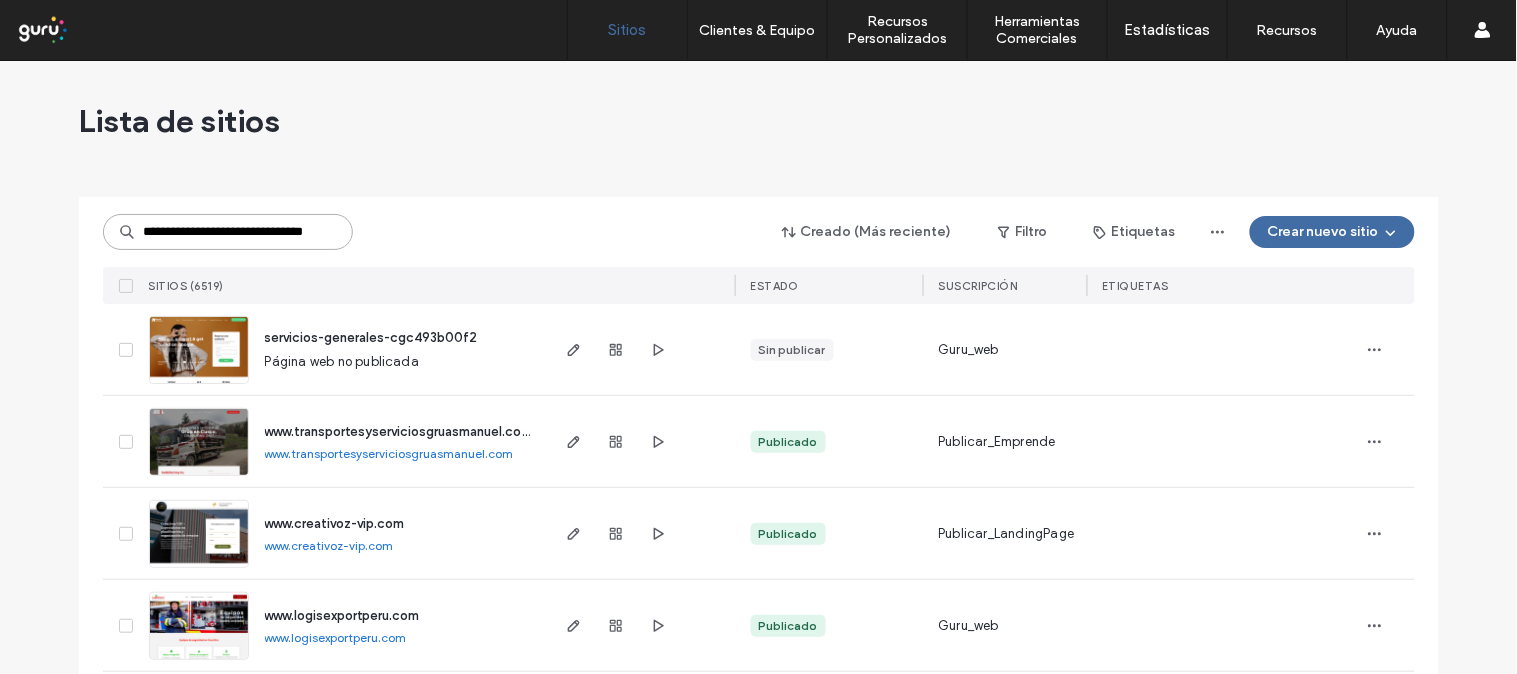 scroll, scrollTop: 0, scrollLeft: 64, axis: horizontal 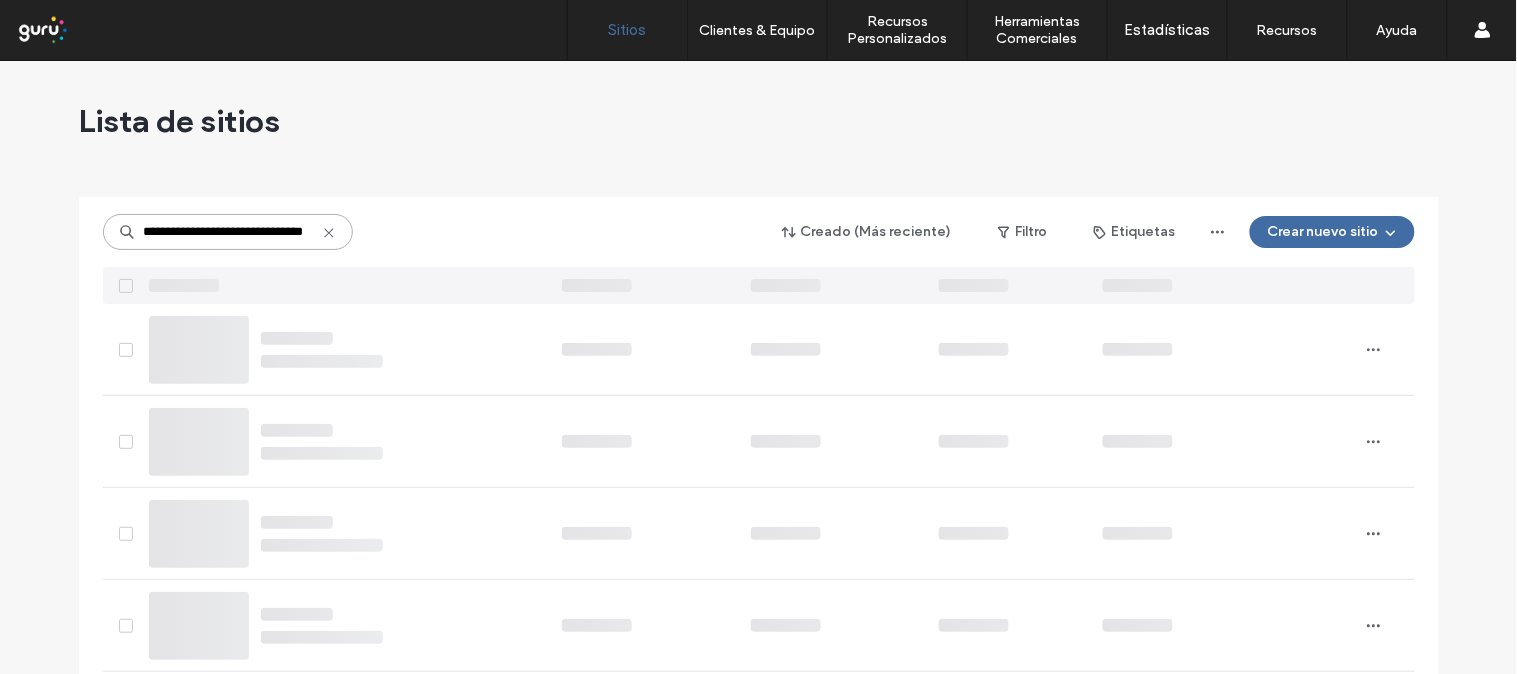 paste on "**********" 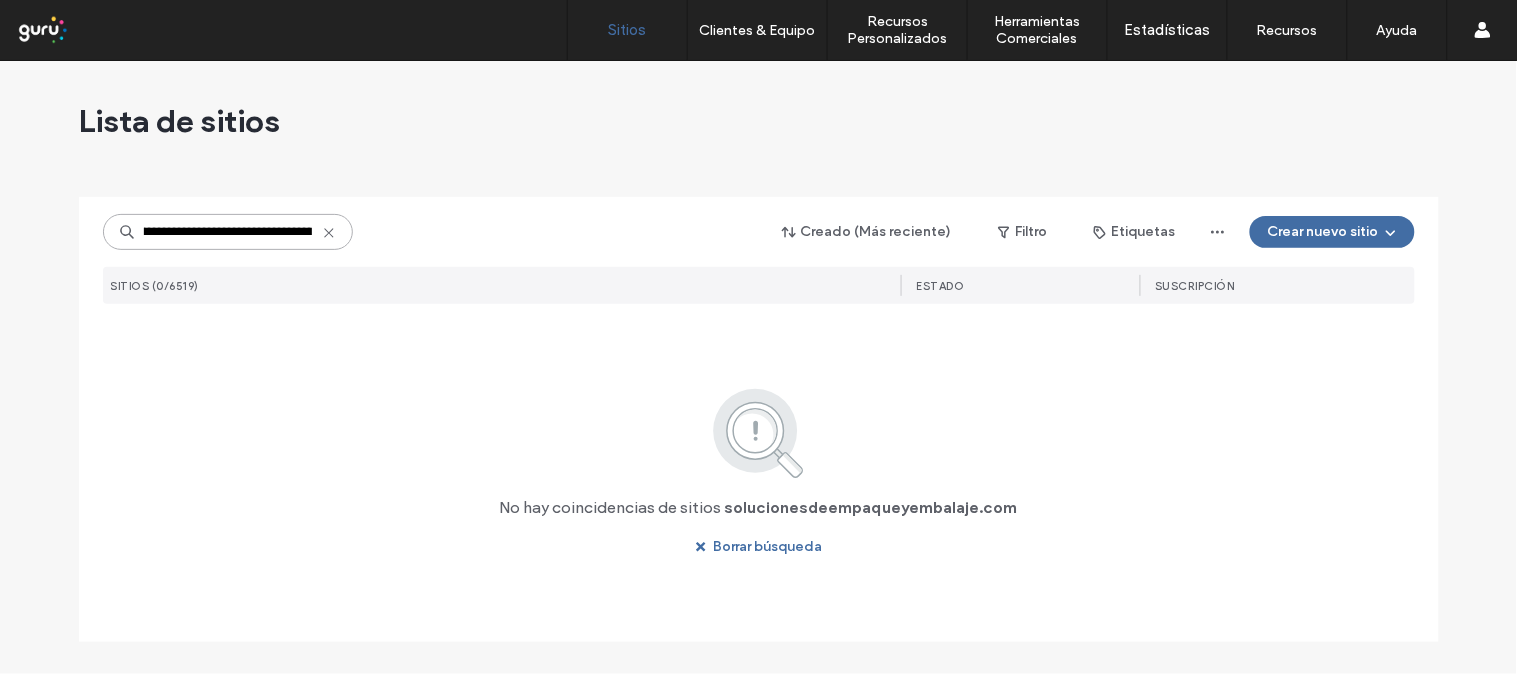scroll, scrollTop: 0, scrollLeft: 181, axis: horizontal 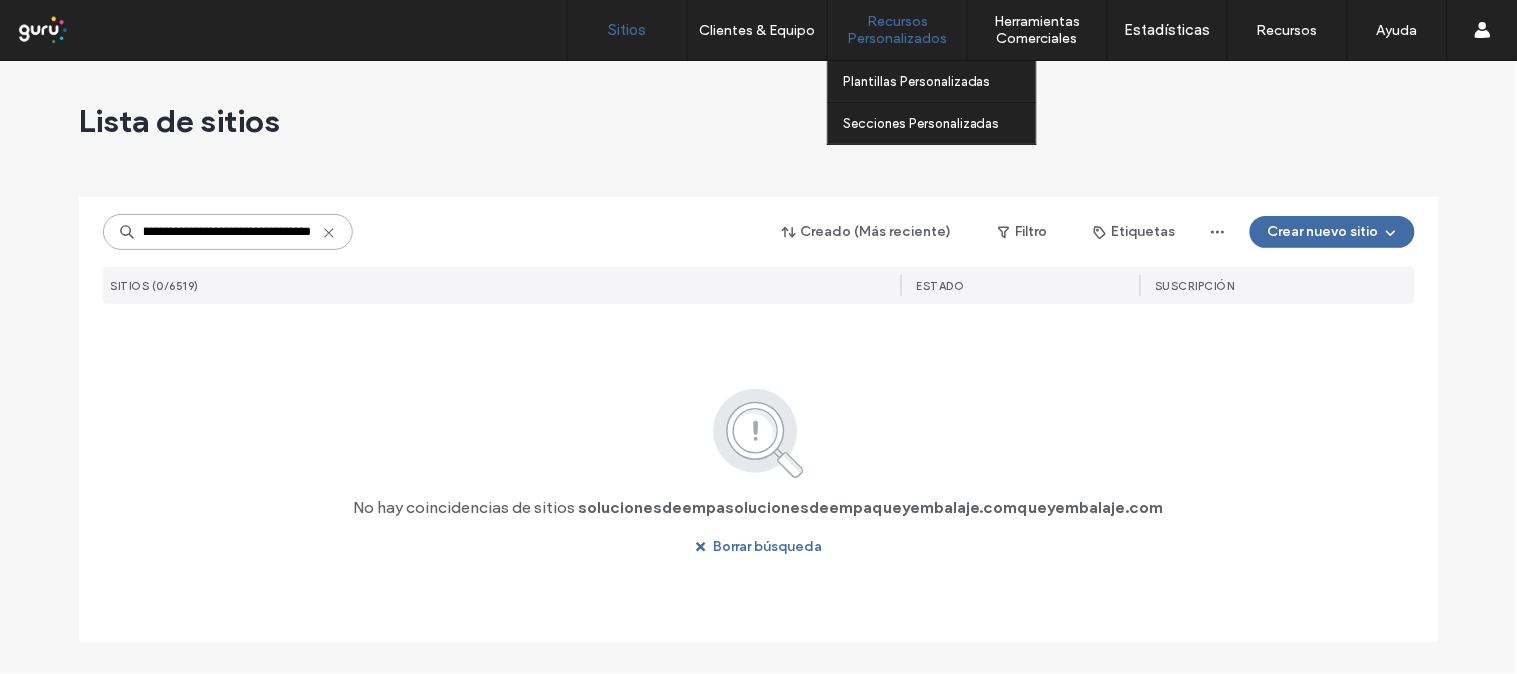 type on "**********" 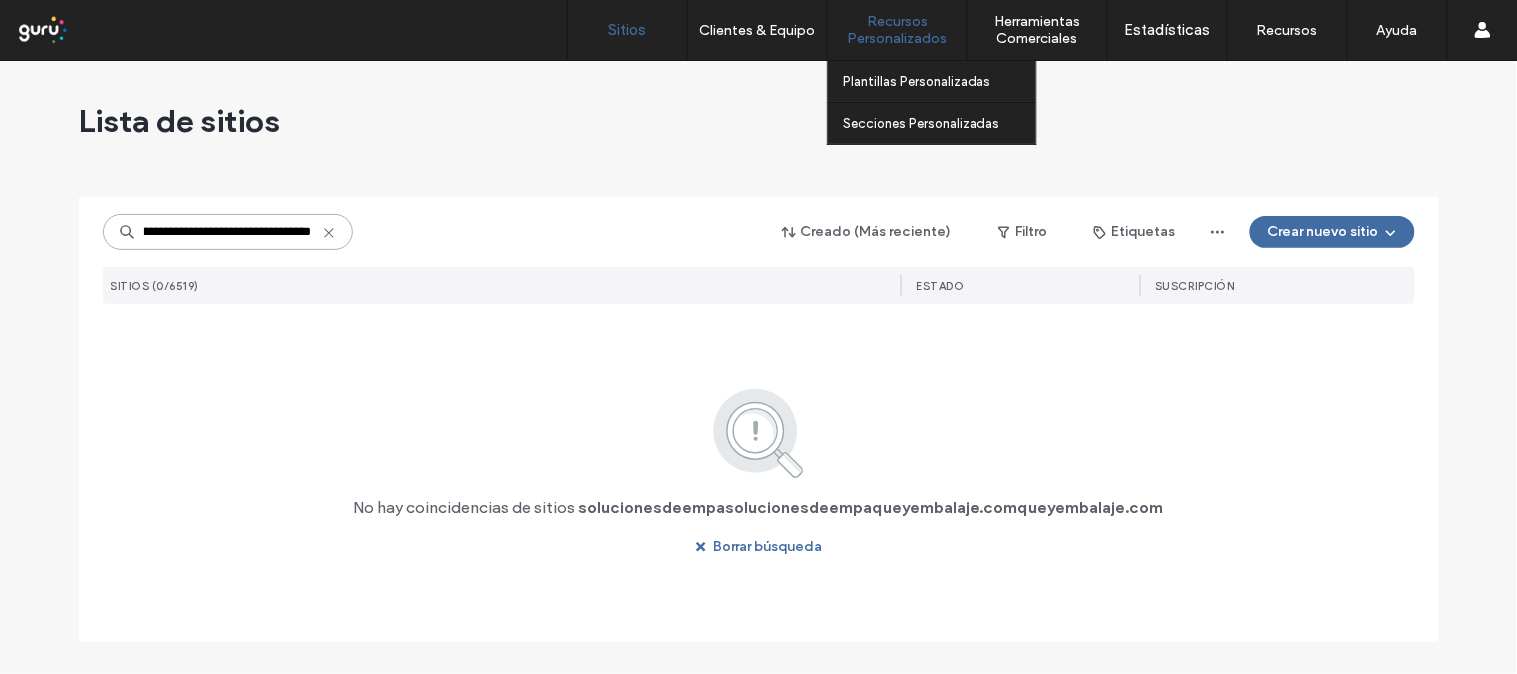 scroll, scrollTop: 0, scrollLeft: 0, axis: both 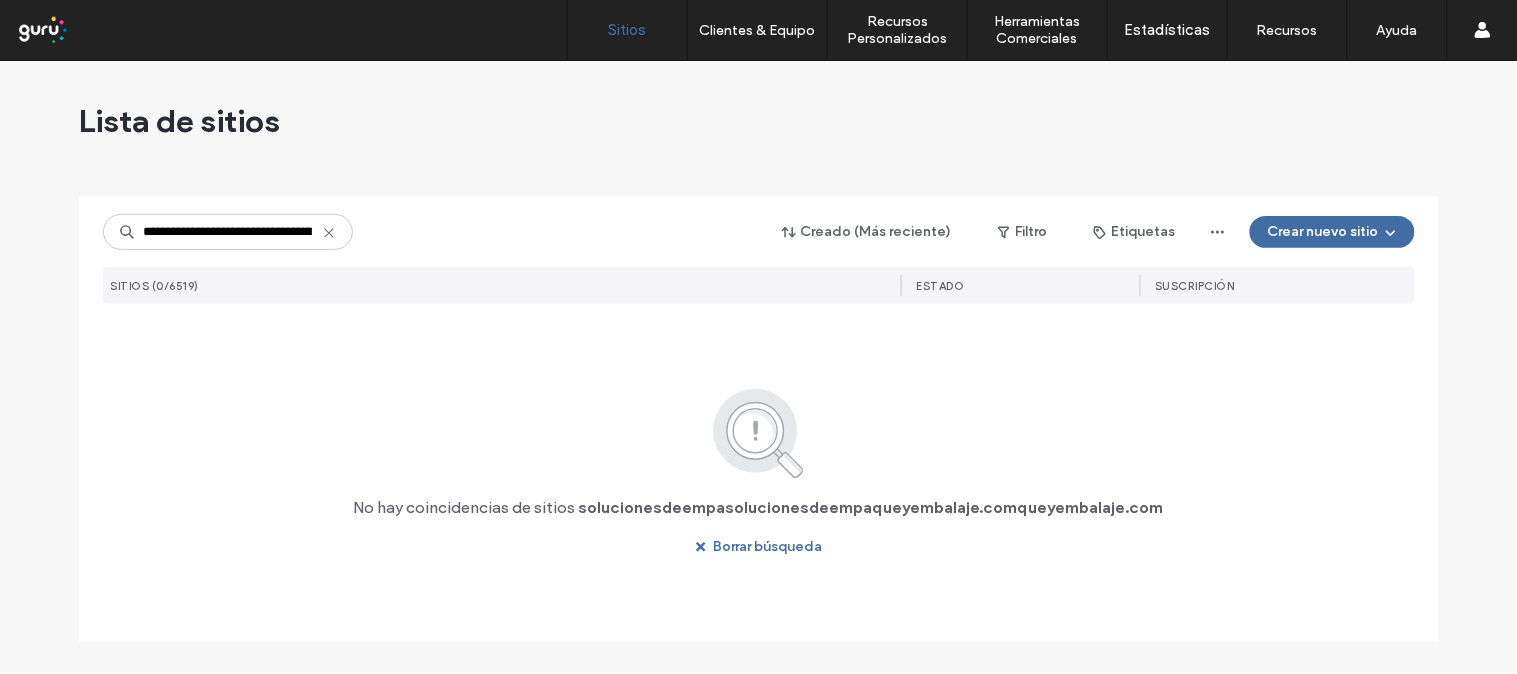 drag, startPoint x: 326, startPoint y: 235, endPoint x: 286, endPoint y: 226, distance: 41 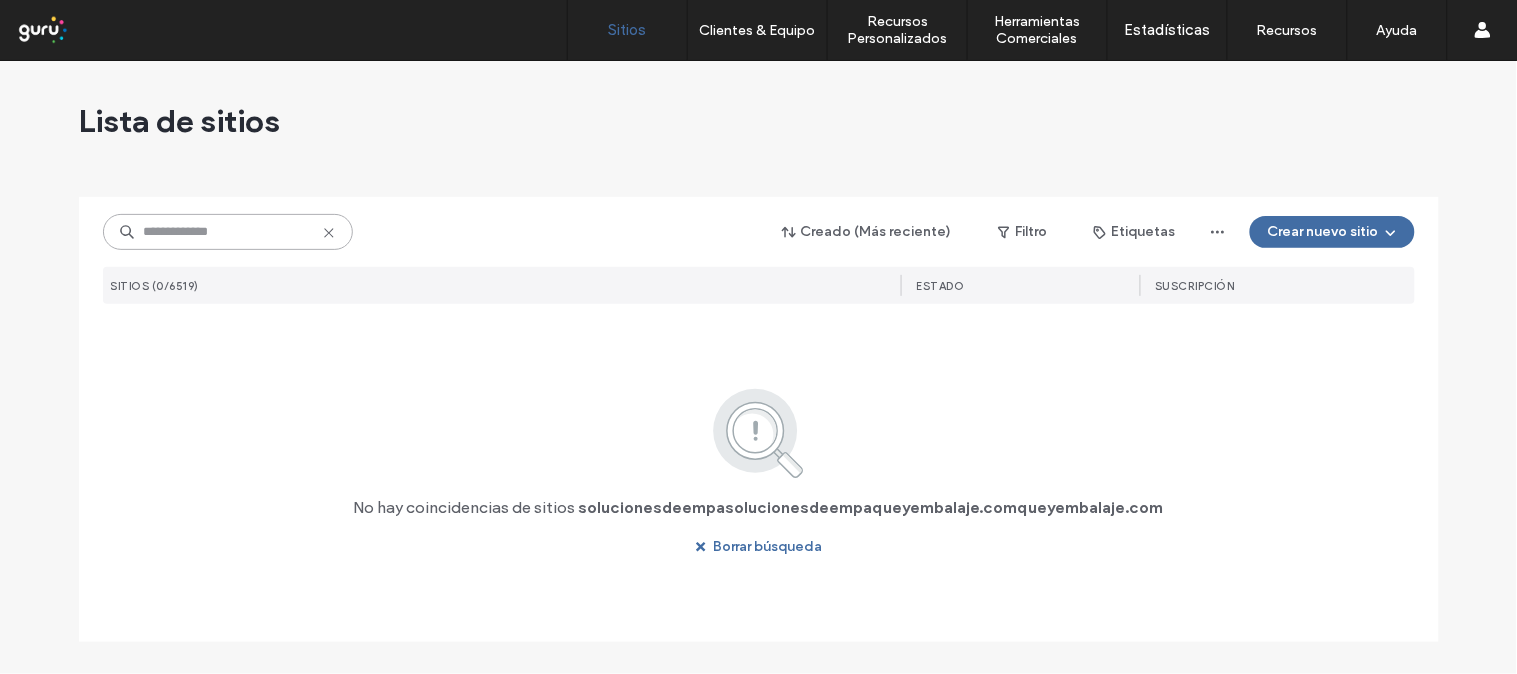 click at bounding box center [228, 232] 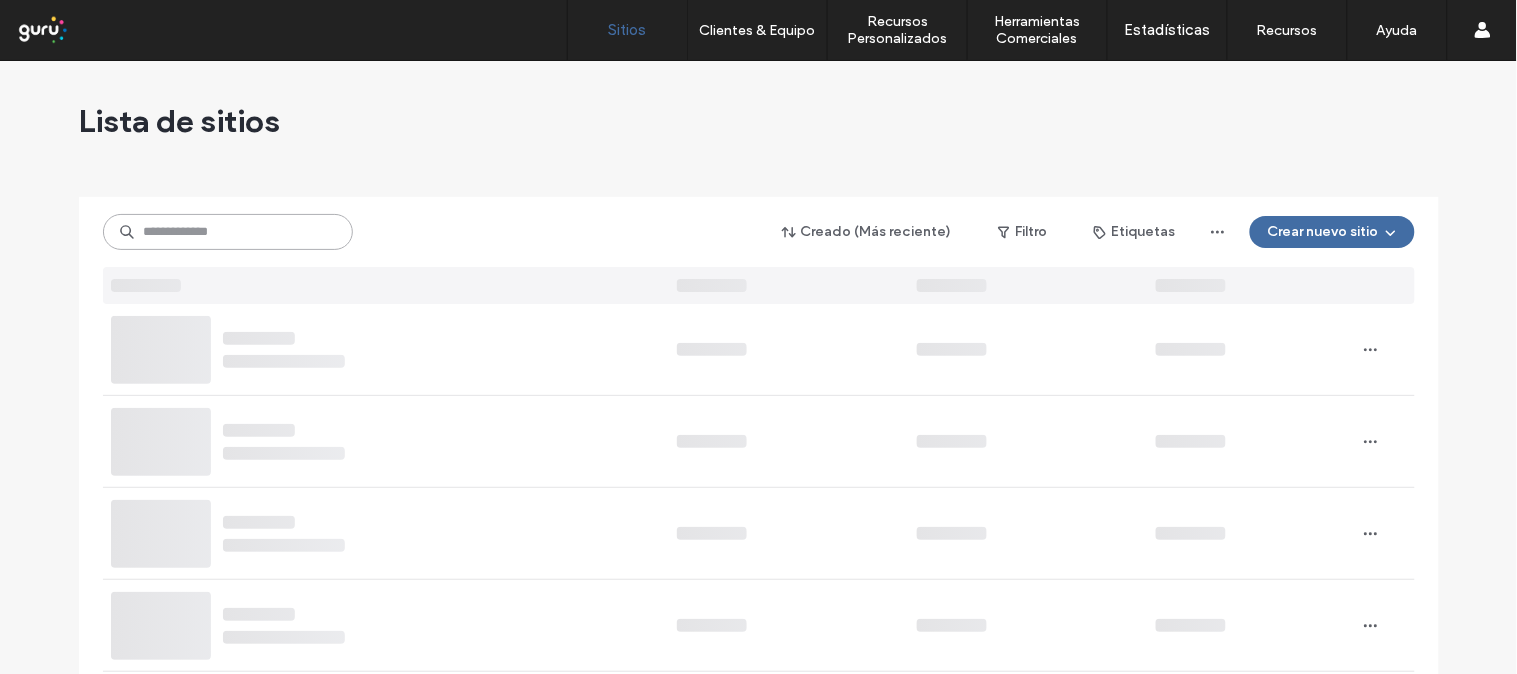 paste on "**********" 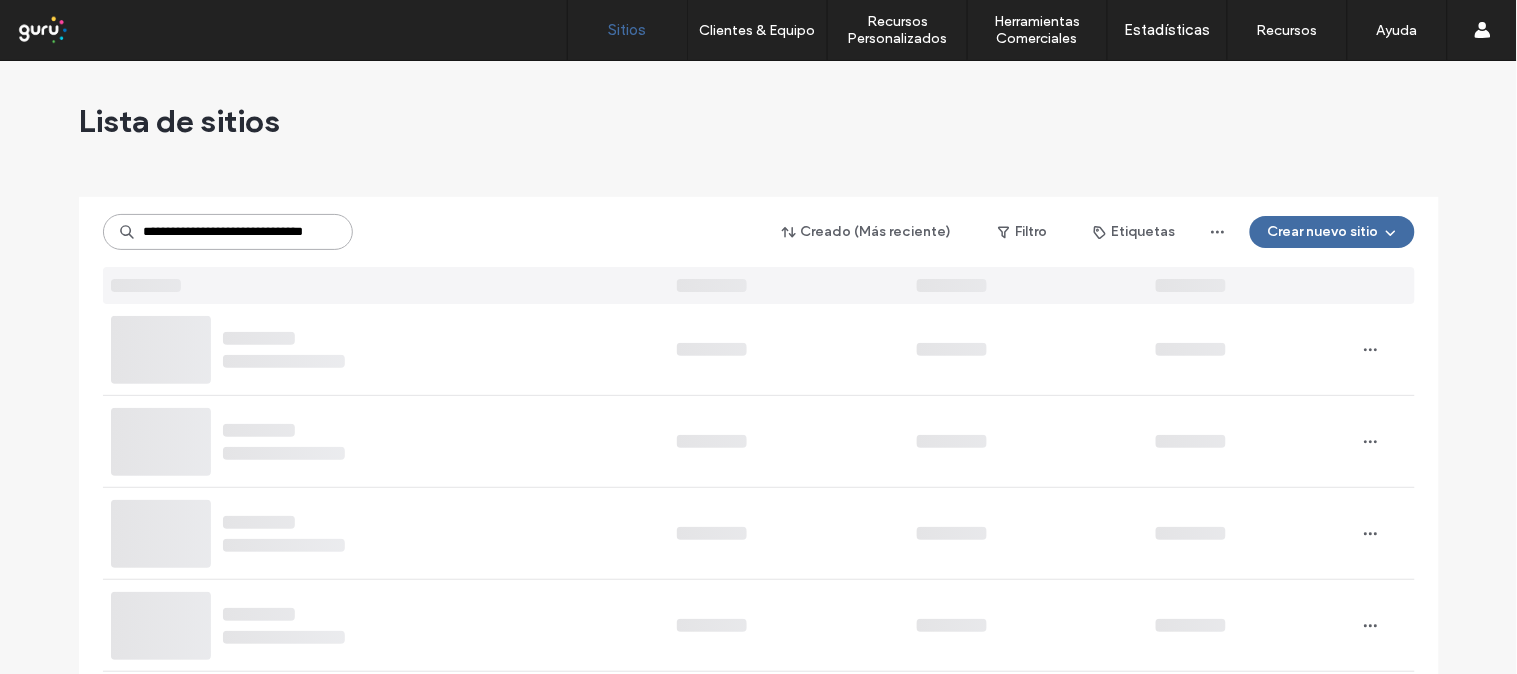 scroll, scrollTop: 0, scrollLeft: 64, axis: horizontal 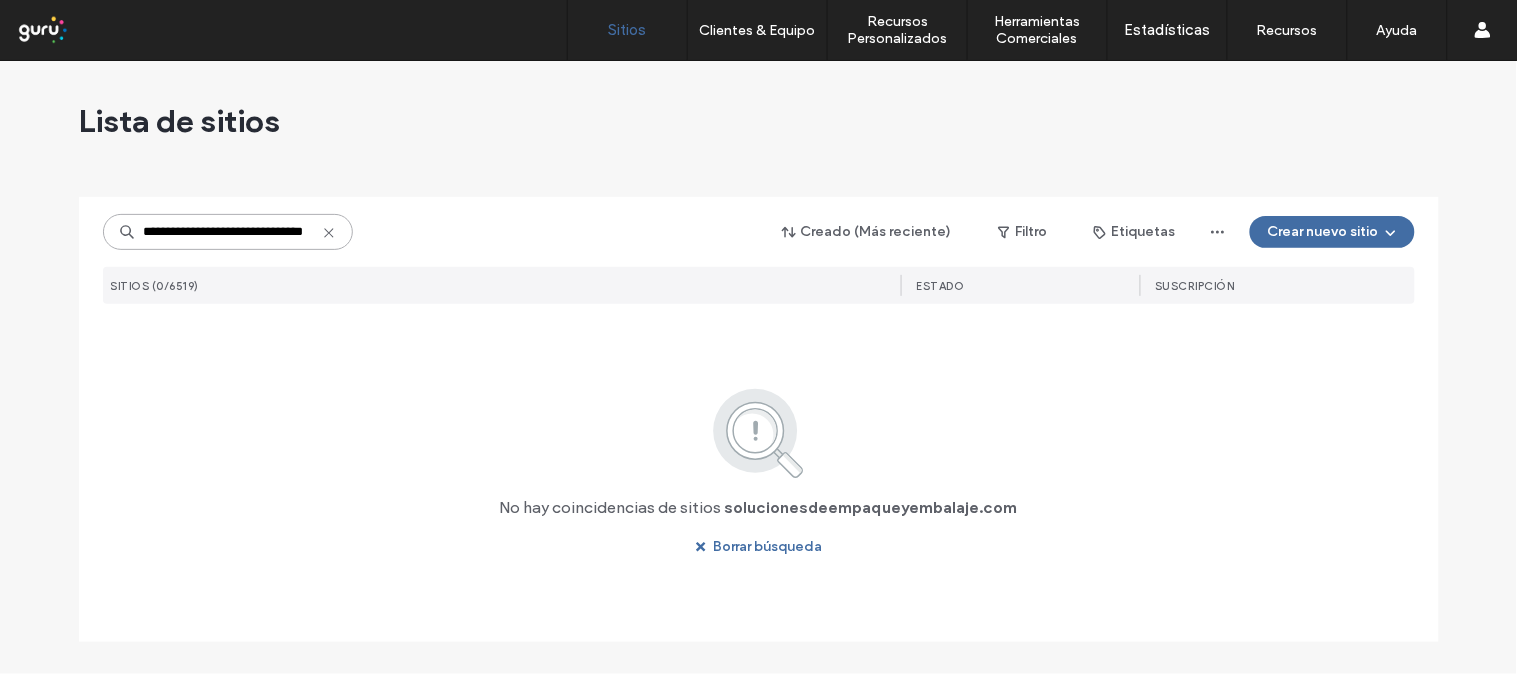 type on "**********" 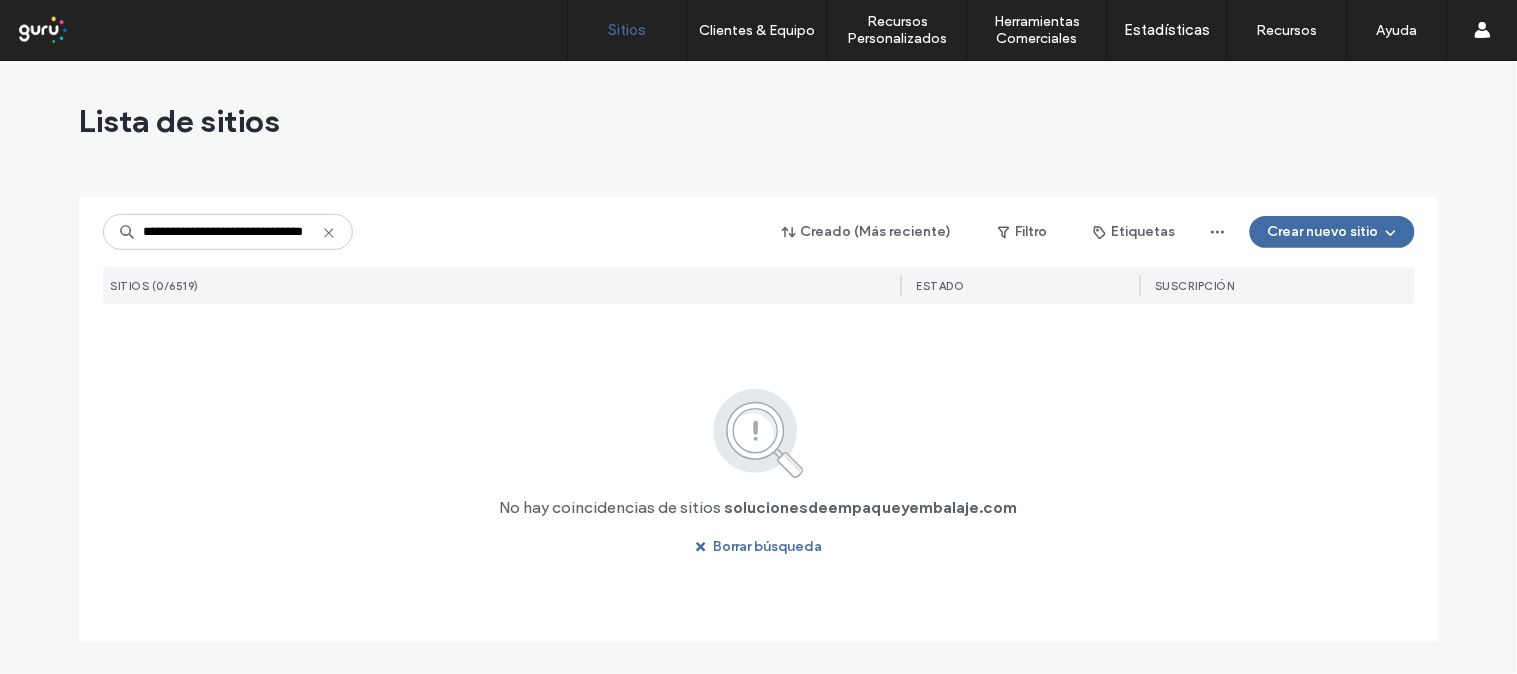scroll, scrollTop: 0, scrollLeft: 0, axis: both 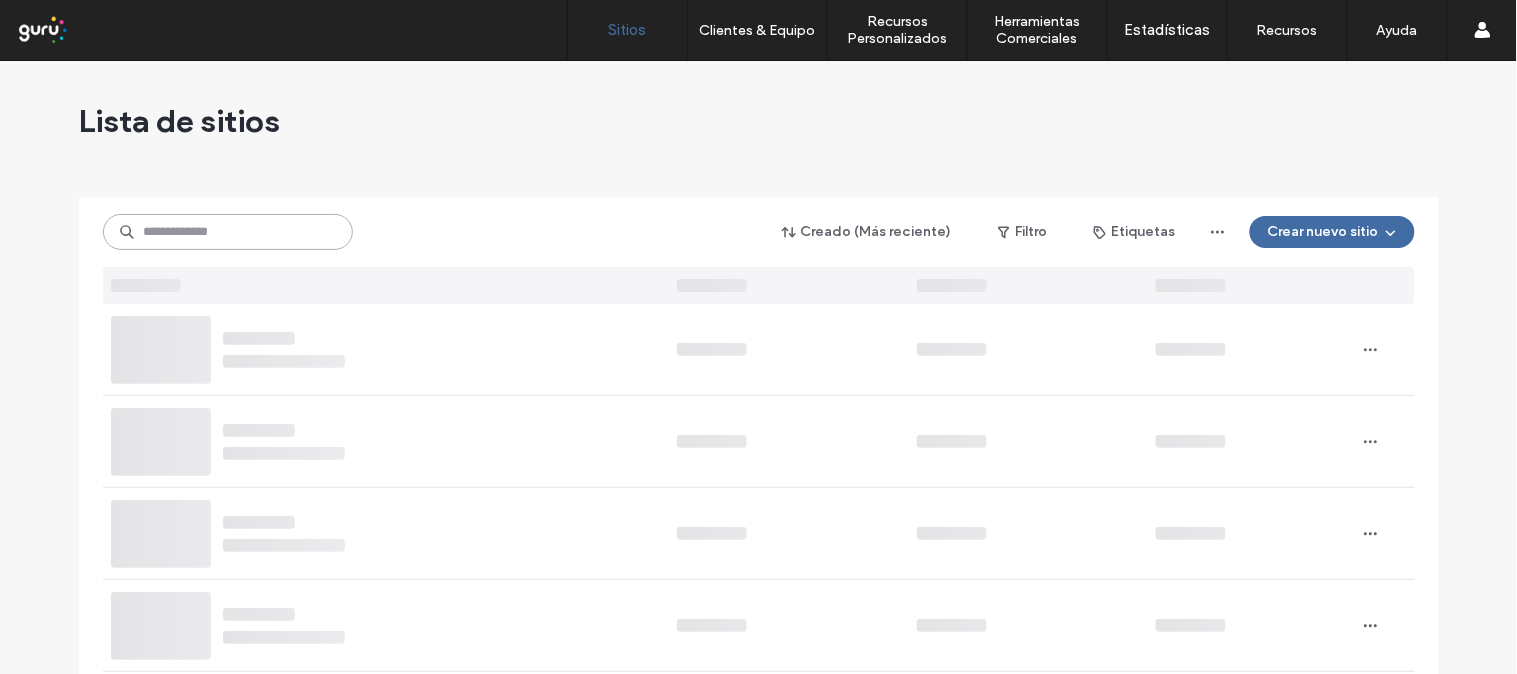 paste on "**********" 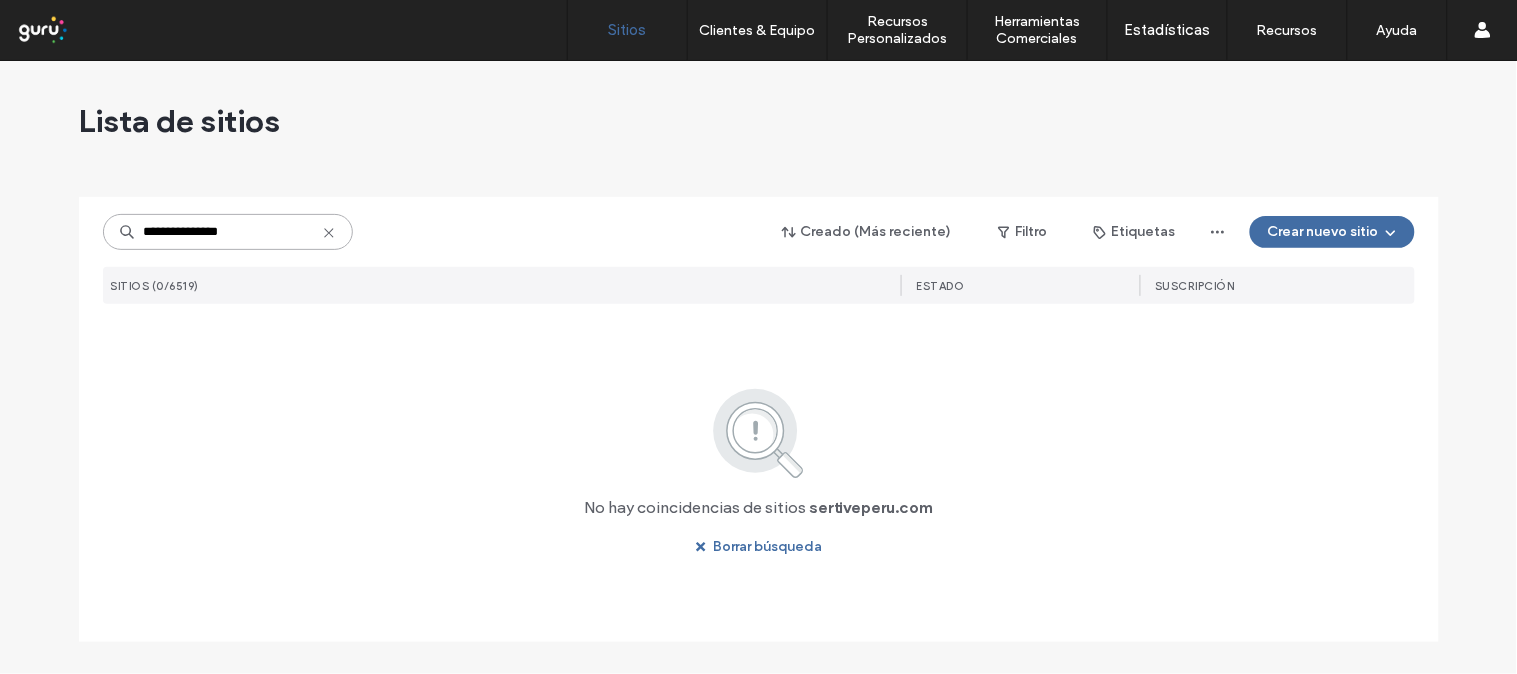 type on "**********" 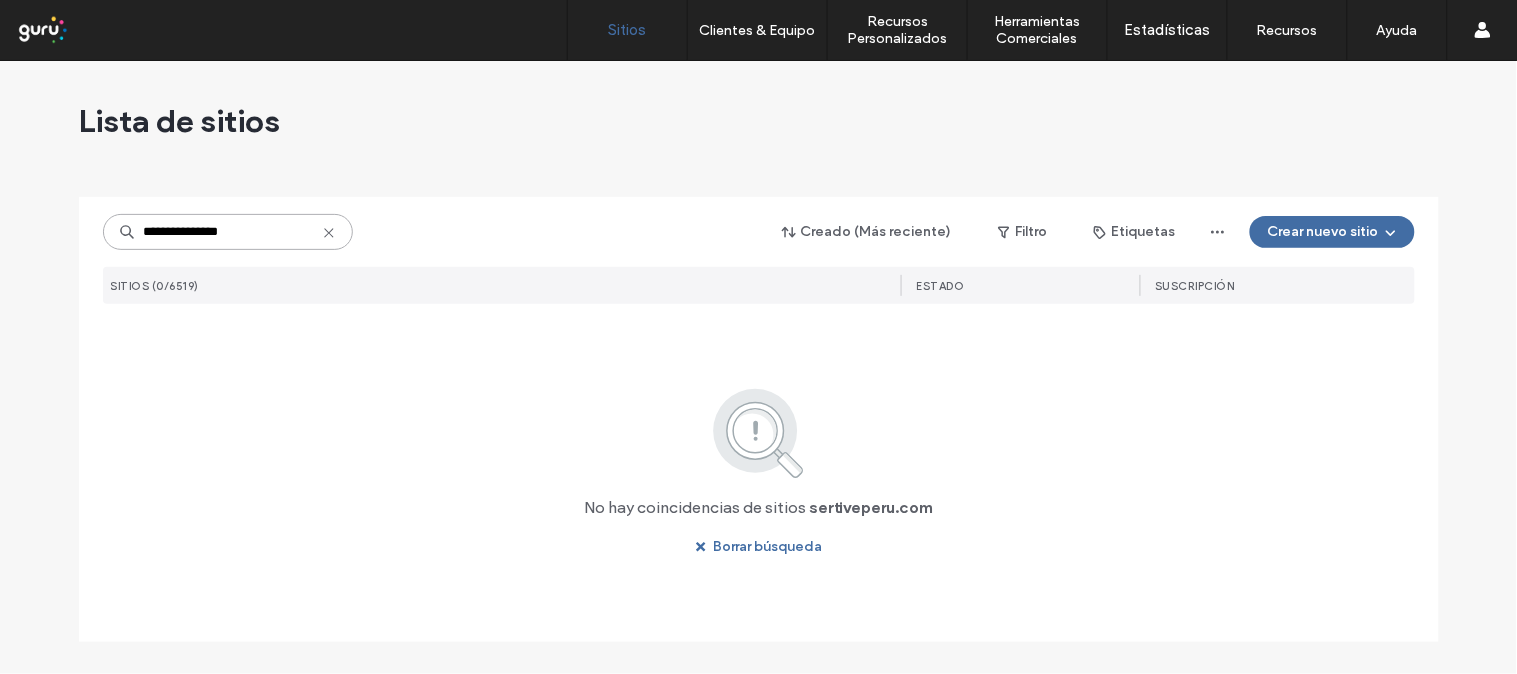click on "**********" at bounding box center (228, 232) 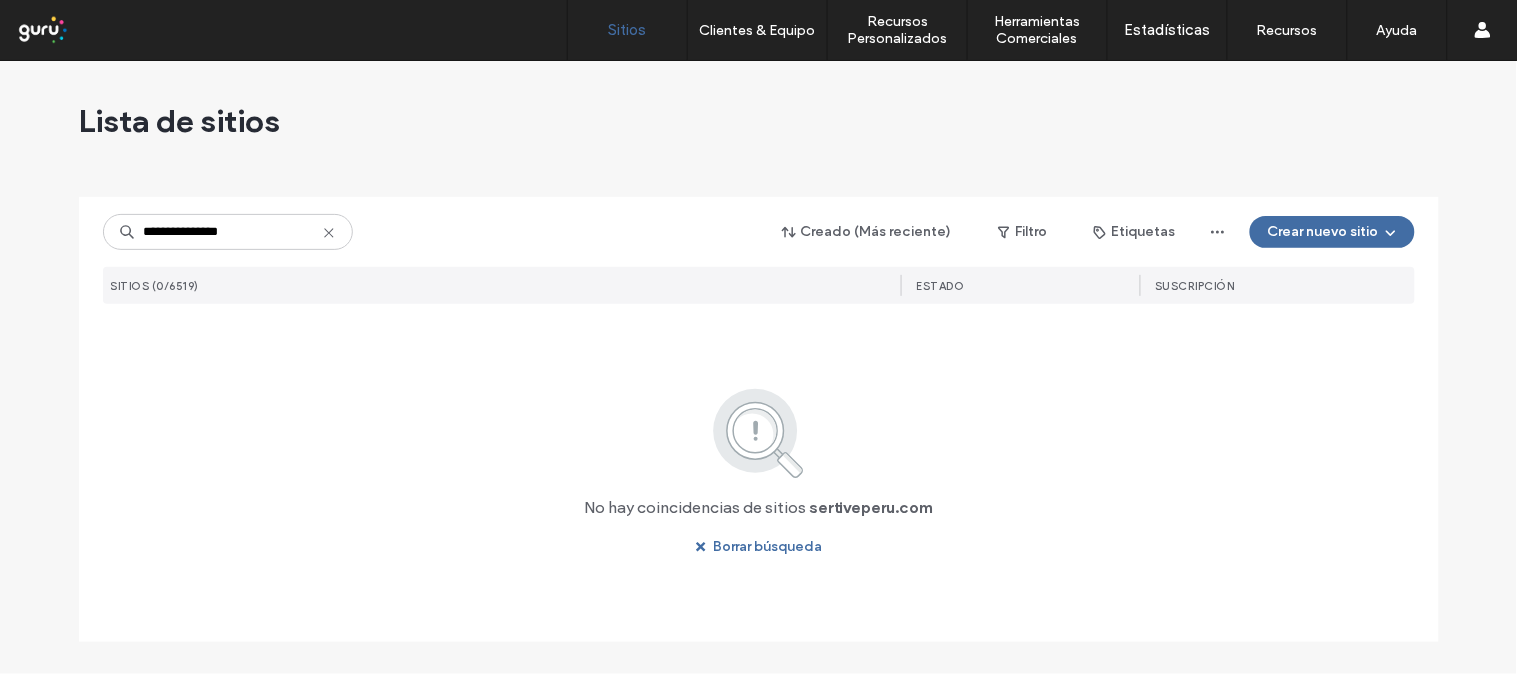 click 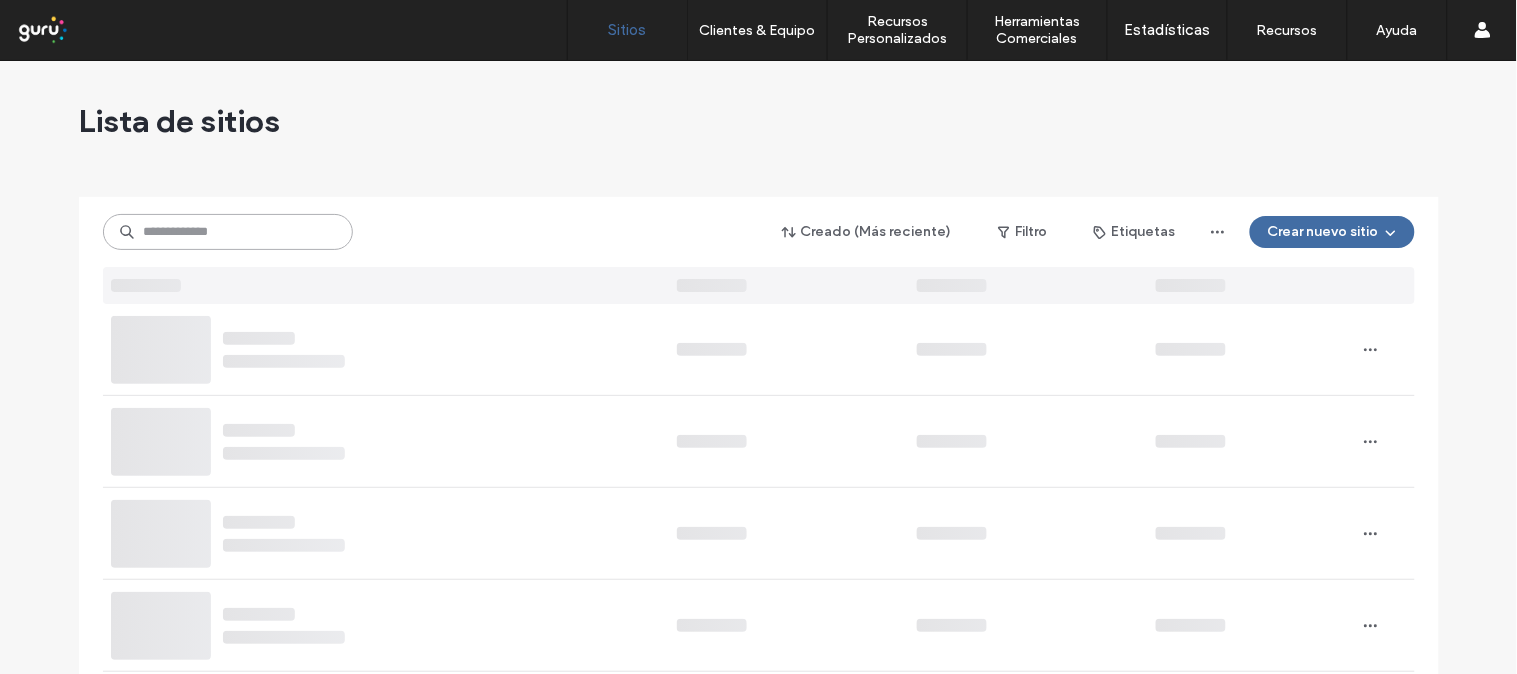 paste on "**********" 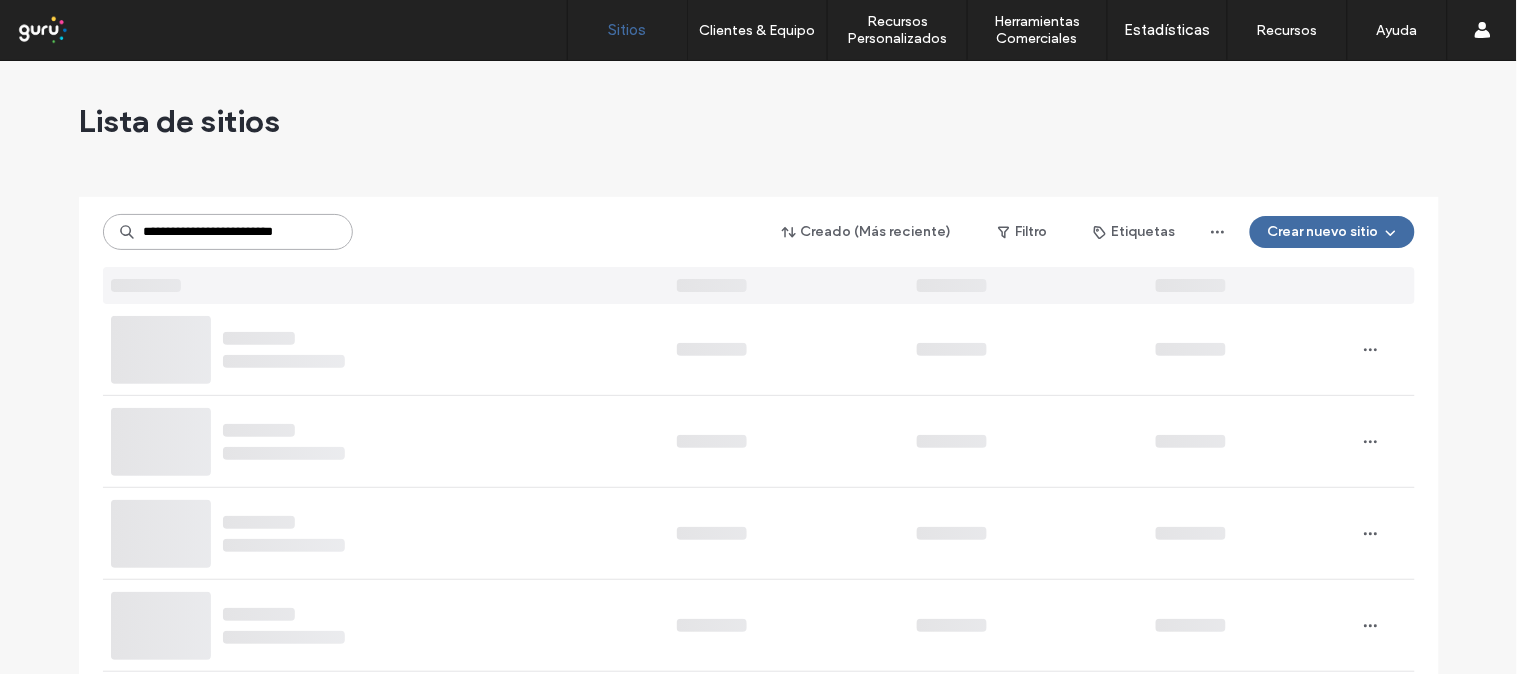 scroll, scrollTop: 0, scrollLeft: 15, axis: horizontal 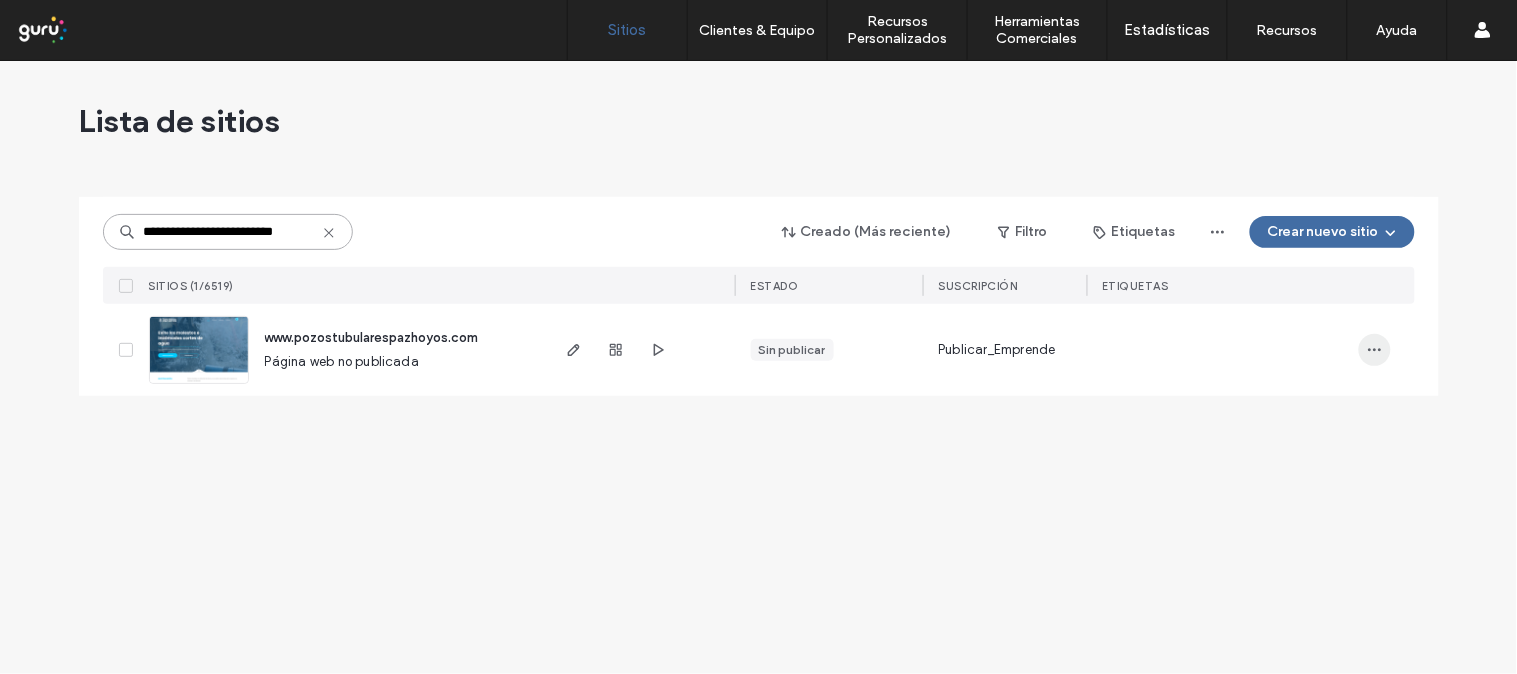 type on "**********" 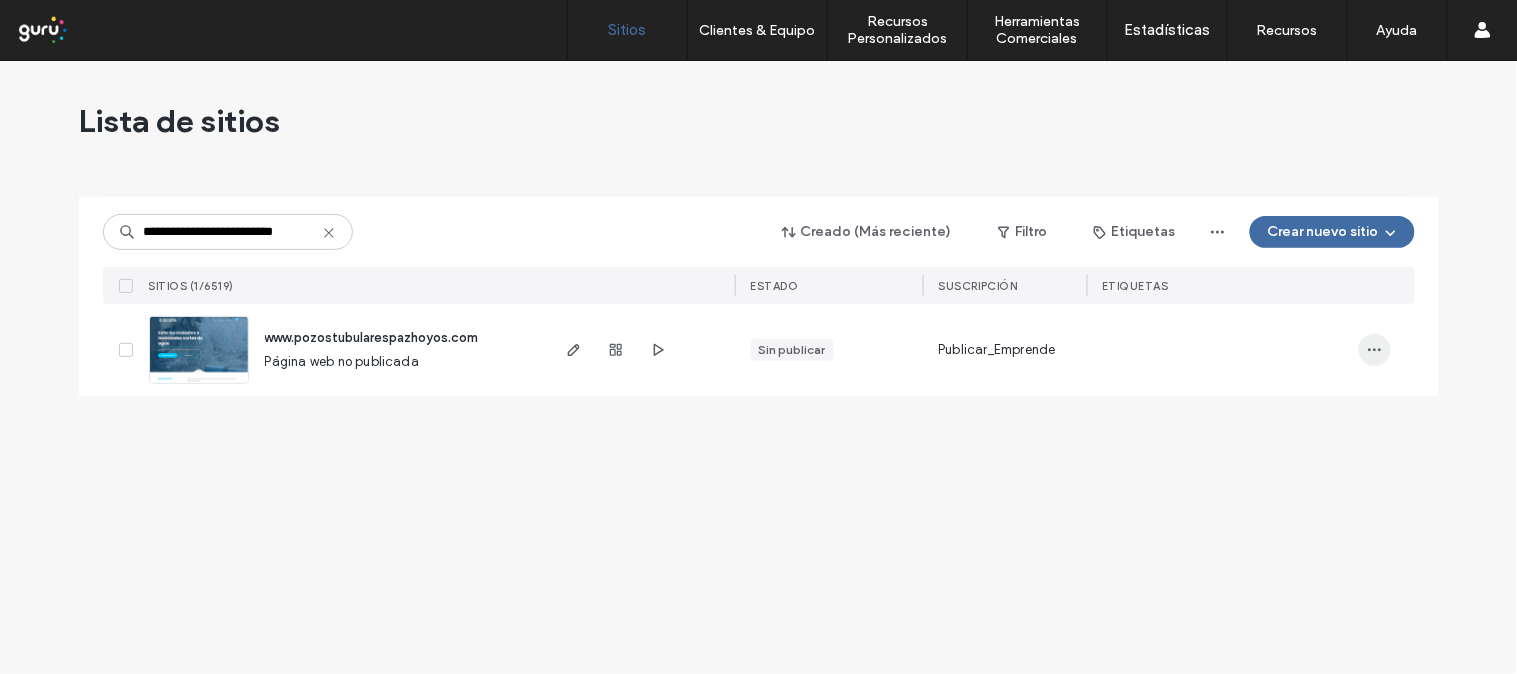 scroll, scrollTop: 0, scrollLeft: 0, axis: both 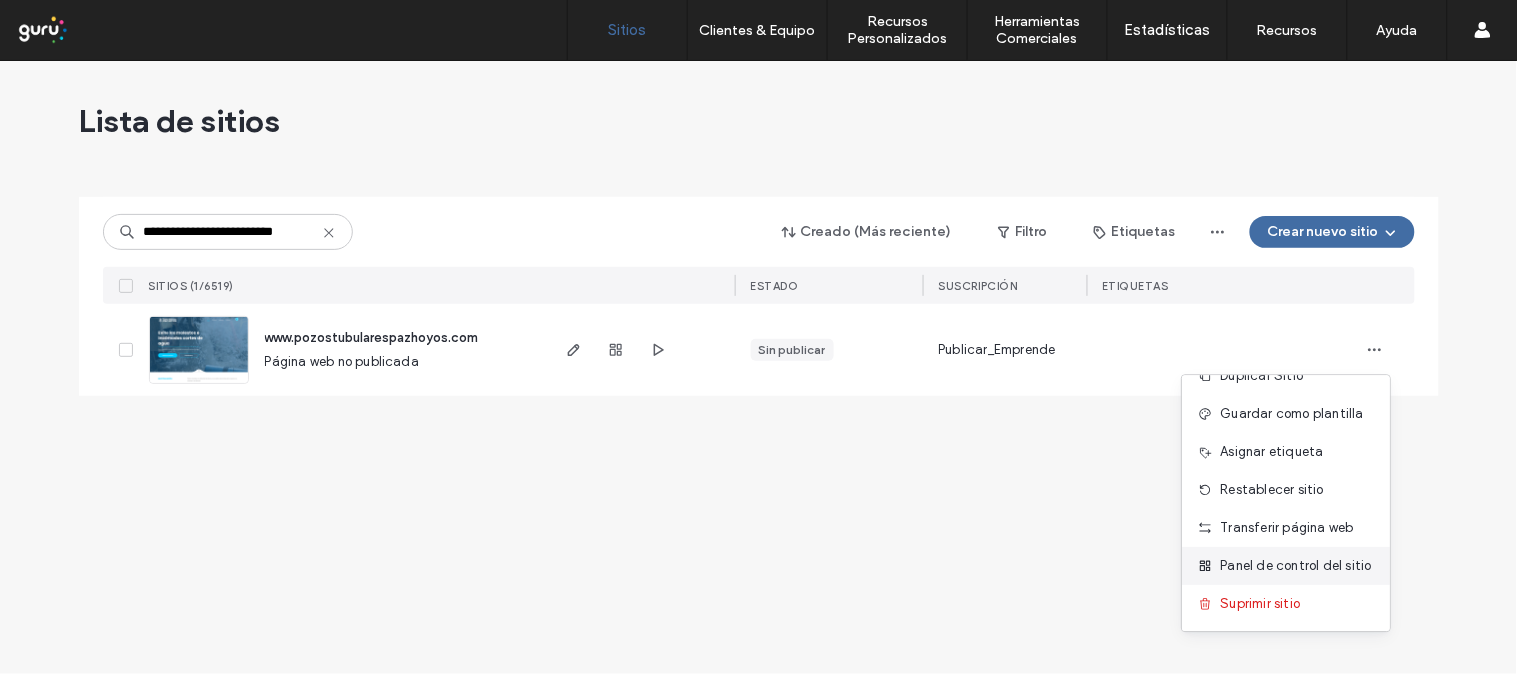 click on "Panel de control del sitio" at bounding box center (1296, 566) 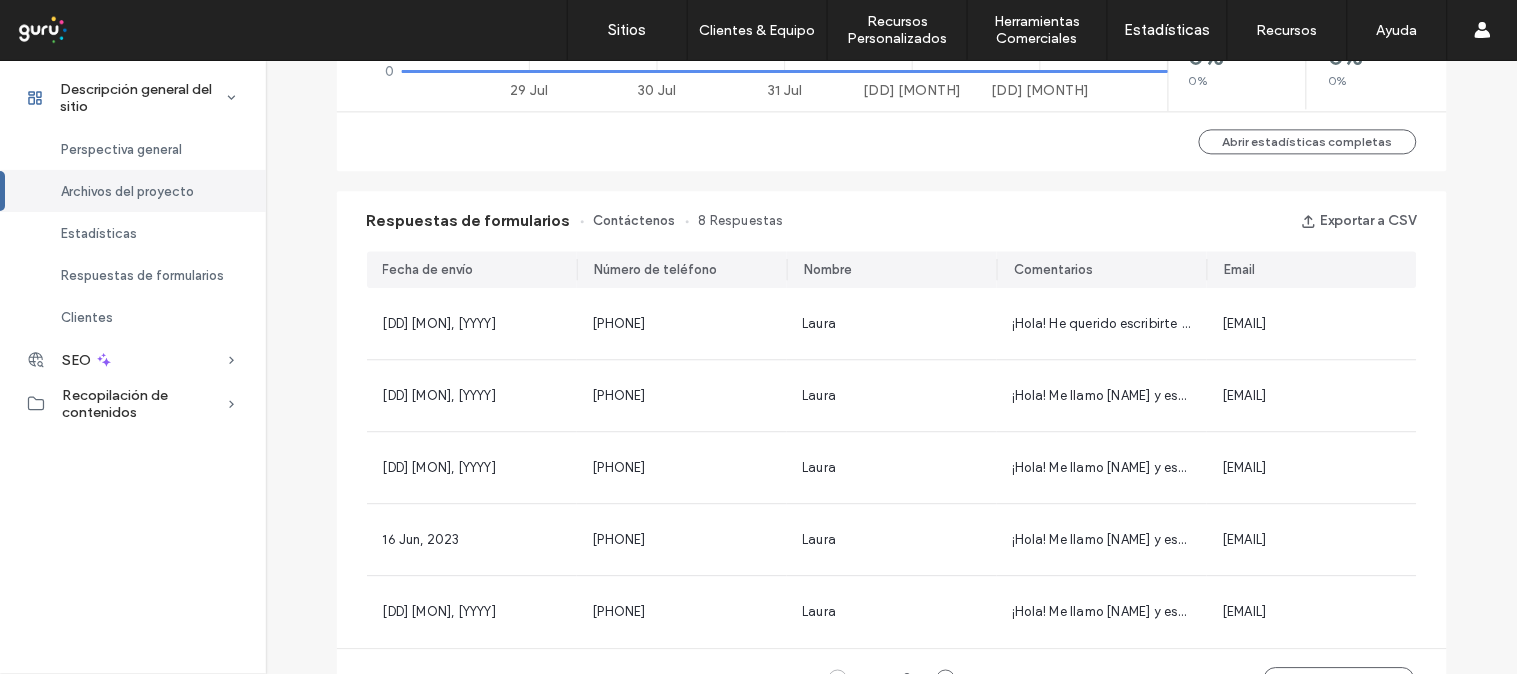 scroll, scrollTop: 1222, scrollLeft: 0, axis: vertical 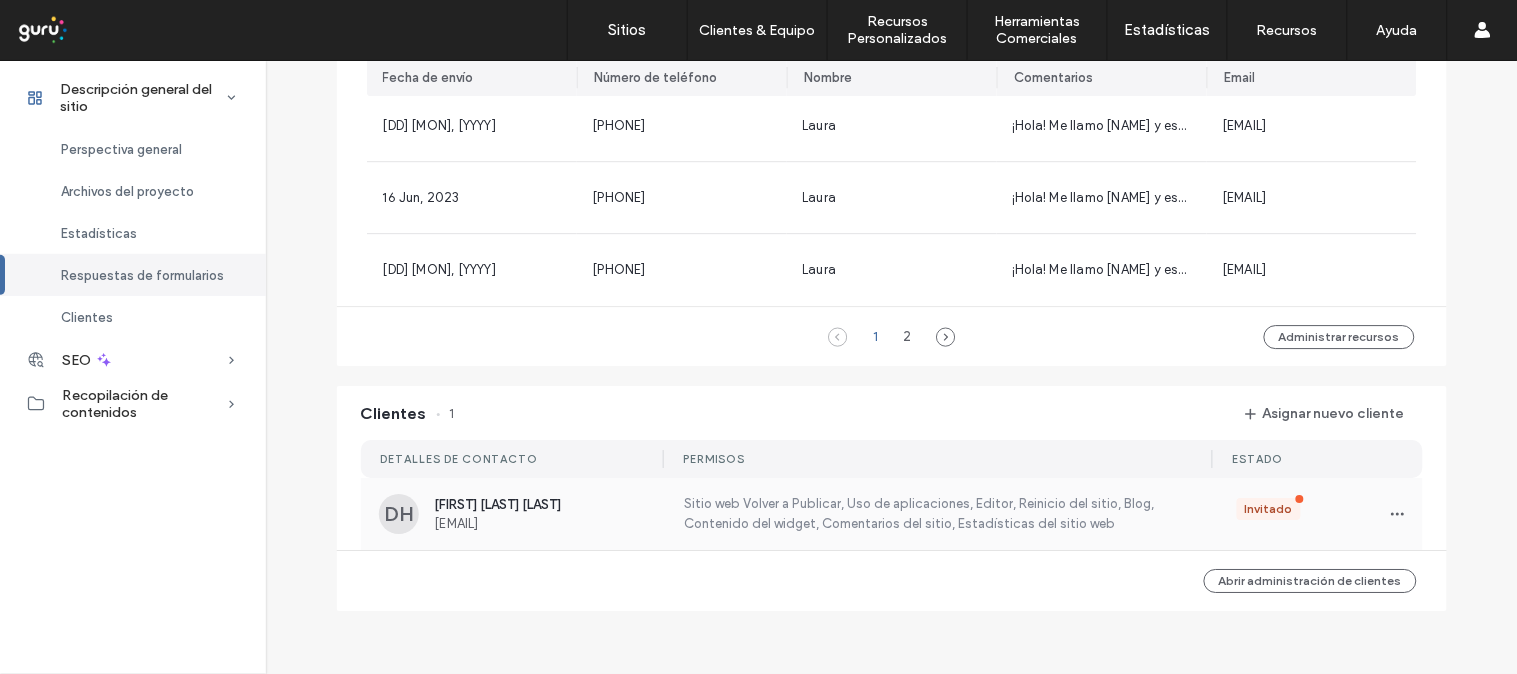 click on "davidpazhoyos@gmail.com" at bounding box center (547, 523) 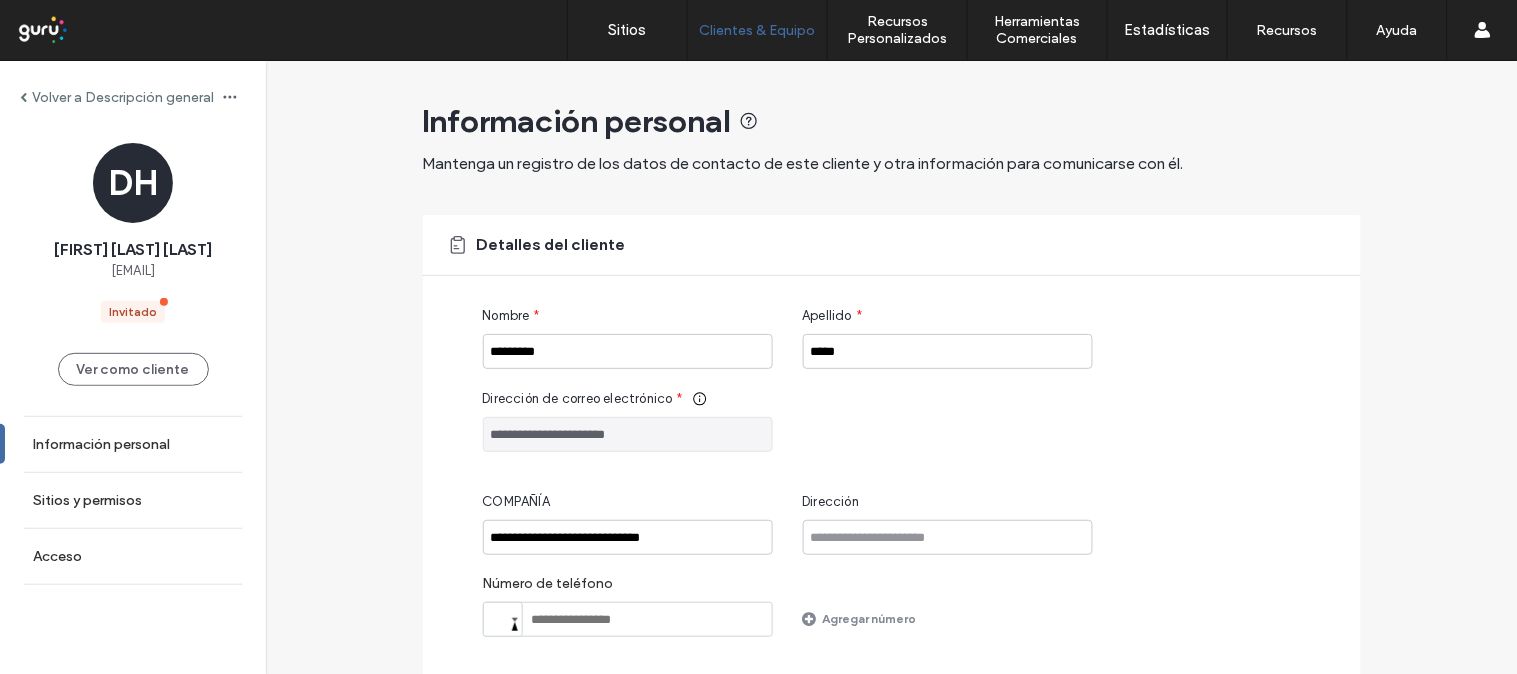 drag, startPoint x: 692, startPoint y: 445, endPoint x: 461, endPoint y: 424, distance: 231.95258 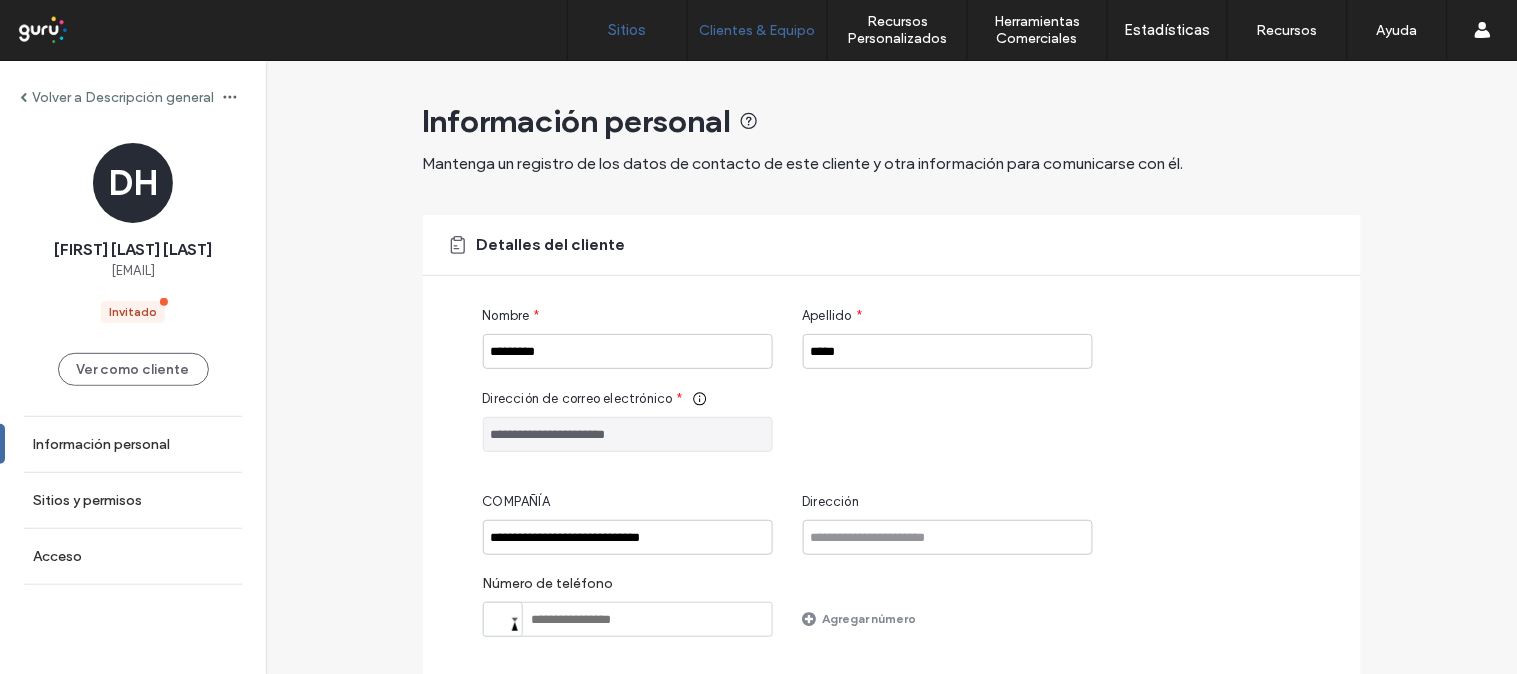 click on "Sitios" at bounding box center [628, 30] 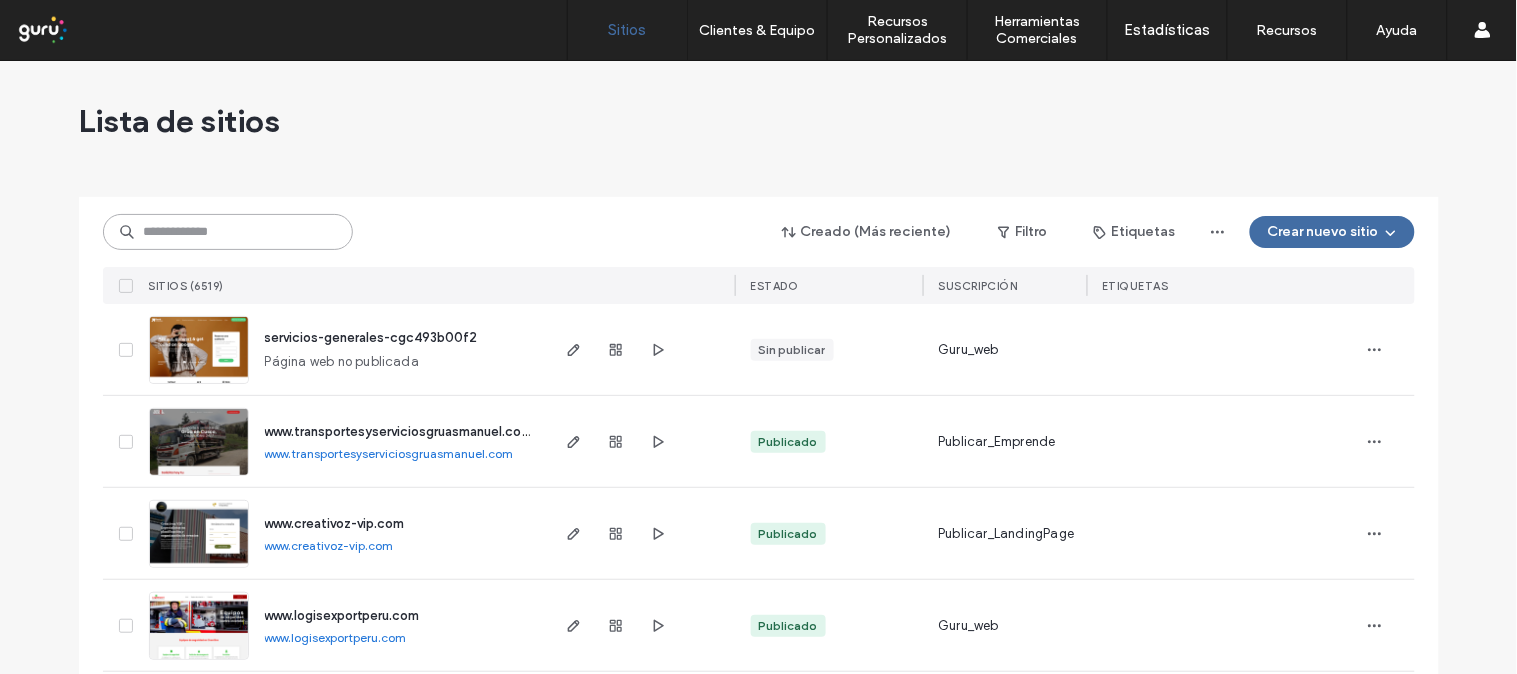 paste on "**********" 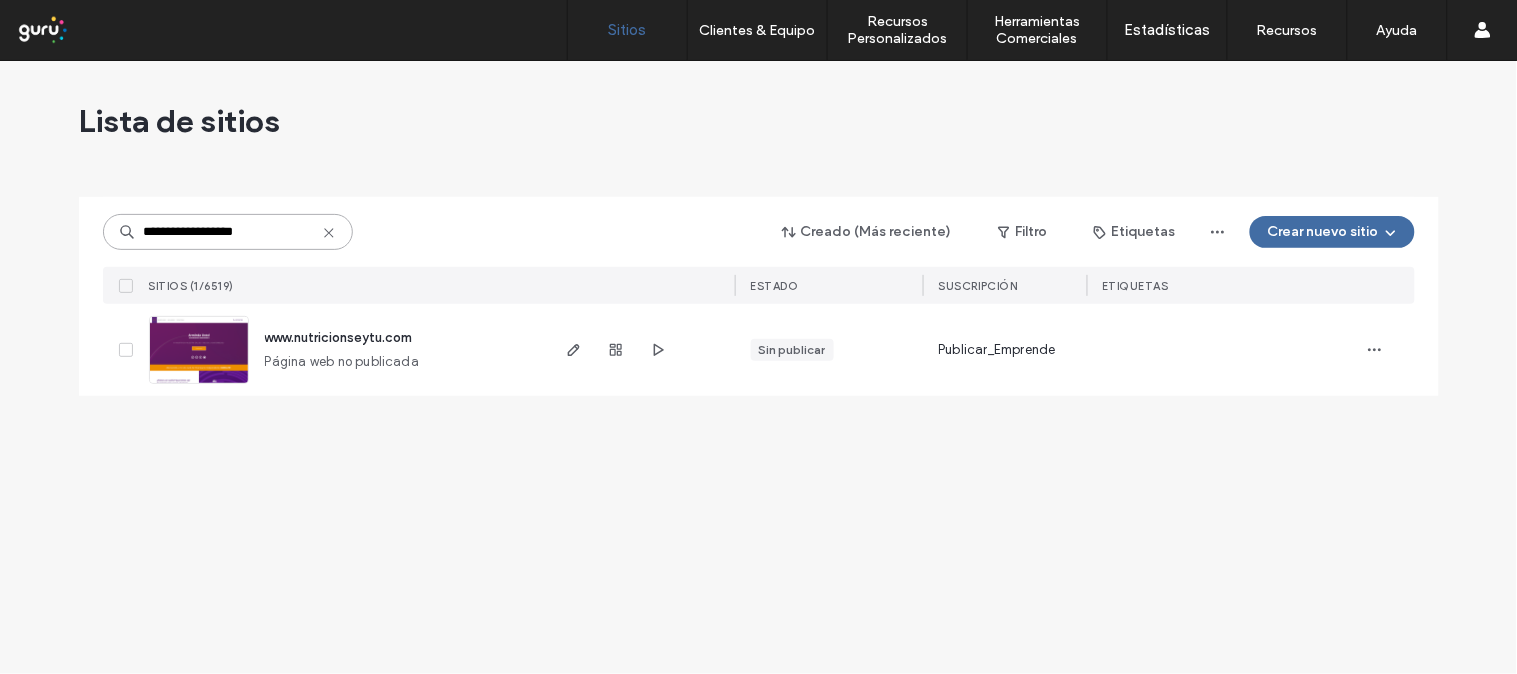 type on "**********" 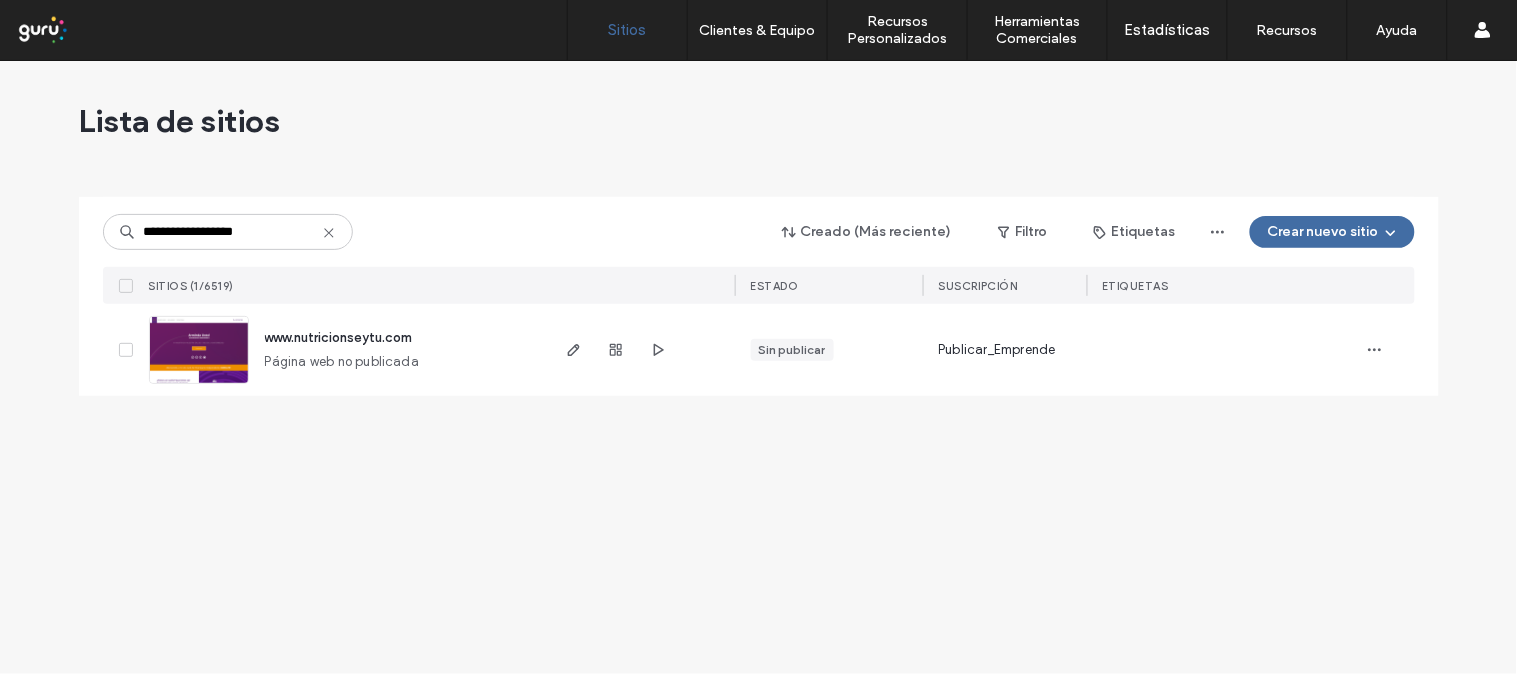 click at bounding box center (1387, 350) 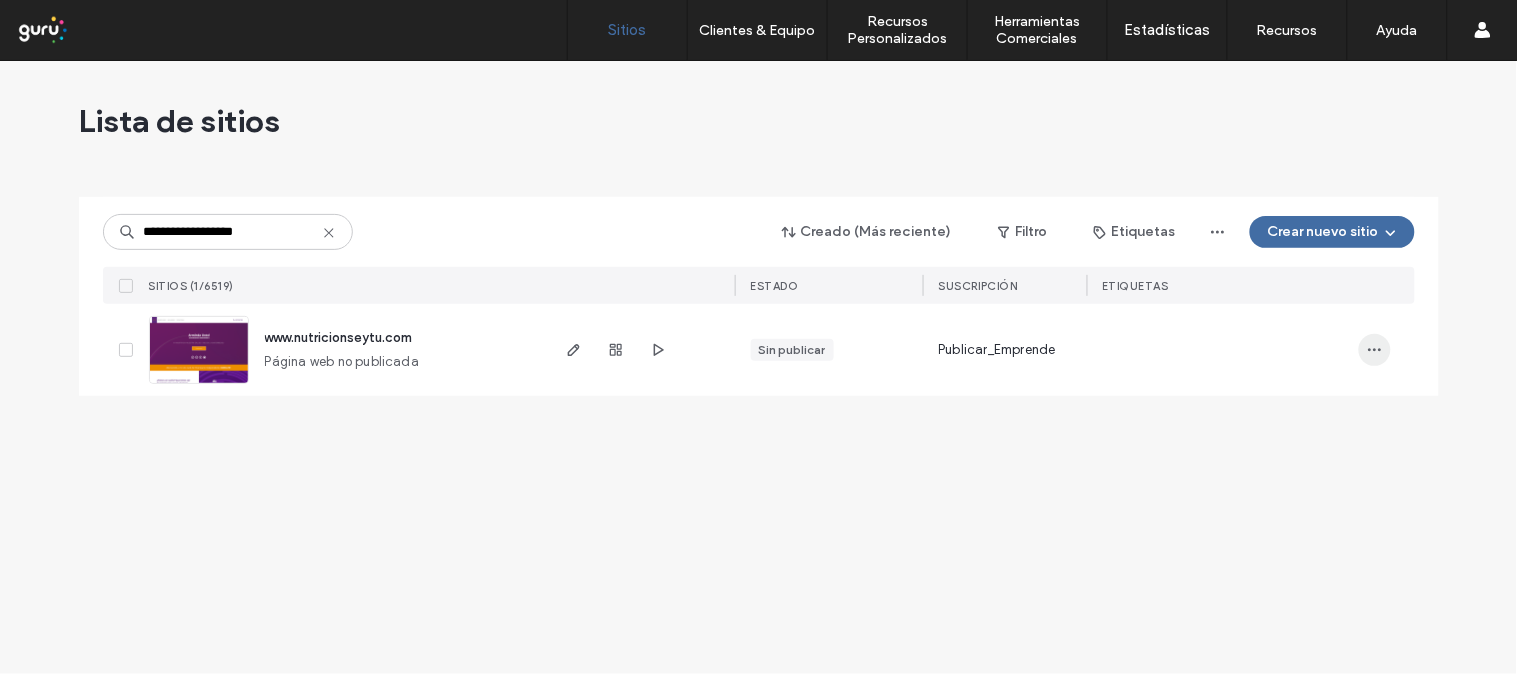 click 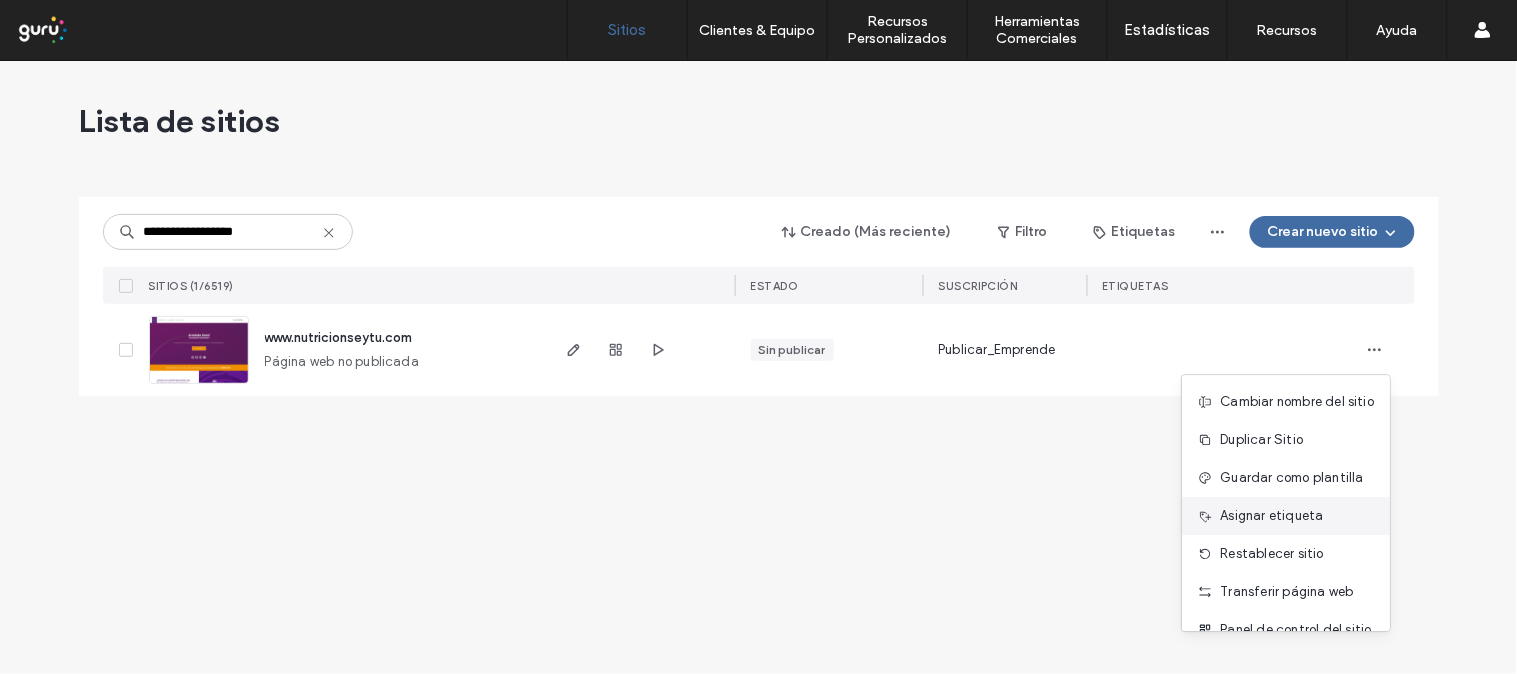 scroll, scrollTop: 64, scrollLeft: 0, axis: vertical 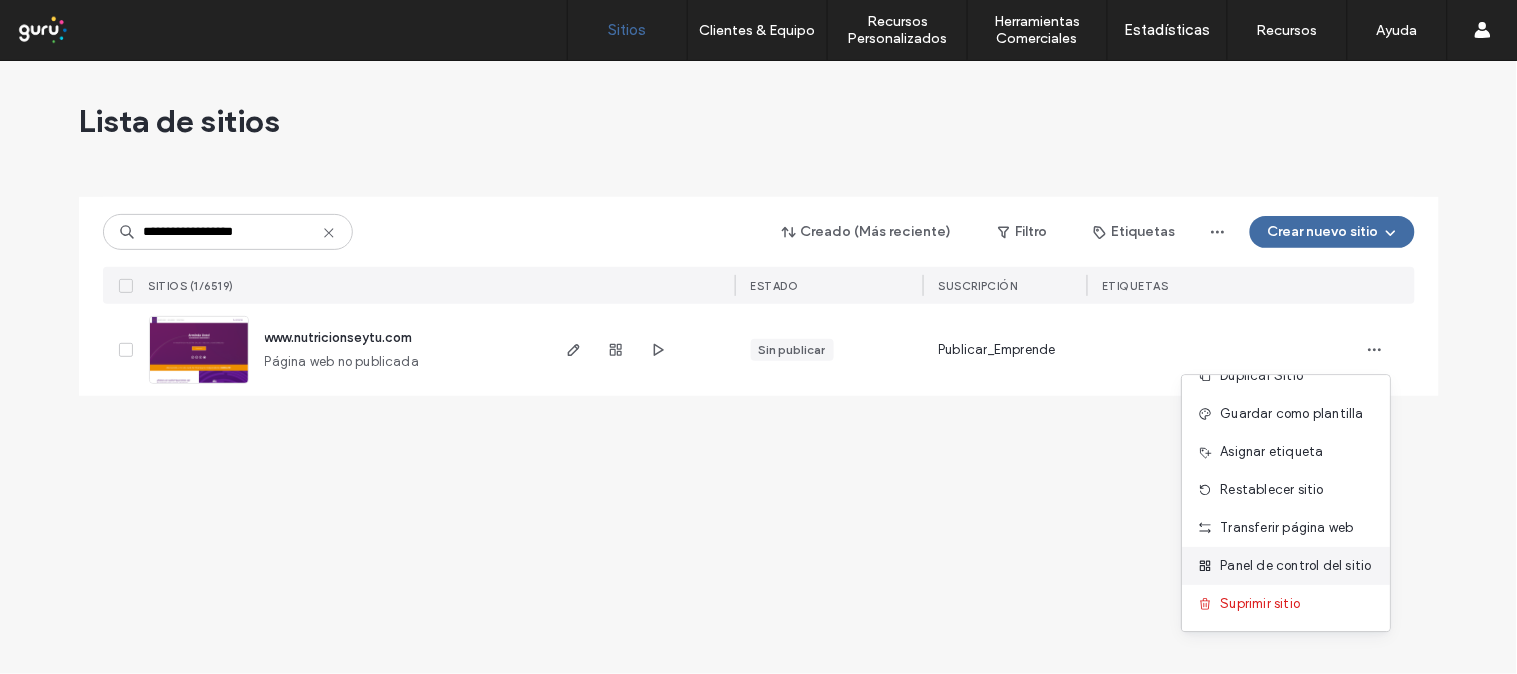 click on "Panel de control del sitio" at bounding box center [1296, 566] 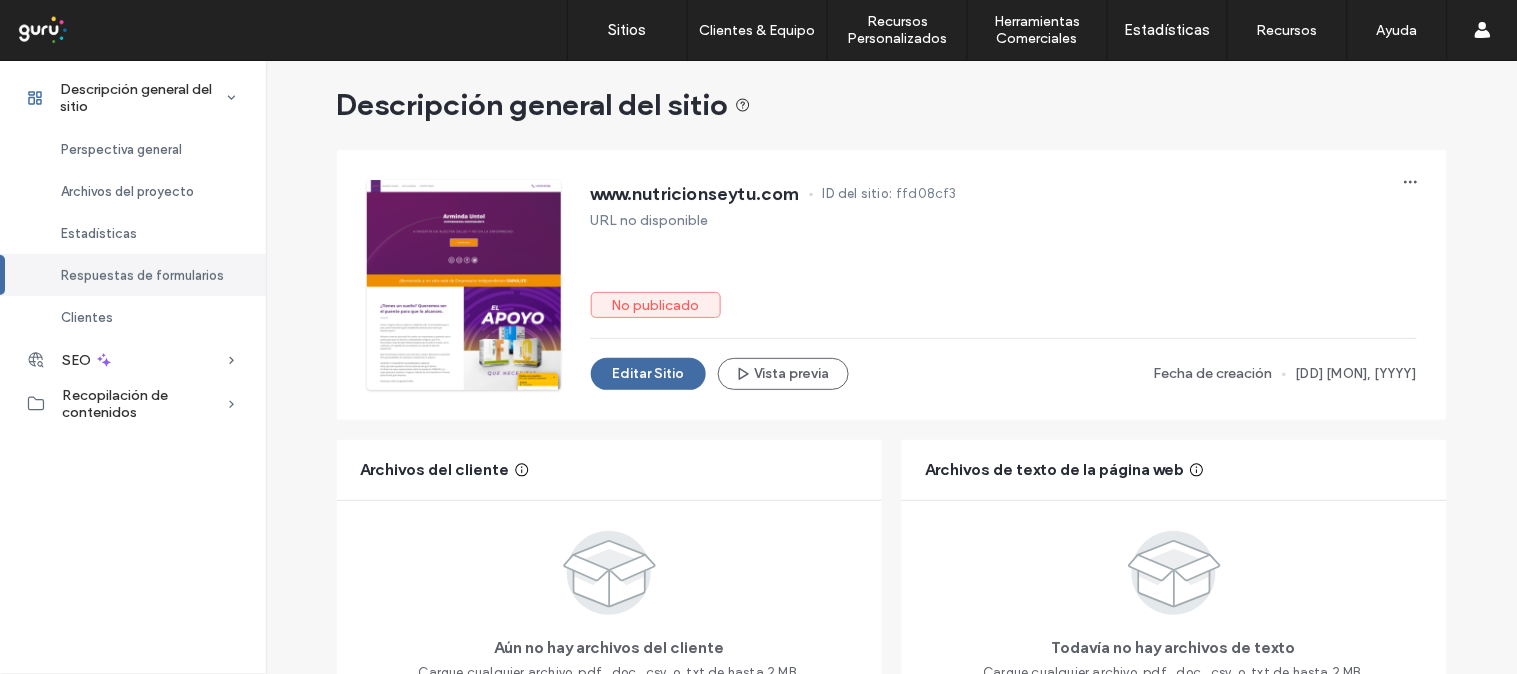 scroll, scrollTop: 0, scrollLeft: 0, axis: both 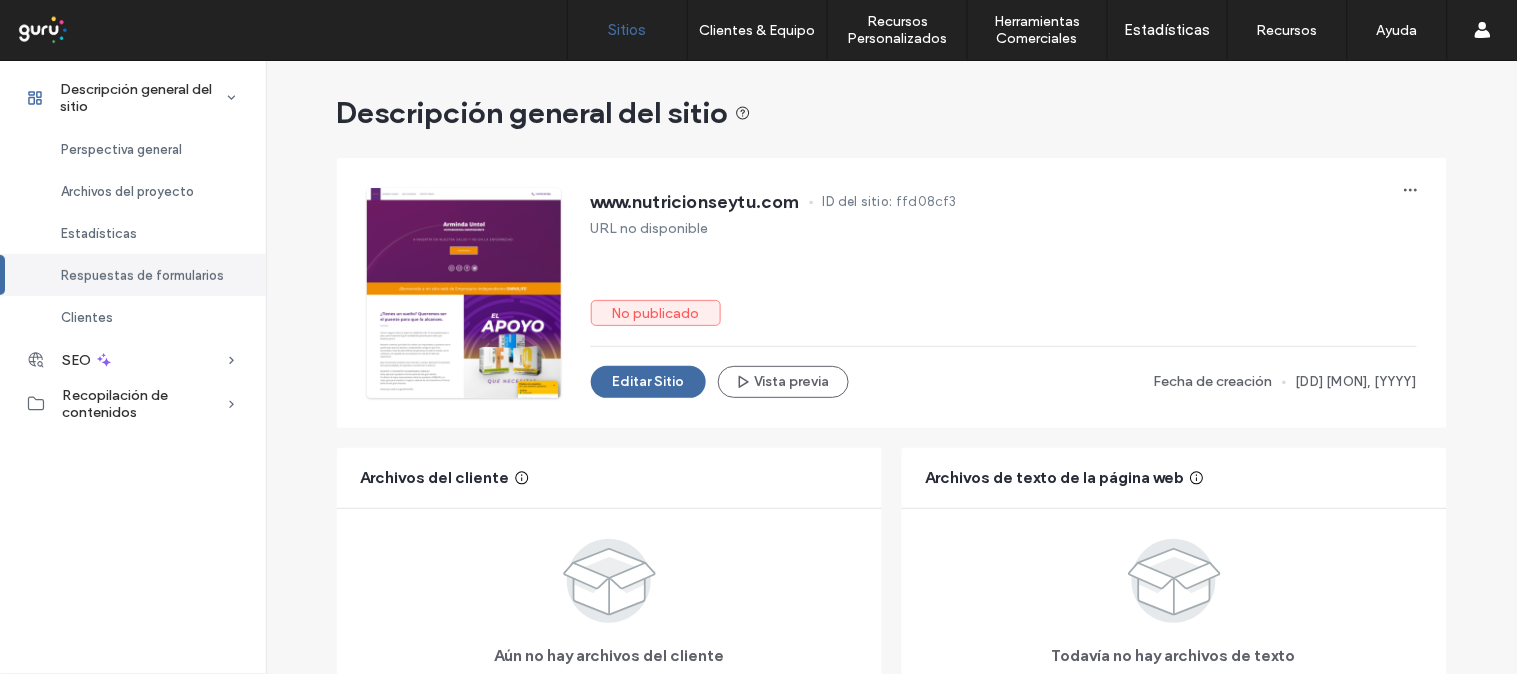 click on "Sitios" at bounding box center (627, 30) 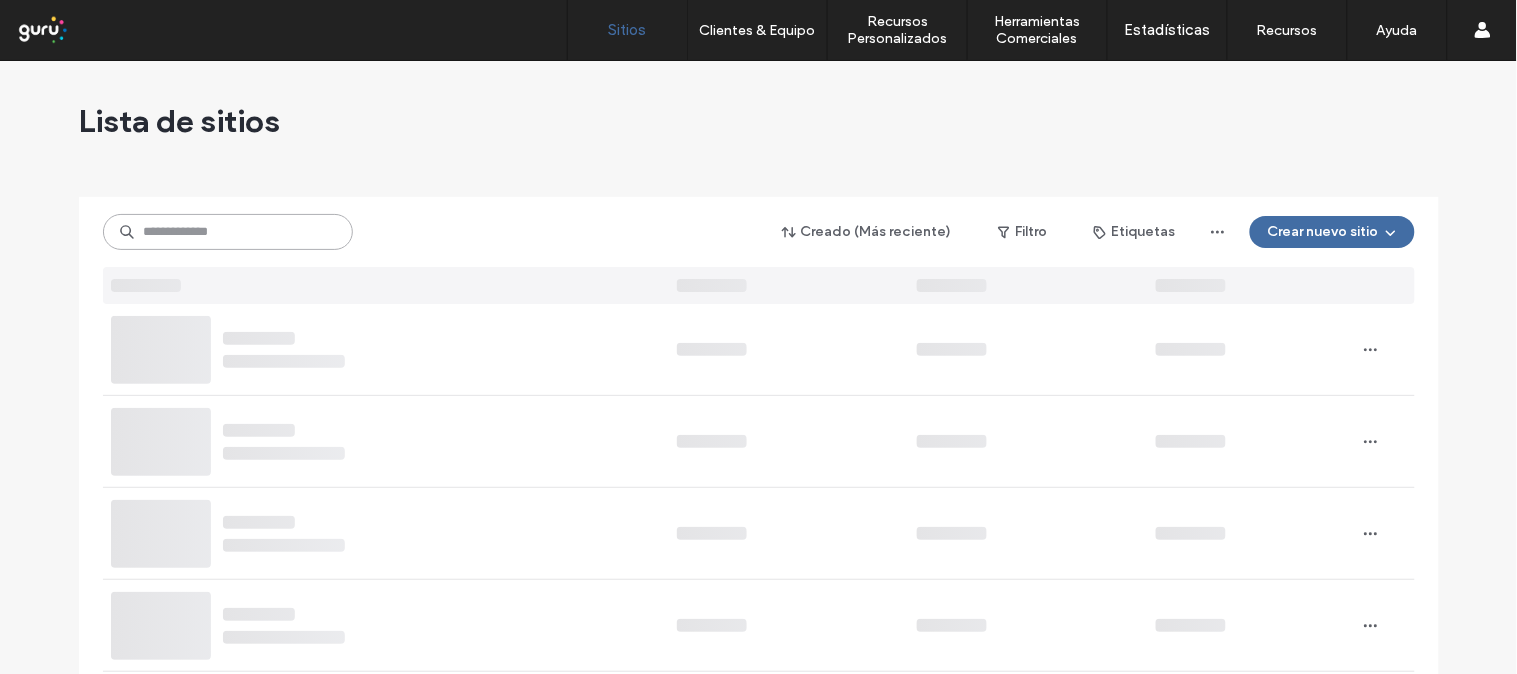 click at bounding box center (228, 232) 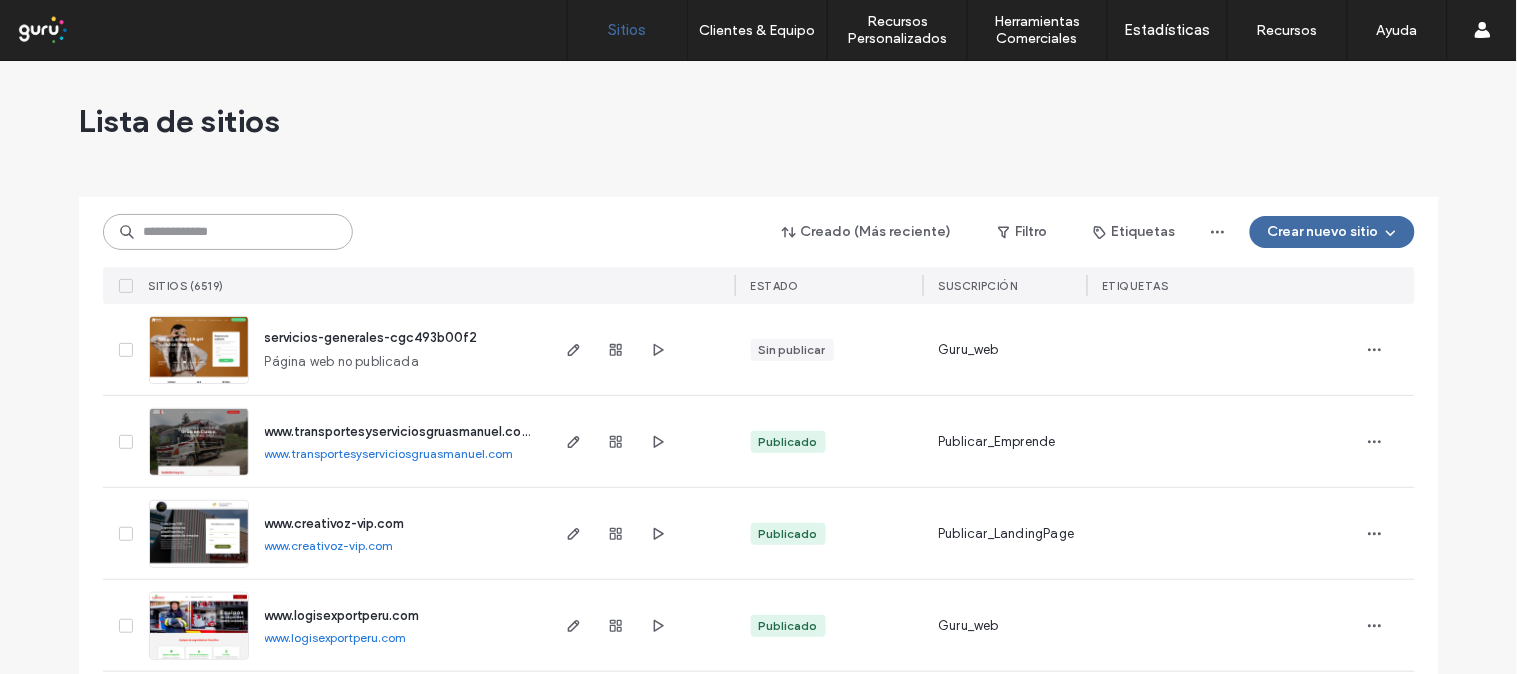 paste on "**********" 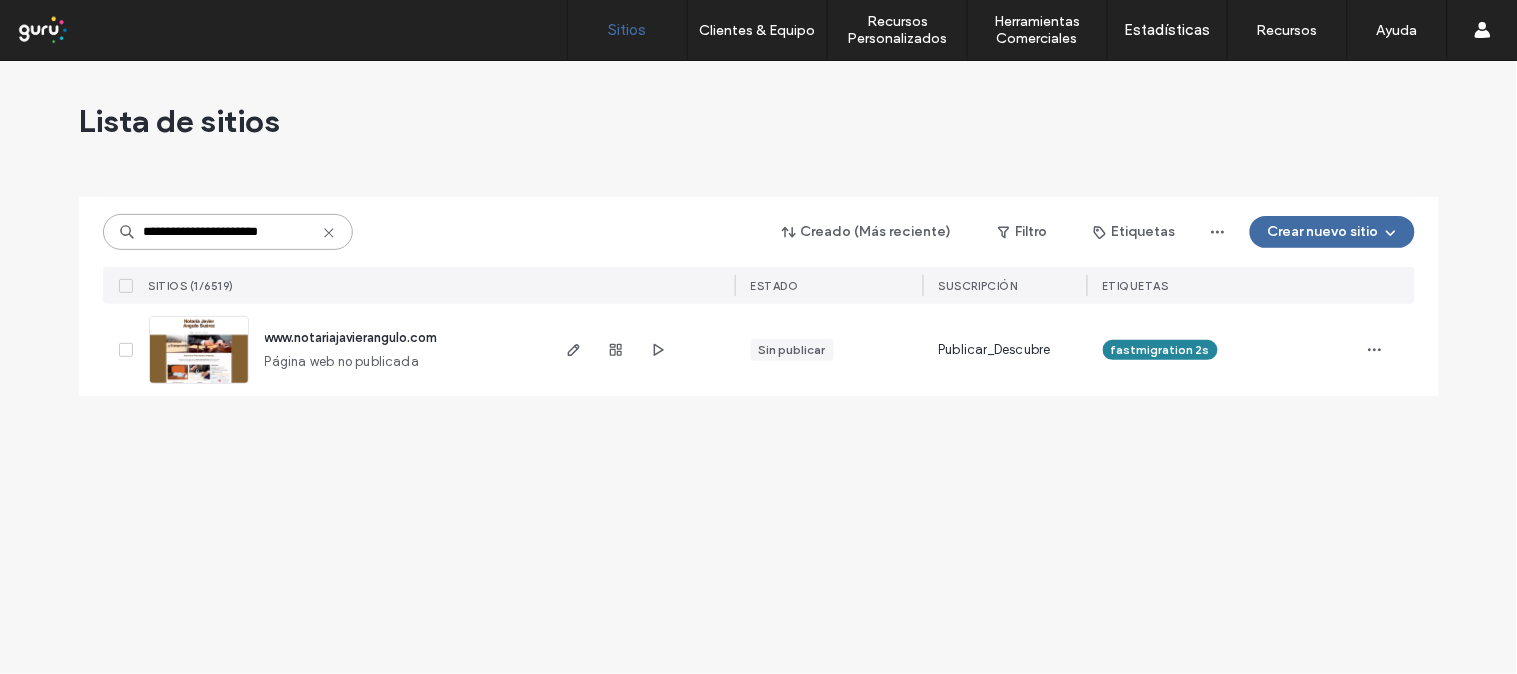 type on "**********" 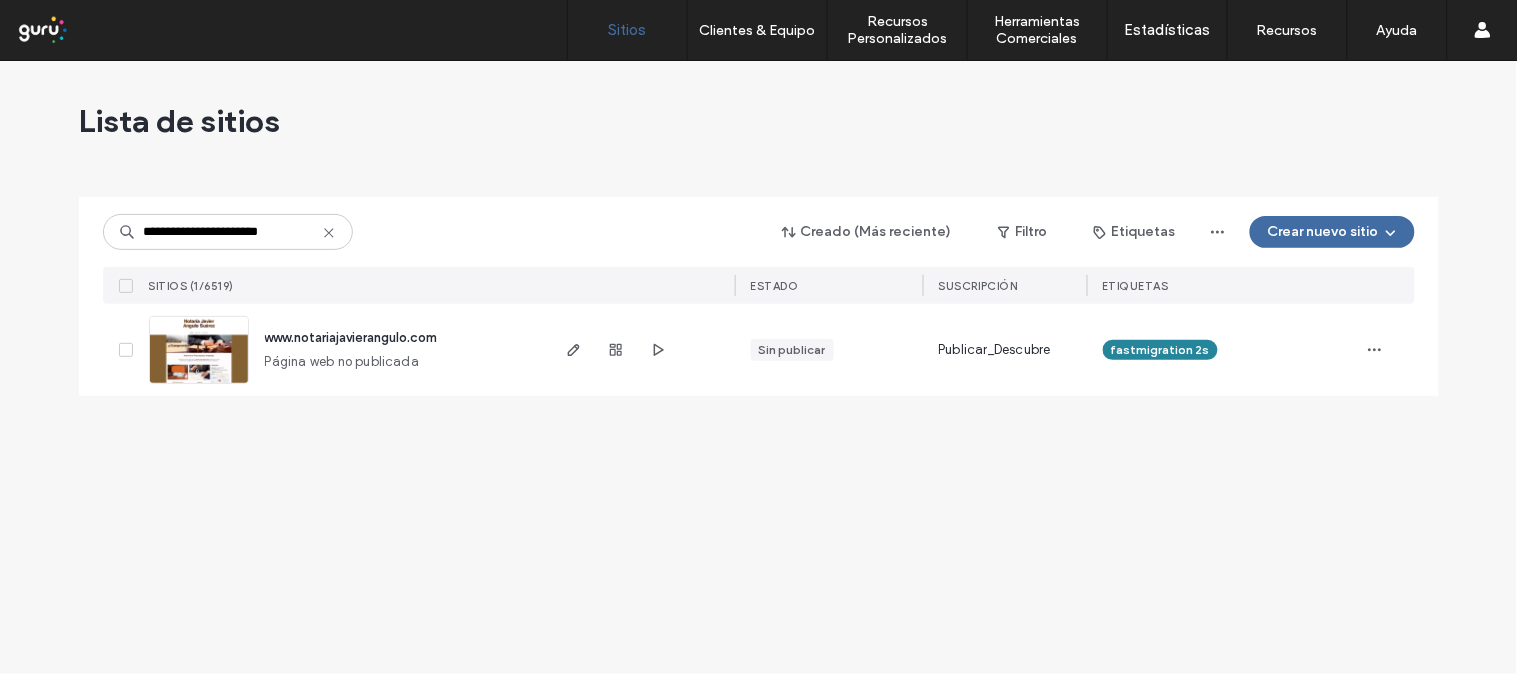 click 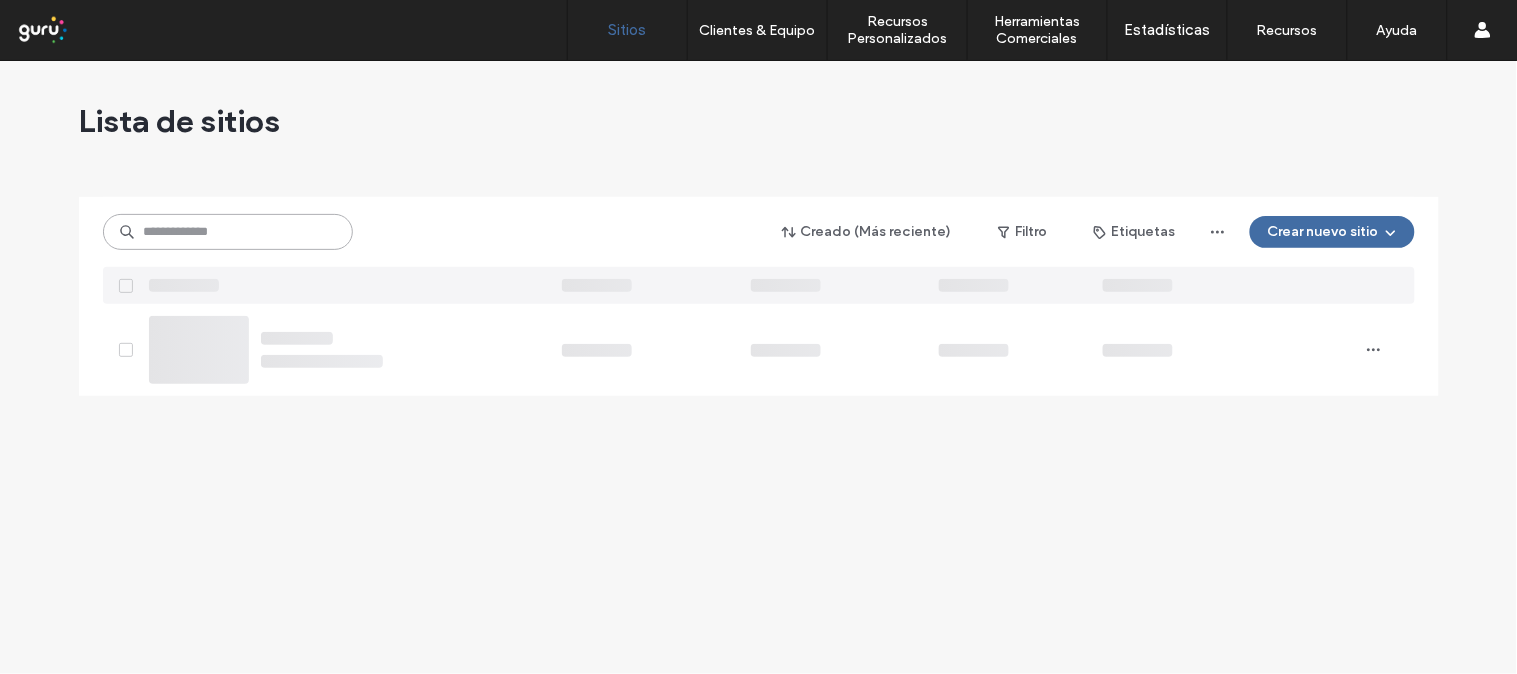 paste on "**********" 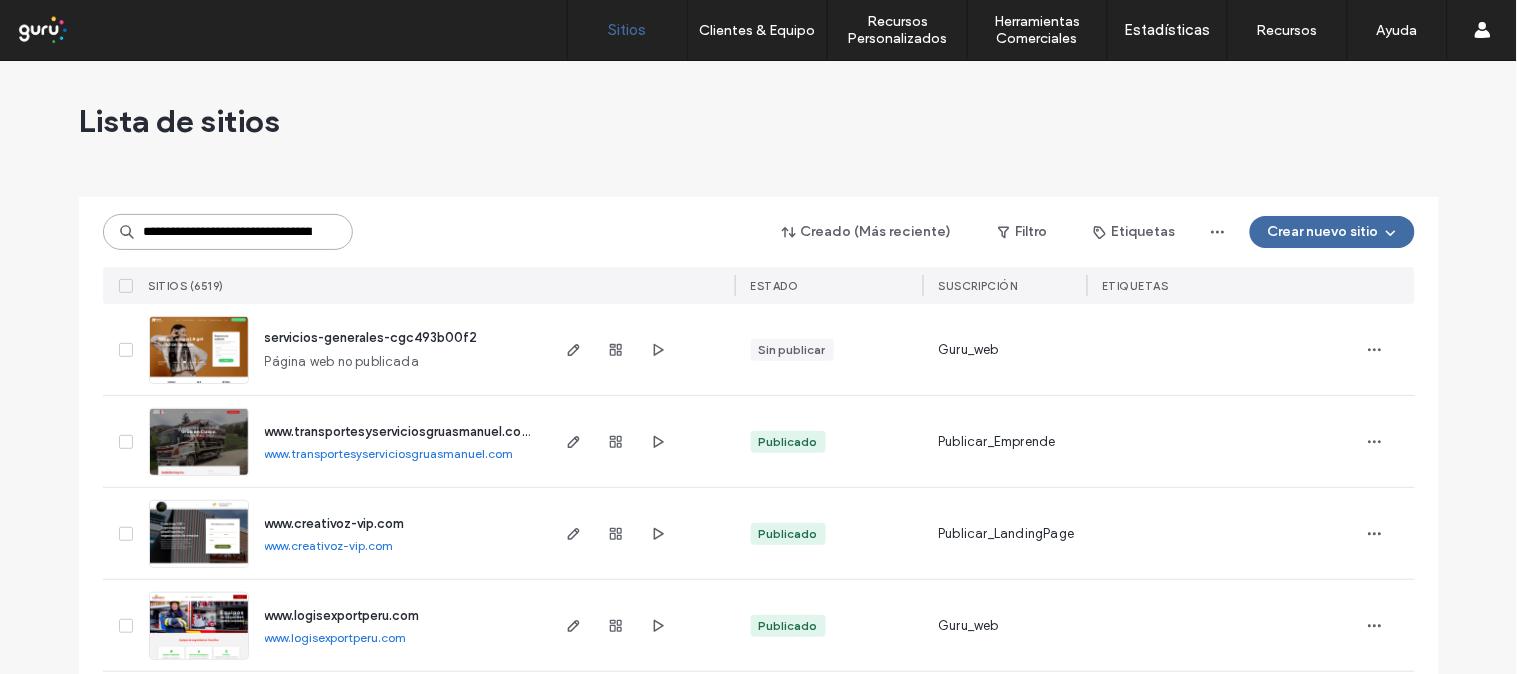 scroll, scrollTop: 0, scrollLeft: 72, axis: horizontal 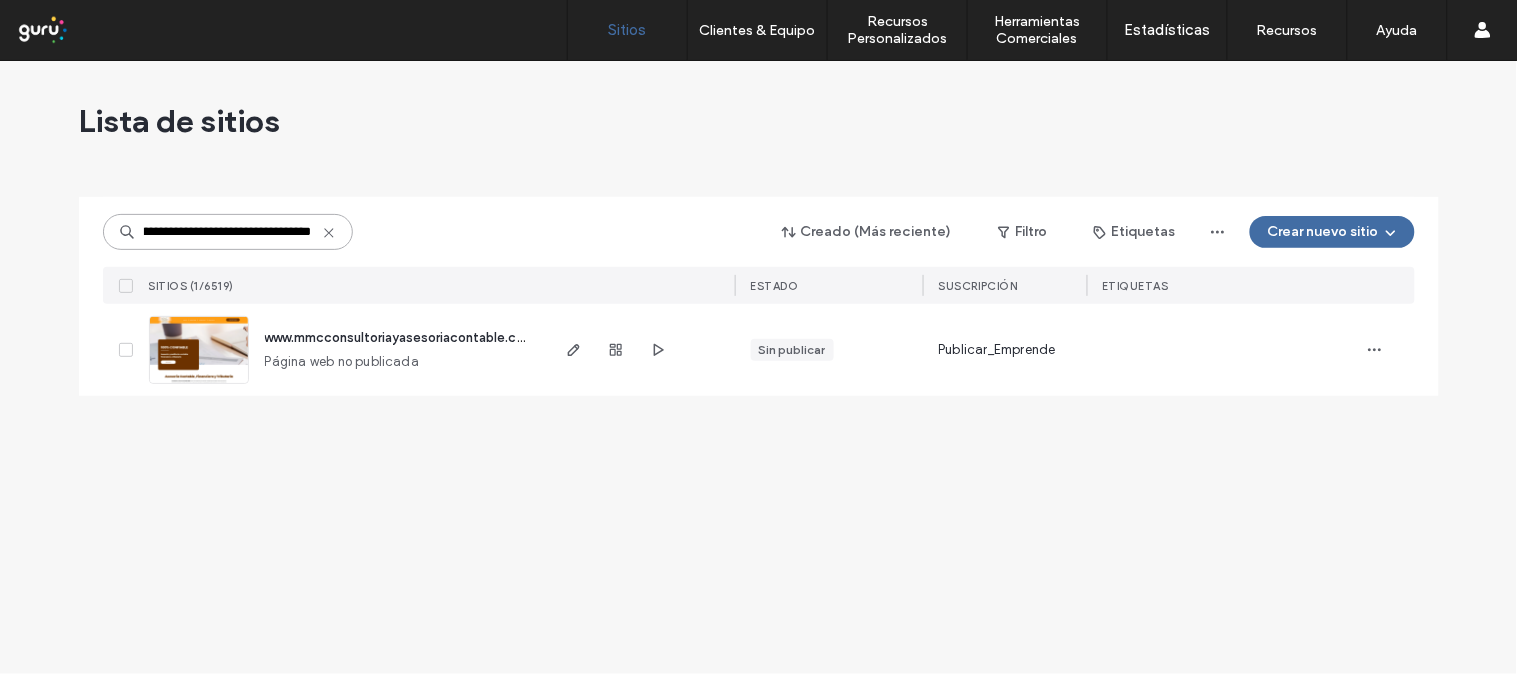 type on "**********" 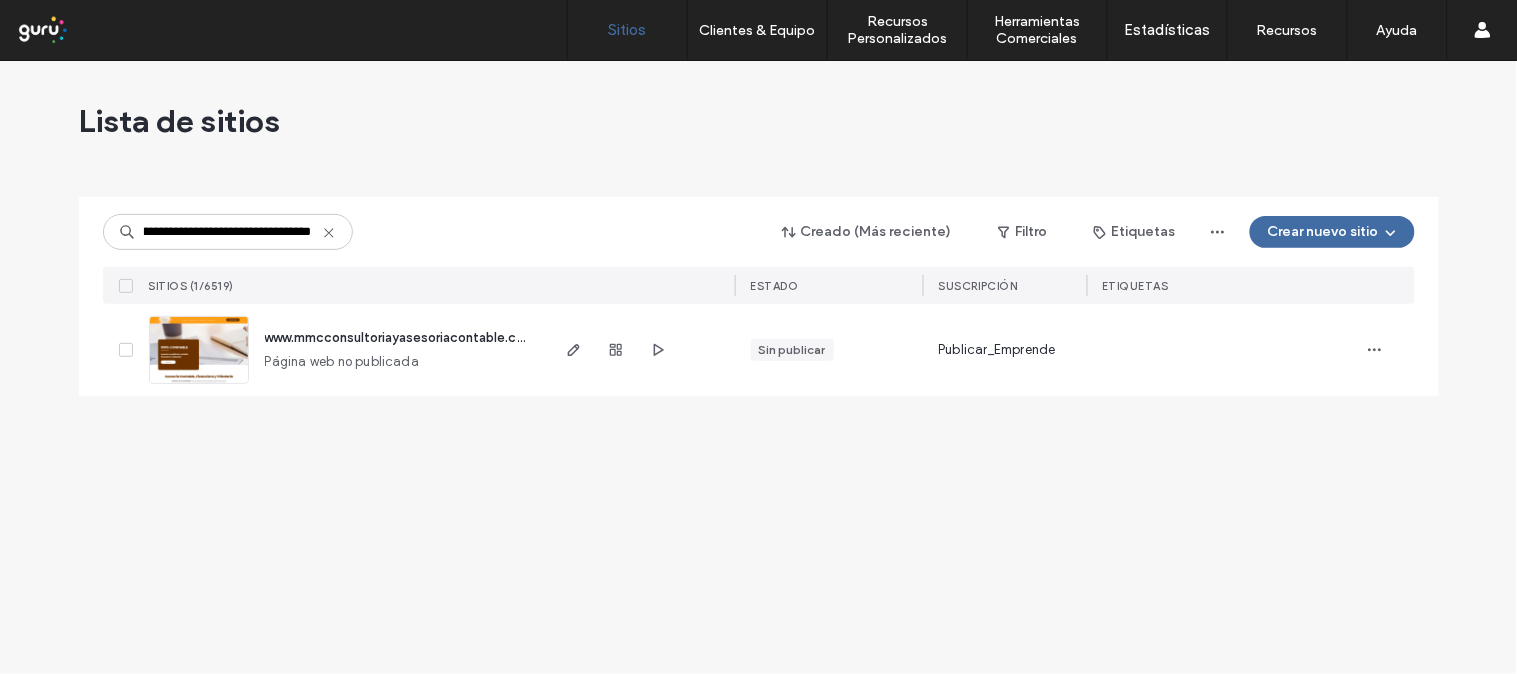 scroll, scrollTop: 0, scrollLeft: 0, axis: both 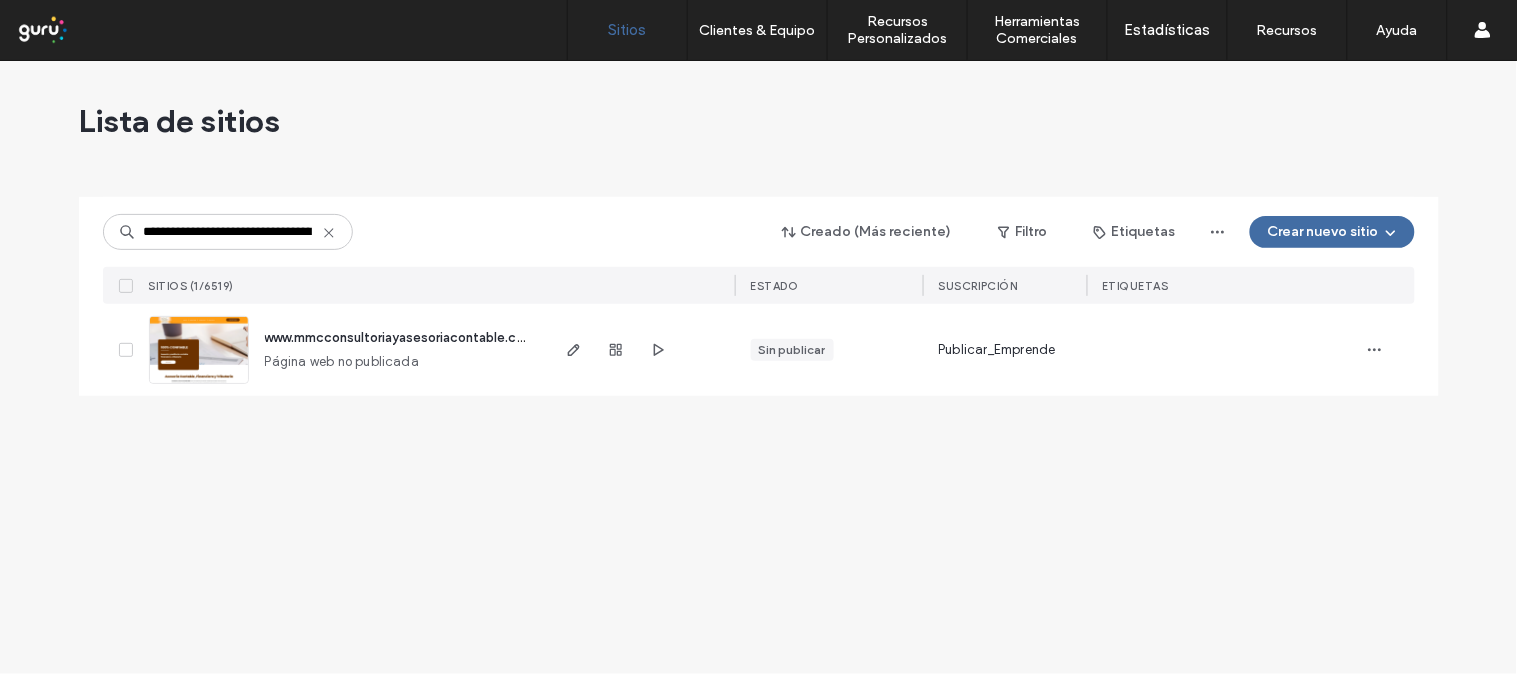 click 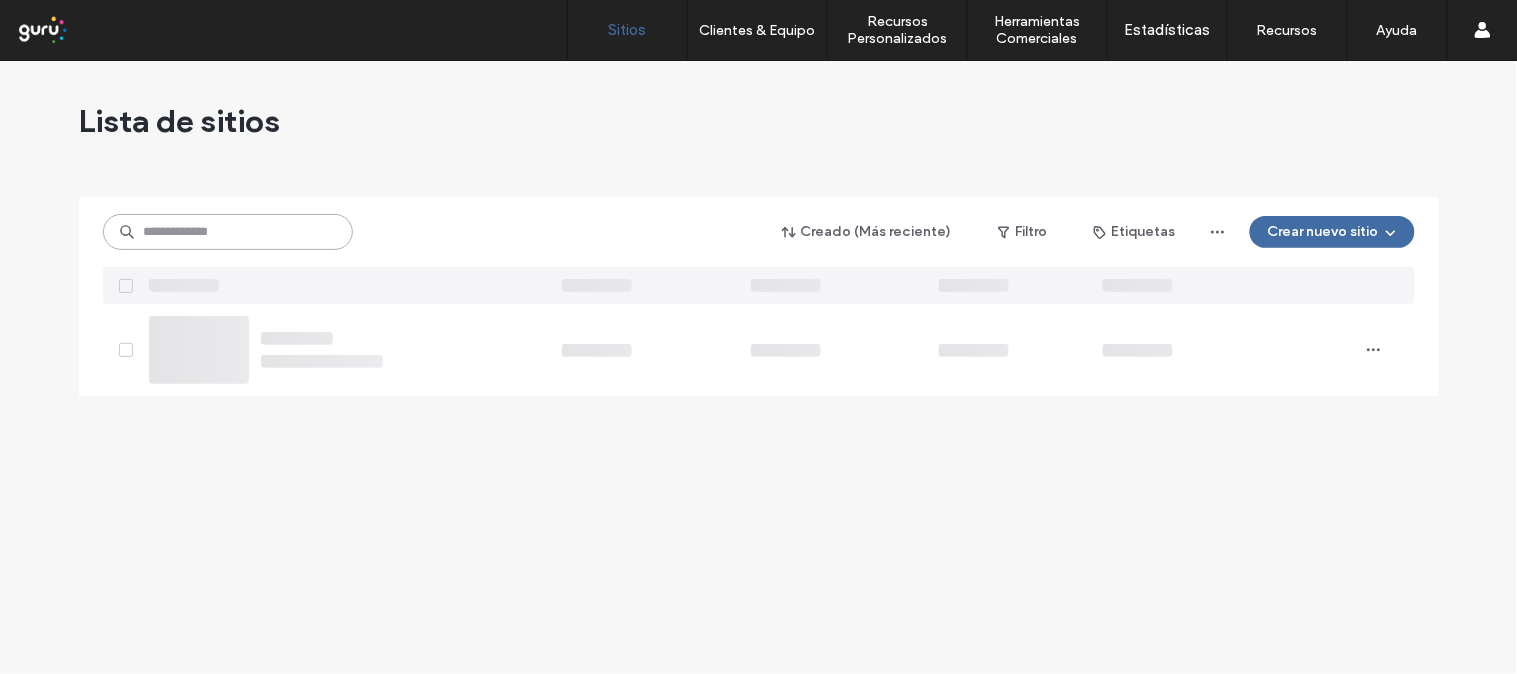 scroll, scrollTop: 0, scrollLeft: 0, axis: both 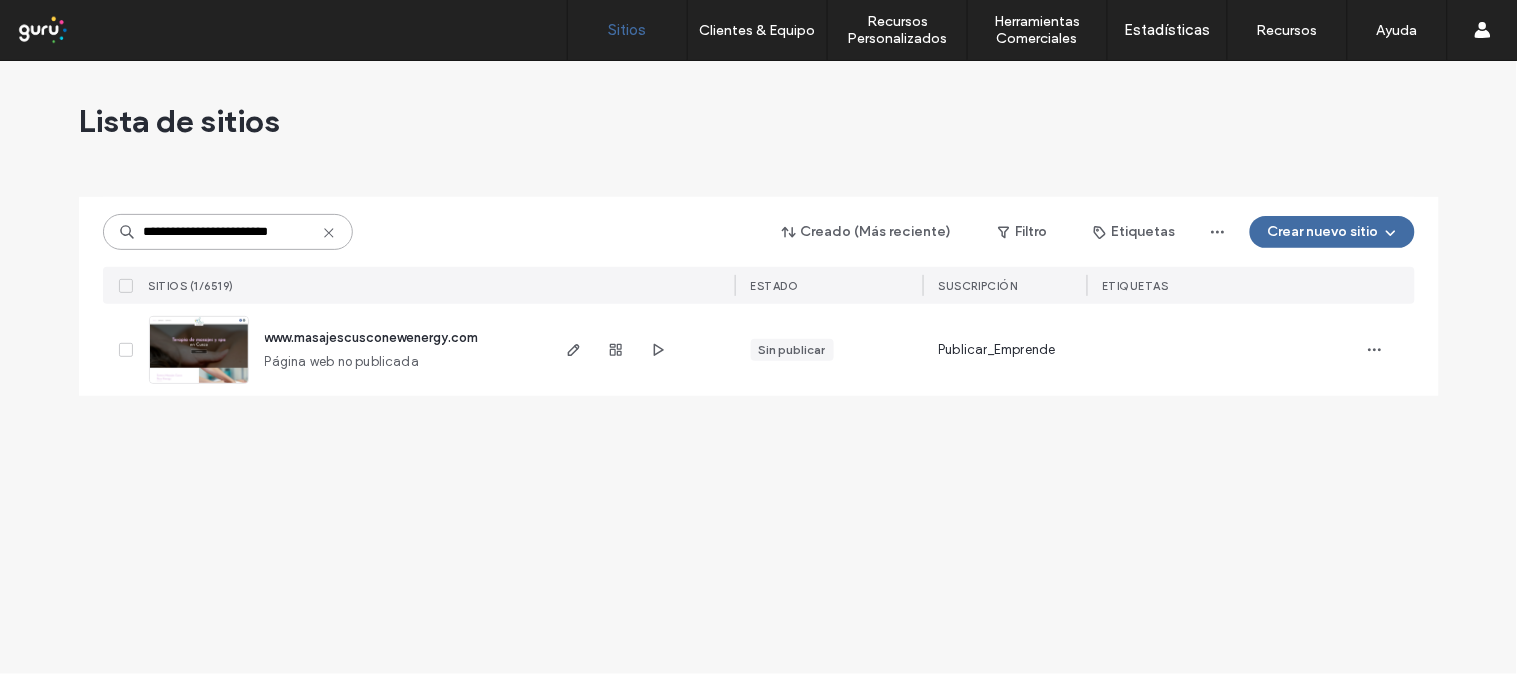 type on "**********" 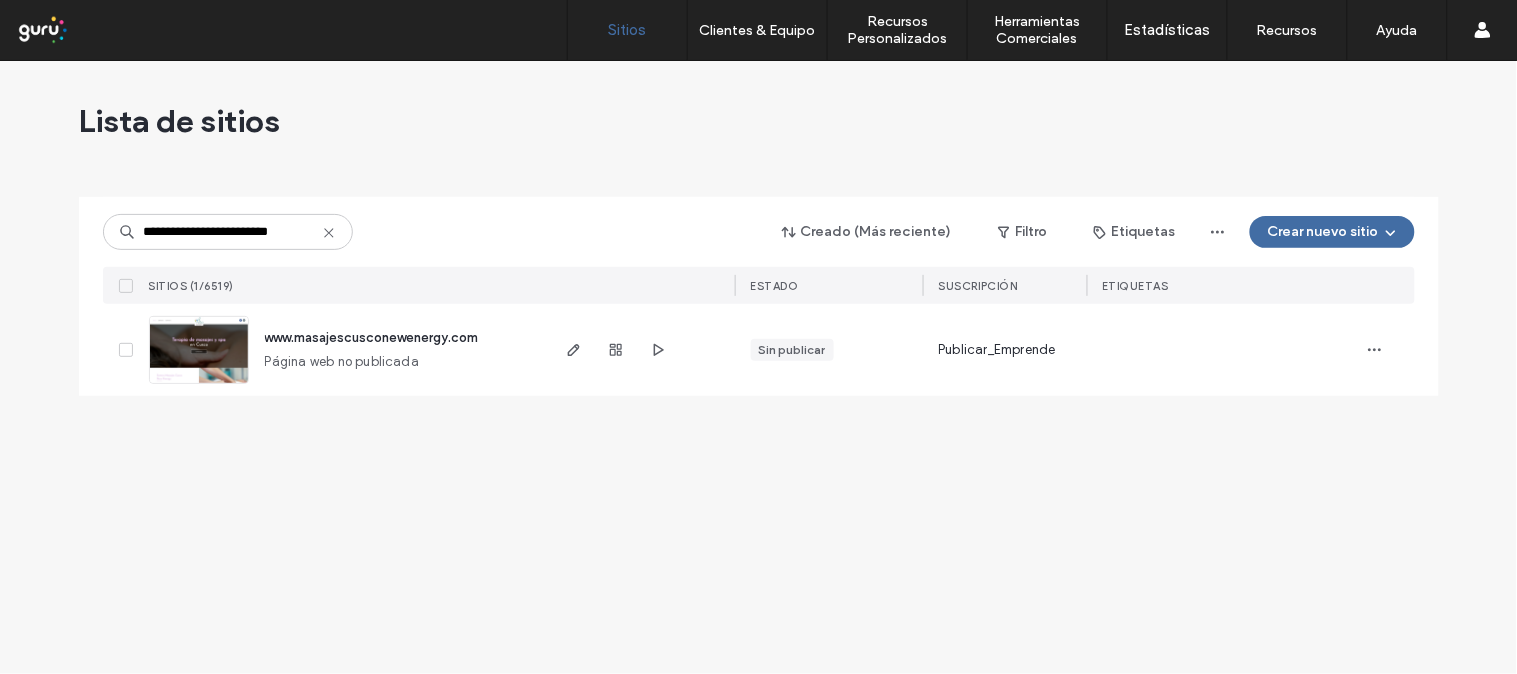 scroll, scrollTop: 0, scrollLeft: 0, axis: both 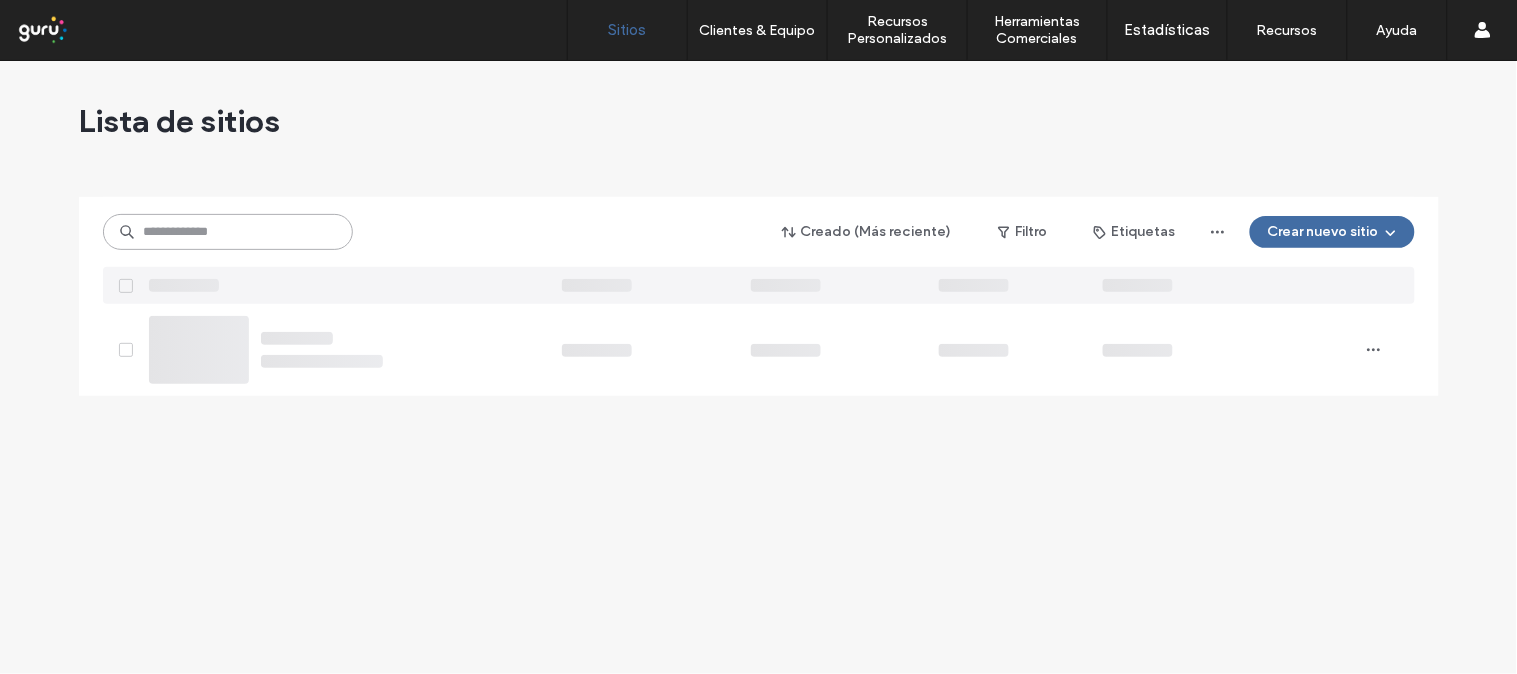 paste on "**********" 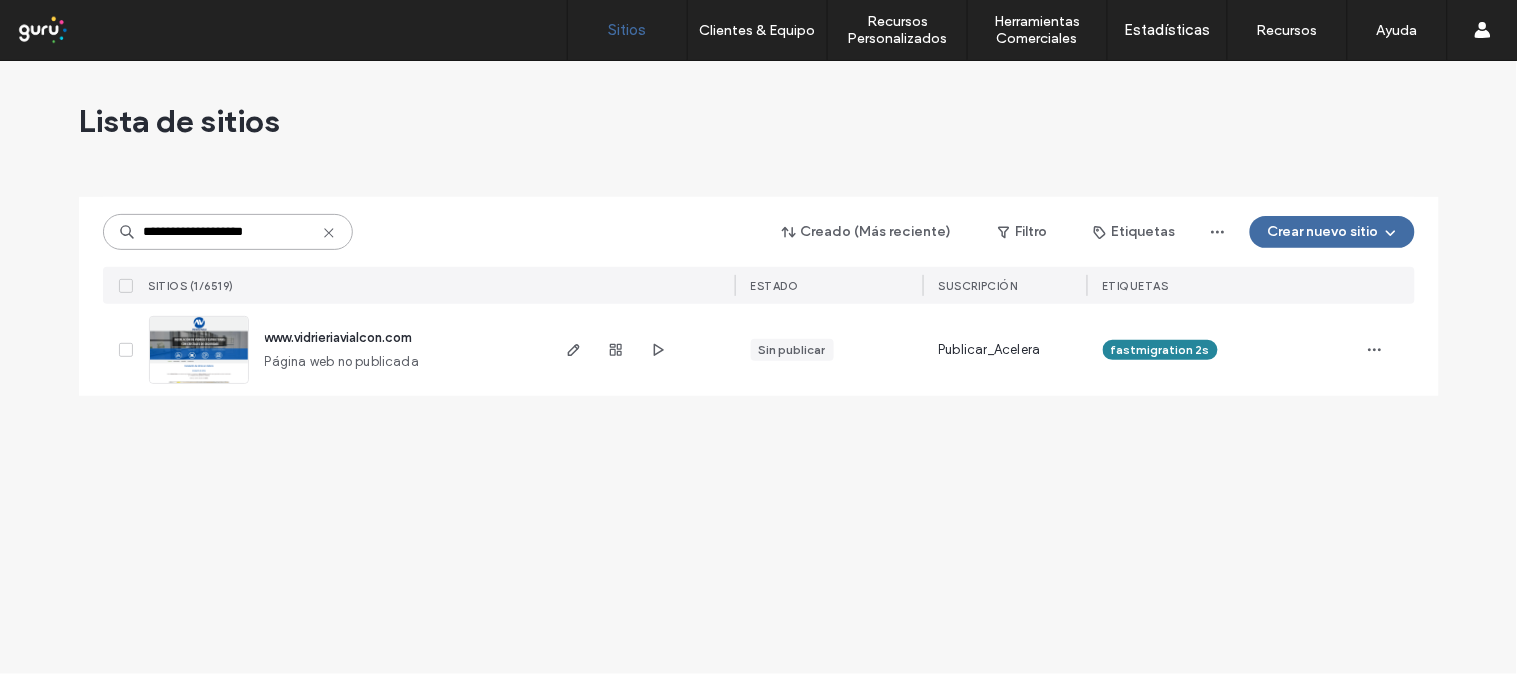type on "**********" 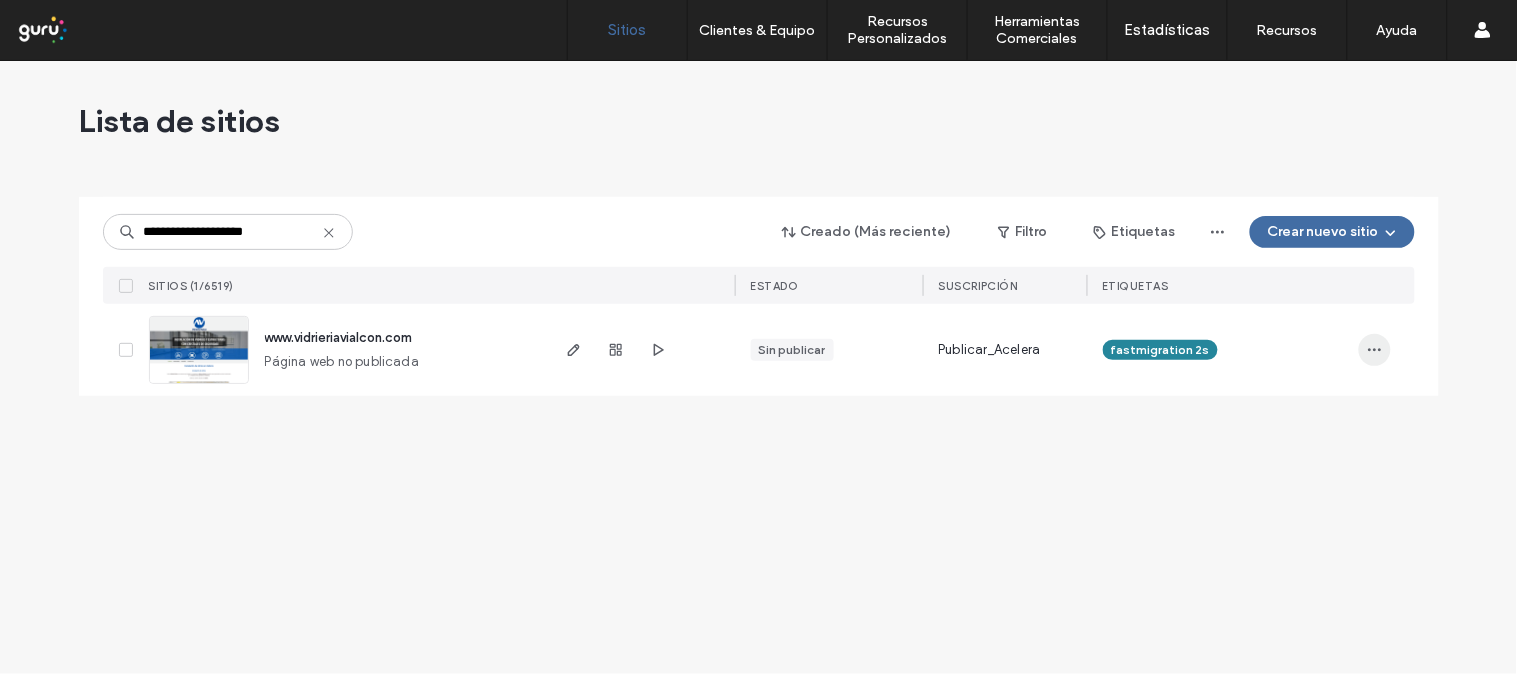 click 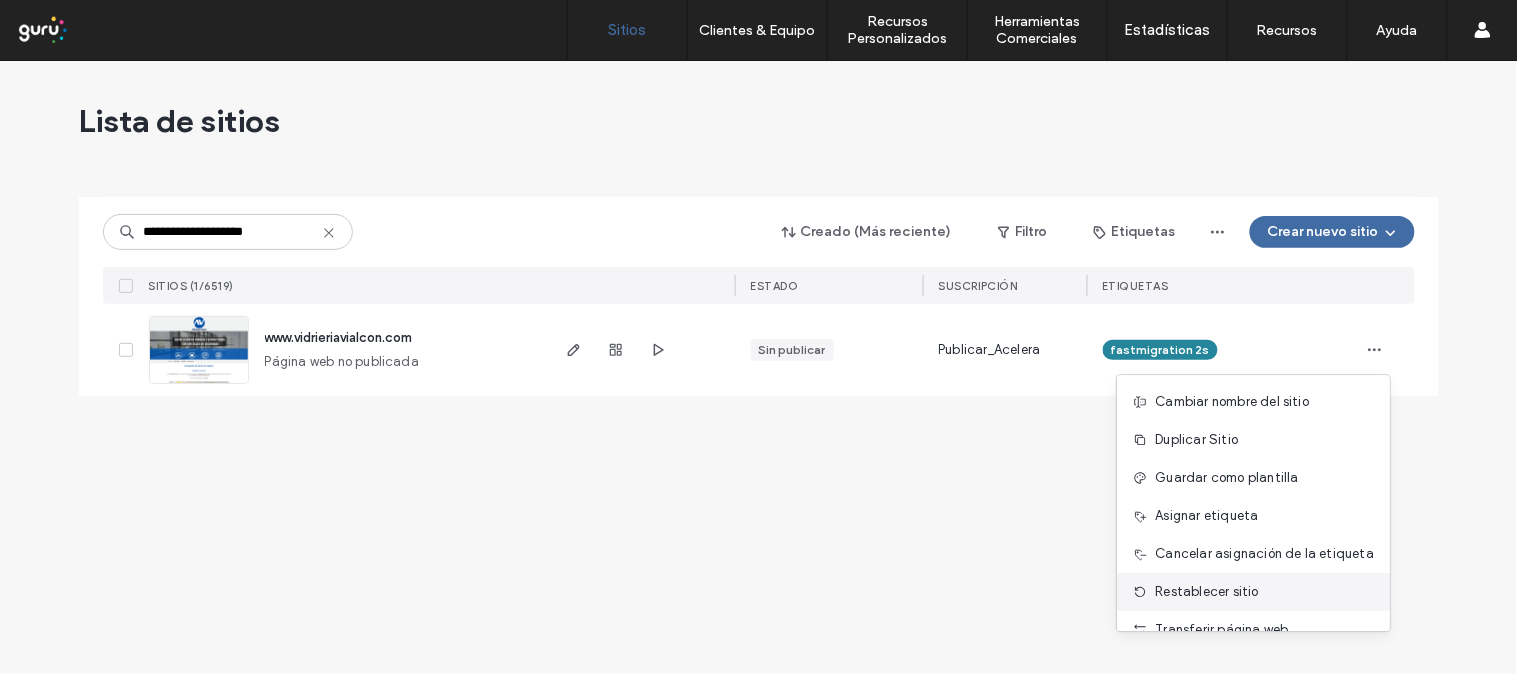 scroll, scrollTop: 102, scrollLeft: 0, axis: vertical 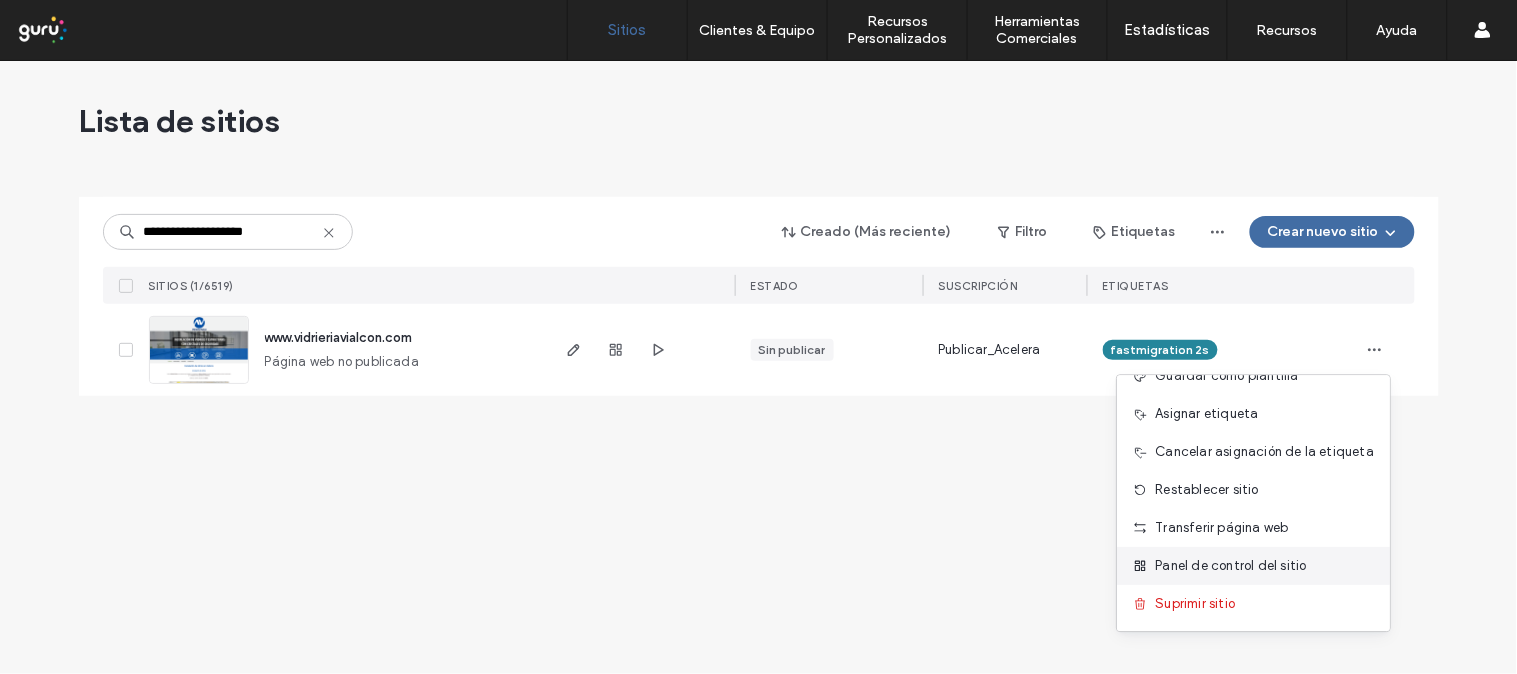 click on "Panel de control del sitio" at bounding box center [1231, 566] 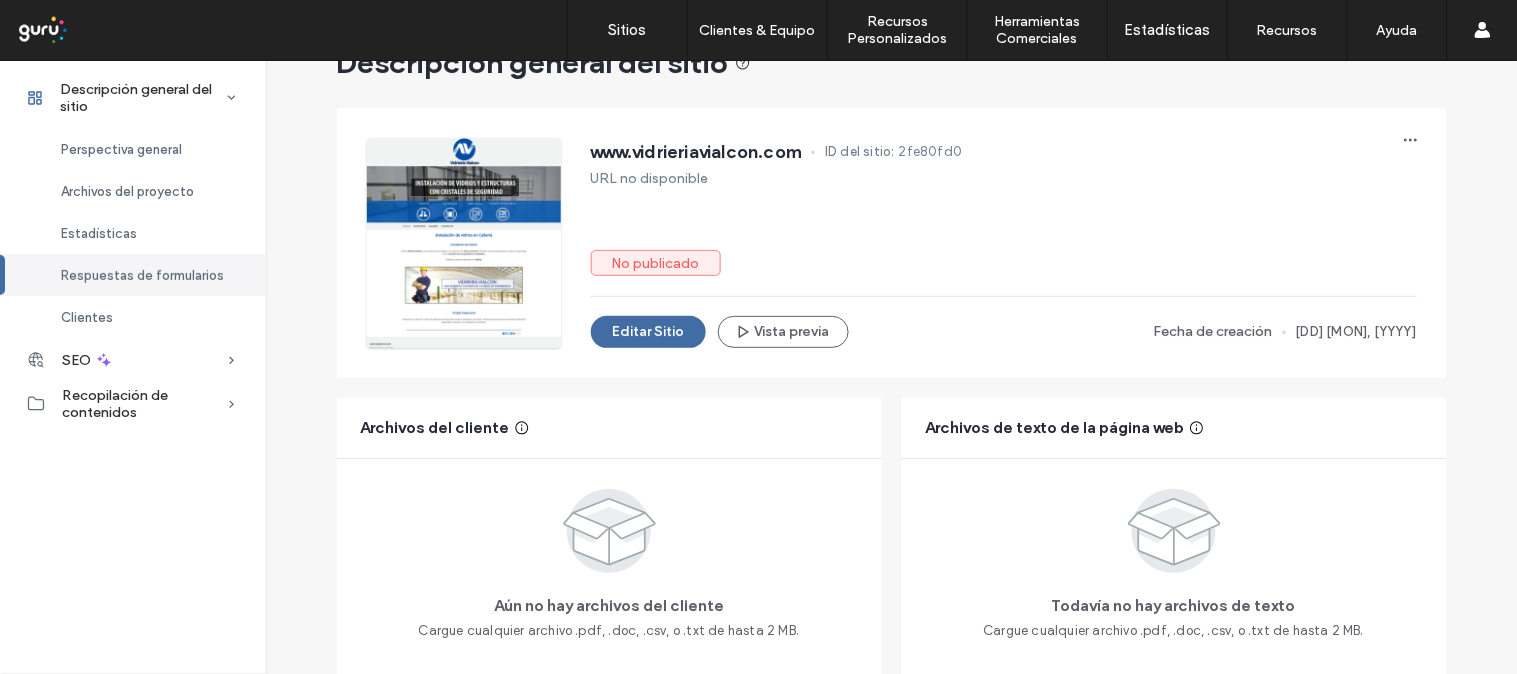 scroll, scrollTop: 0, scrollLeft: 0, axis: both 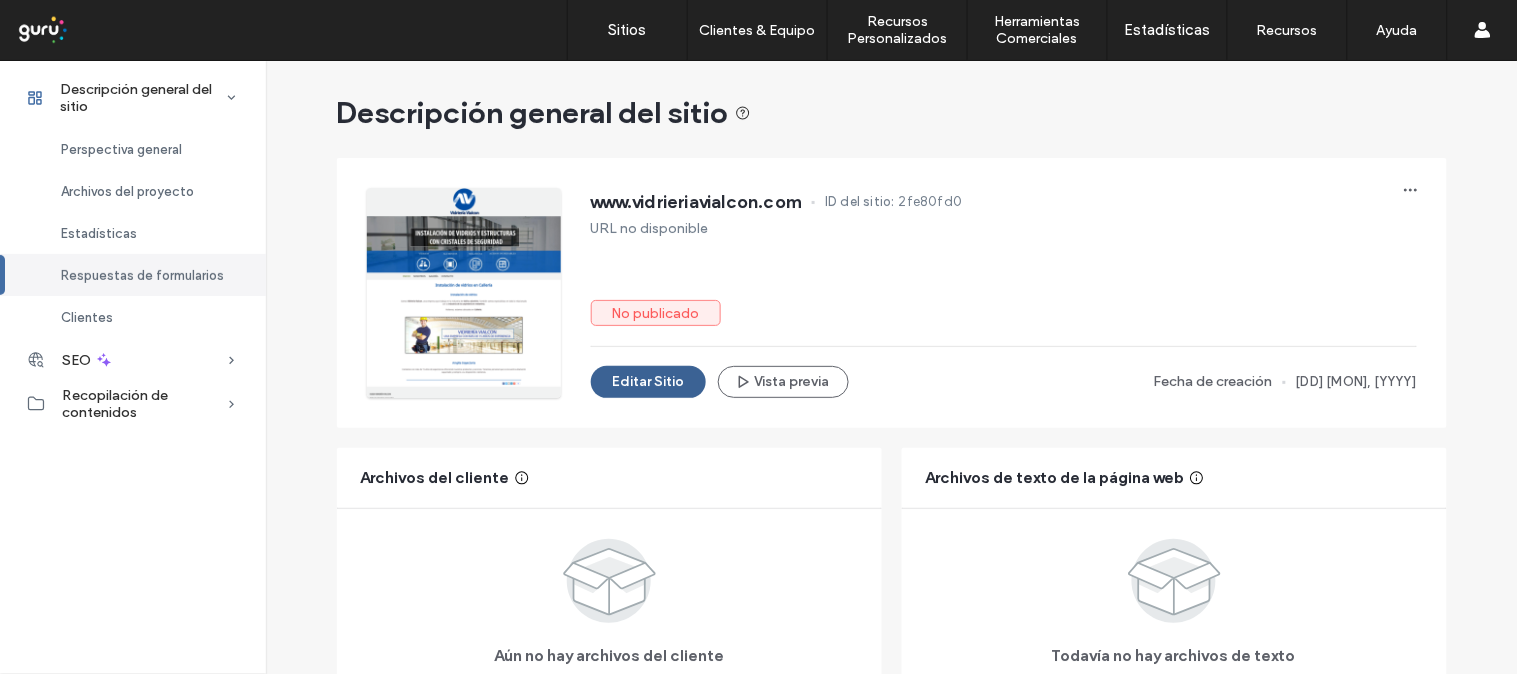click on "Editar Sitio" at bounding box center (648, 382) 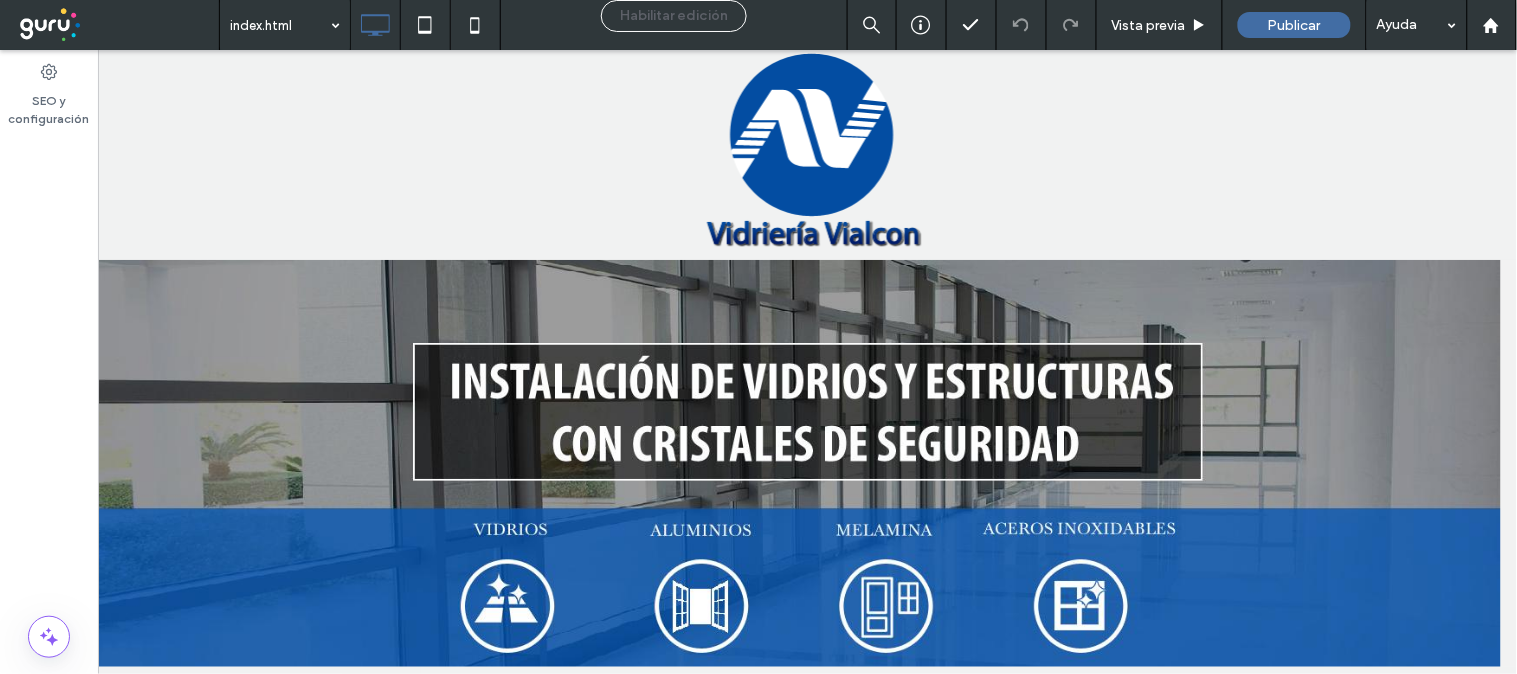 scroll, scrollTop: 0, scrollLeft: 0, axis: both 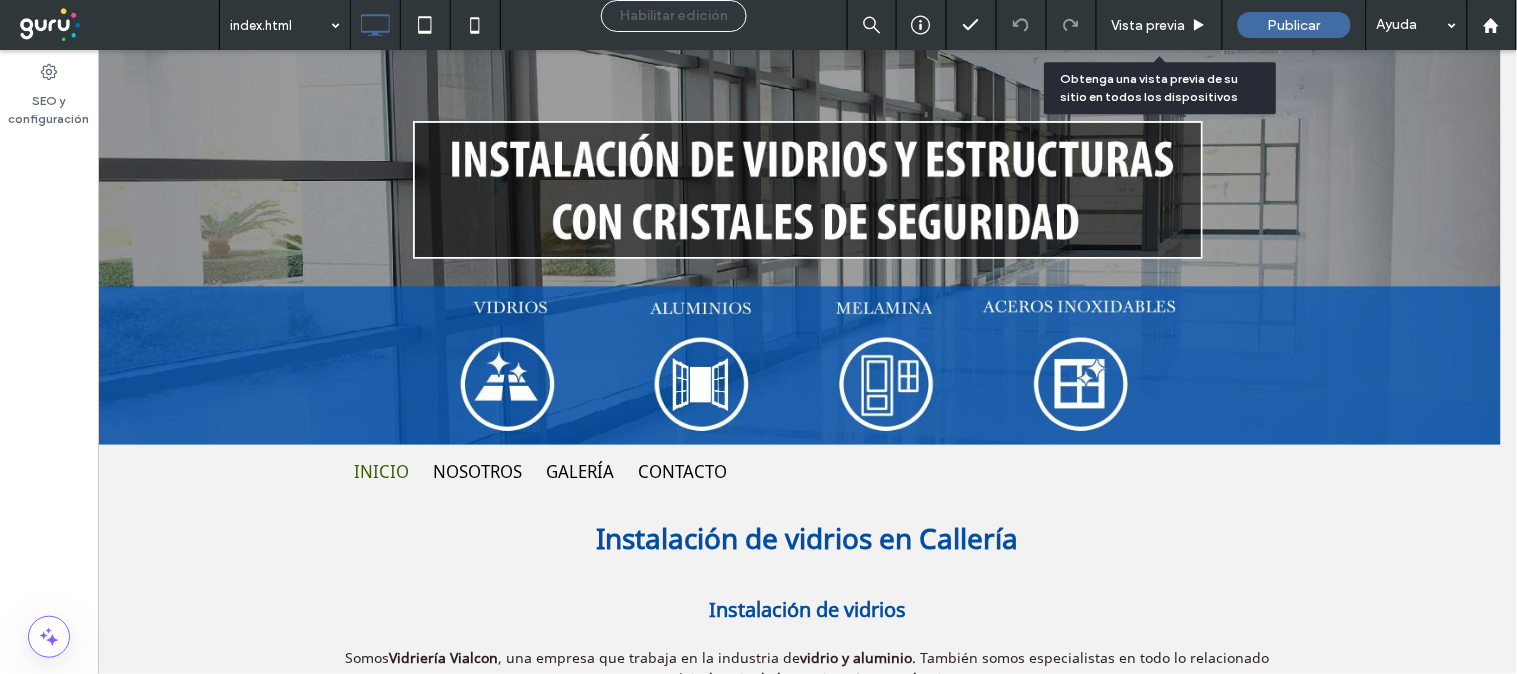 click on "Vista previa" at bounding box center [1149, 25] 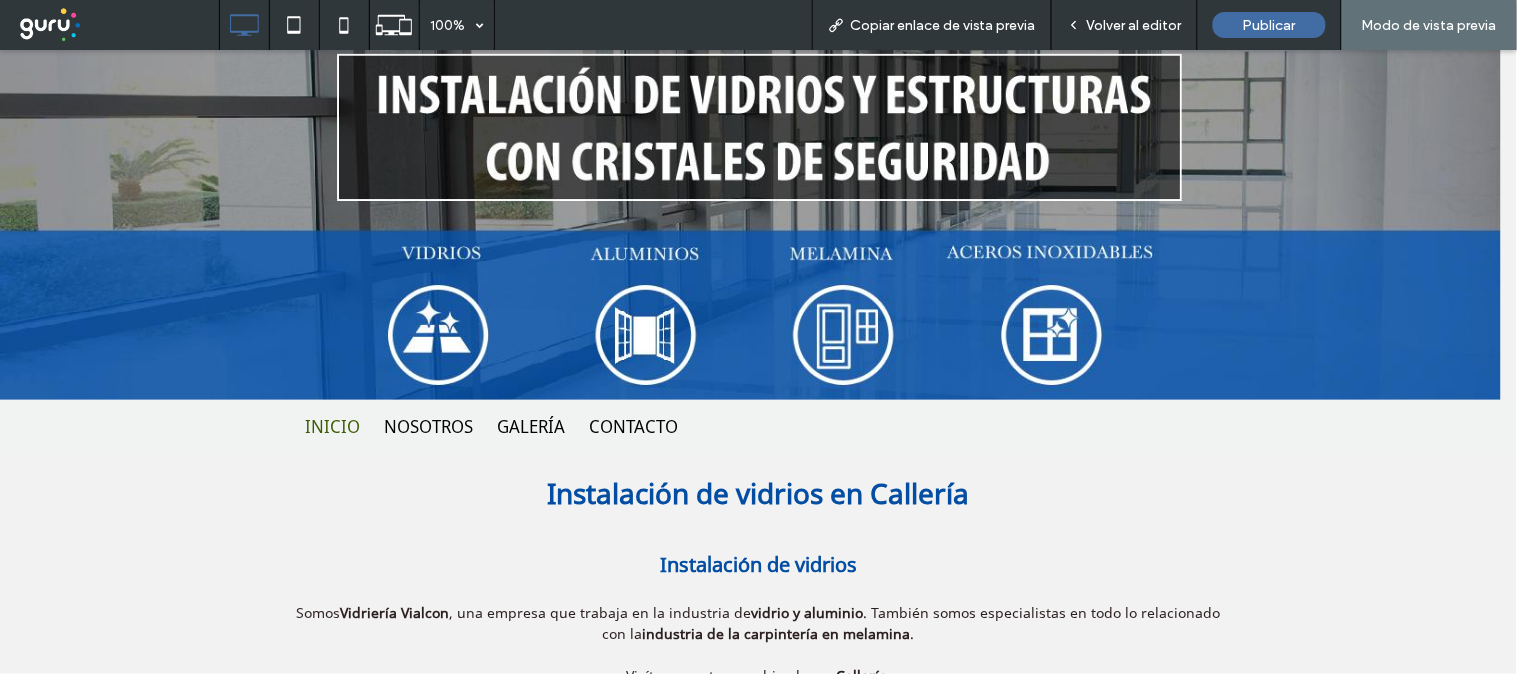 scroll, scrollTop: 333, scrollLeft: 0, axis: vertical 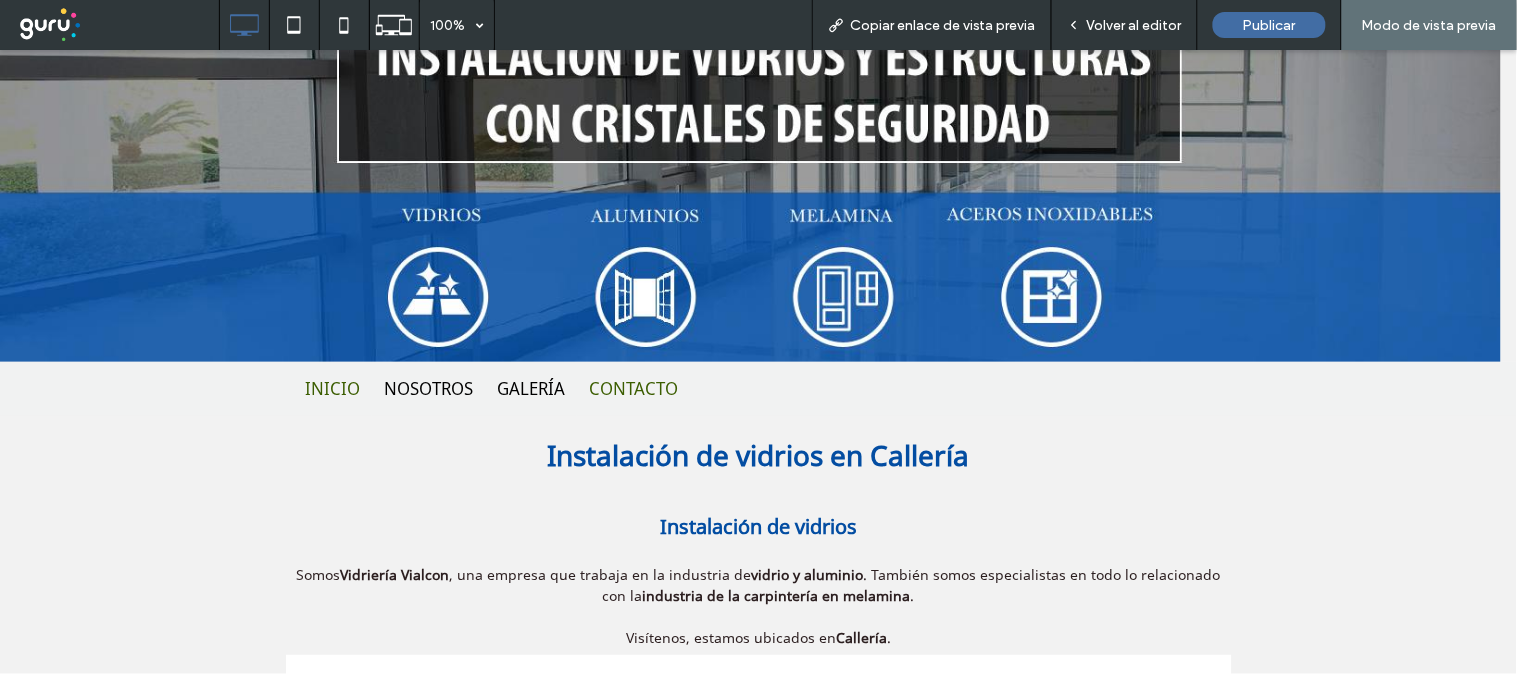 click on "Contacto" at bounding box center [633, 388] 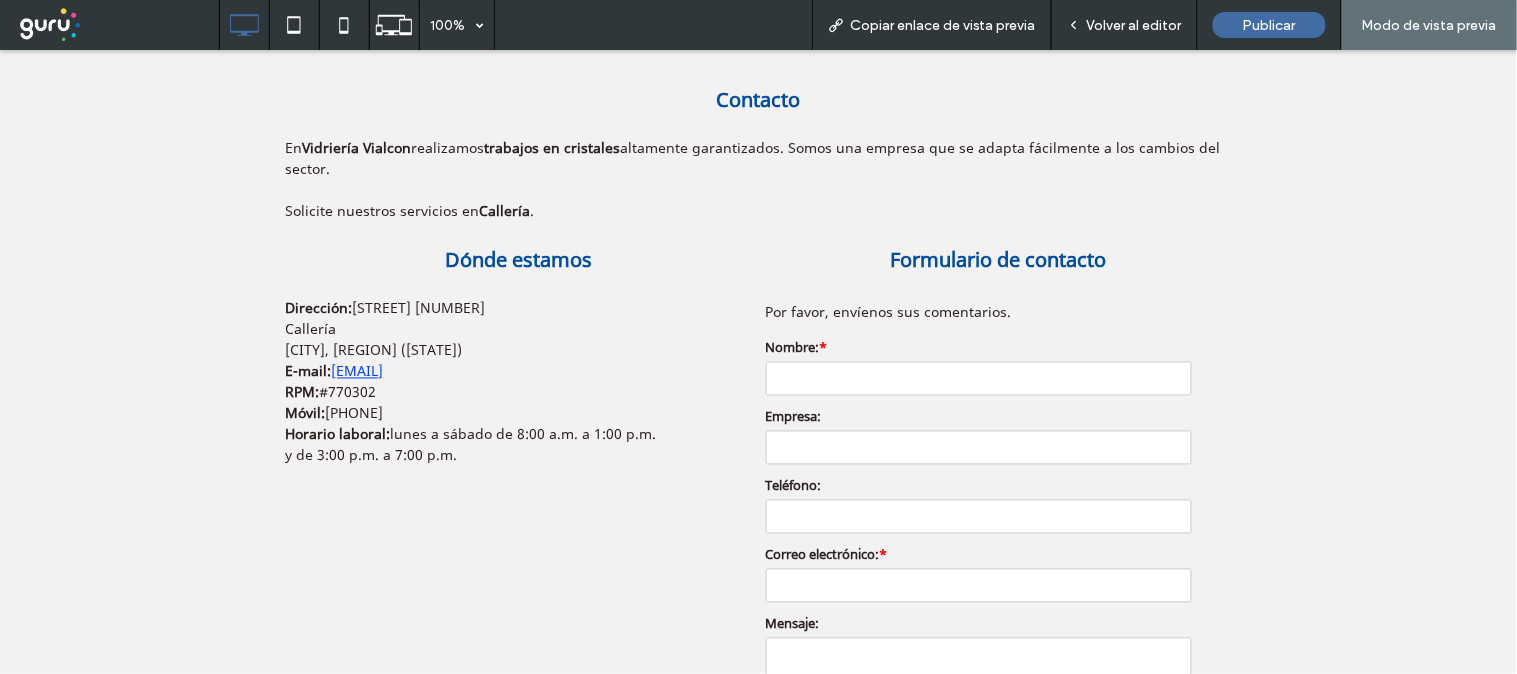scroll, scrollTop: 777, scrollLeft: 0, axis: vertical 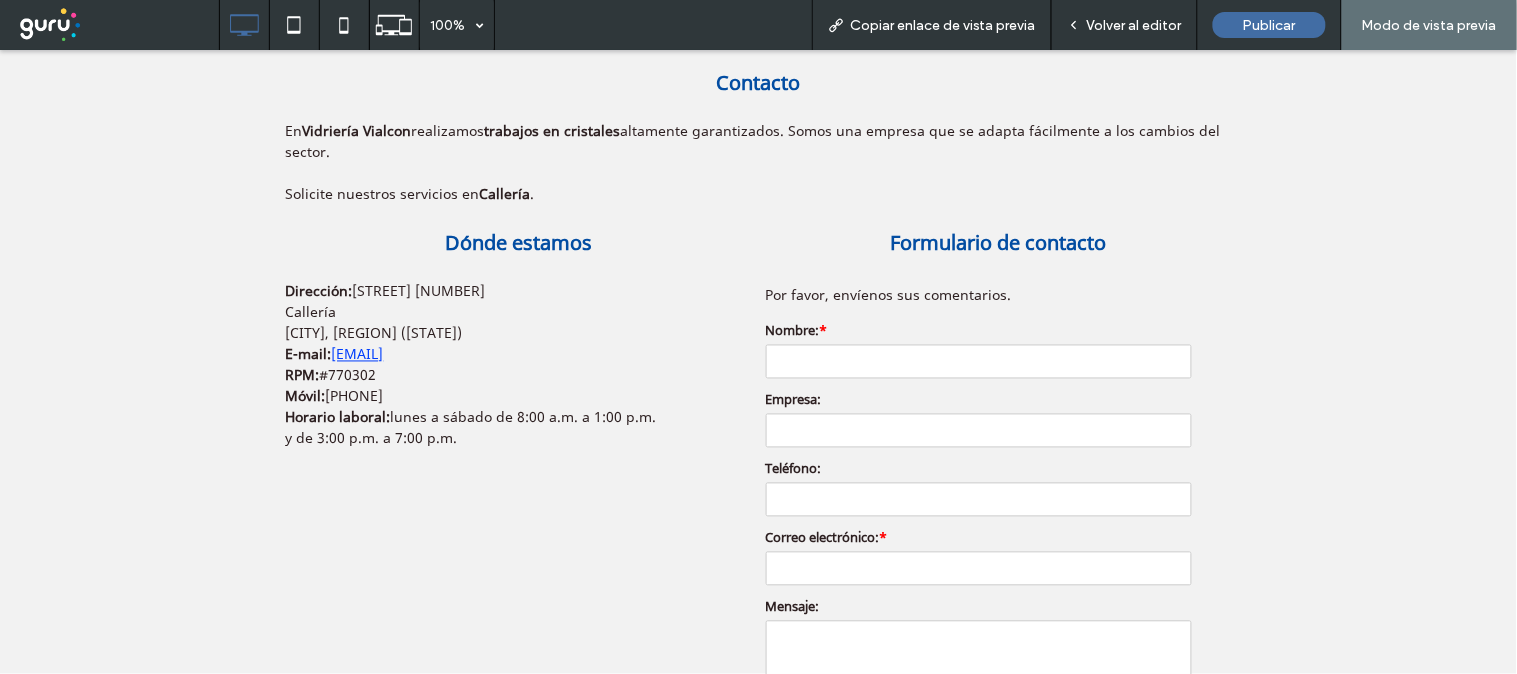 drag, startPoint x: 396, startPoint y: 395, endPoint x: 323, endPoint y: 396, distance: 73.00685 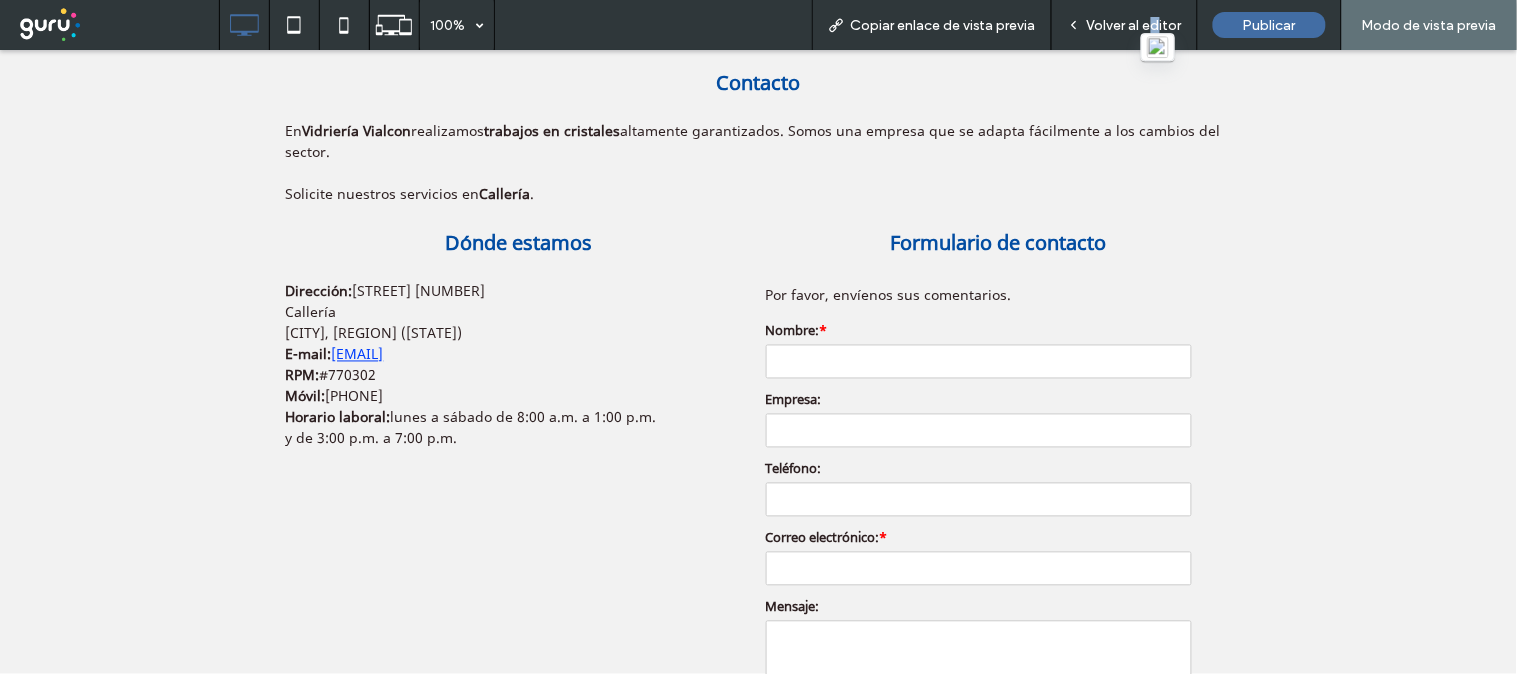 click on "Volver al editor" at bounding box center [1134, 25] 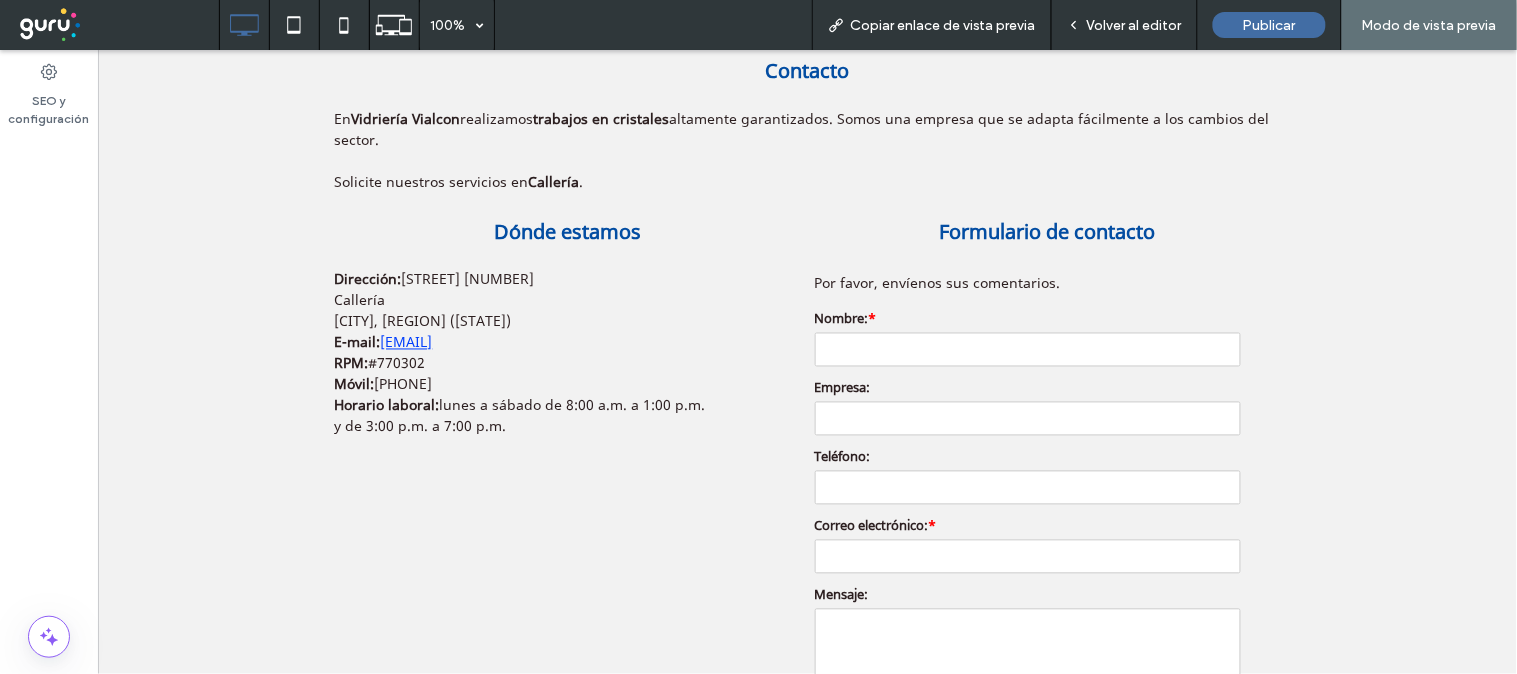 scroll, scrollTop: 750, scrollLeft: 0, axis: vertical 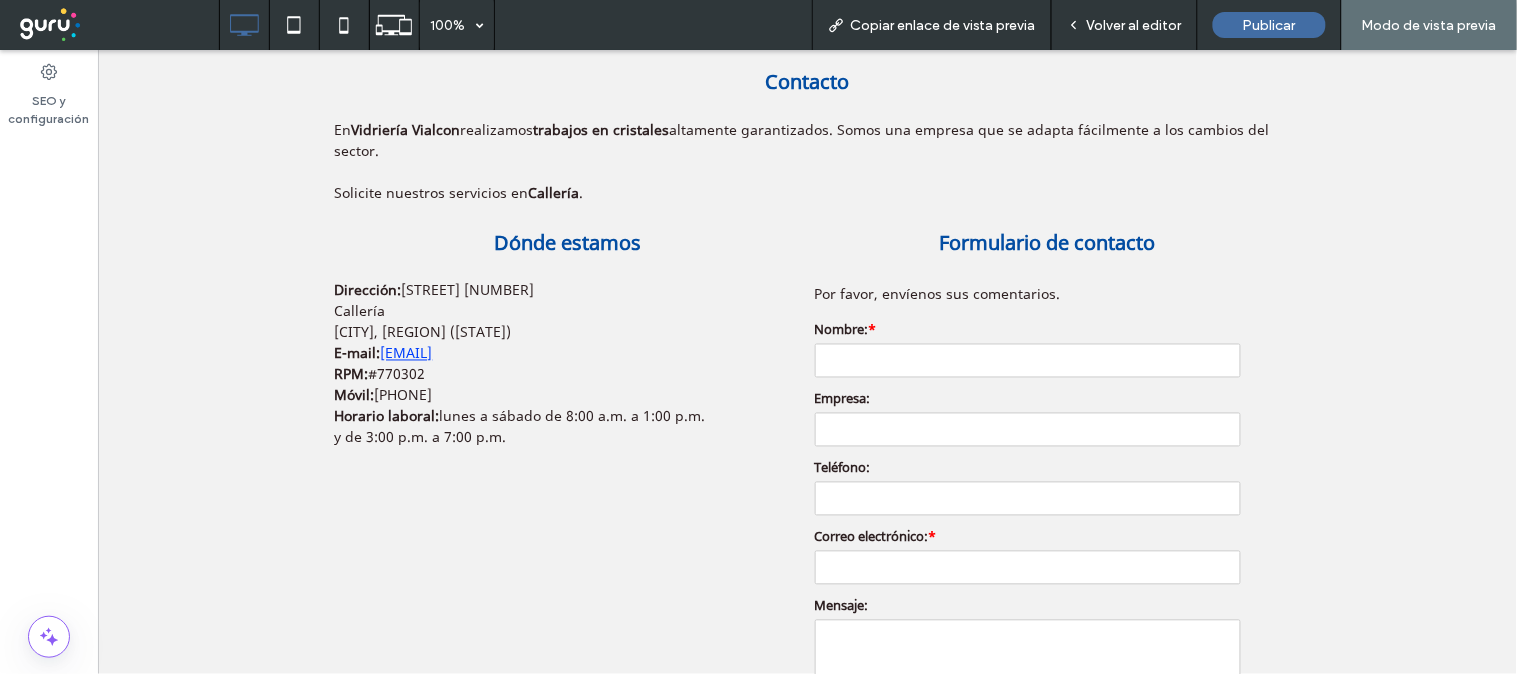click on "Volver al editor" at bounding box center (1134, 25) 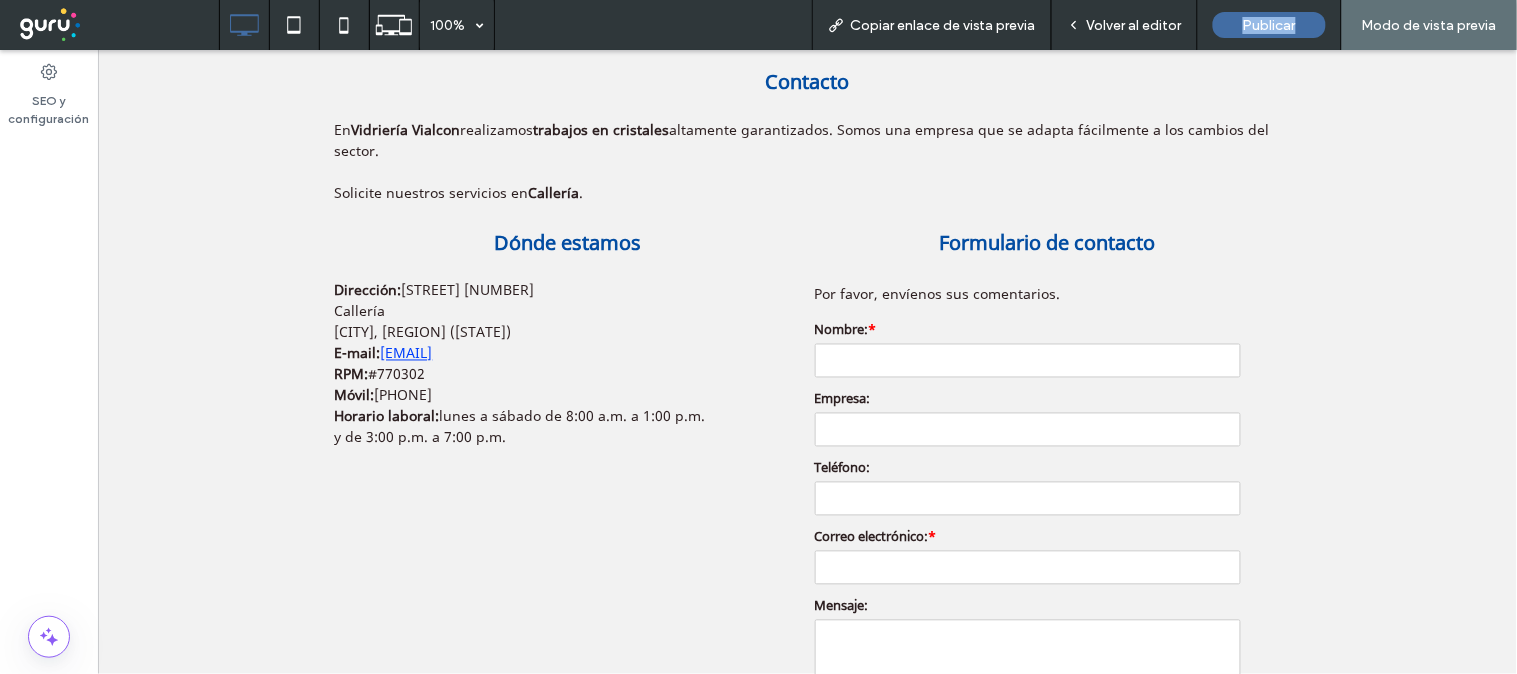 click 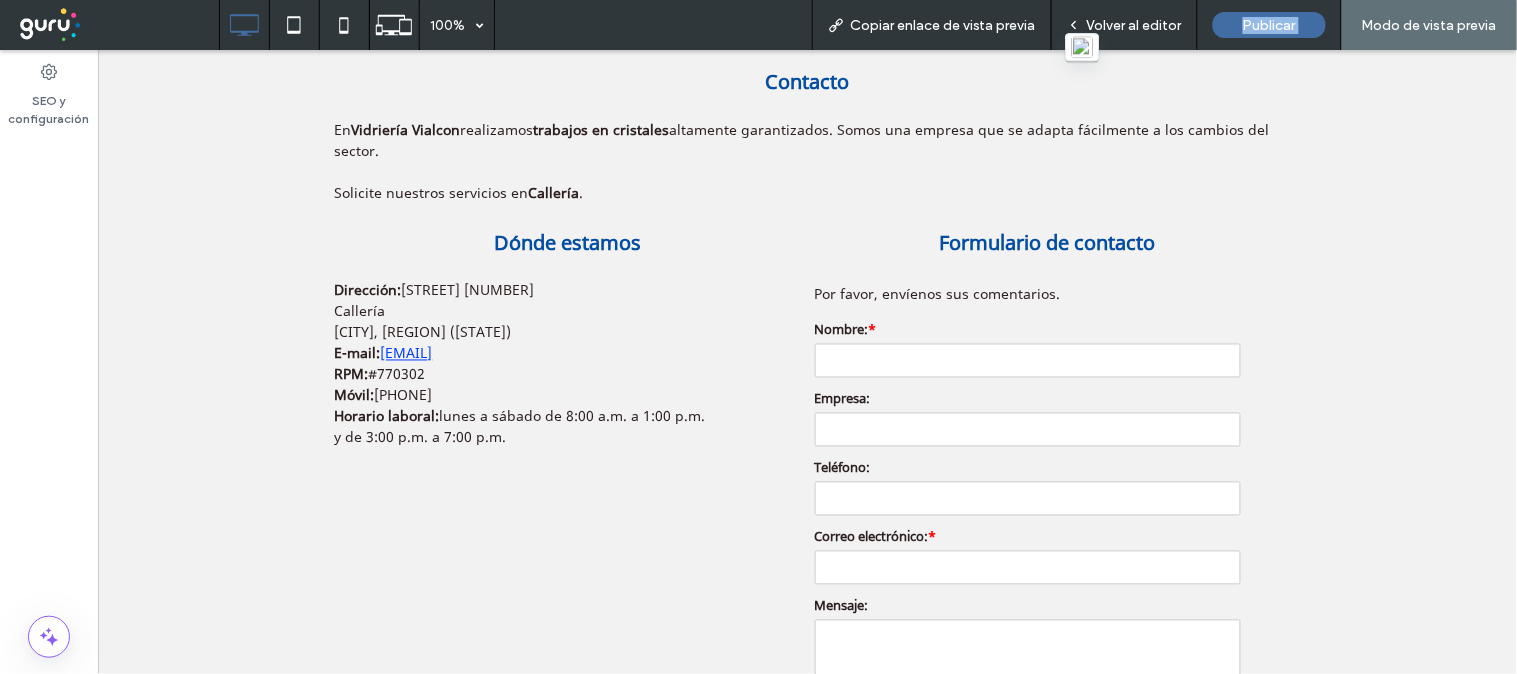 click on "Volver al editor" at bounding box center [1124, 25] 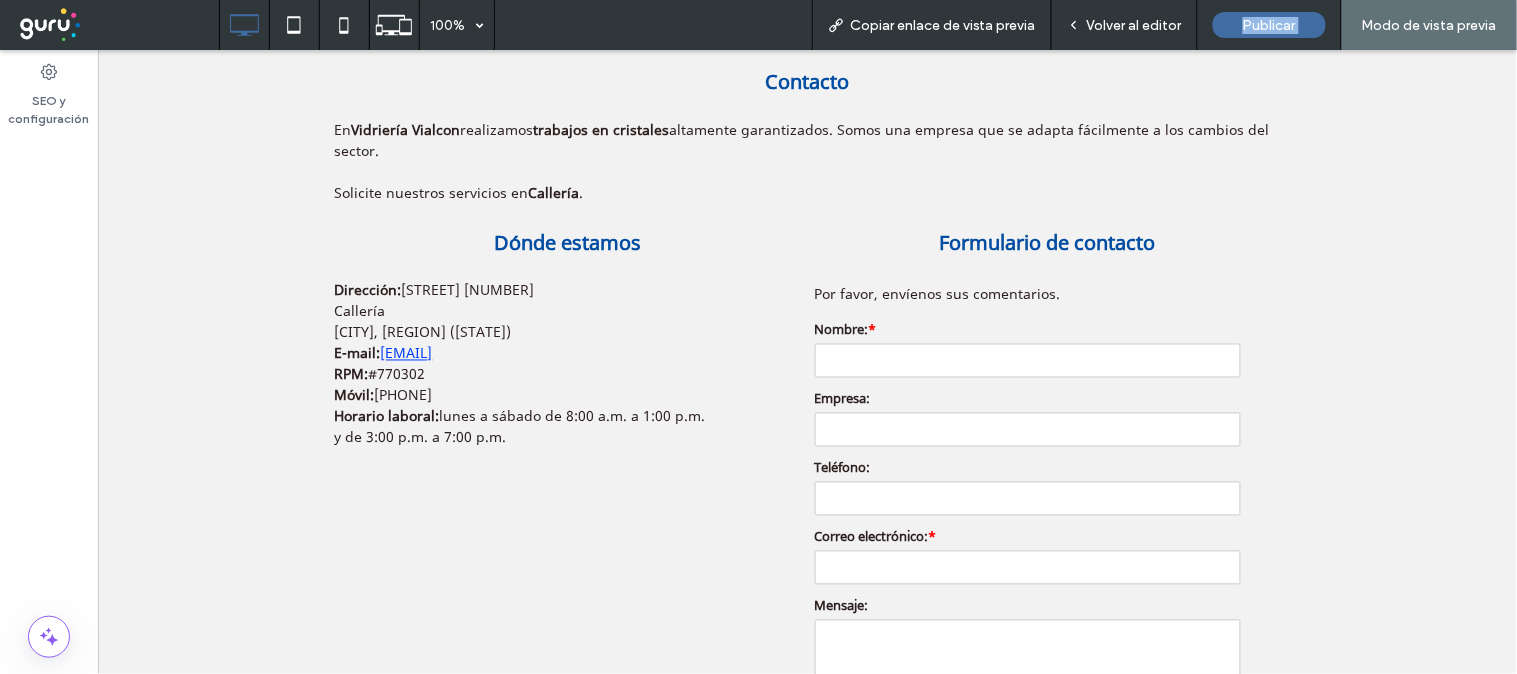 click on "Volver al editor" at bounding box center [1124, 25] 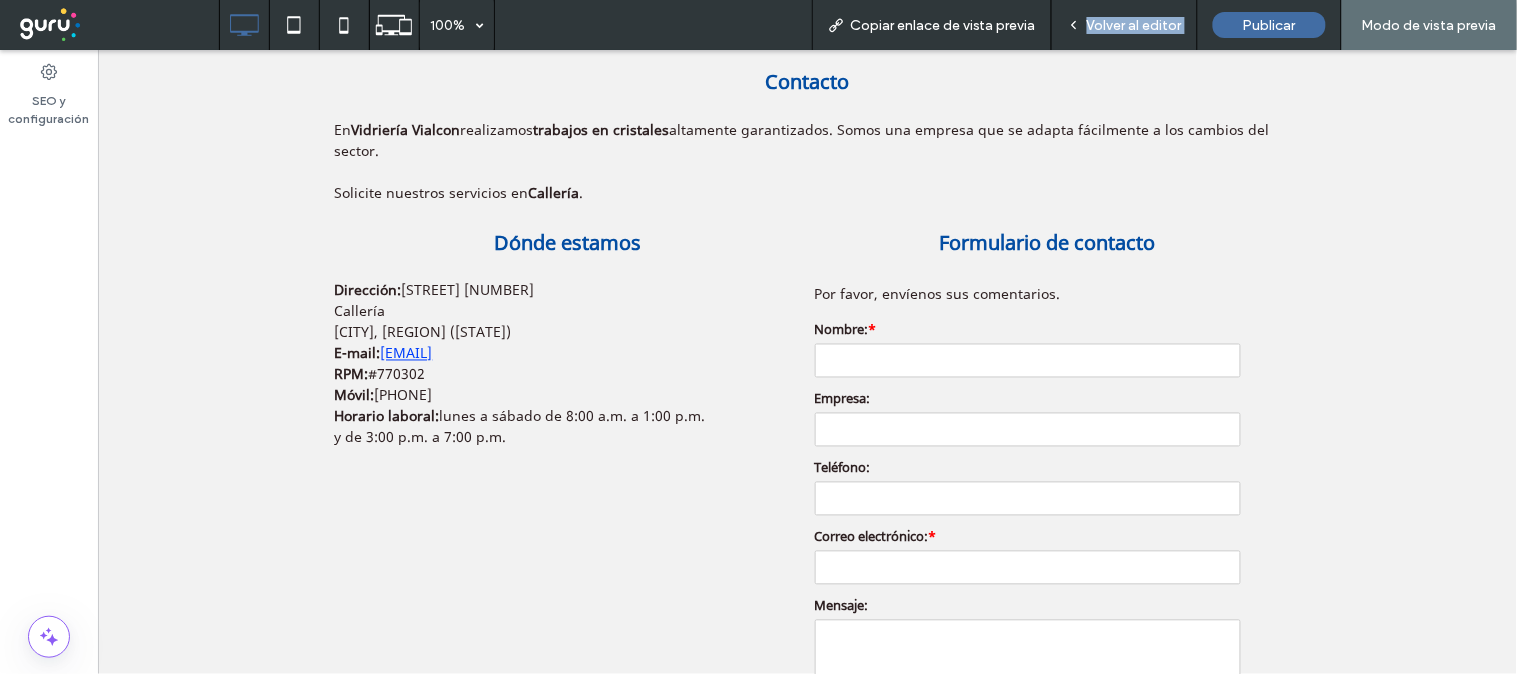 click on "Volver al editor" at bounding box center (1124, 25) 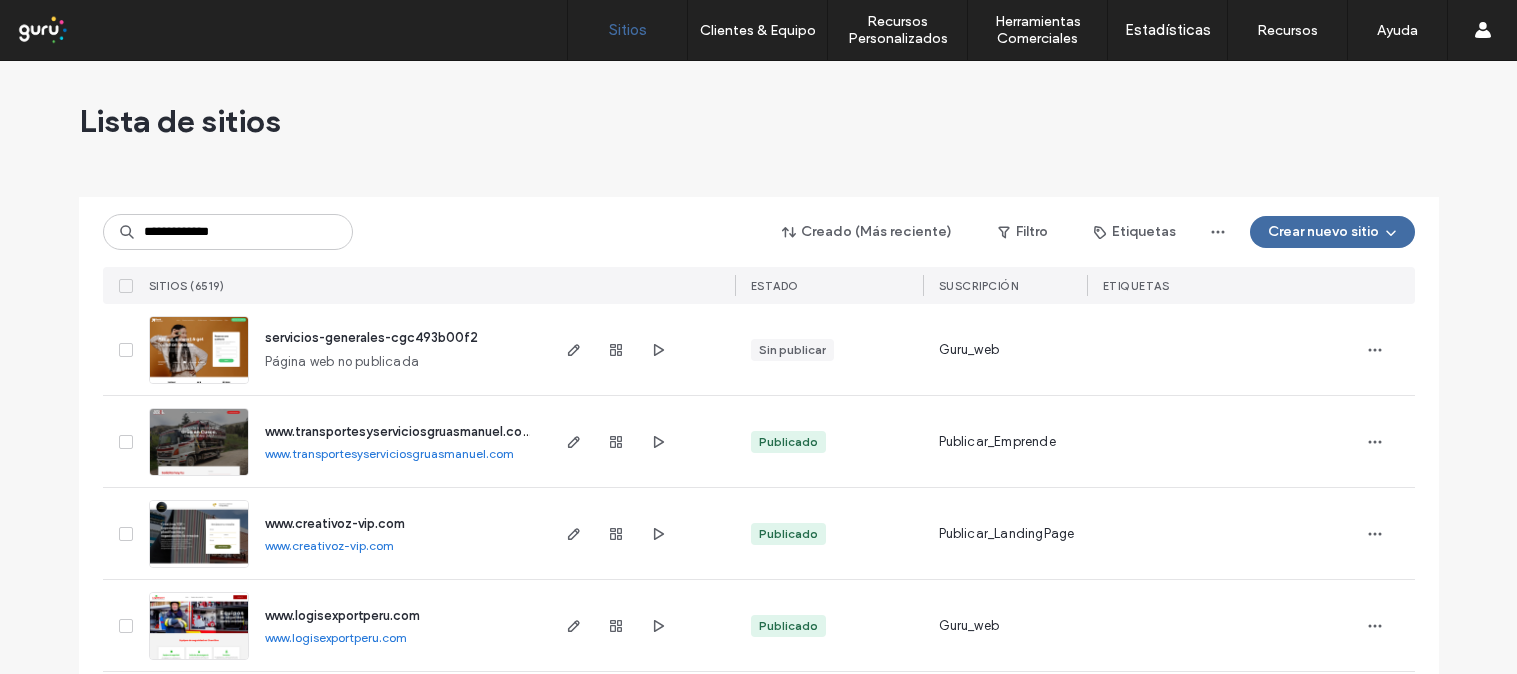 scroll, scrollTop: 0, scrollLeft: 0, axis: both 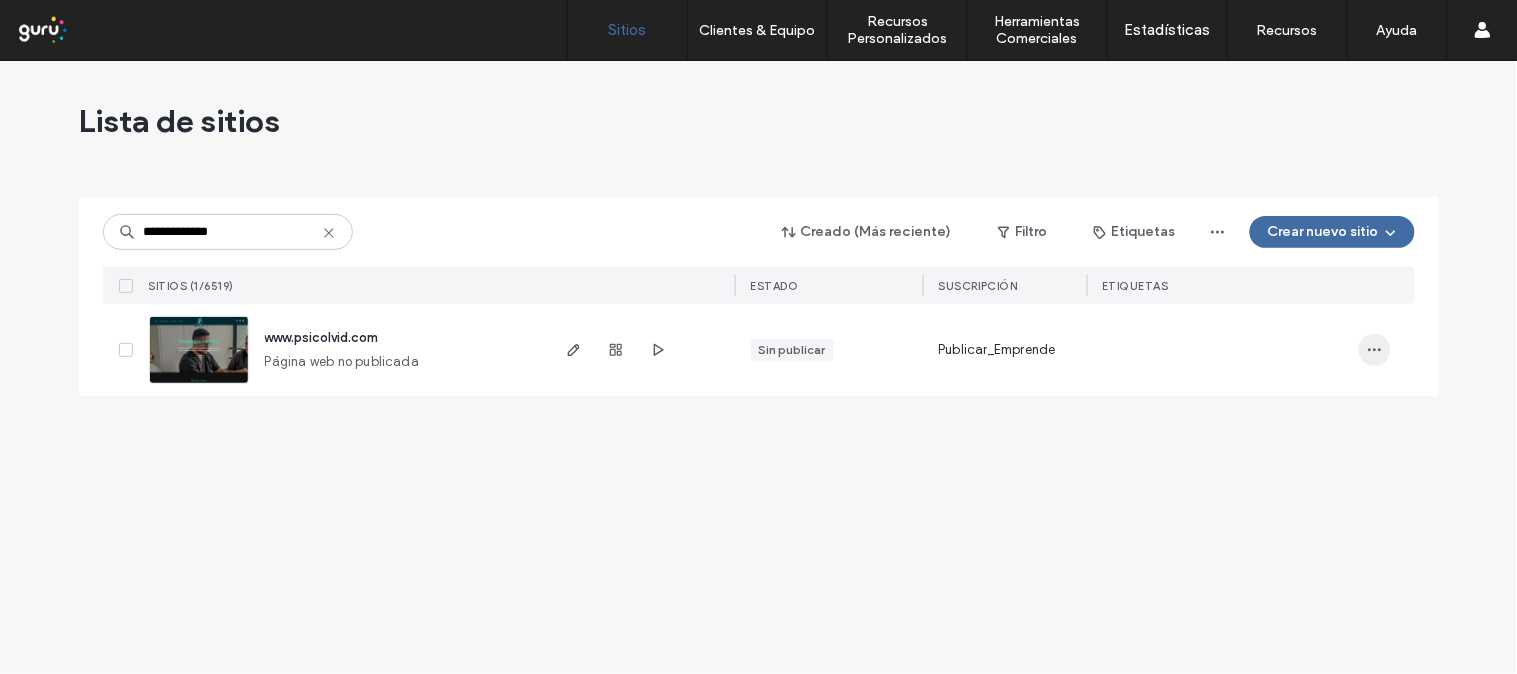 type on "**********" 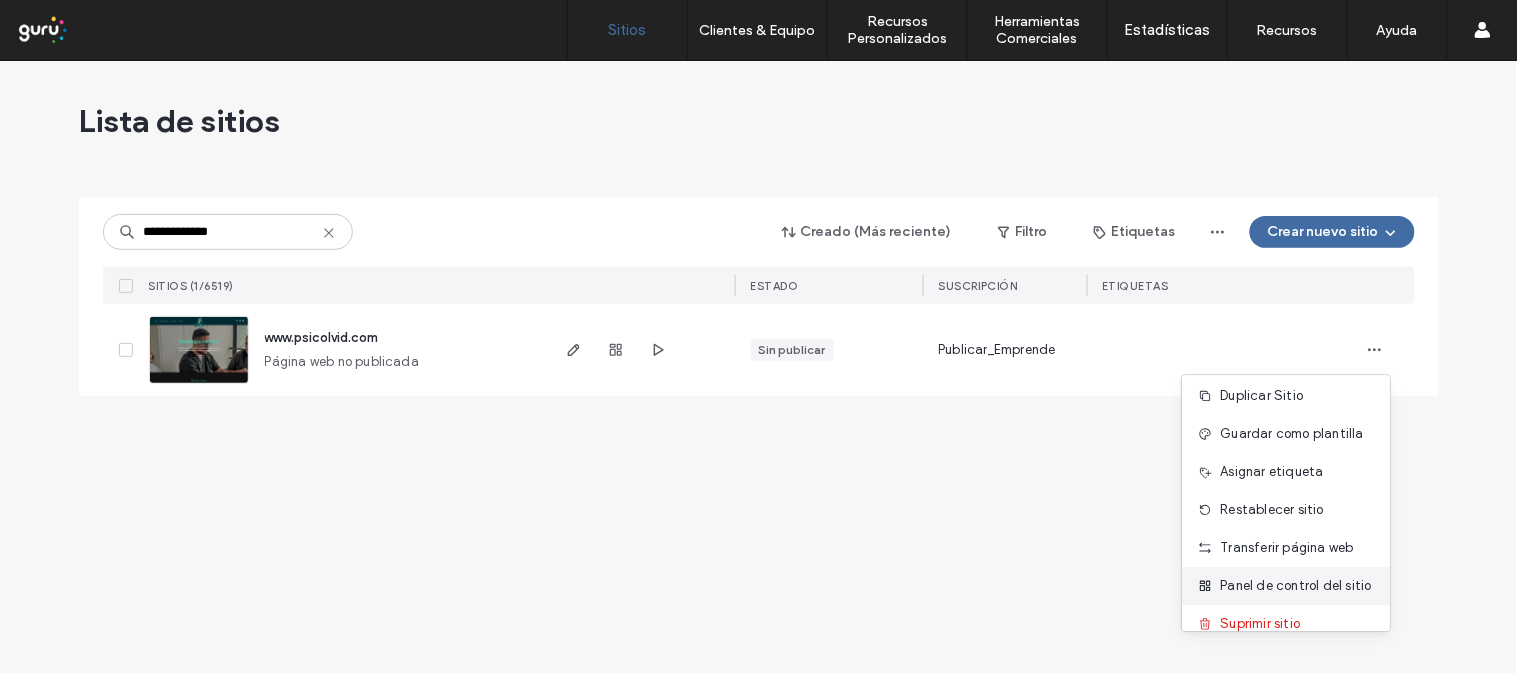 scroll, scrollTop: 64, scrollLeft: 0, axis: vertical 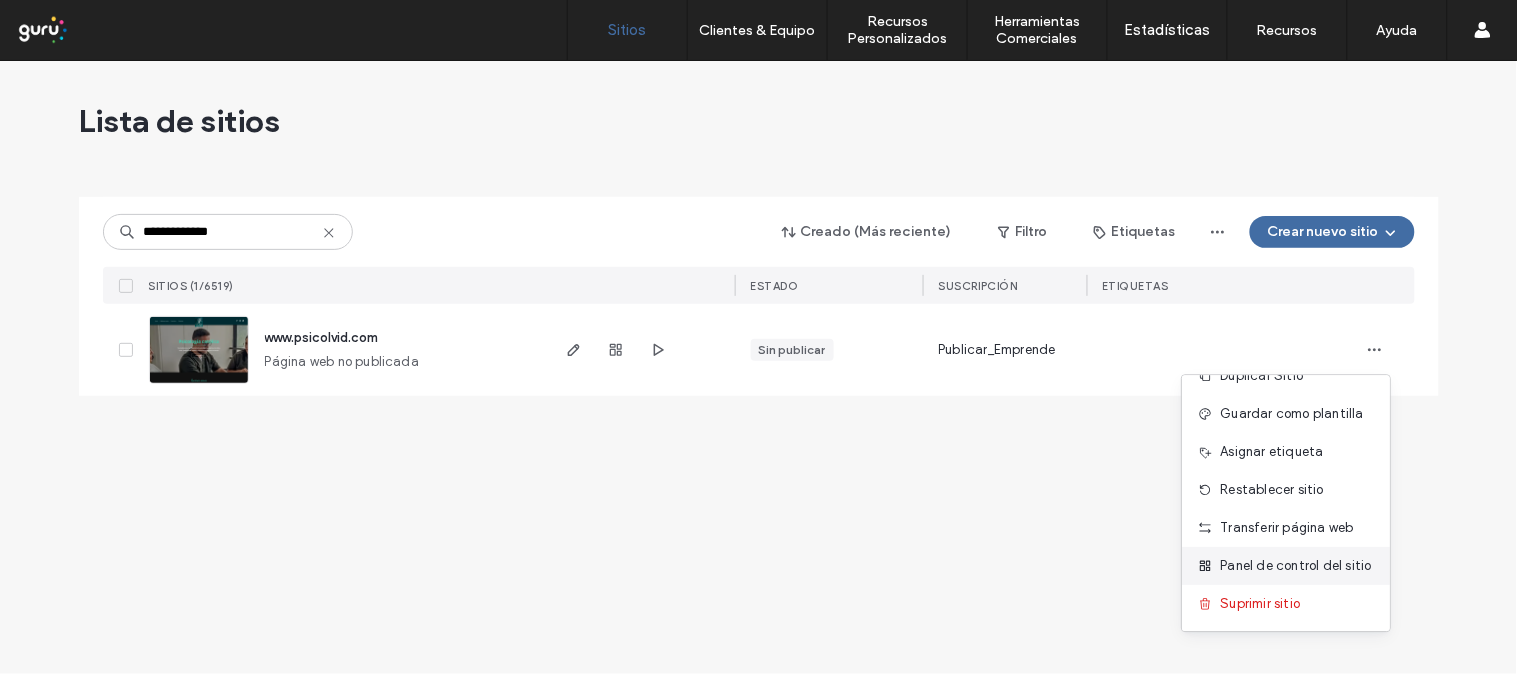 click on "Panel de control del sitio" at bounding box center (1296, 566) 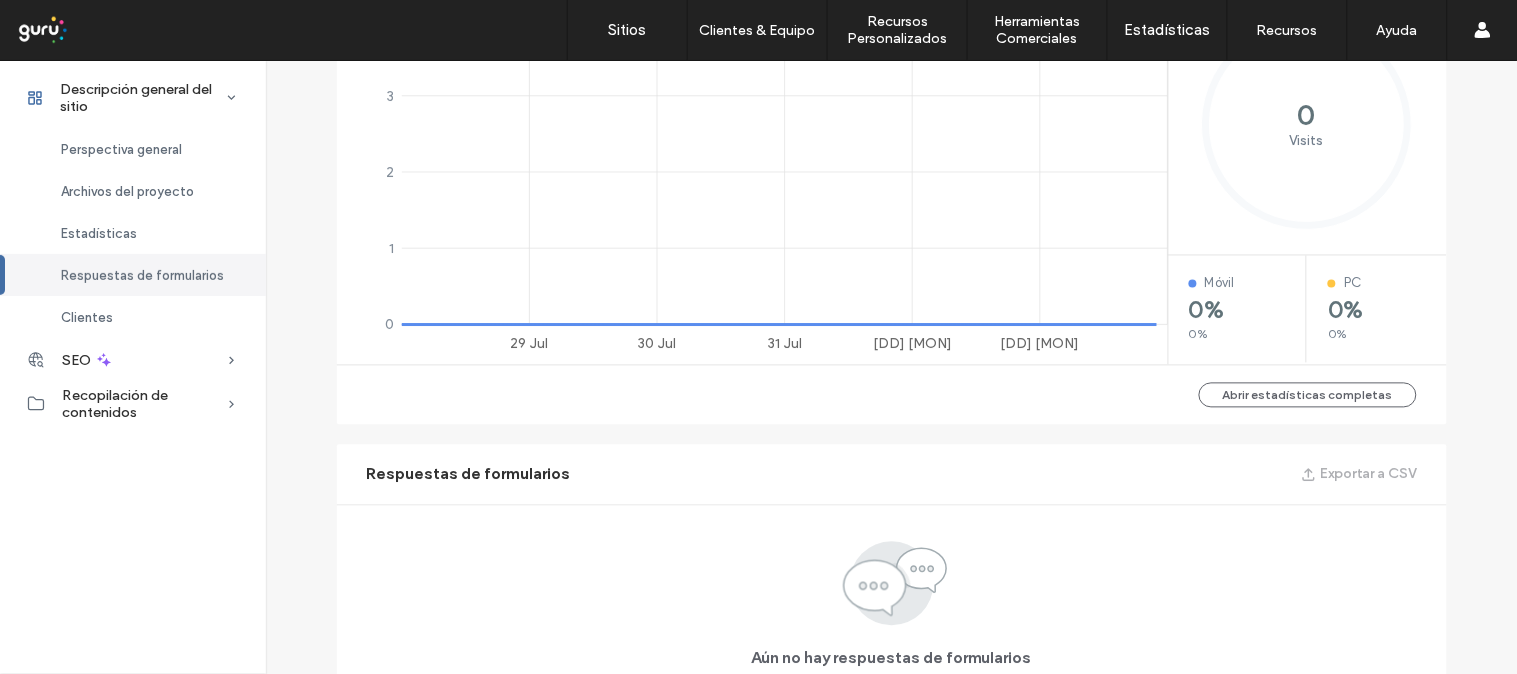 scroll, scrollTop: 1303, scrollLeft: 0, axis: vertical 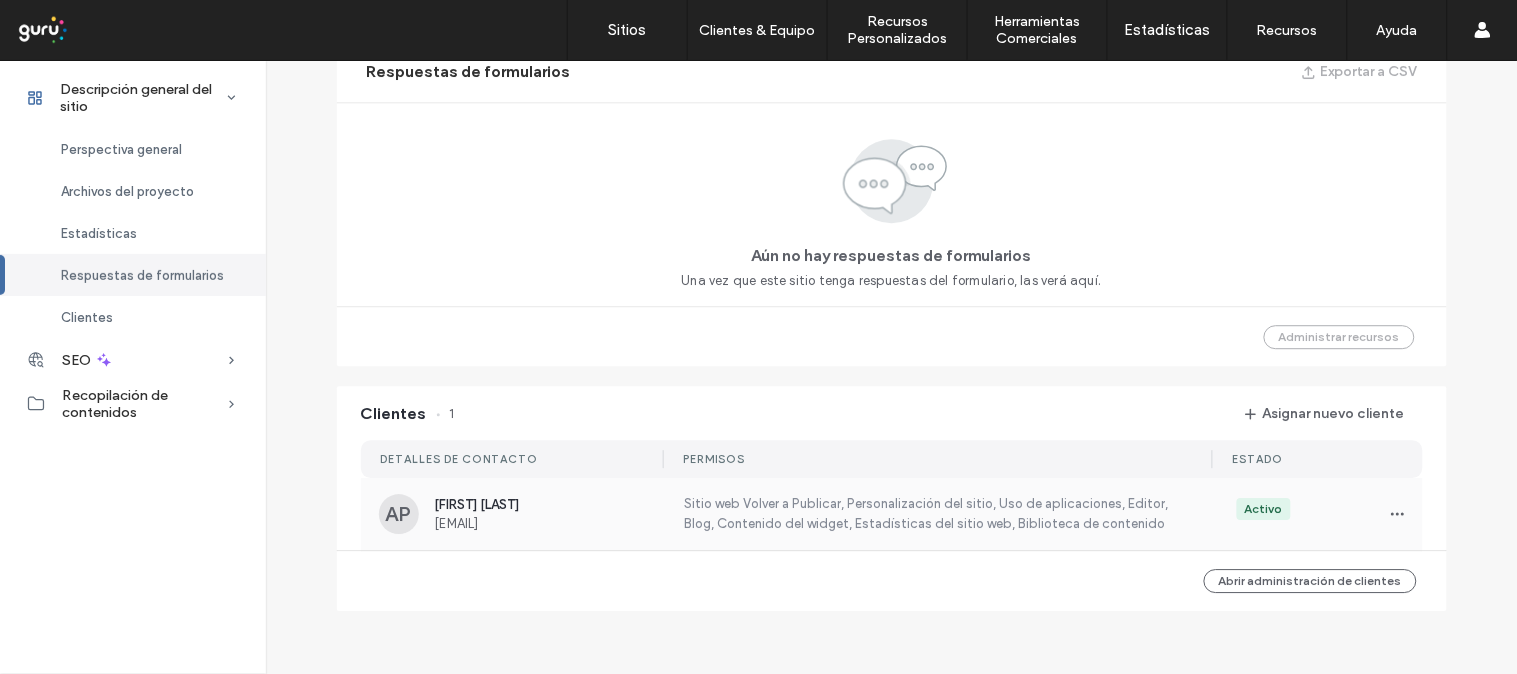 click on "[EMAIL]" at bounding box center (547, 523) 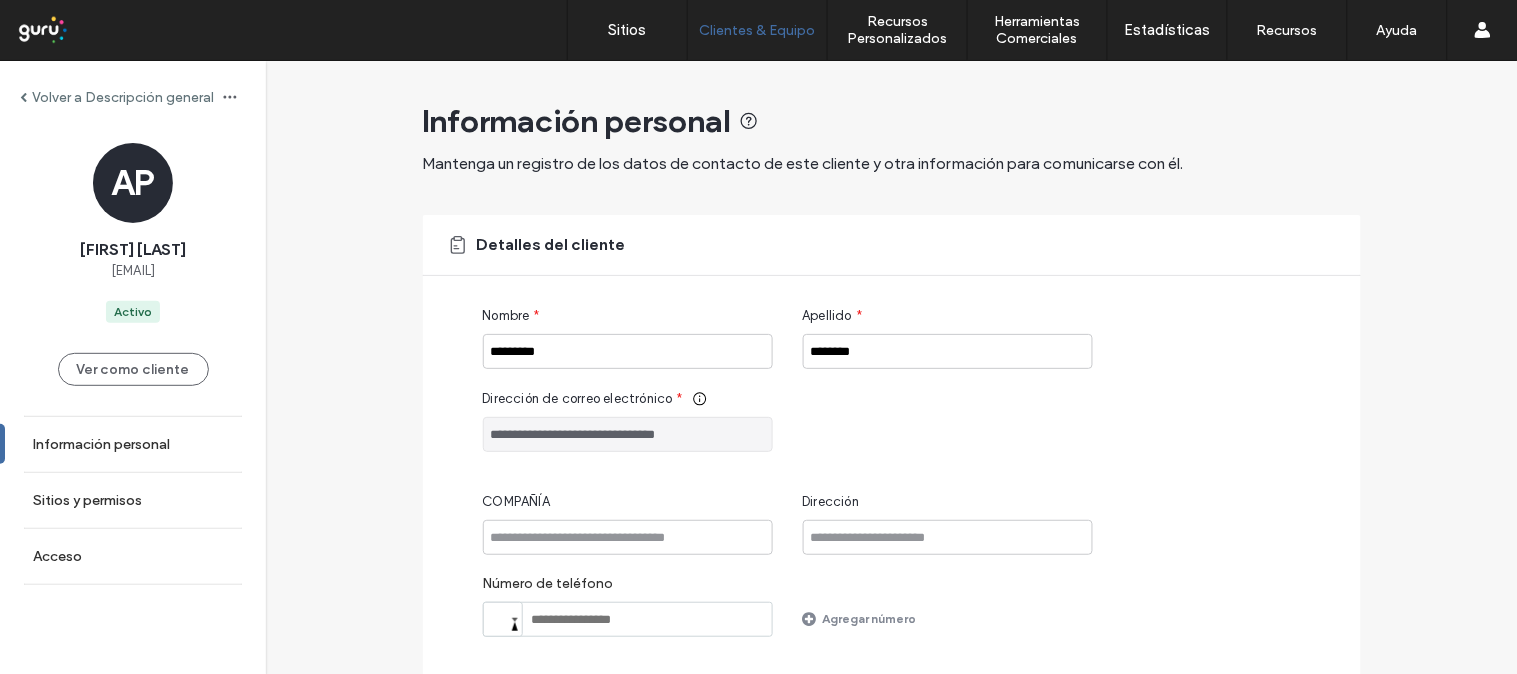 drag, startPoint x: 725, startPoint y: 442, endPoint x: 422, endPoint y: 445, distance: 303.01486 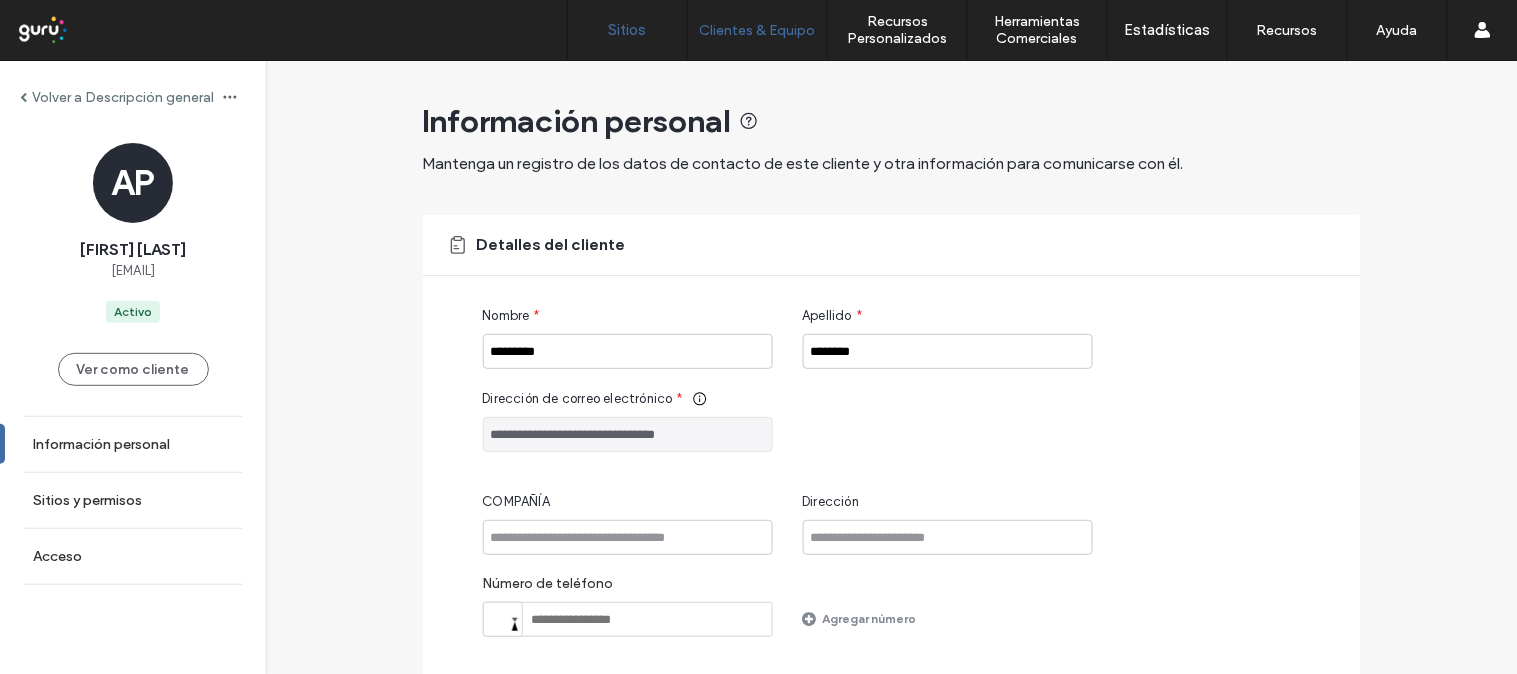 click on "Sitios" at bounding box center (628, 30) 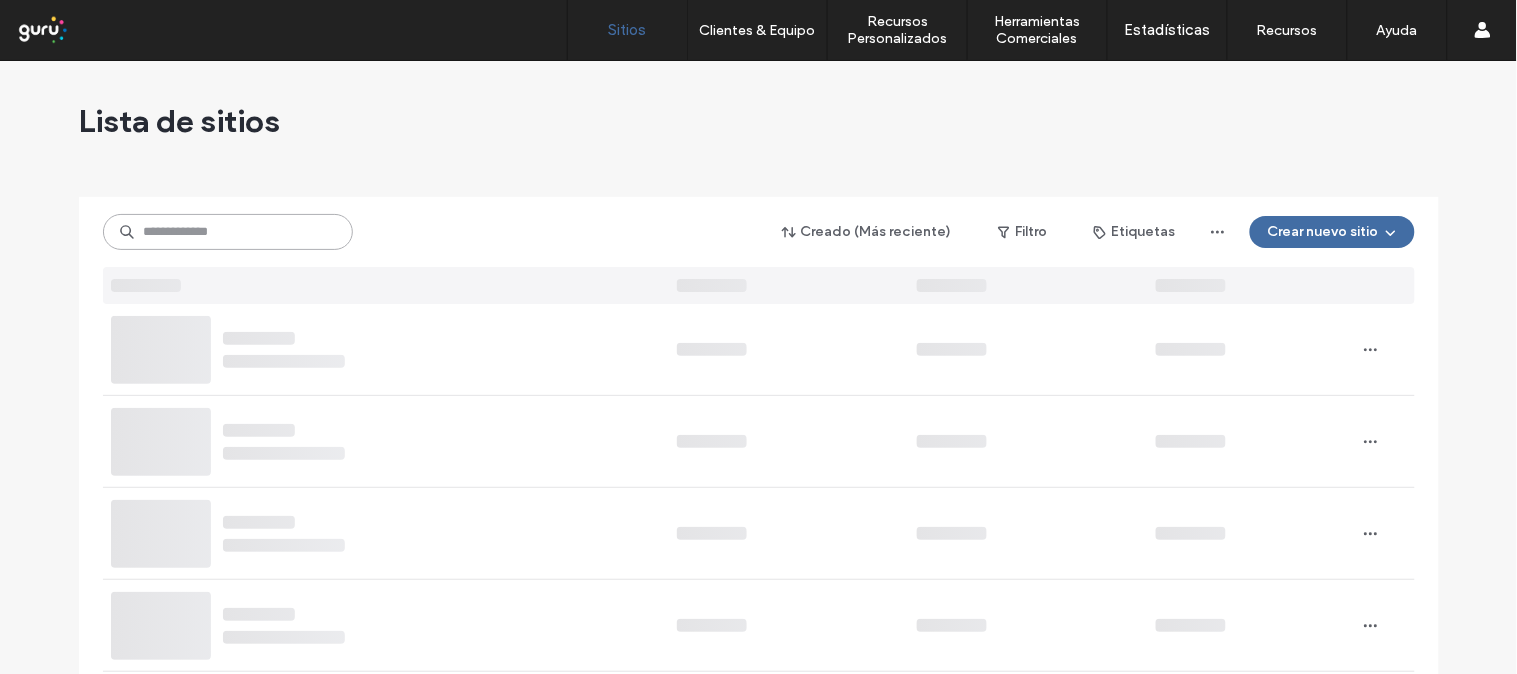 click at bounding box center (228, 232) 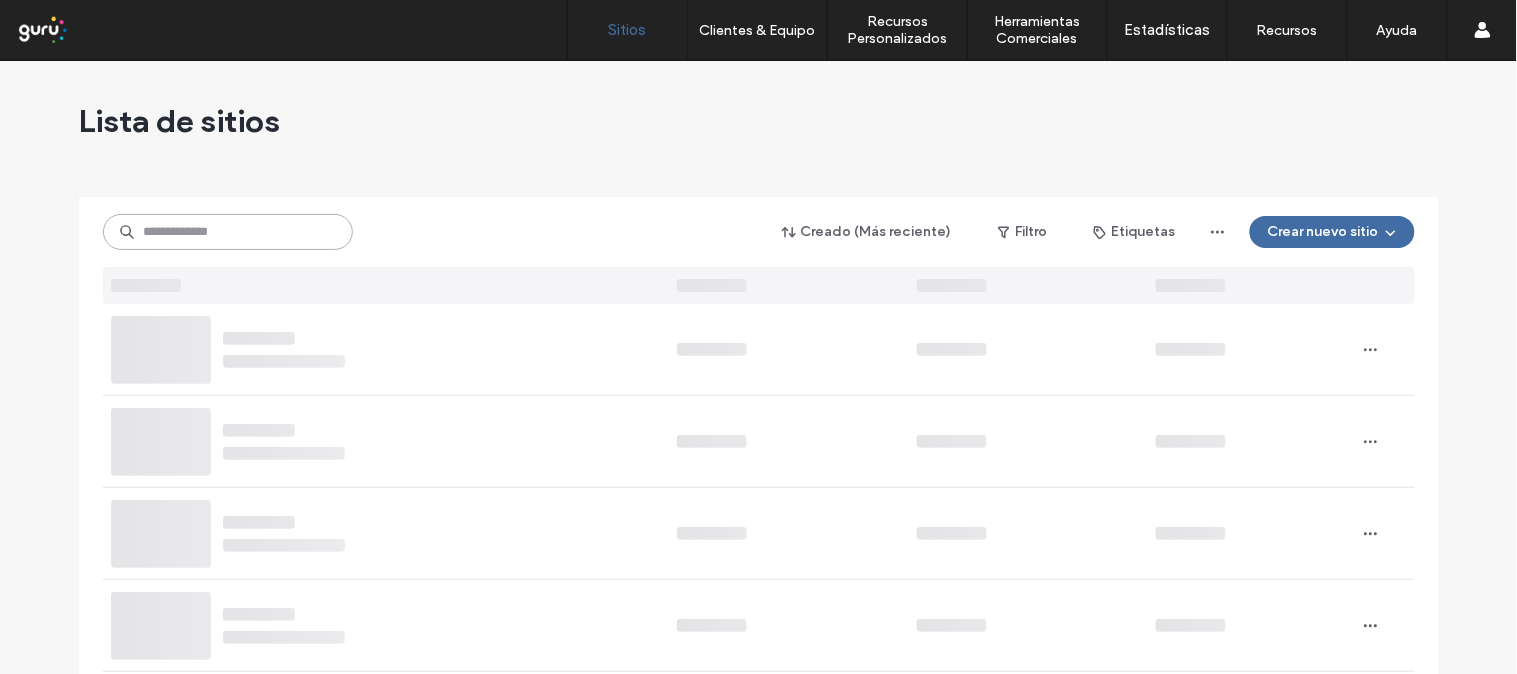 paste on "**********" 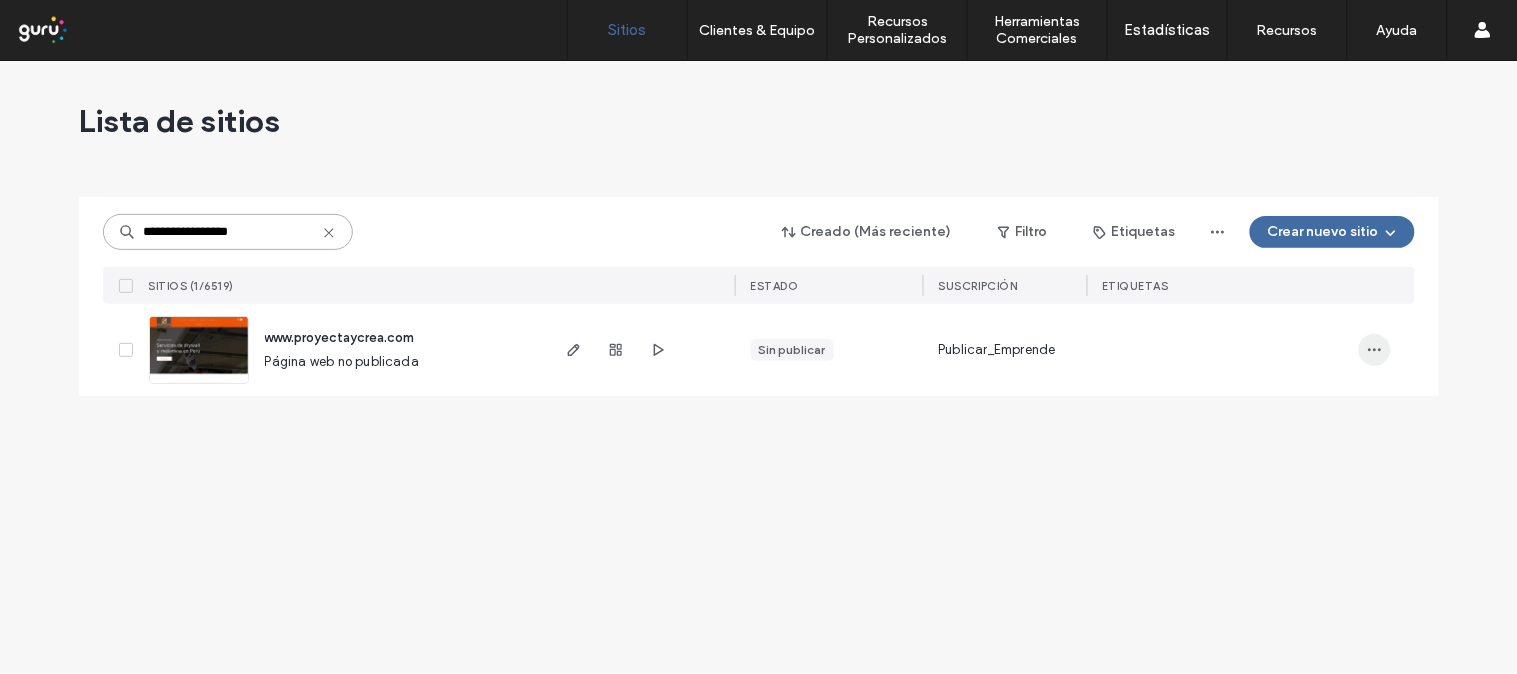 type on "**********" 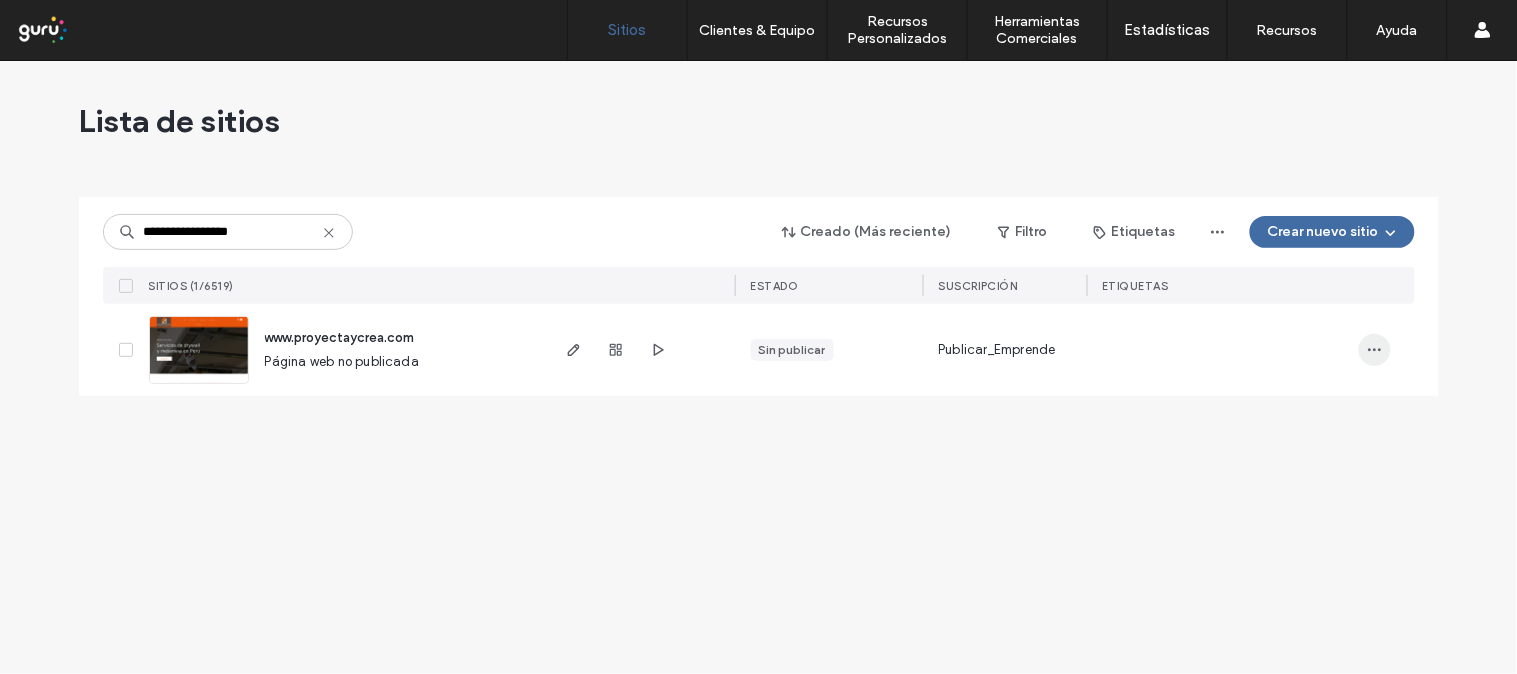 click 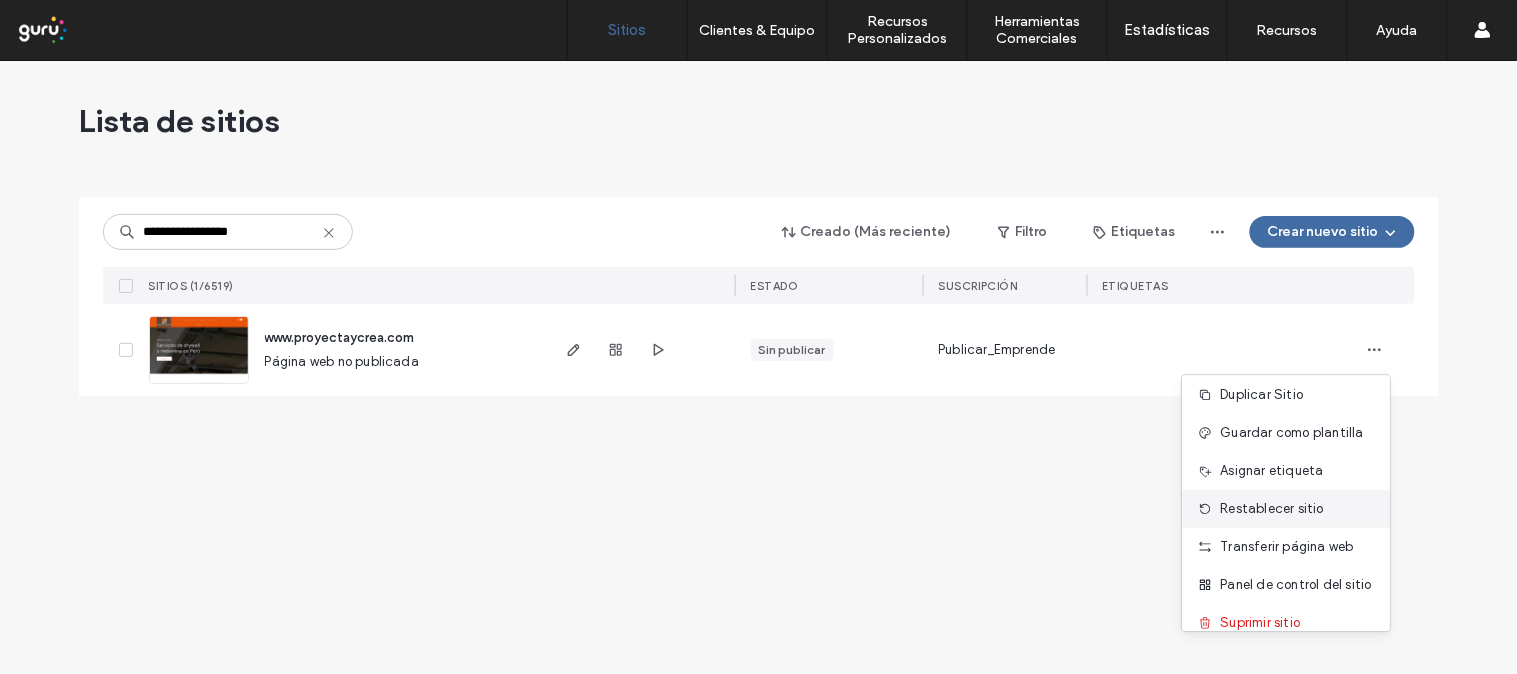 scroll, scrollTop: 64, scrollLeft: 0, axis: vertical 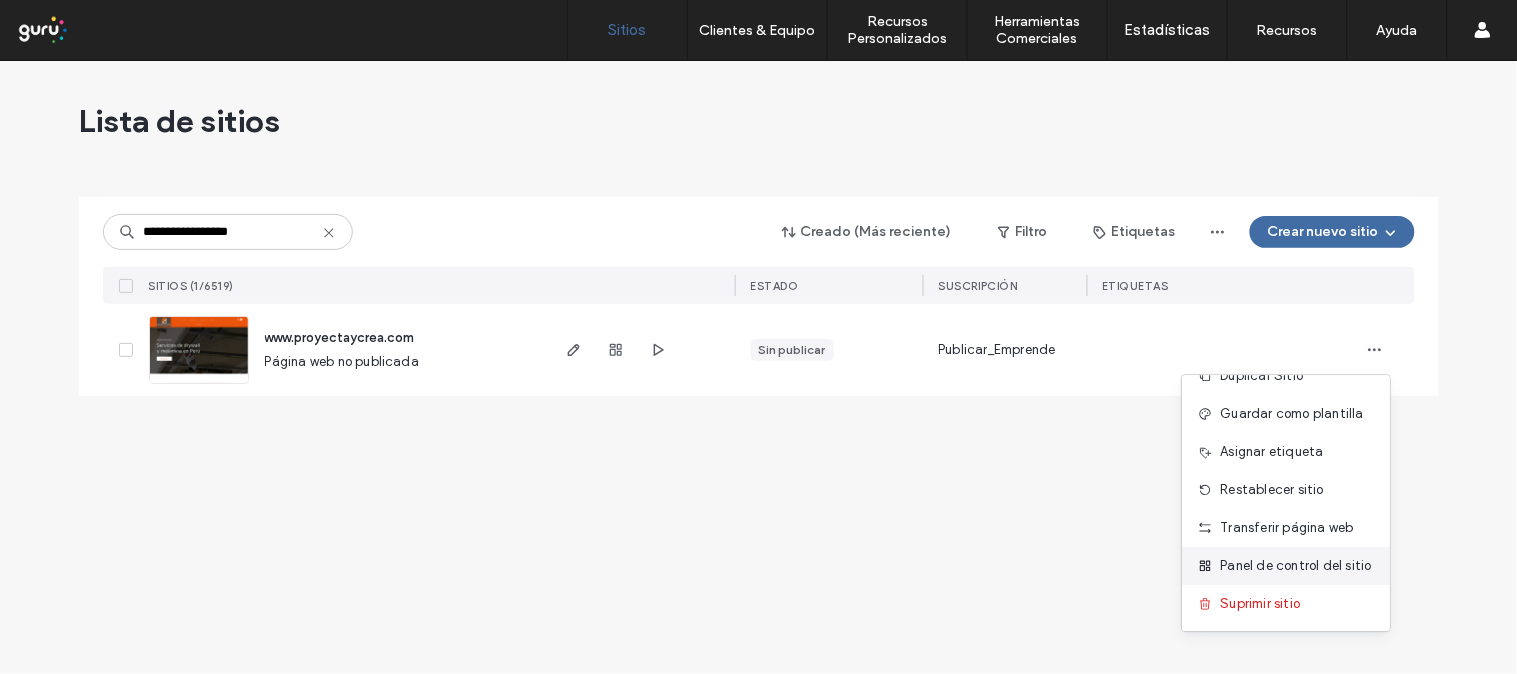 click on "Panel de control del sitio" at bounding box center (1296, 566) 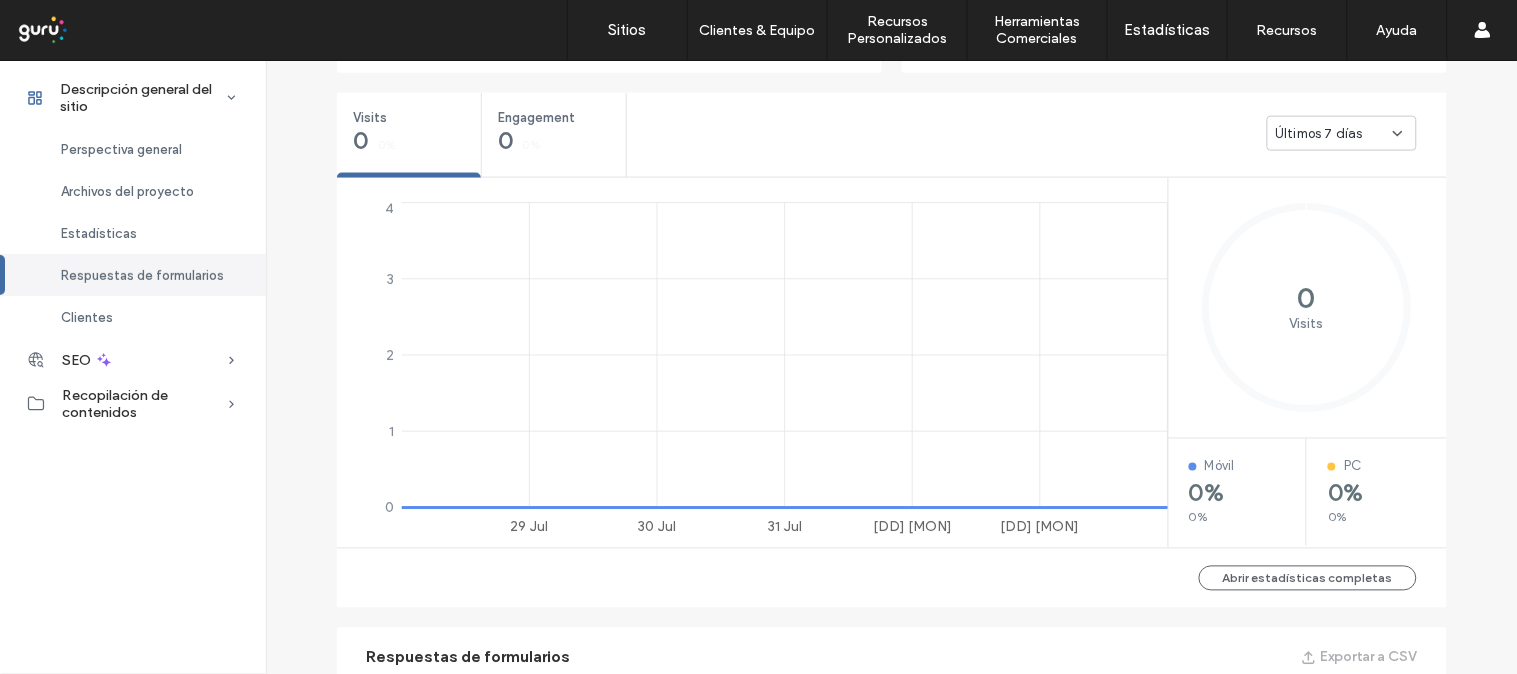 scroll, scrollTop: 51, scrollLeft: 0, axis: vertical 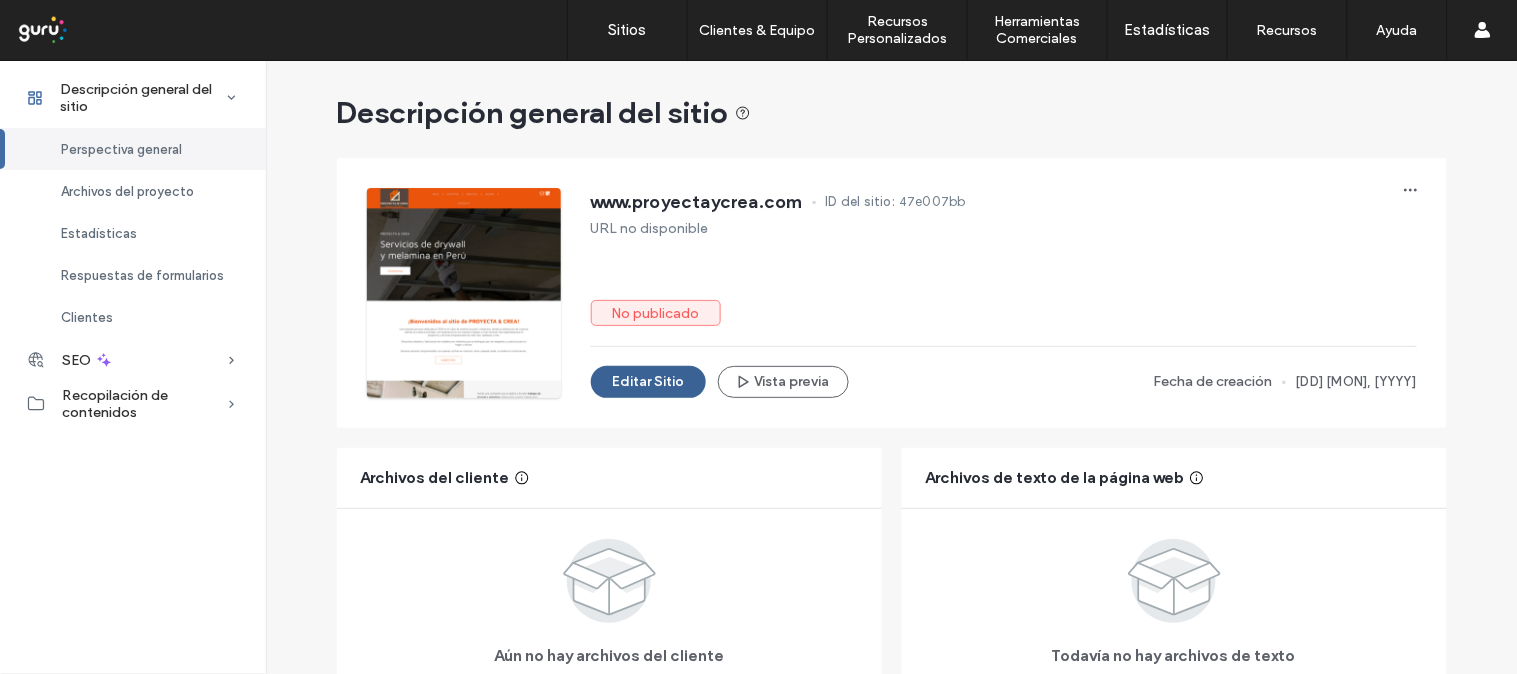click on "Editar Sitio" at bounding box center (648, 382) 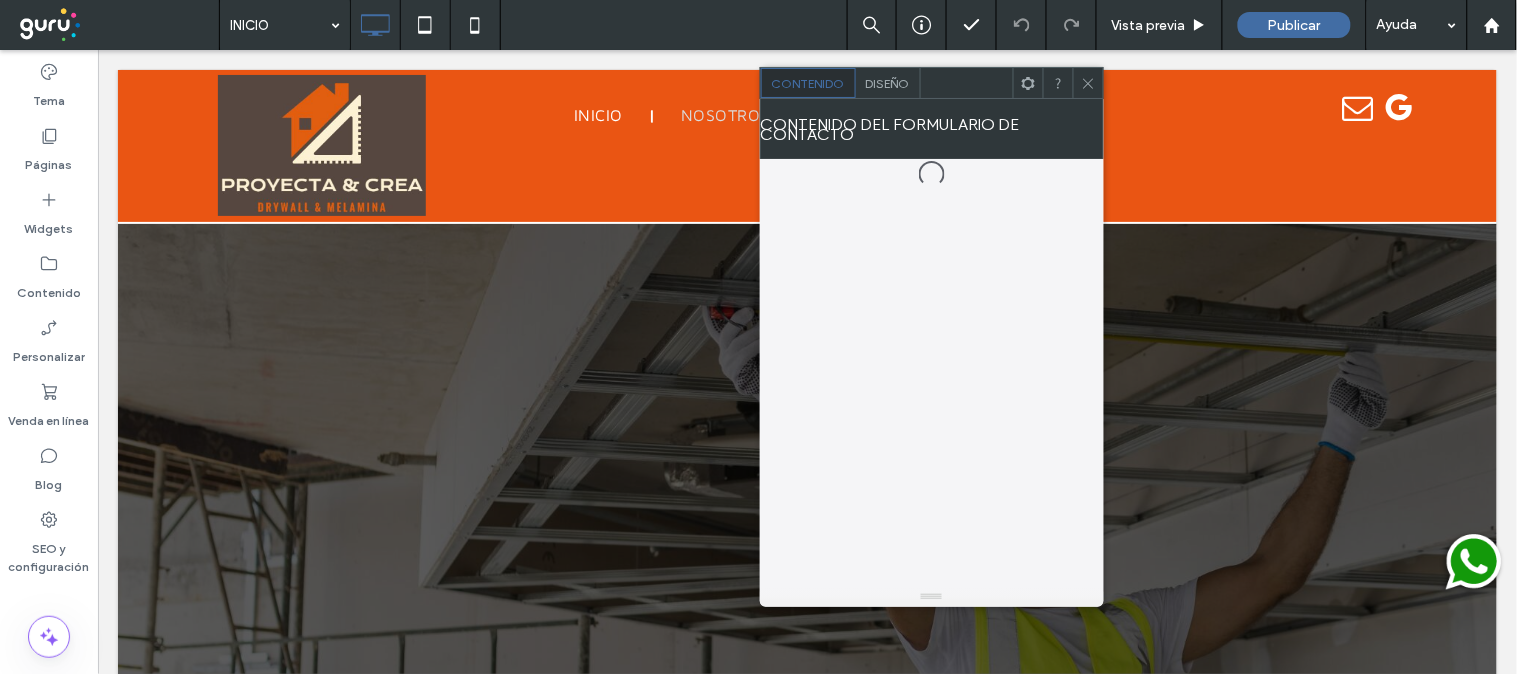 scroll, scrollTop: 4702, scrollLeft: 0, axis: vertical 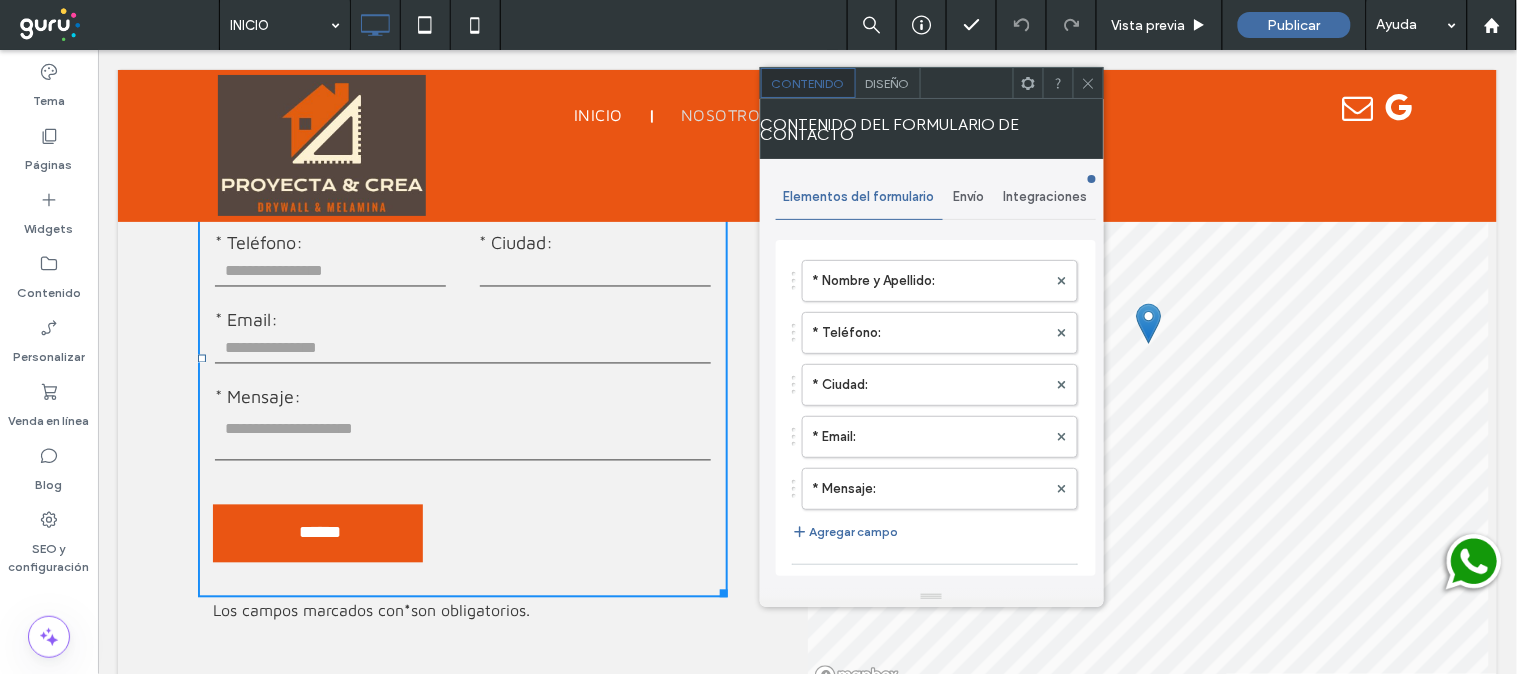 type on "******" 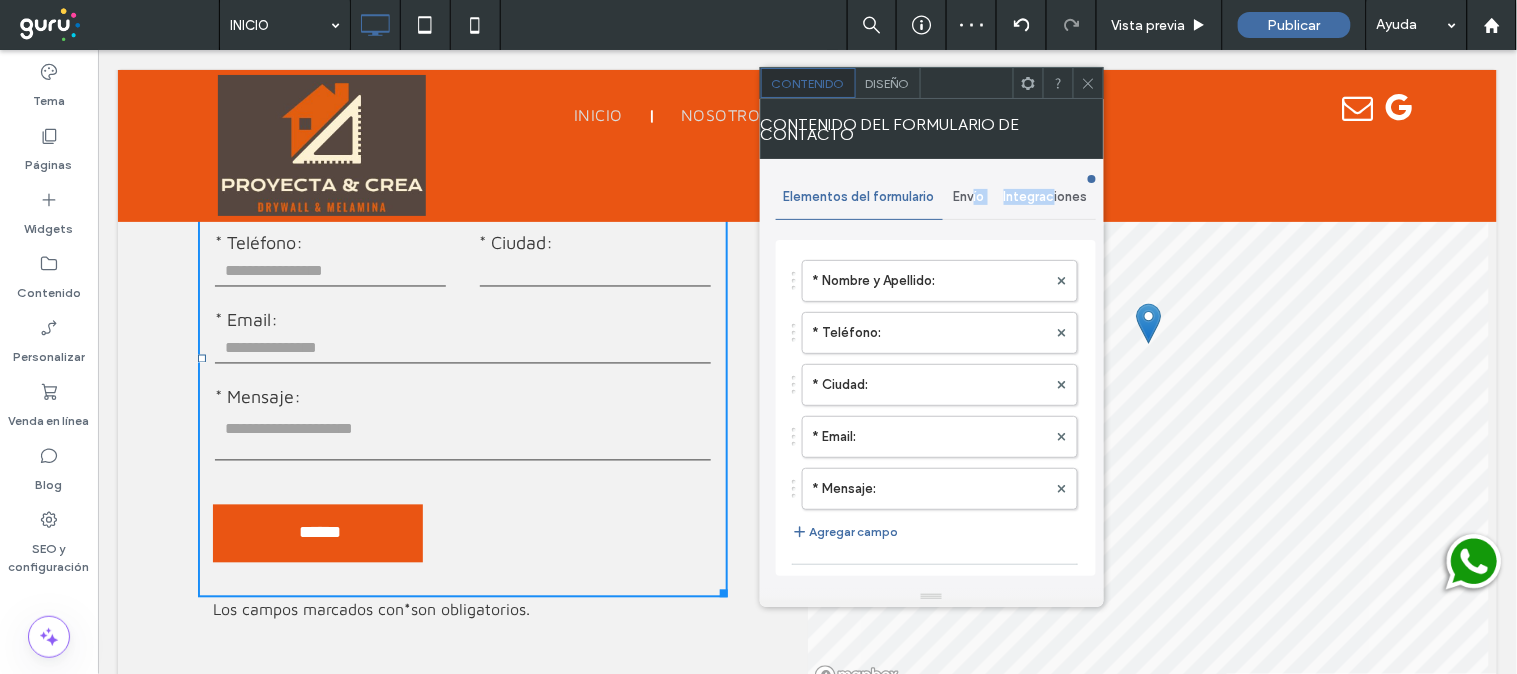 drag, startPoint x: 1055, startPoint y: 194, endPoint x: 958, endPoint y: 191, distance: 97.04638 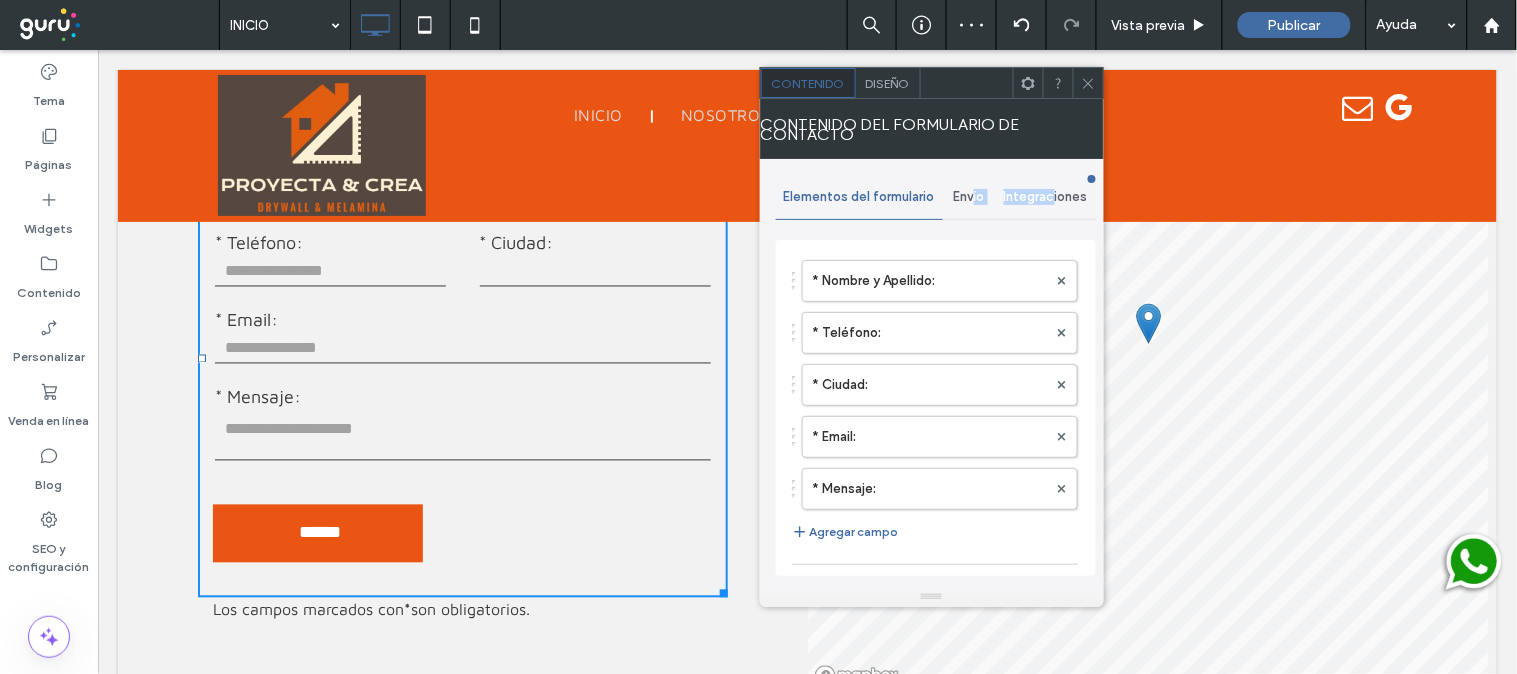 click on "Elementos del formulario Envío Integraciones" at bounding box center (936, 197) 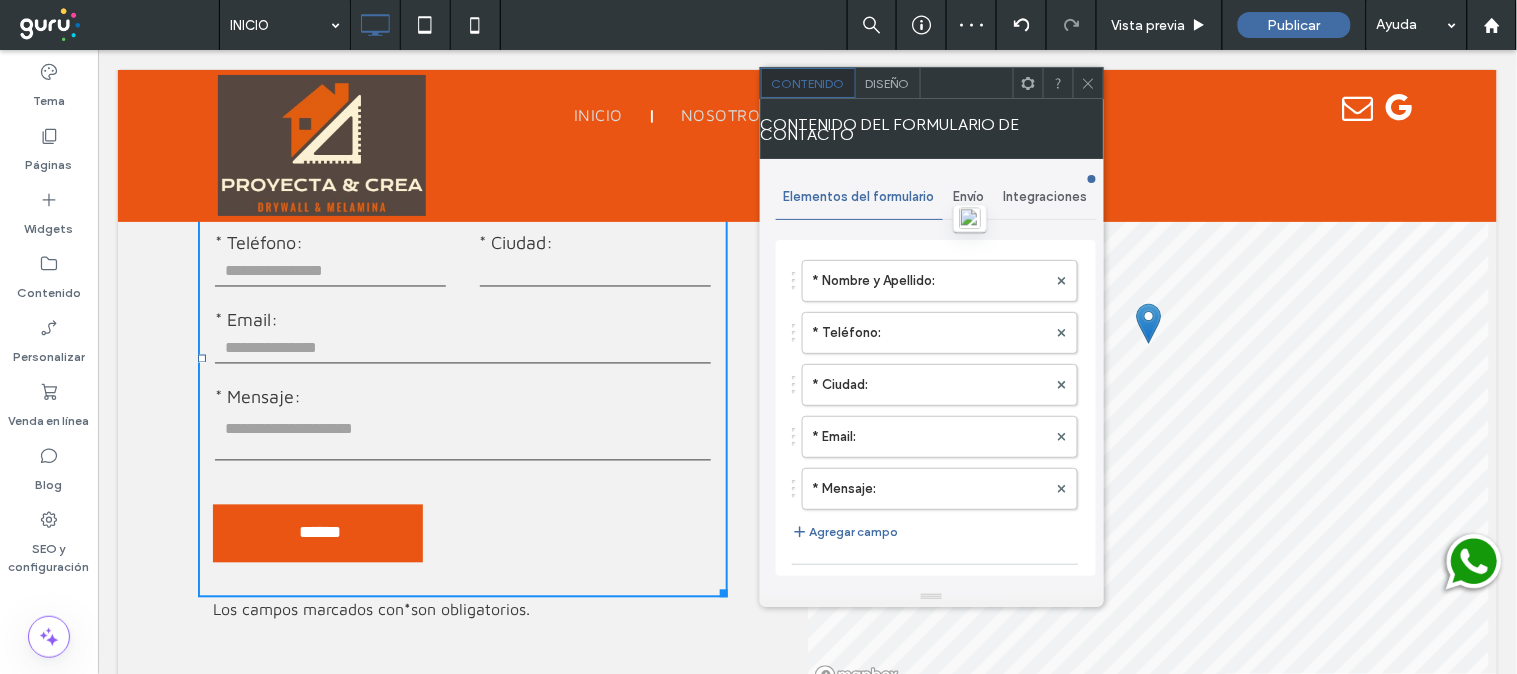 click on "Envío" at bounding box center [969, 197] 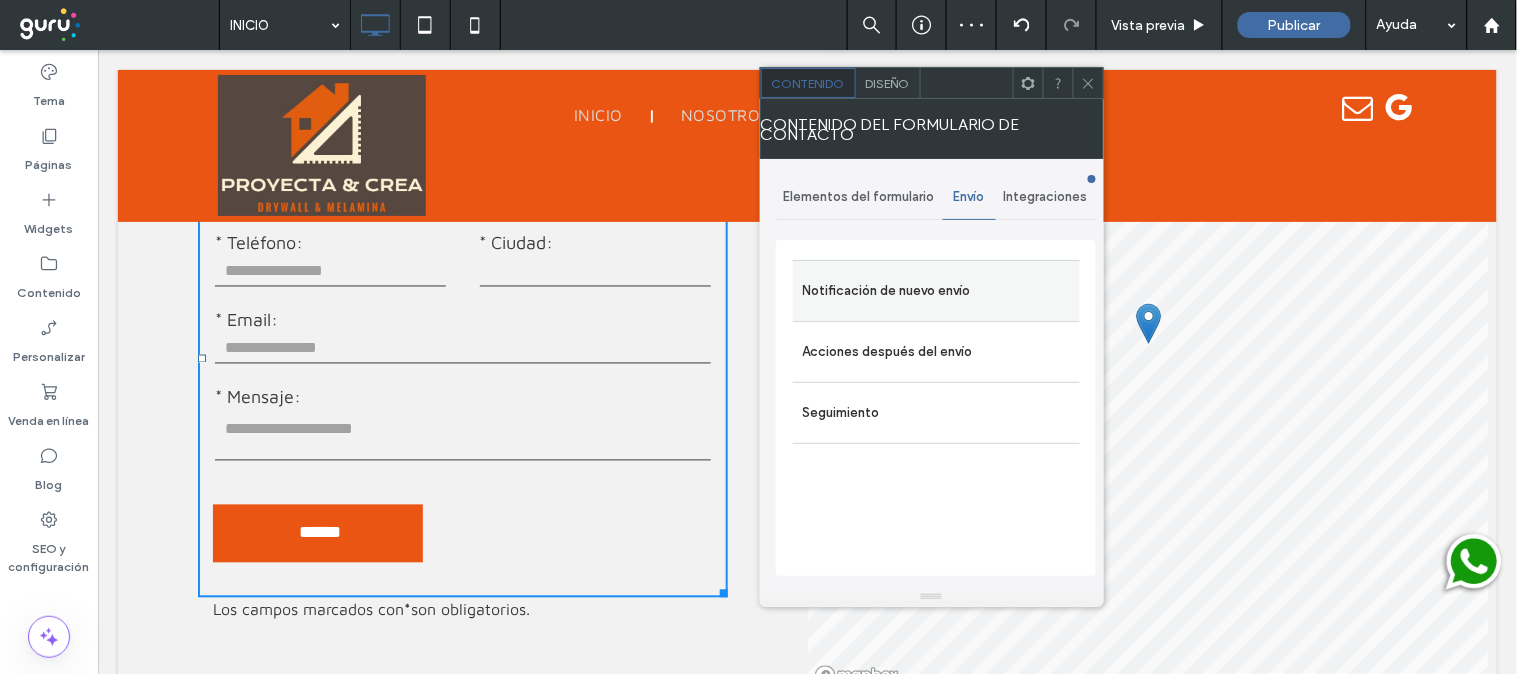 click on "Notificación de nuevo envío" at bounding box center (936, 291) 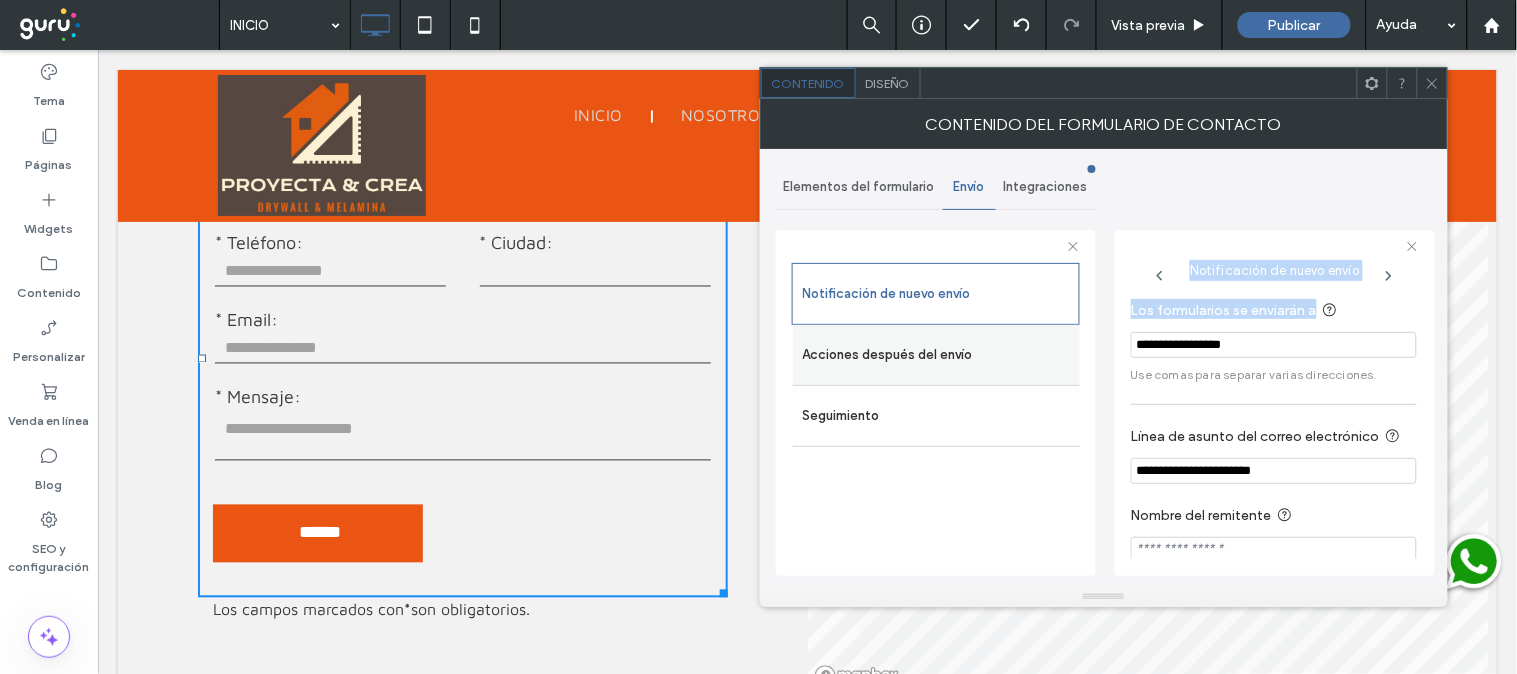 drag, startPoint x: 1313, startPoint y: 330, endPoint x: 1045, endPoint y: 332, distance: 268.00748 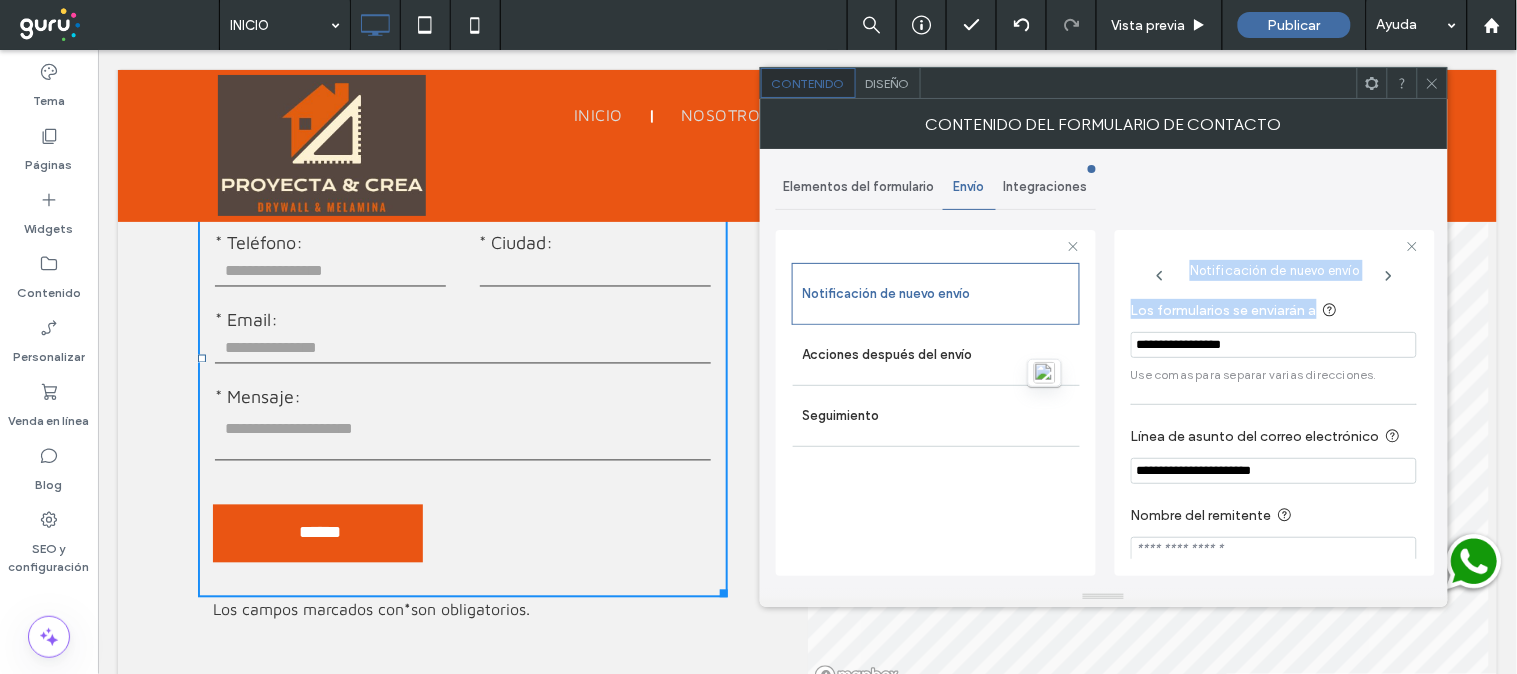 click on "**********" at bounding box center (1274, 345) 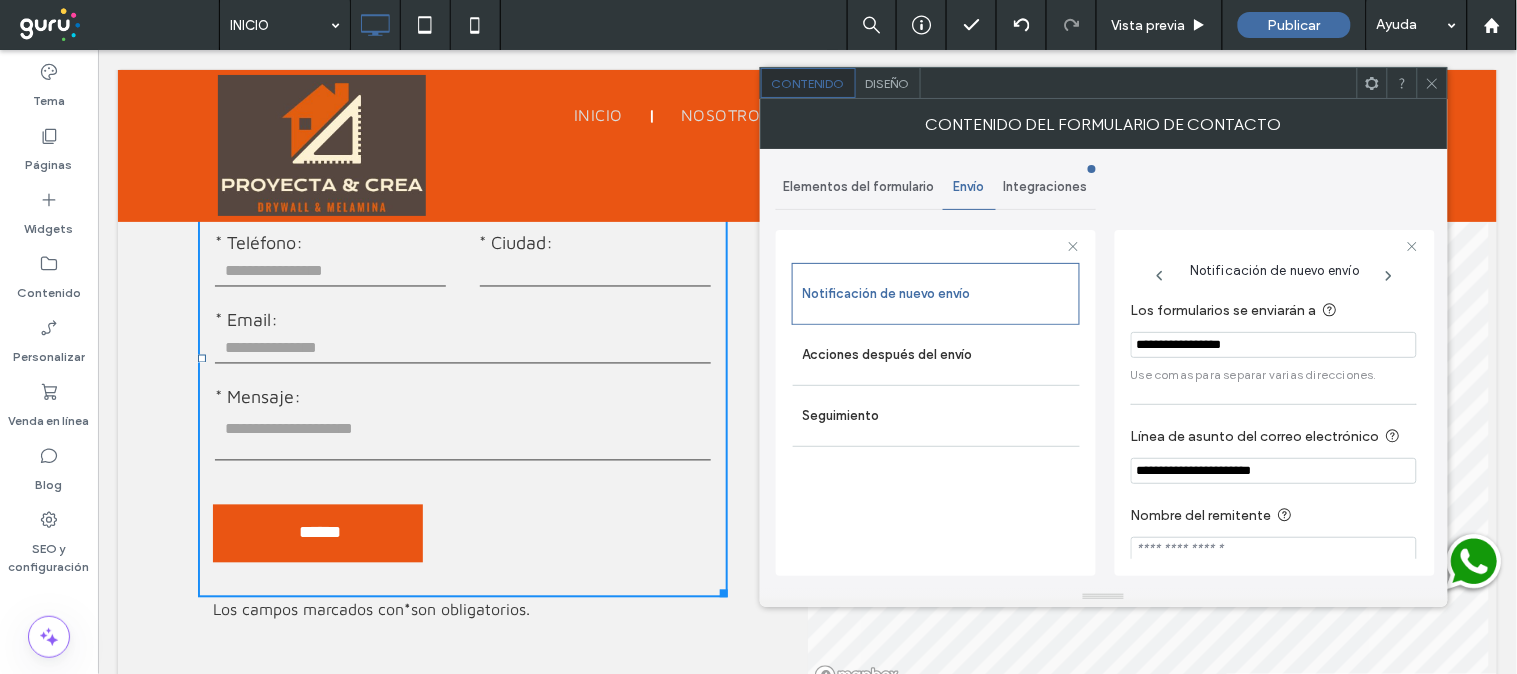drag, startPoint x: 1271, startPoint y: 340, endPoint x: 1122, endPoint y: 337, distance: 149.0302 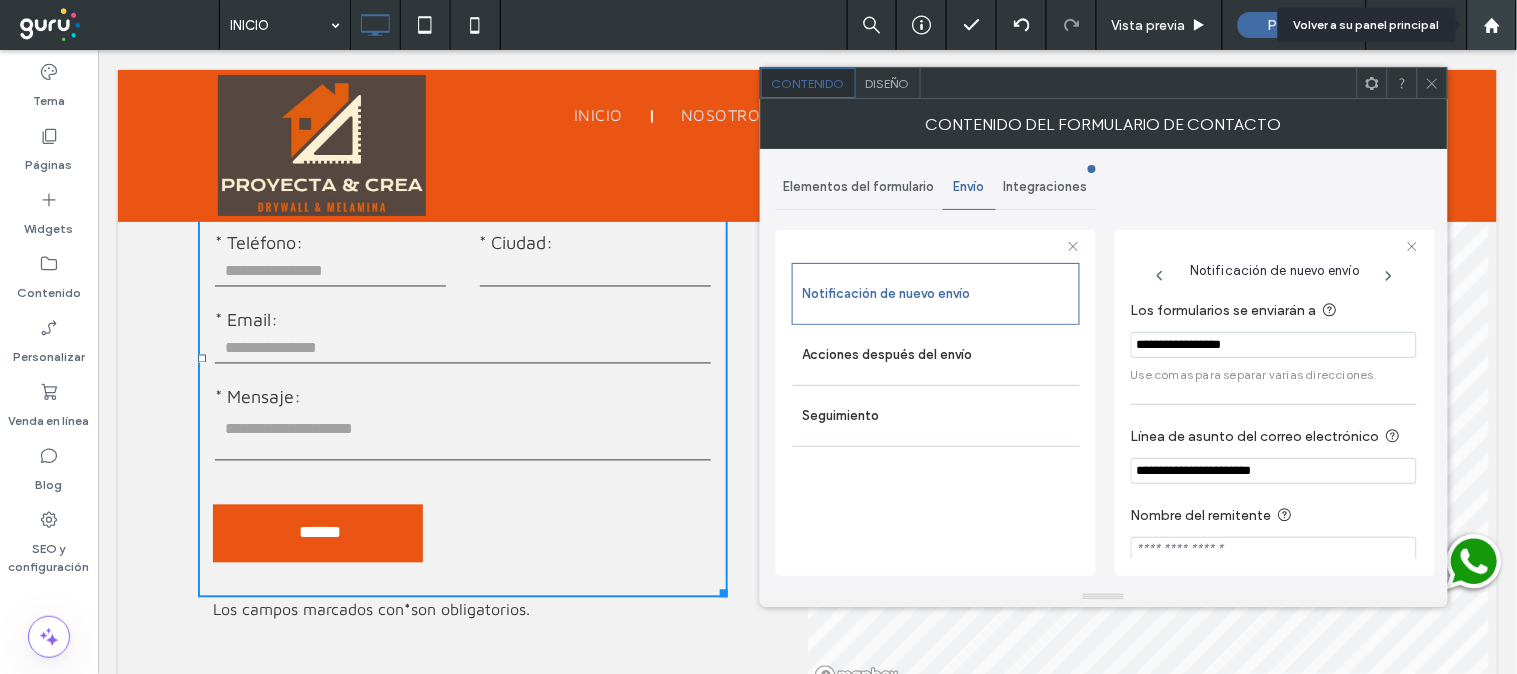 click 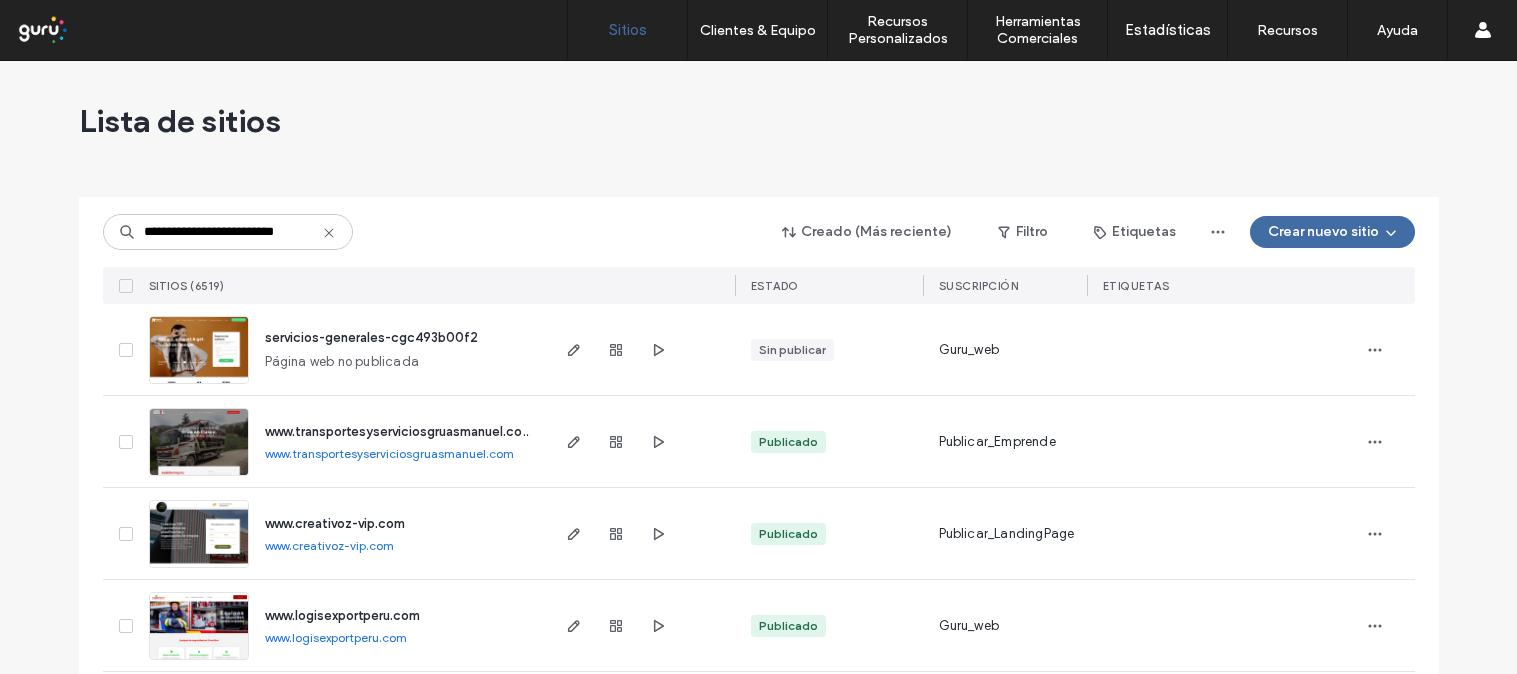 scroll, scrollTop: 0, scrollLeft: 0, axis: both 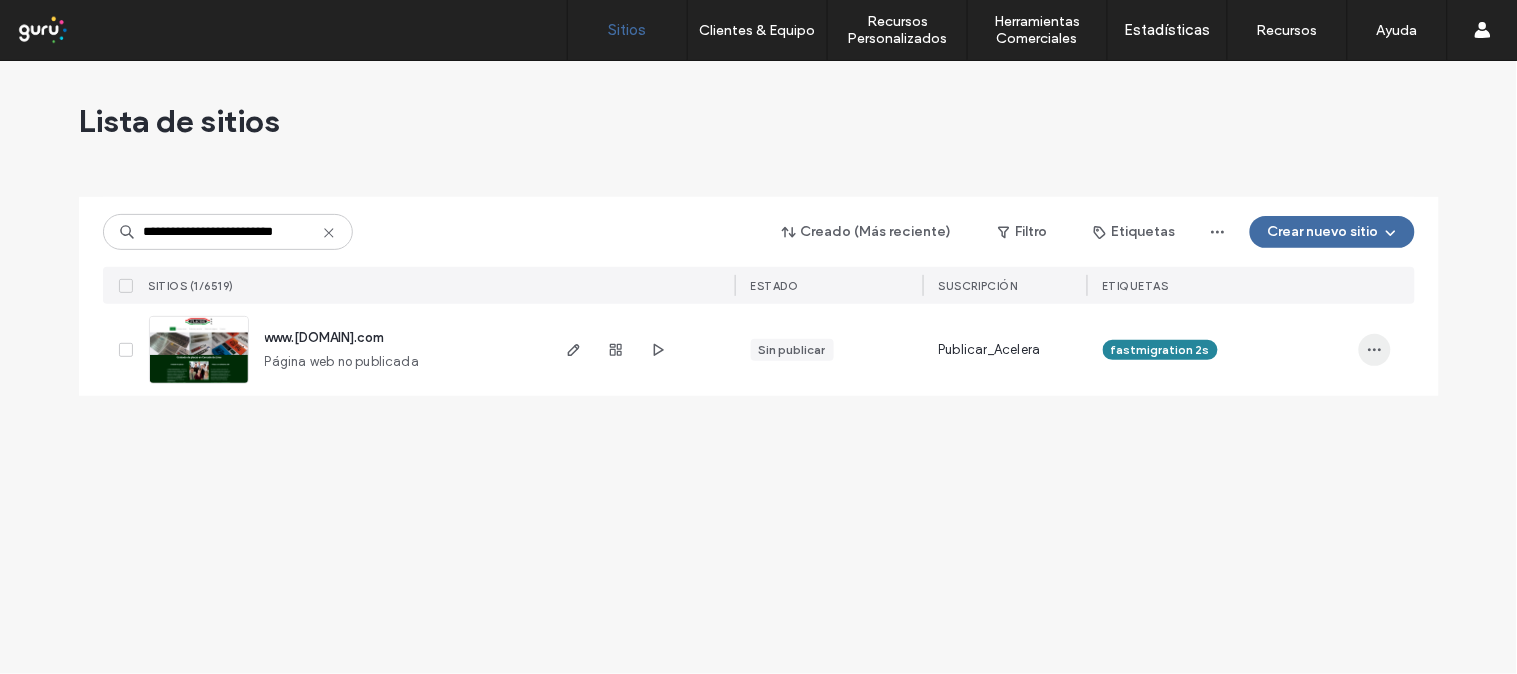 type on "**********" 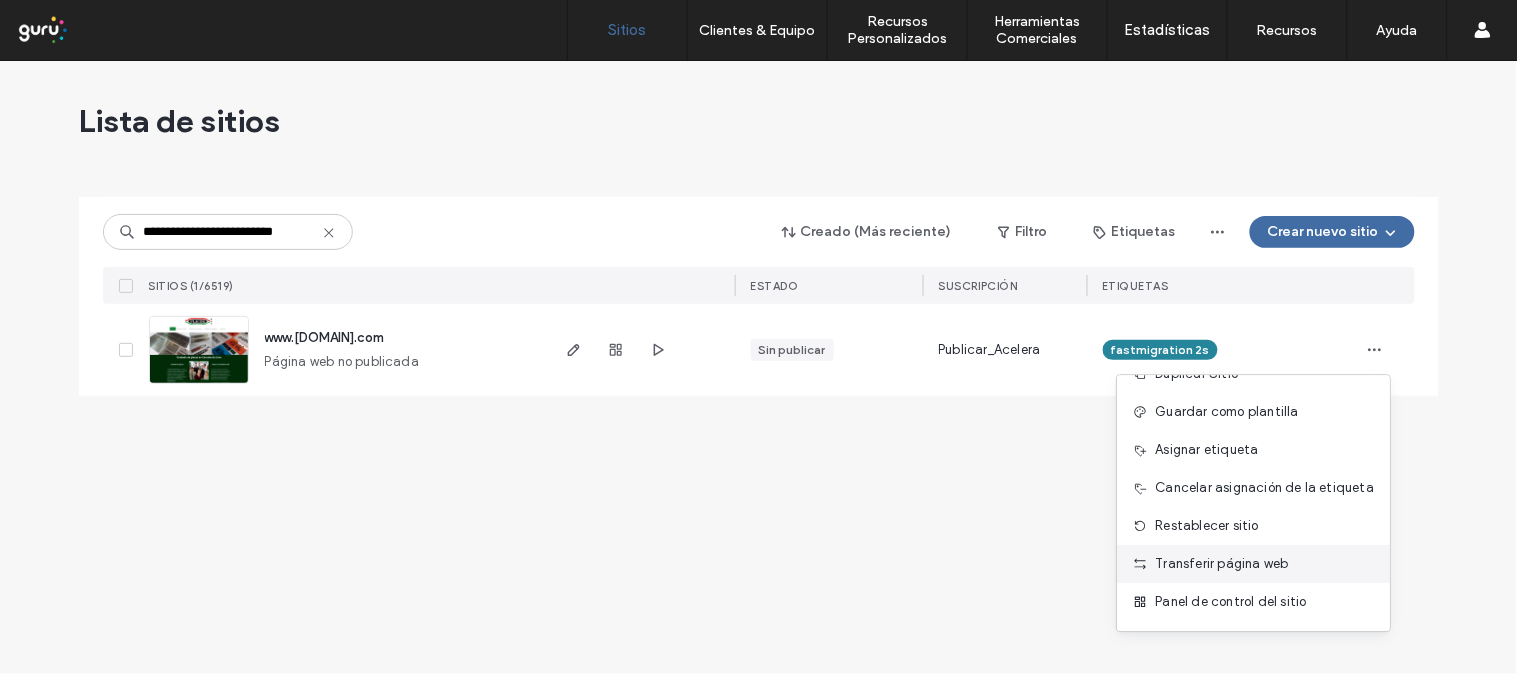scroll, scrollTop: 102, scrollLeft: 0, axis: vertical 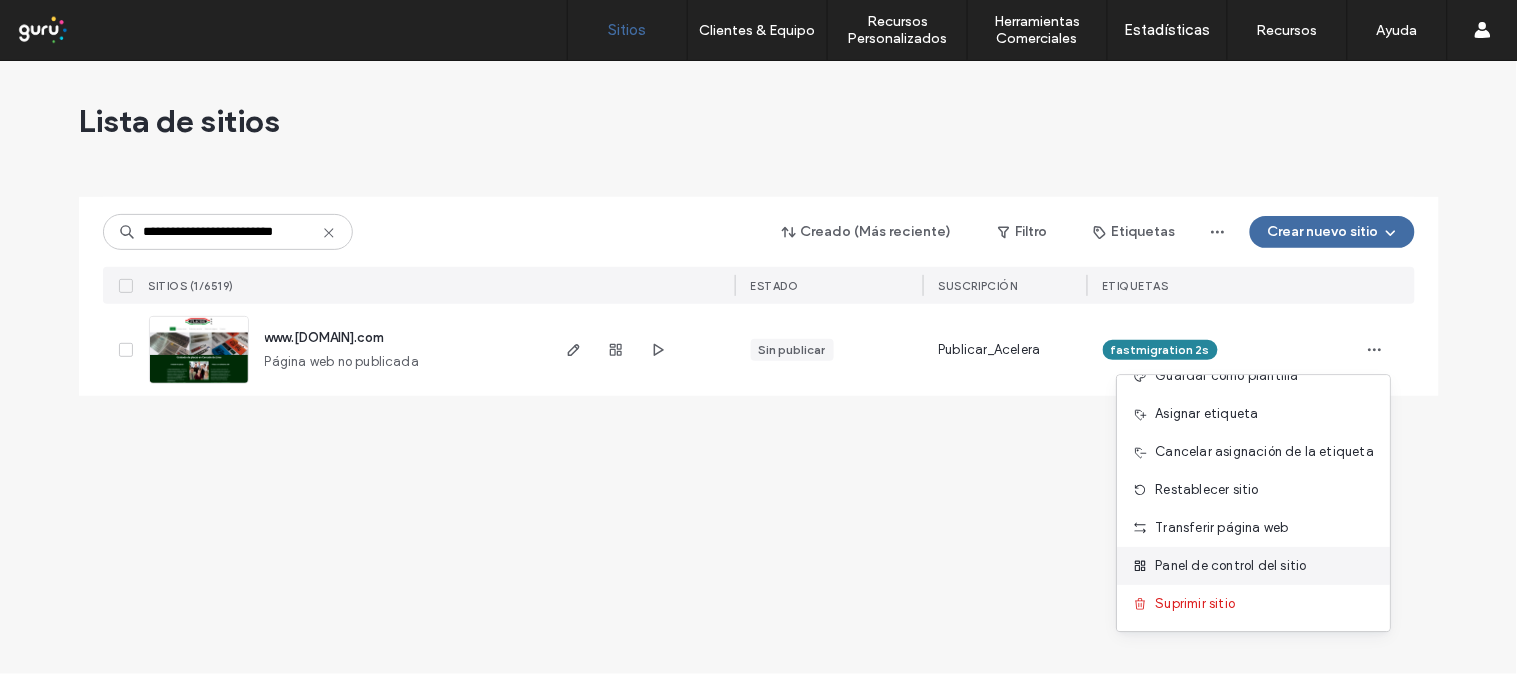 click on "Panel de control del sitio" at bounding box center (1231, 566) 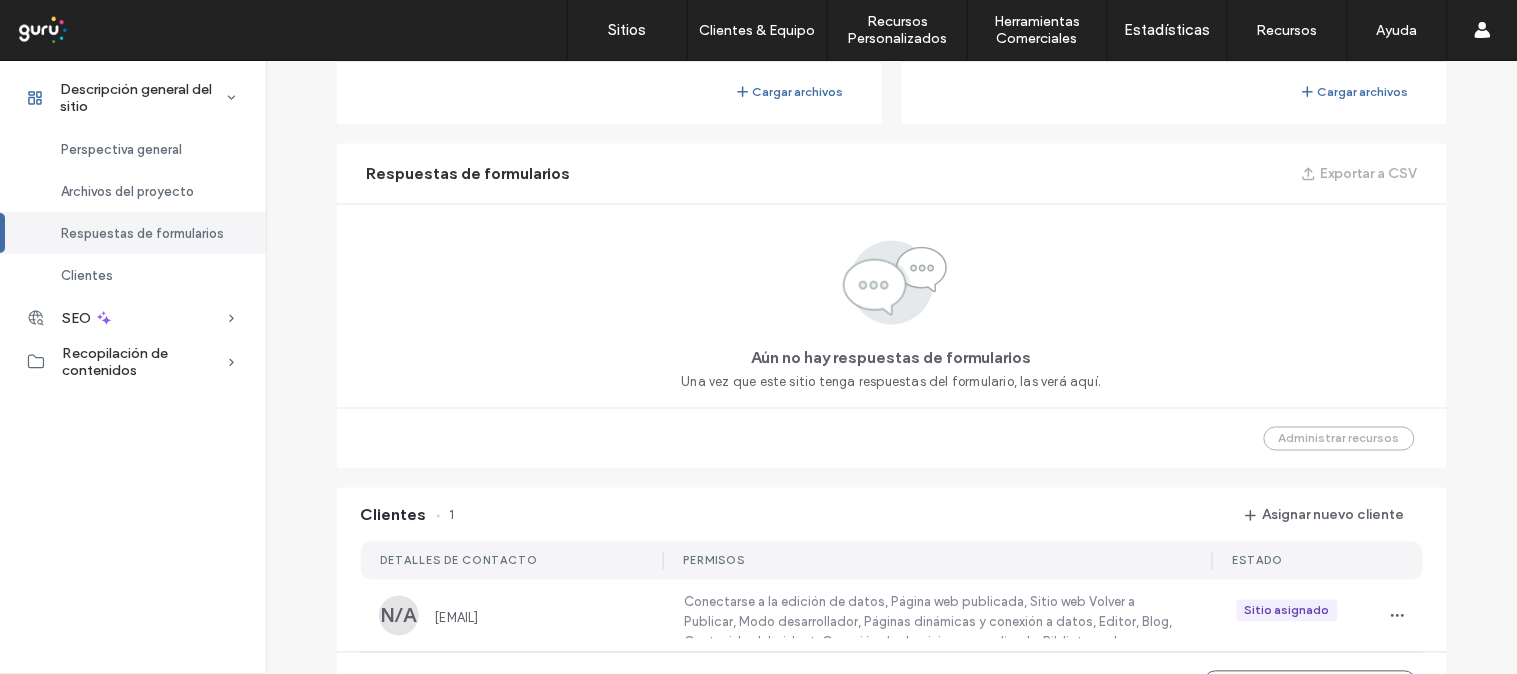 scroll, scrollTop: 767, scrollLeft: 0, axis: vertical 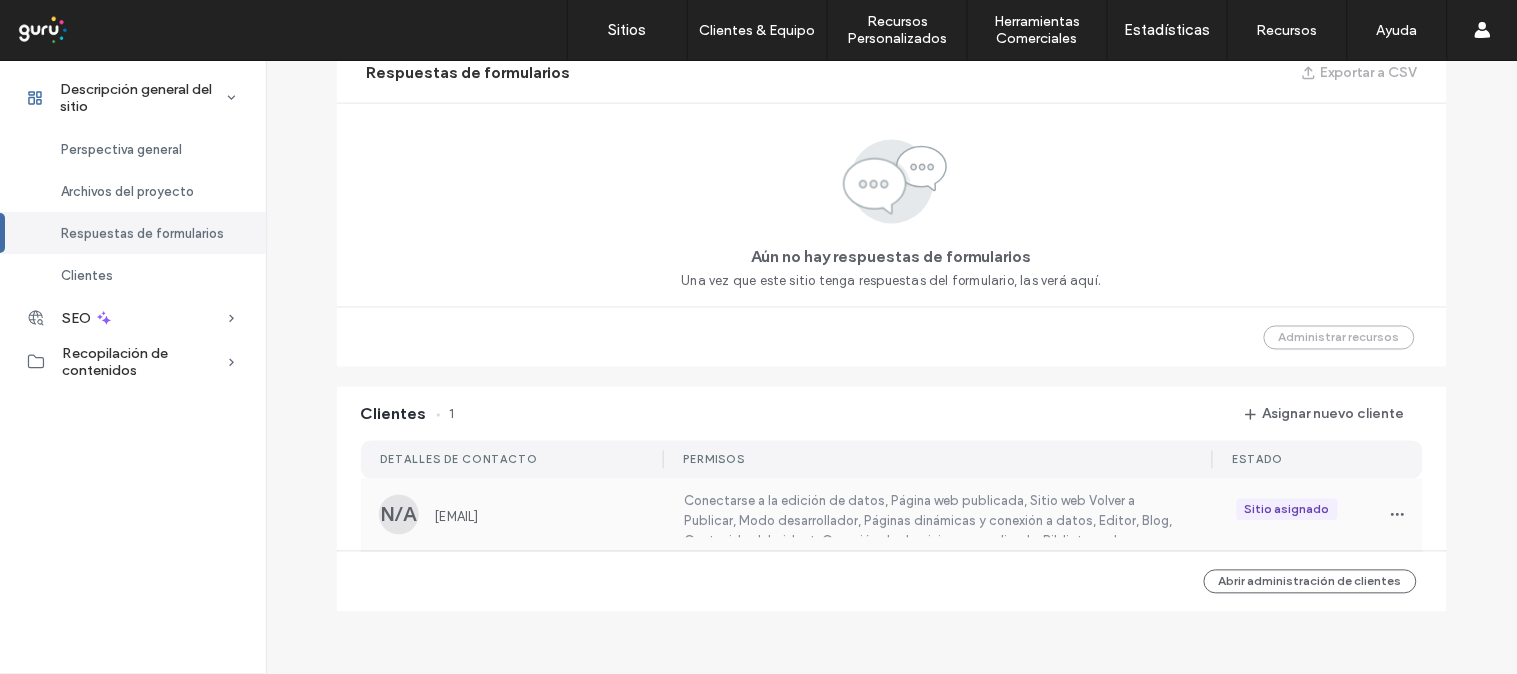 click on "[EMAIL]" at bounding box center [547, 517] 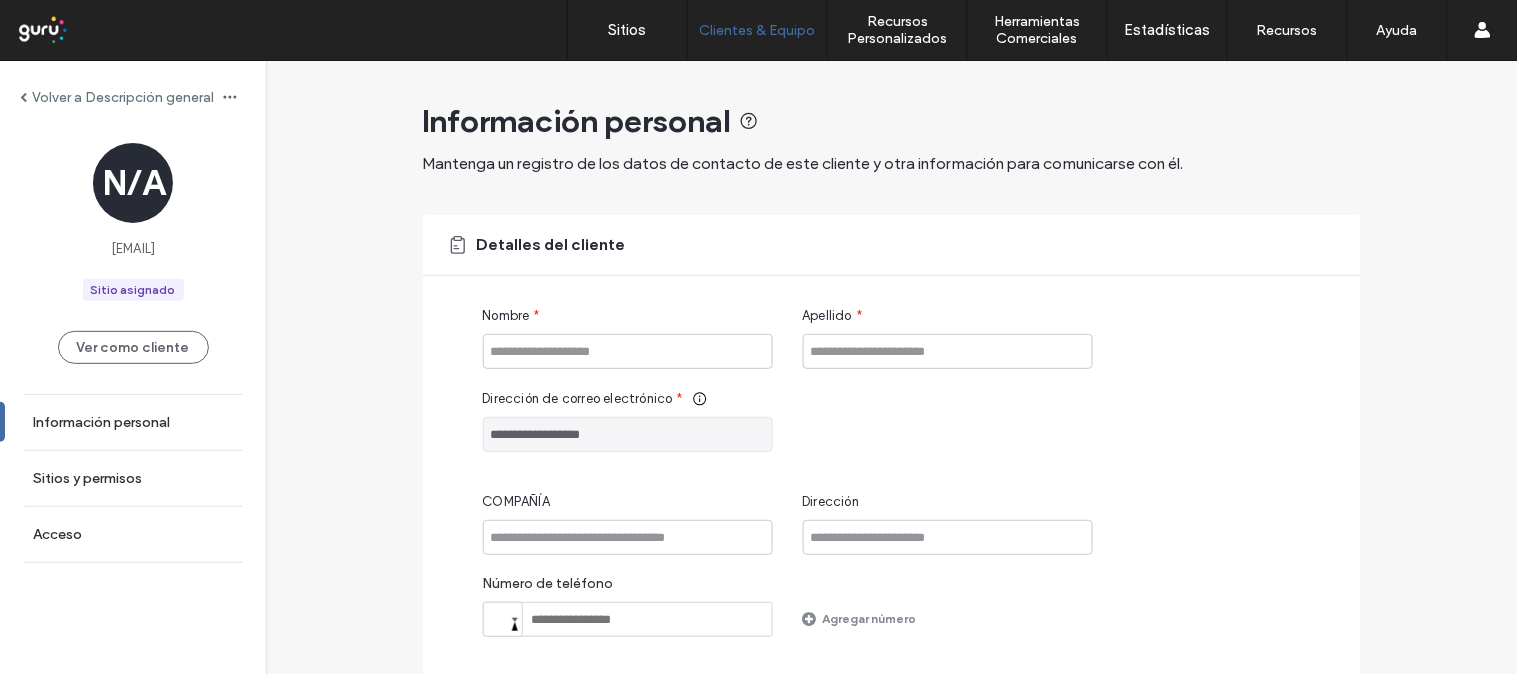 drag, startPoint x: 658, startPoint y: 435, endPoint x: 430, endPoint y: 408, distance: 229.59312 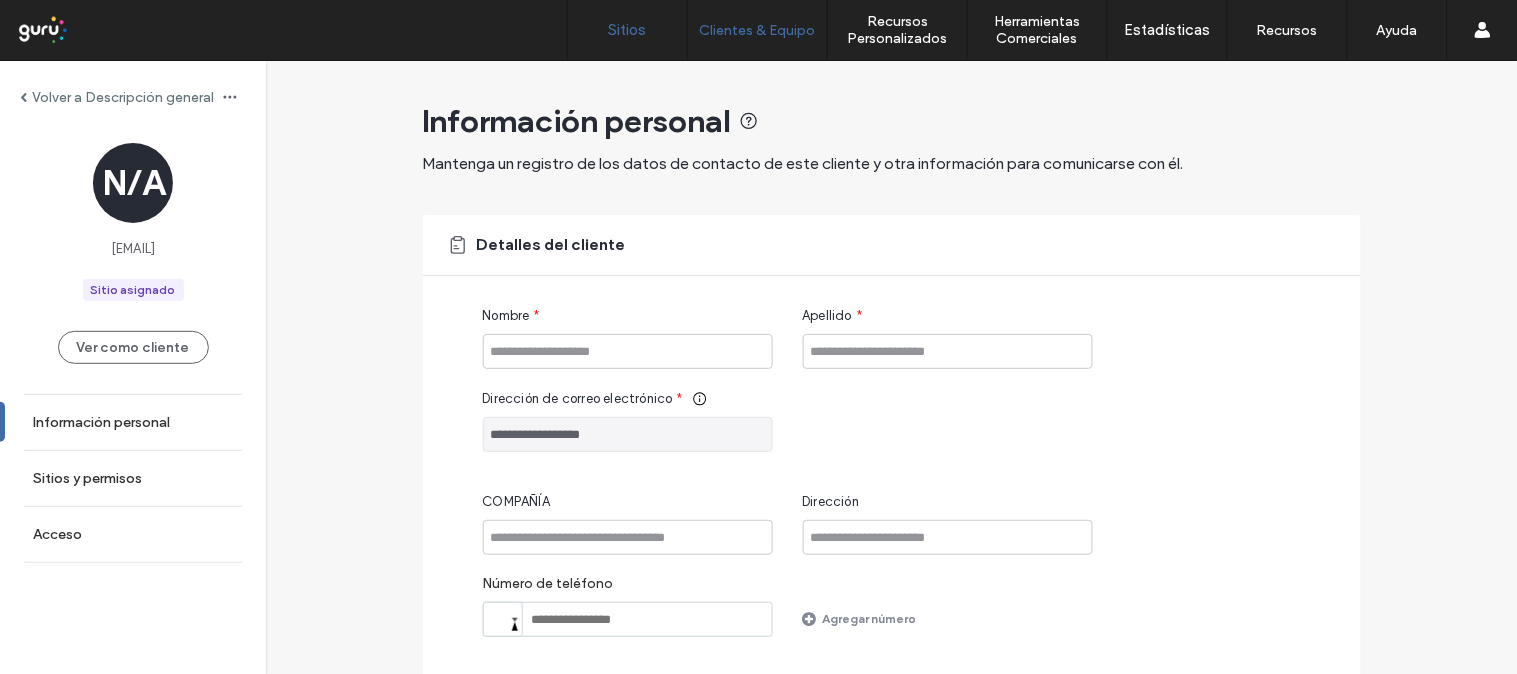 click on "Sitios" at bounding box center [628, 30] 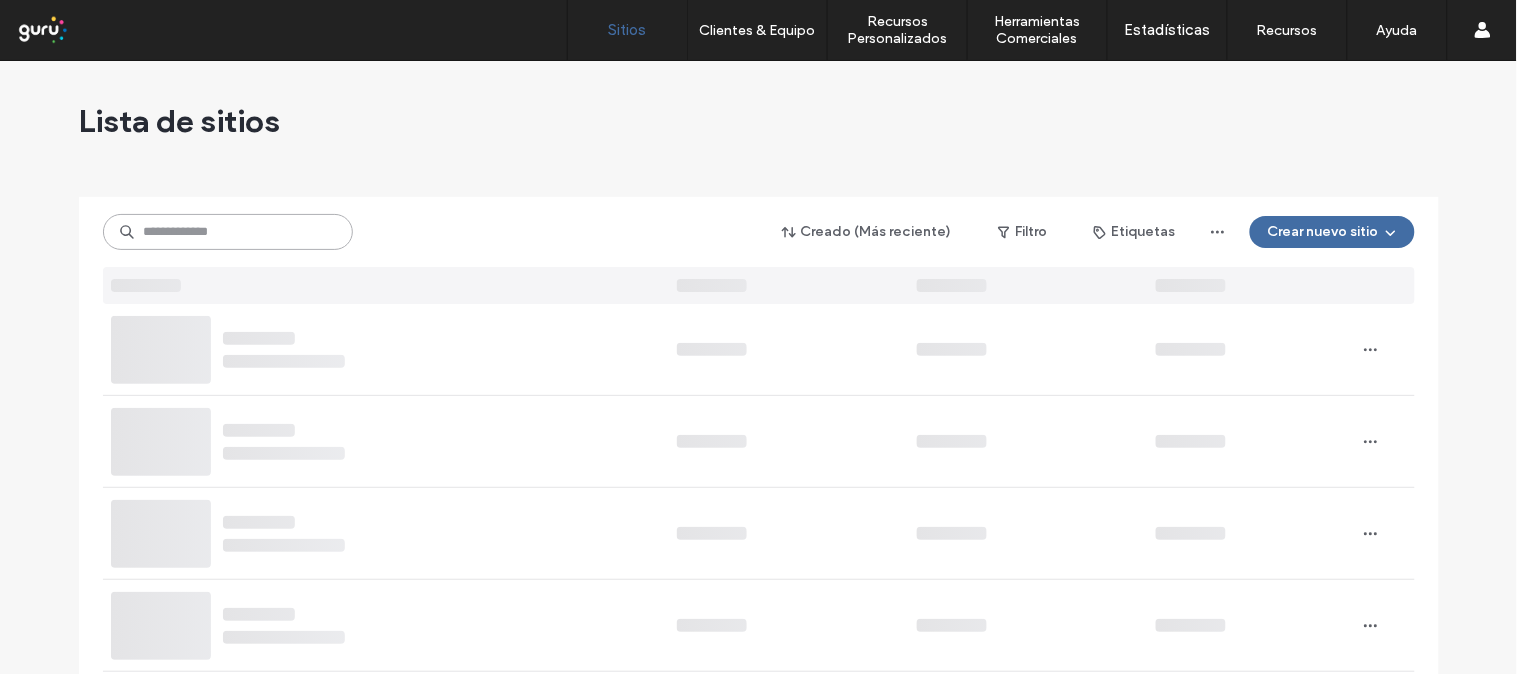 paste on "**********" 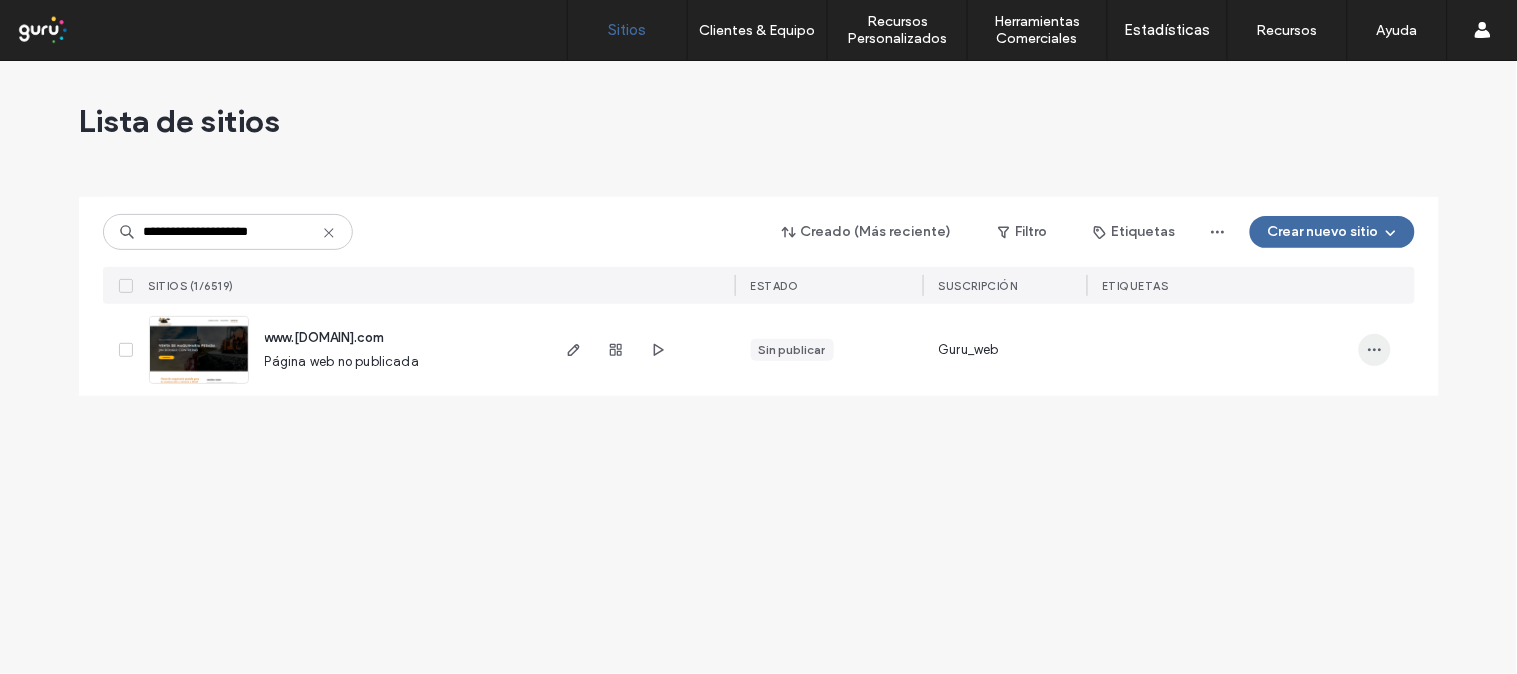 click 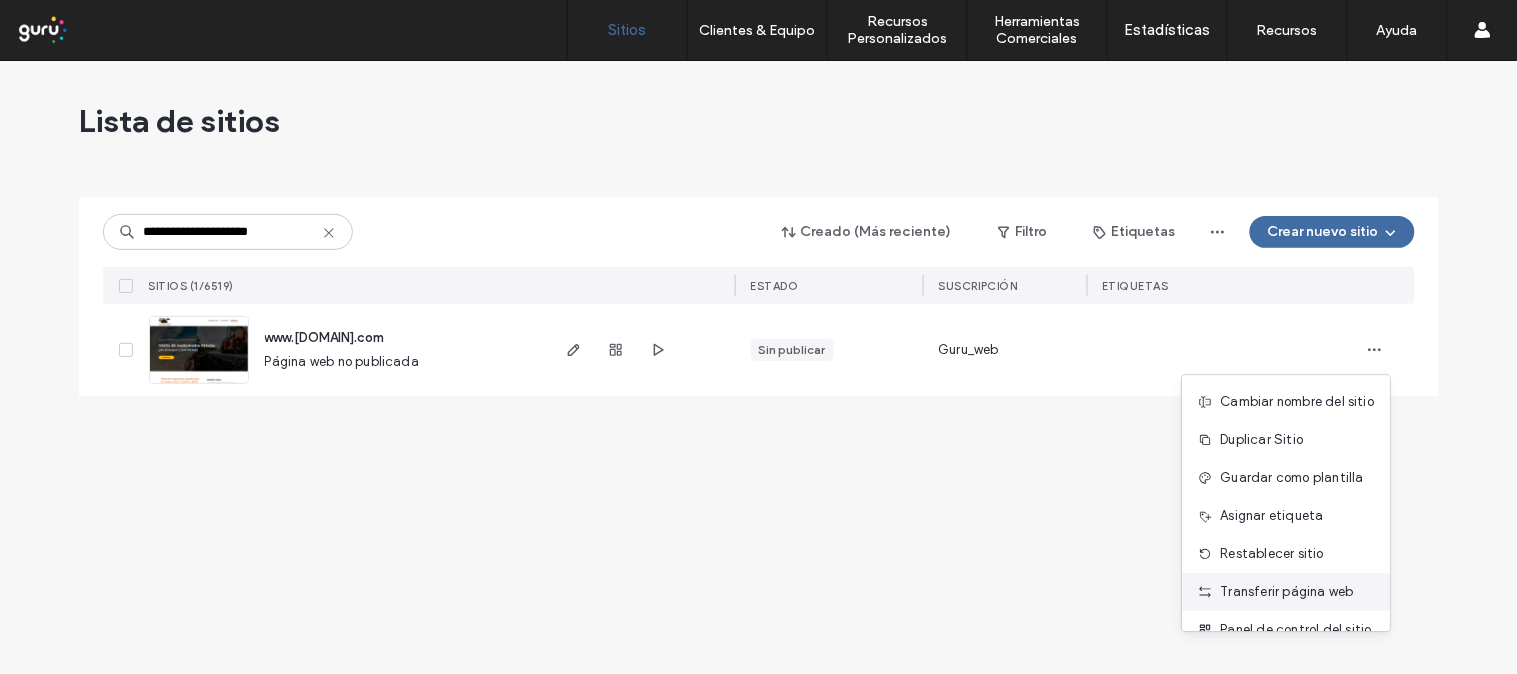 scroll, scrollTop: 64, scrollLeft: 0, axis: vertical 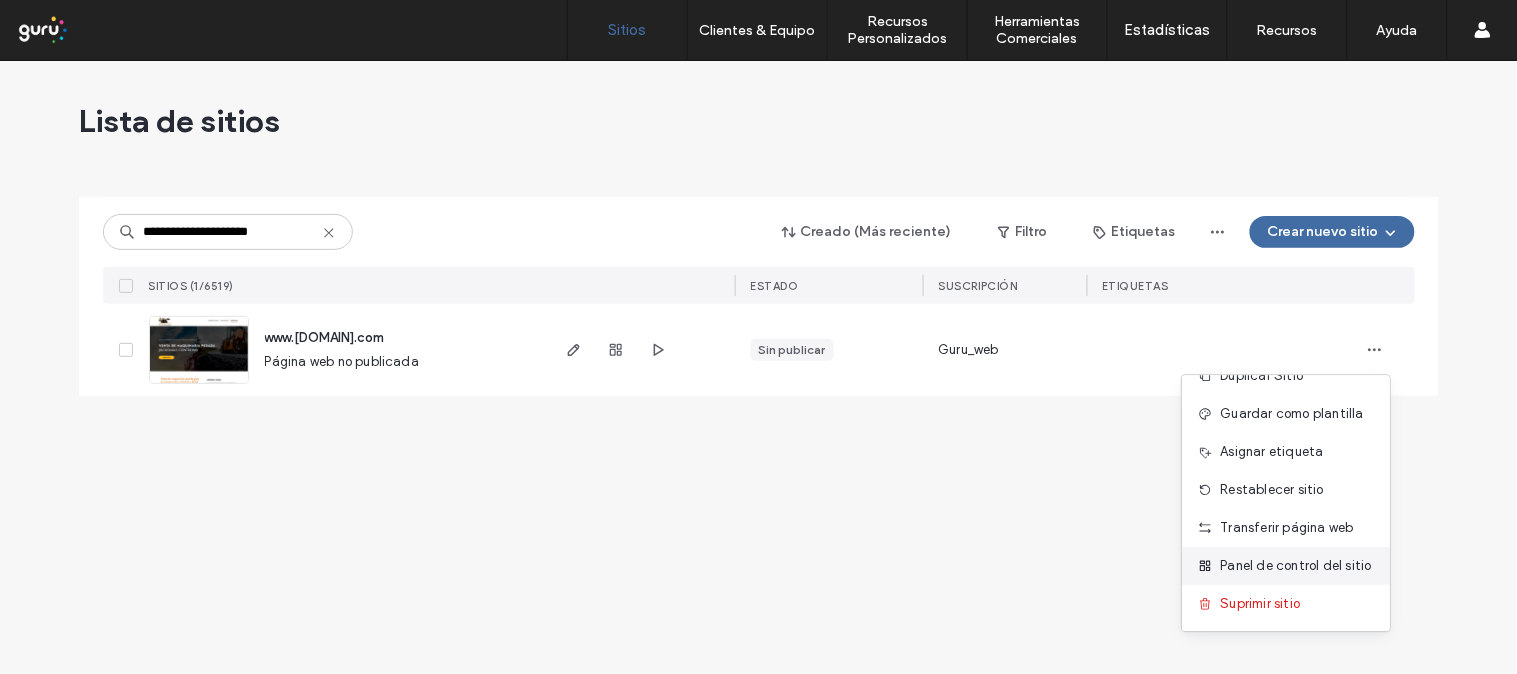 click on "Panel de control del sitio" at bounding box center (1296, 566) 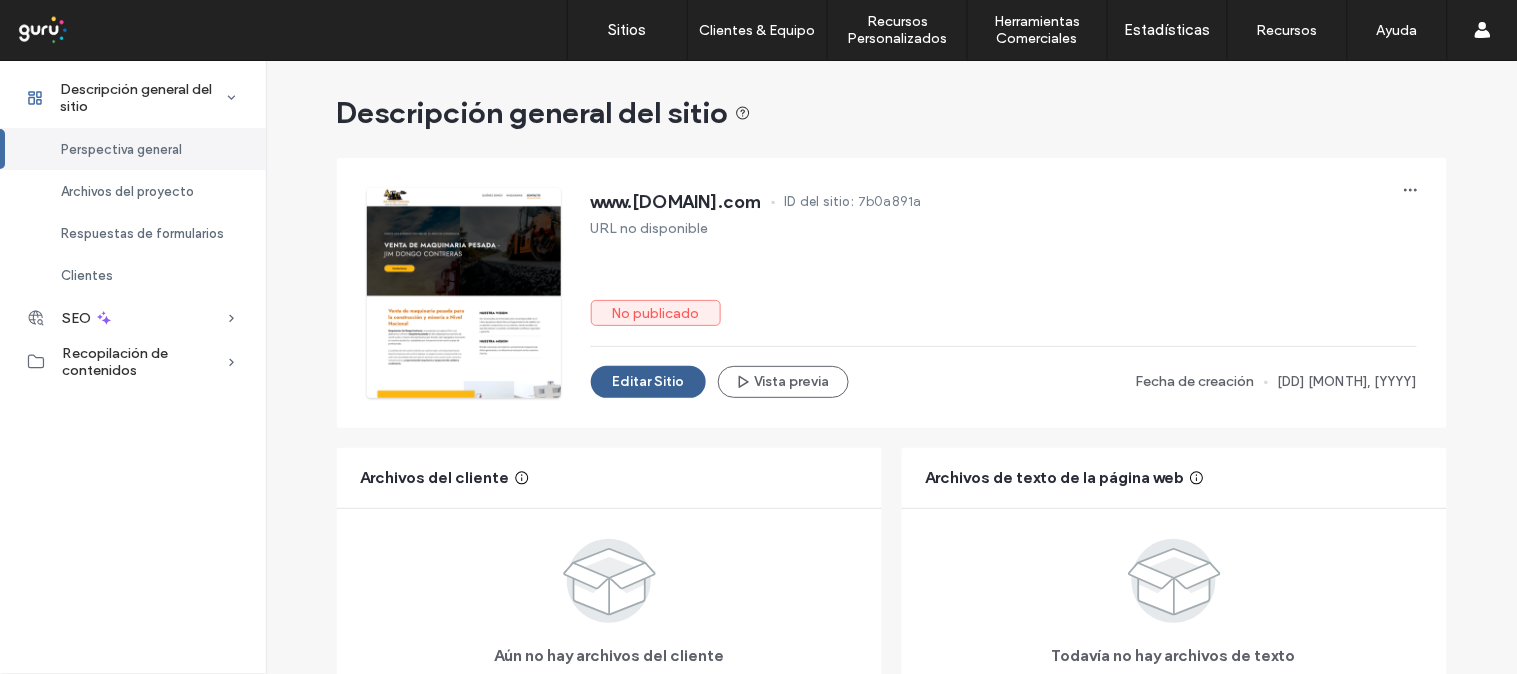 click on "Editar Sitio" at bounding box center [648, 382] 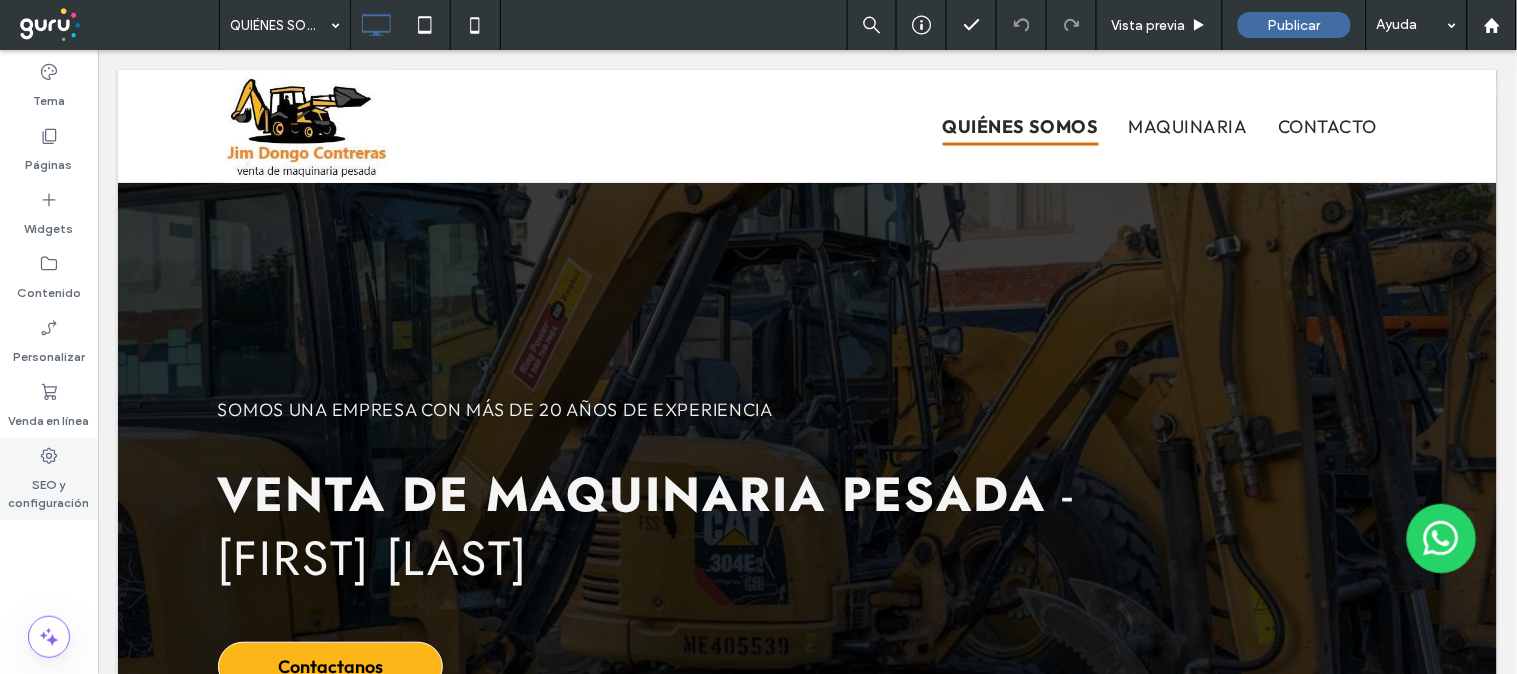 scroll, scrollTop: 777, scrollLeft: 0, axis: vertical 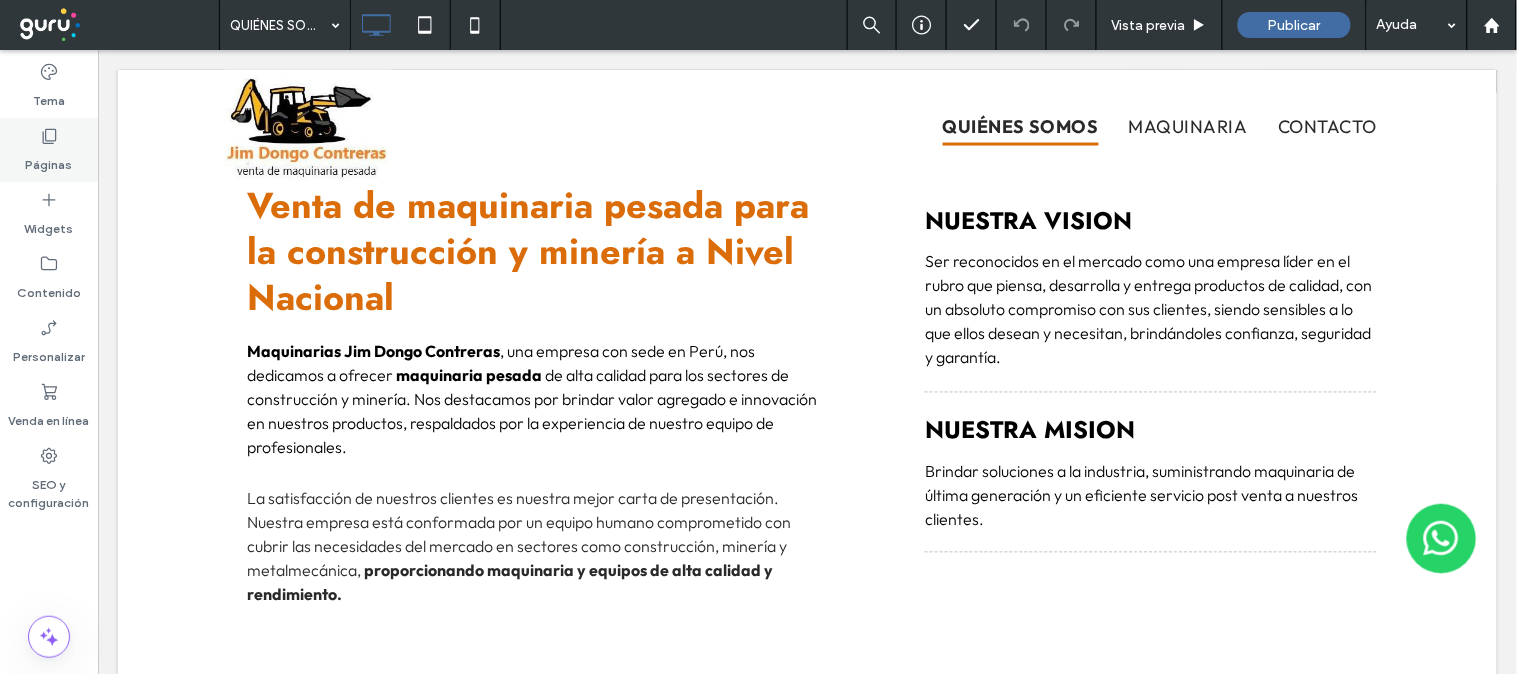 click 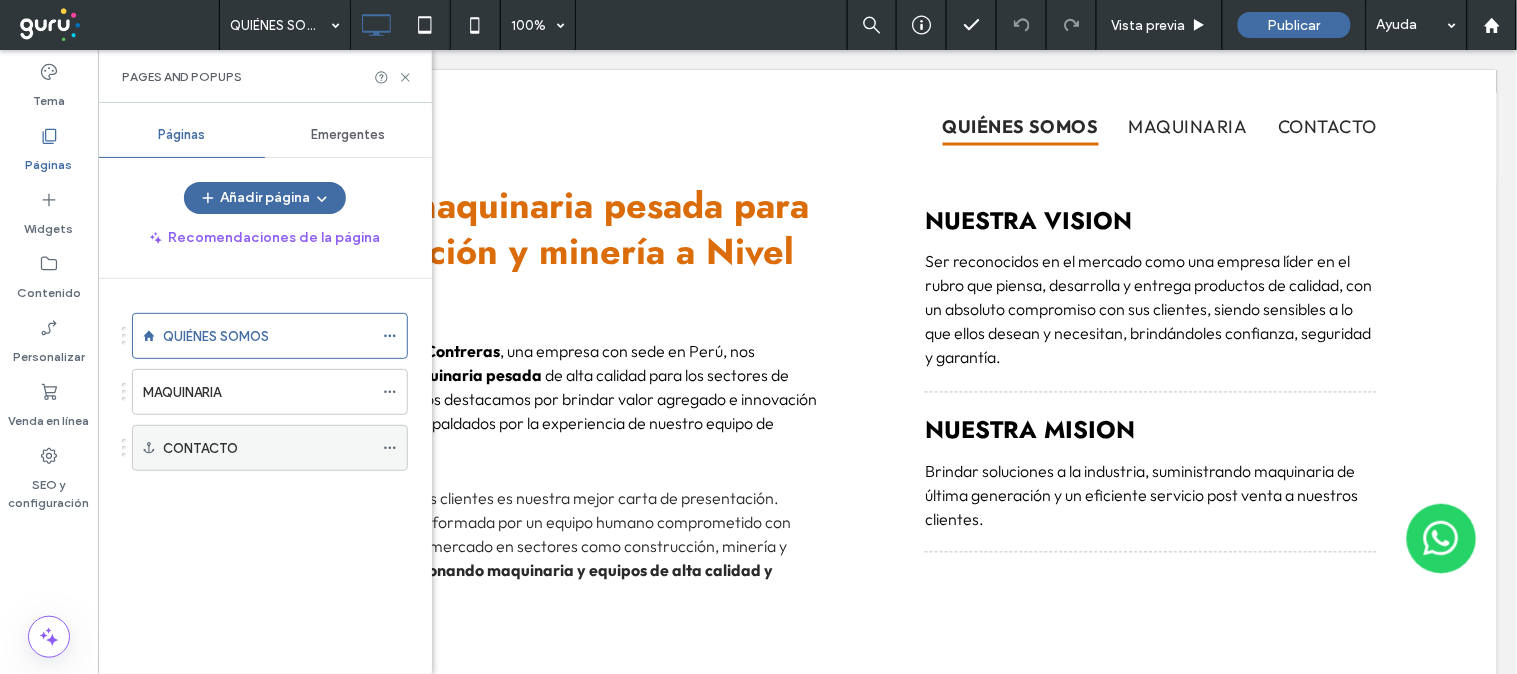 click on "CONTACTO" at bounding box center [200, 448] 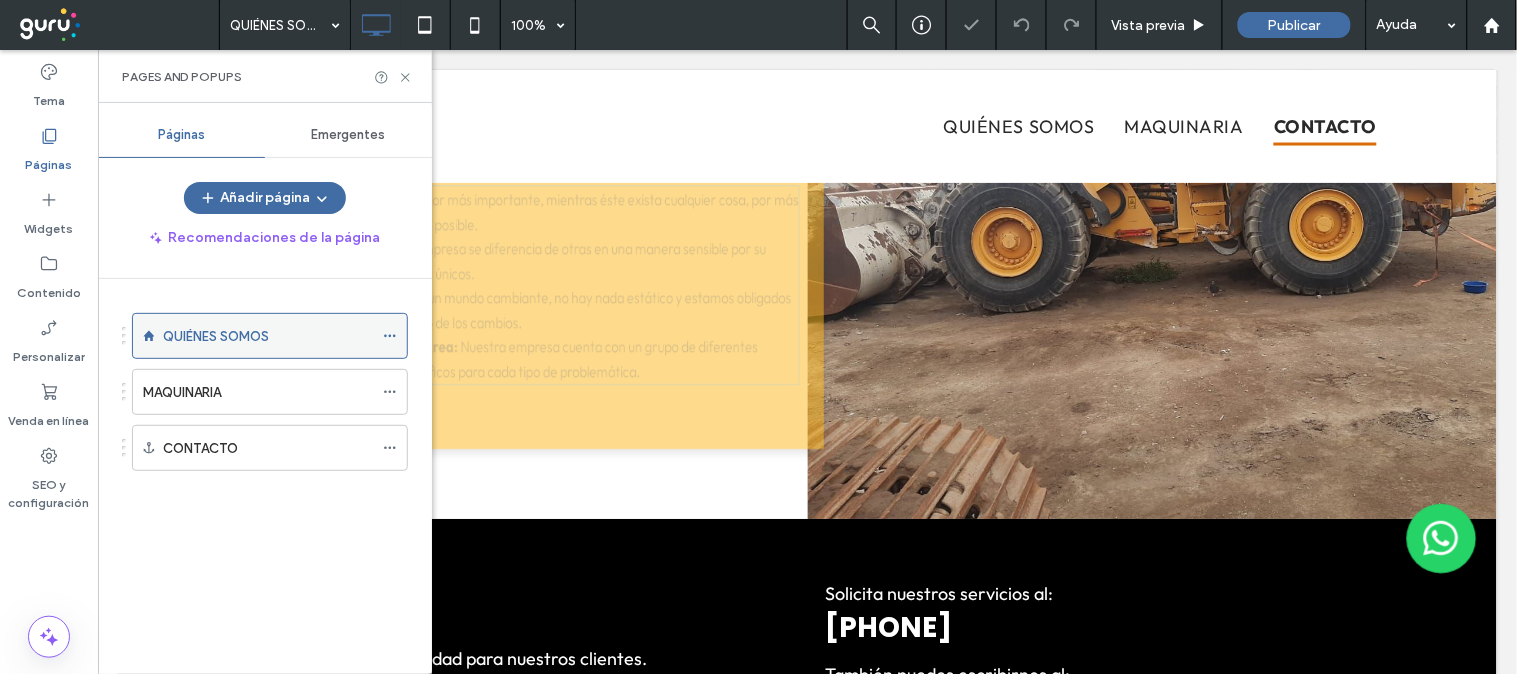 scroll, scrollTop: 1550, scrollLeft: 0, axis: vertical 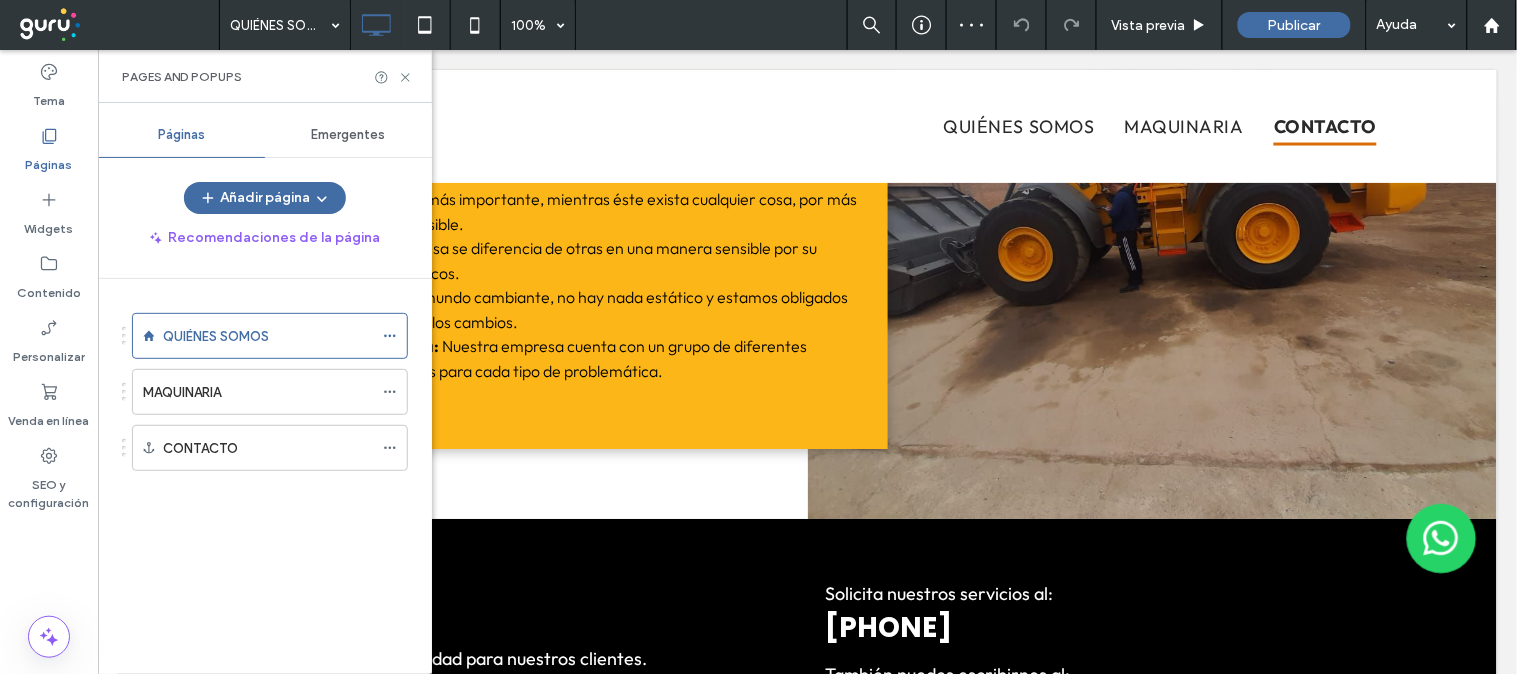 click on "Pages and Popups" at bounding box center [265, 76] 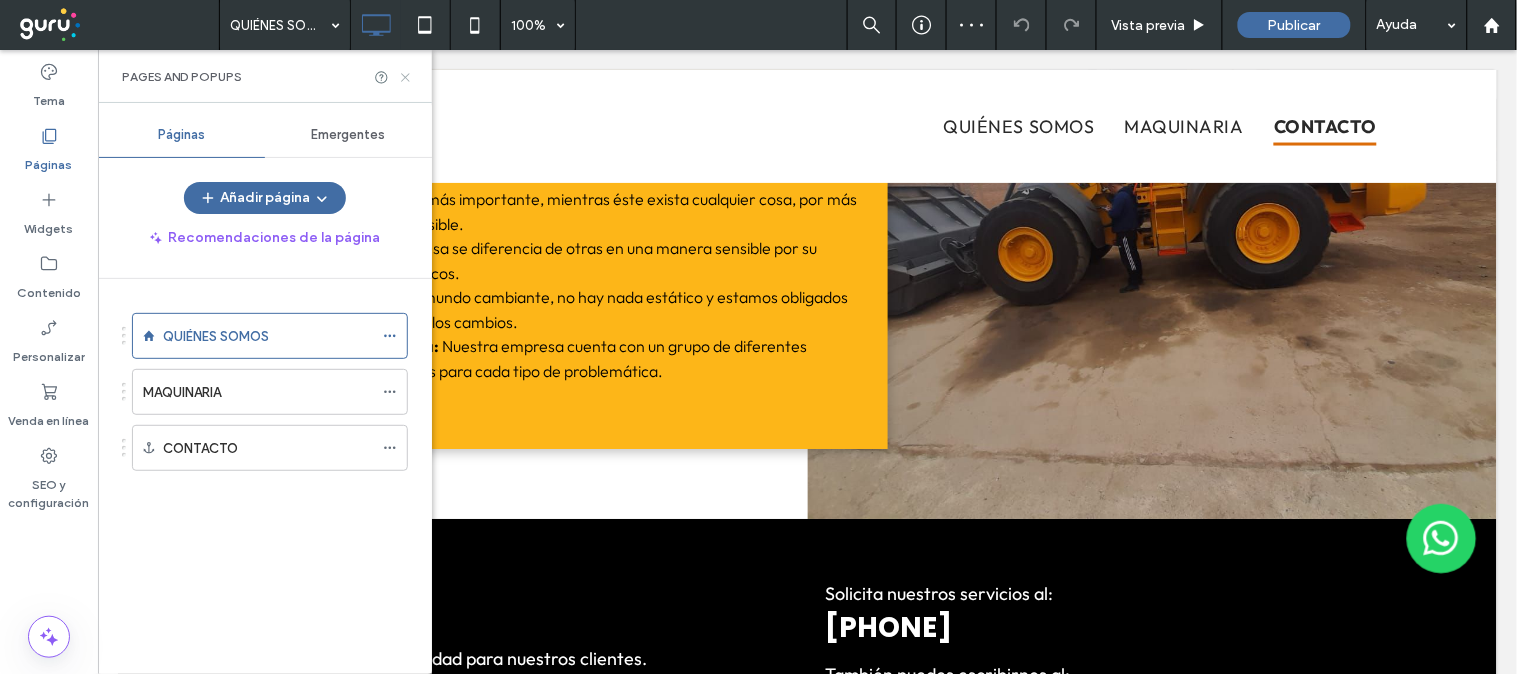 drag, startPoint x: 402, startPoint y: 73, endPoint x: 304, endPoint y: 24, distance: 109.56733 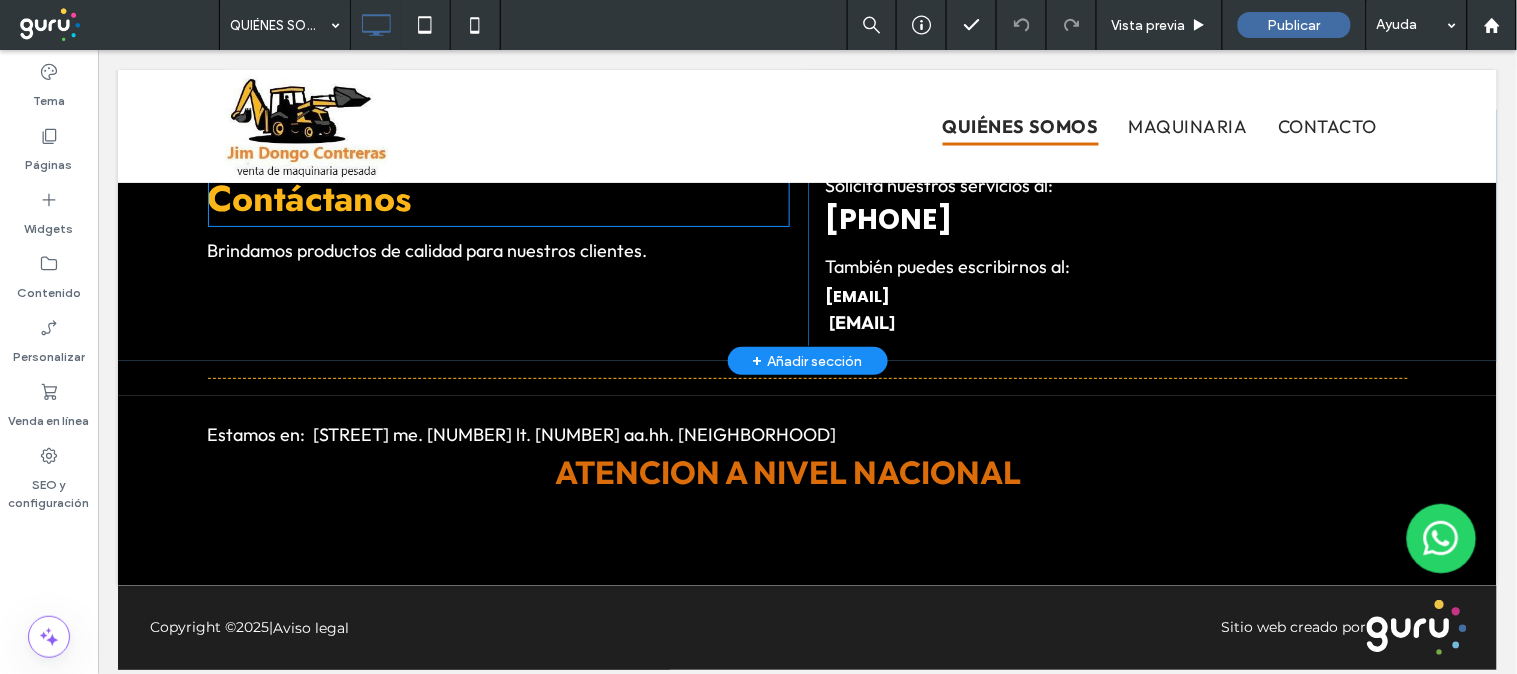 scroll, scrollTop: 1963, scrollLeft: 0, axis: vertical 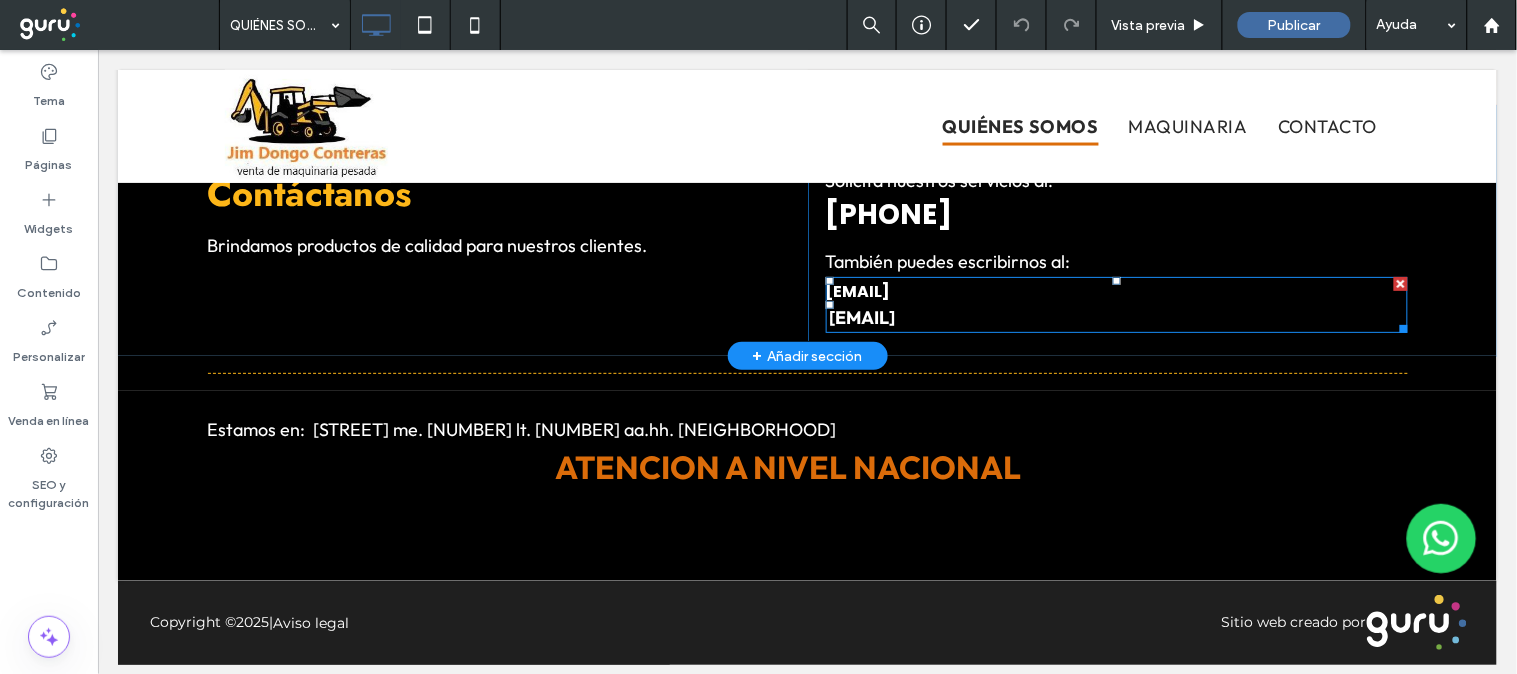 click on "dongocontrerasj@gmail.com" at bounding box center (1116, 290) 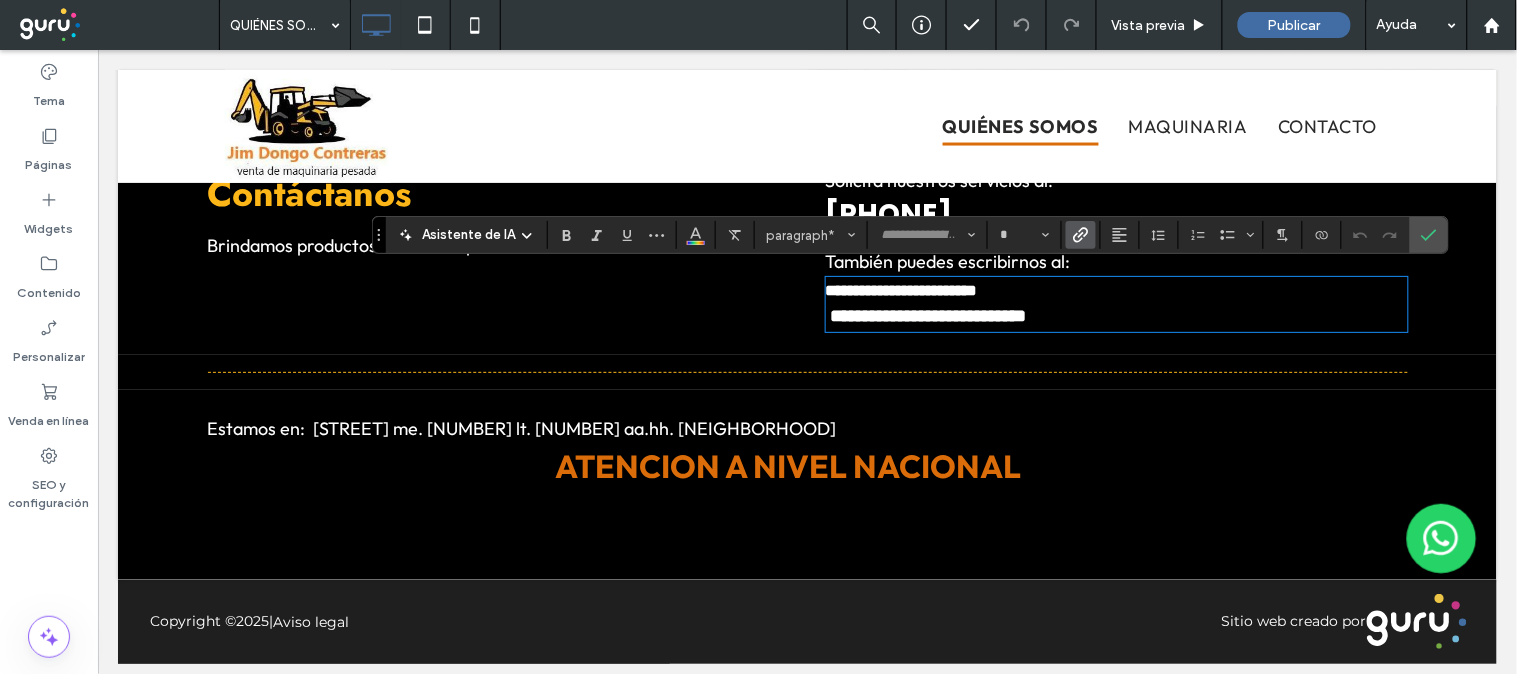 click on "**********" at bounding box center [1116, 290] 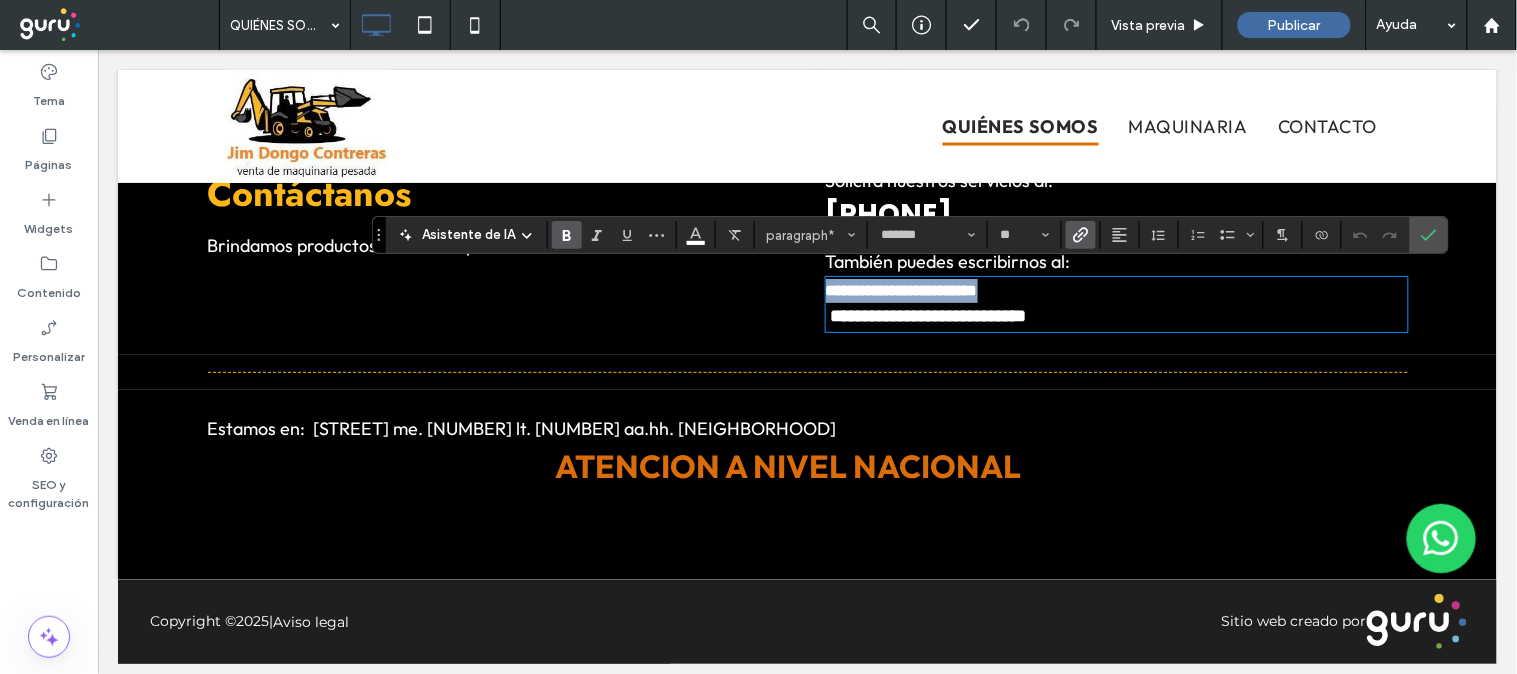 drag, startPoint x: 1081, startPoint y: 285, endPoint x: 789, endPoint y: 272, distance: 292.28925 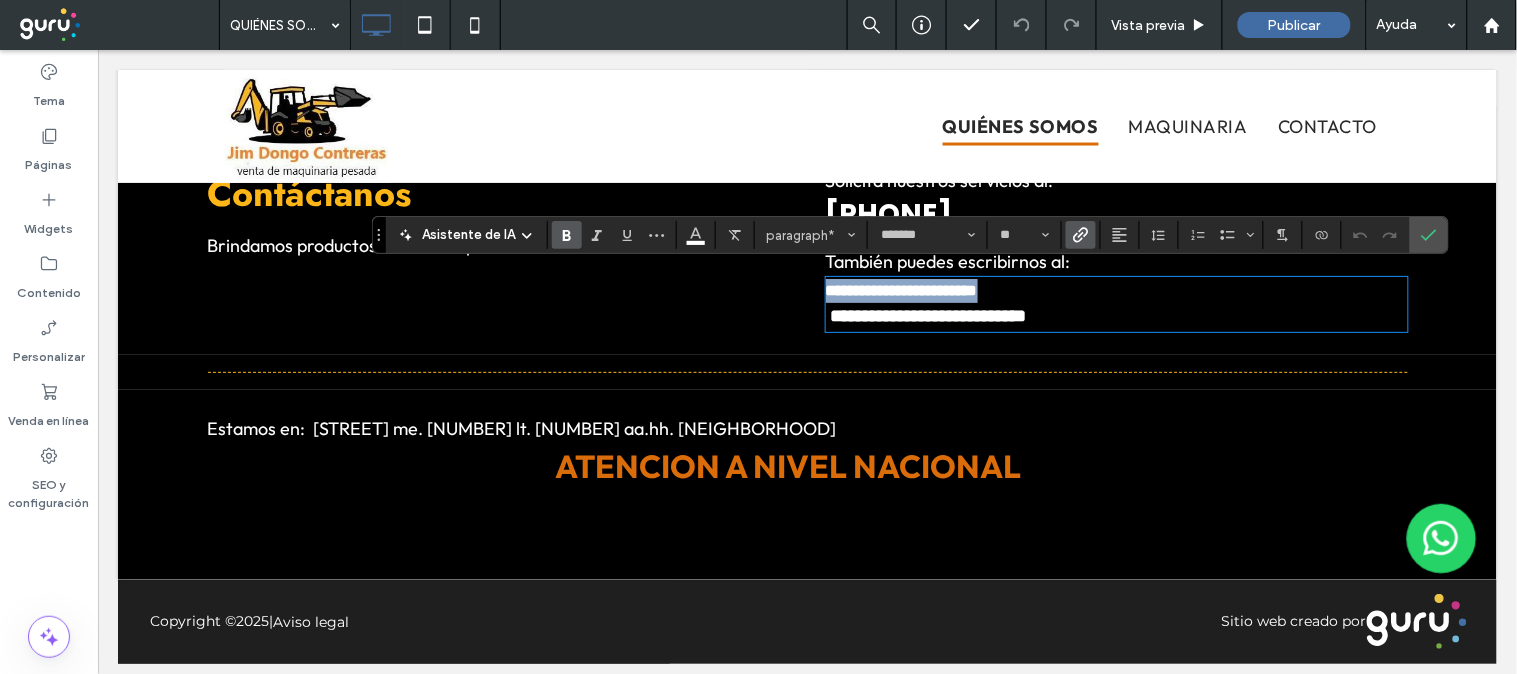 copy on "**********" 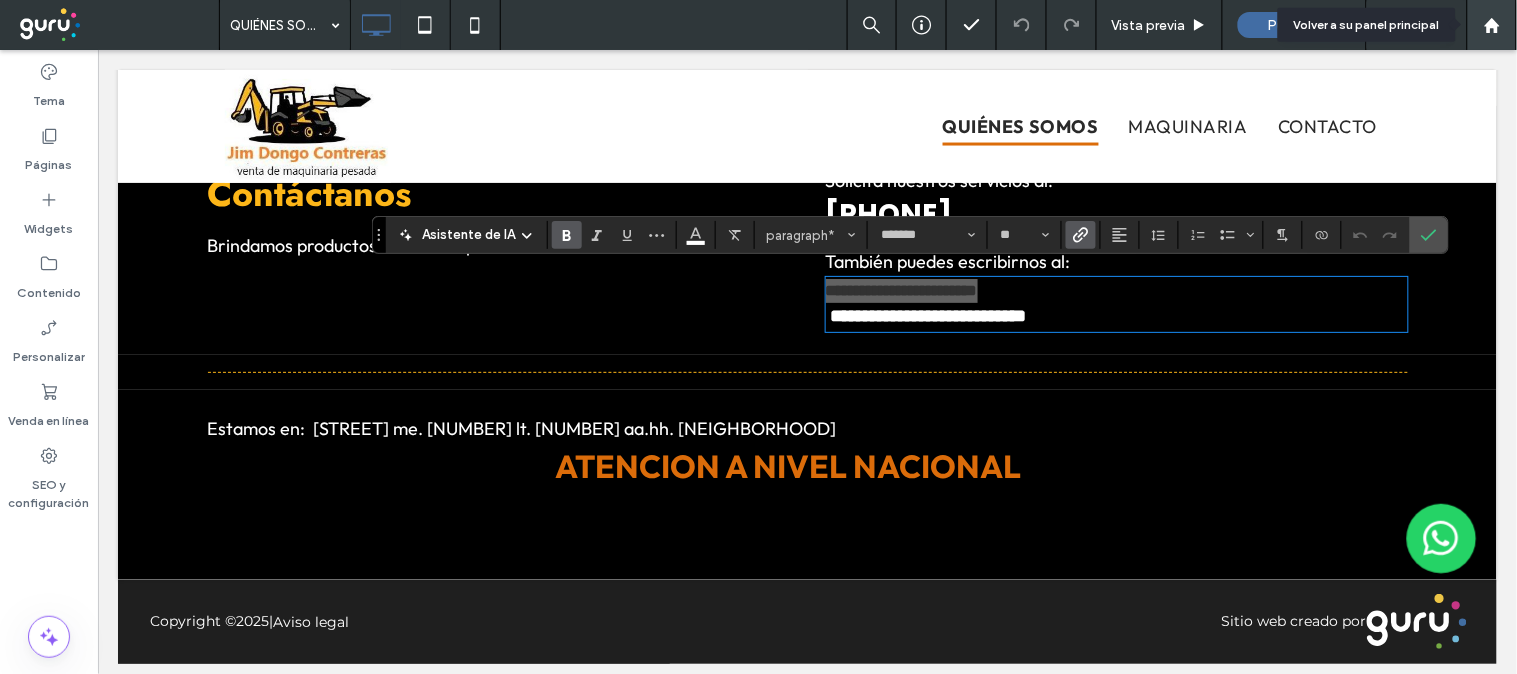 click 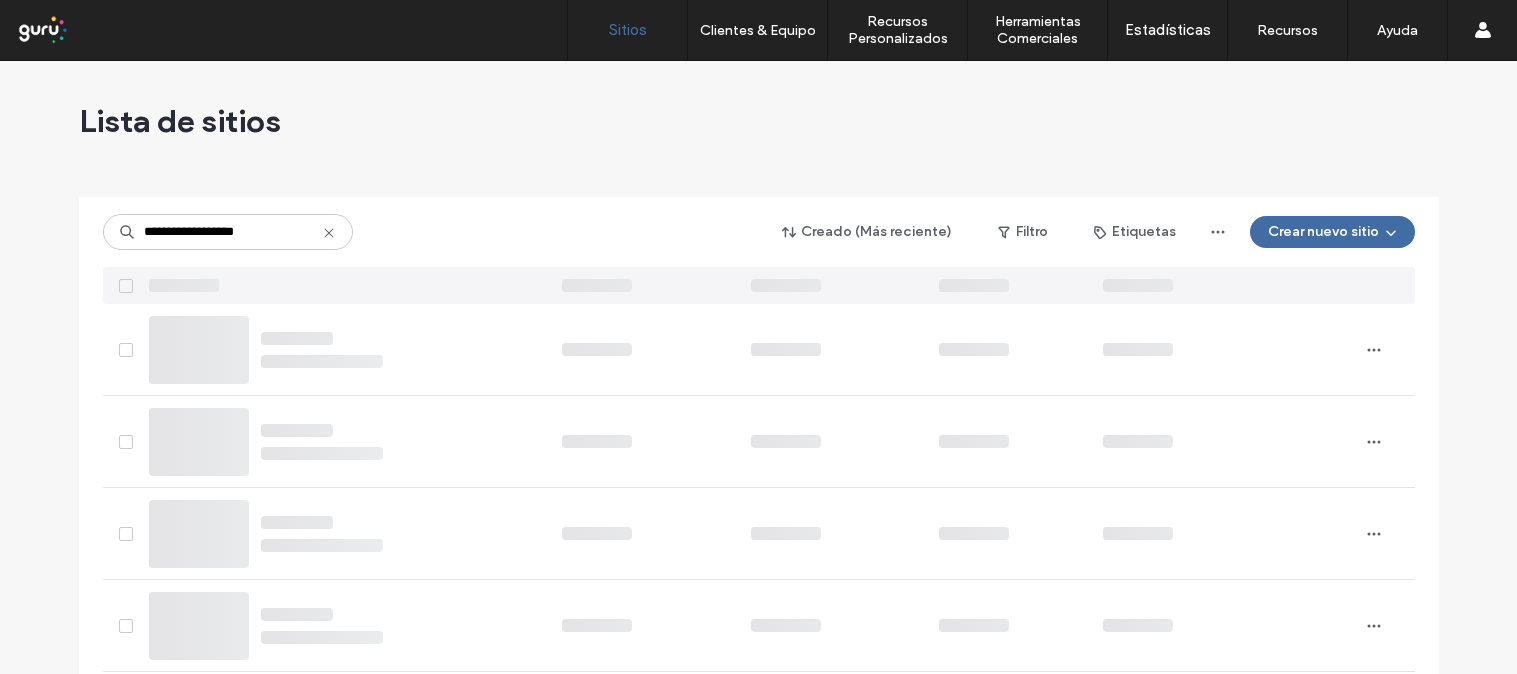 scroll, scrollTop: 0, scrollLeft: 0, axis: both 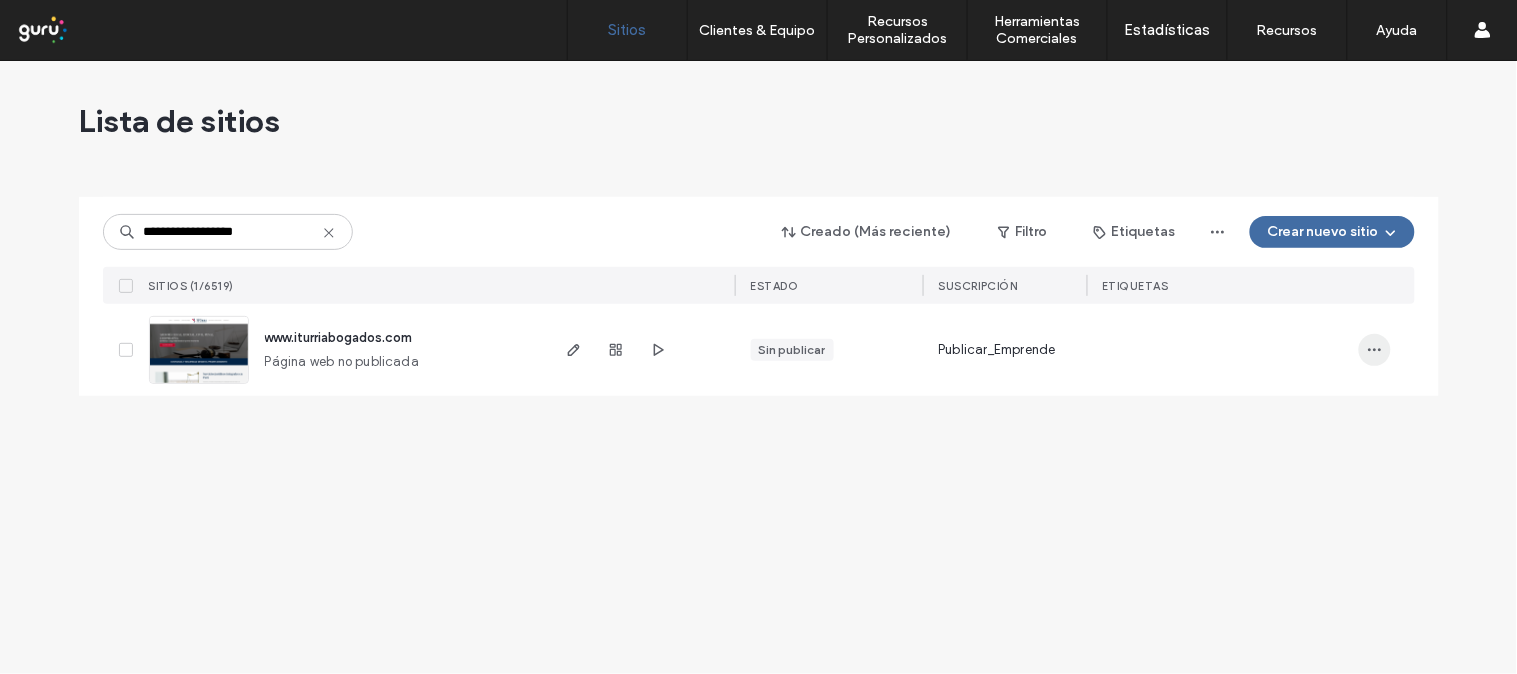 type on "**********" 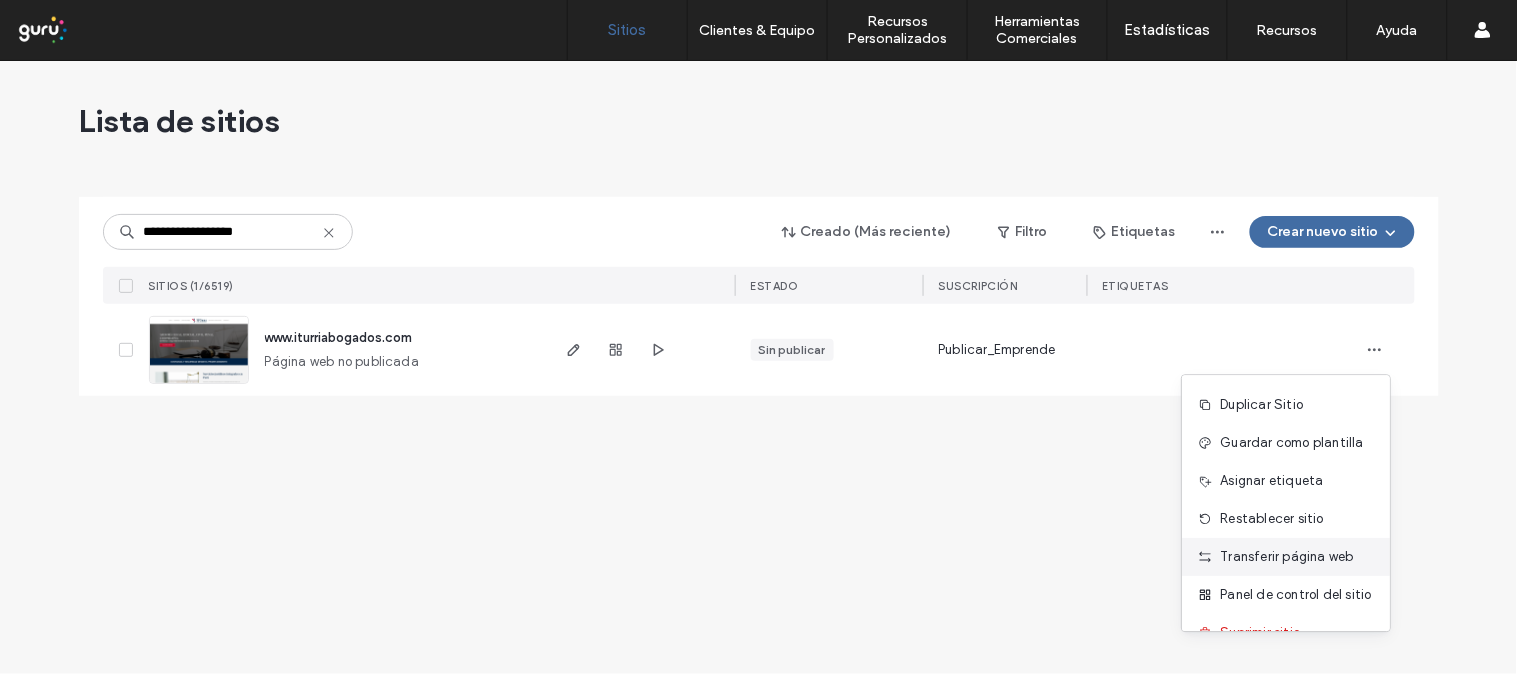 scroll, scrollTop: 64, scrollLeft: 0, axis: vertical 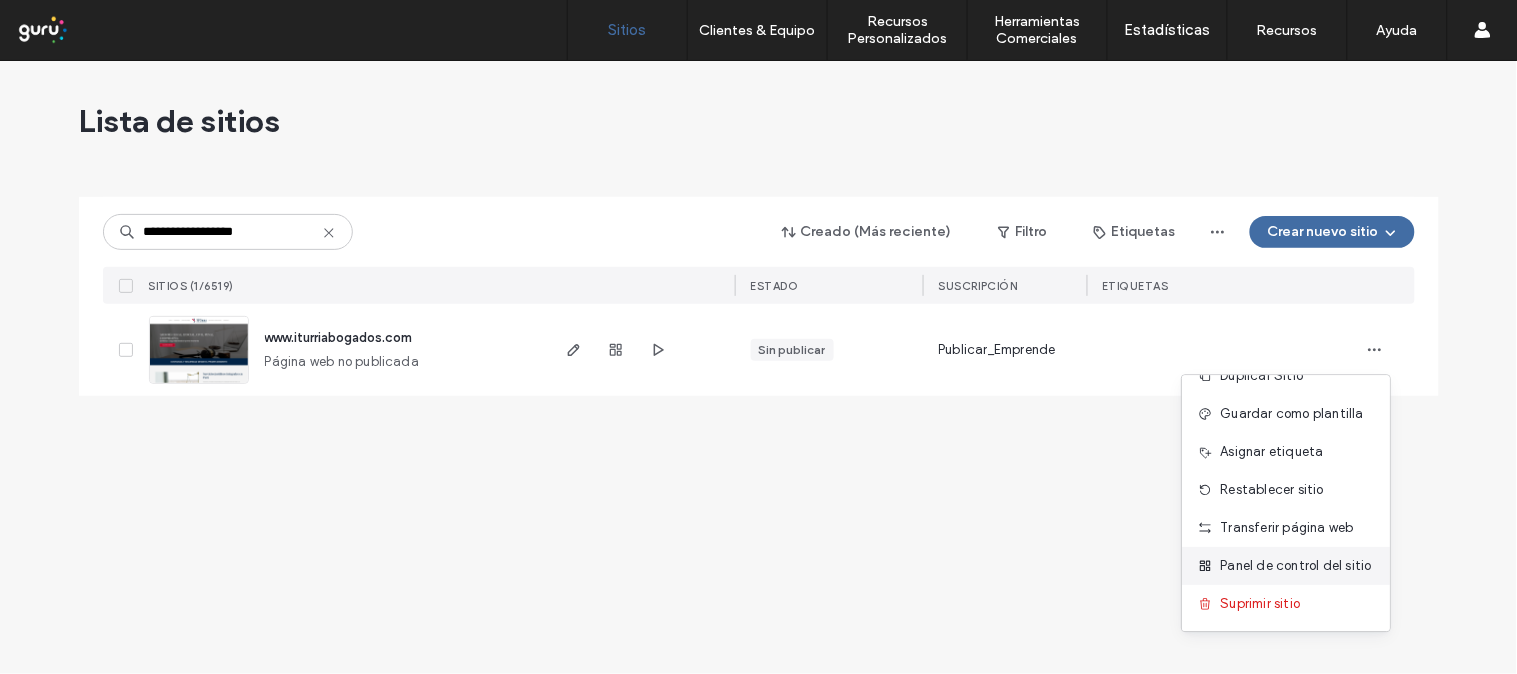 click on "Panel de control del sitio" at bounding box center (1296, 566) 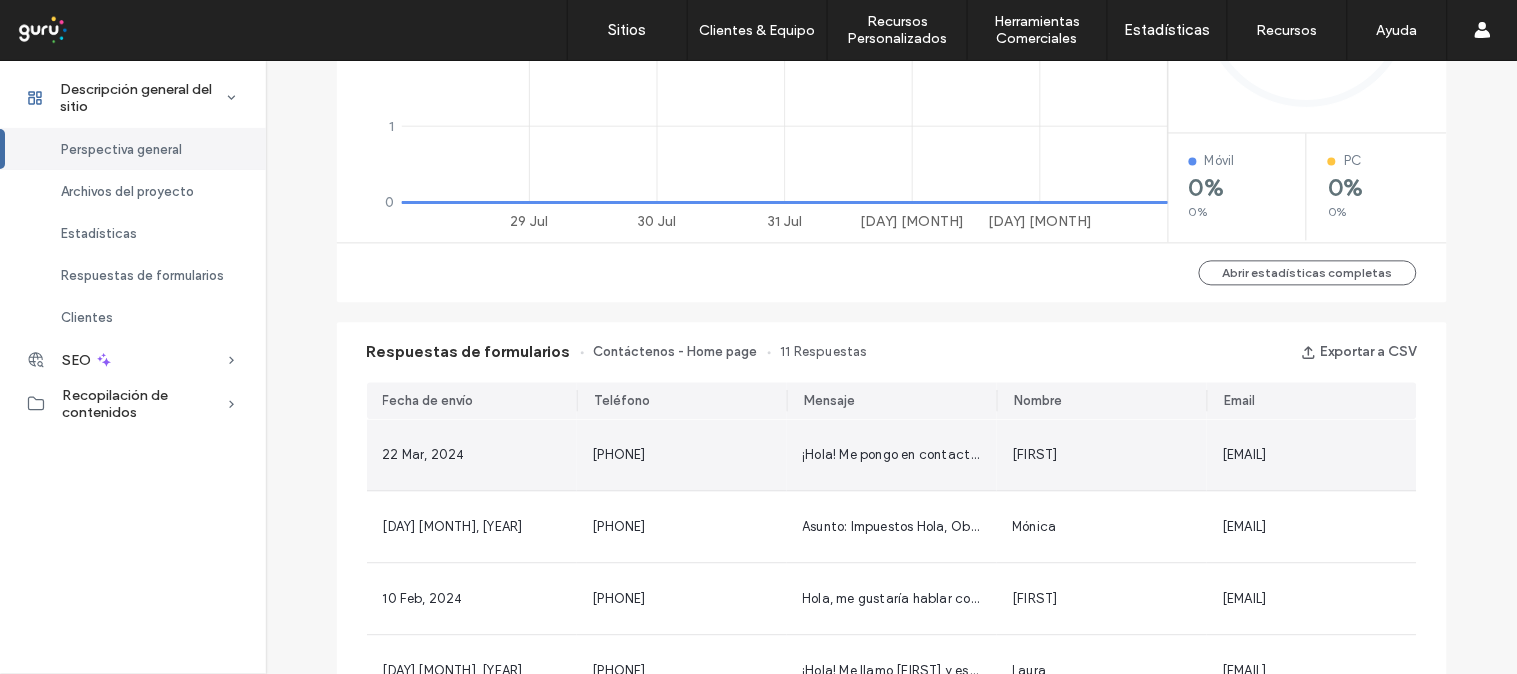 scroll, scrollTop: 355, scrollLeft: 0, axis: vertical 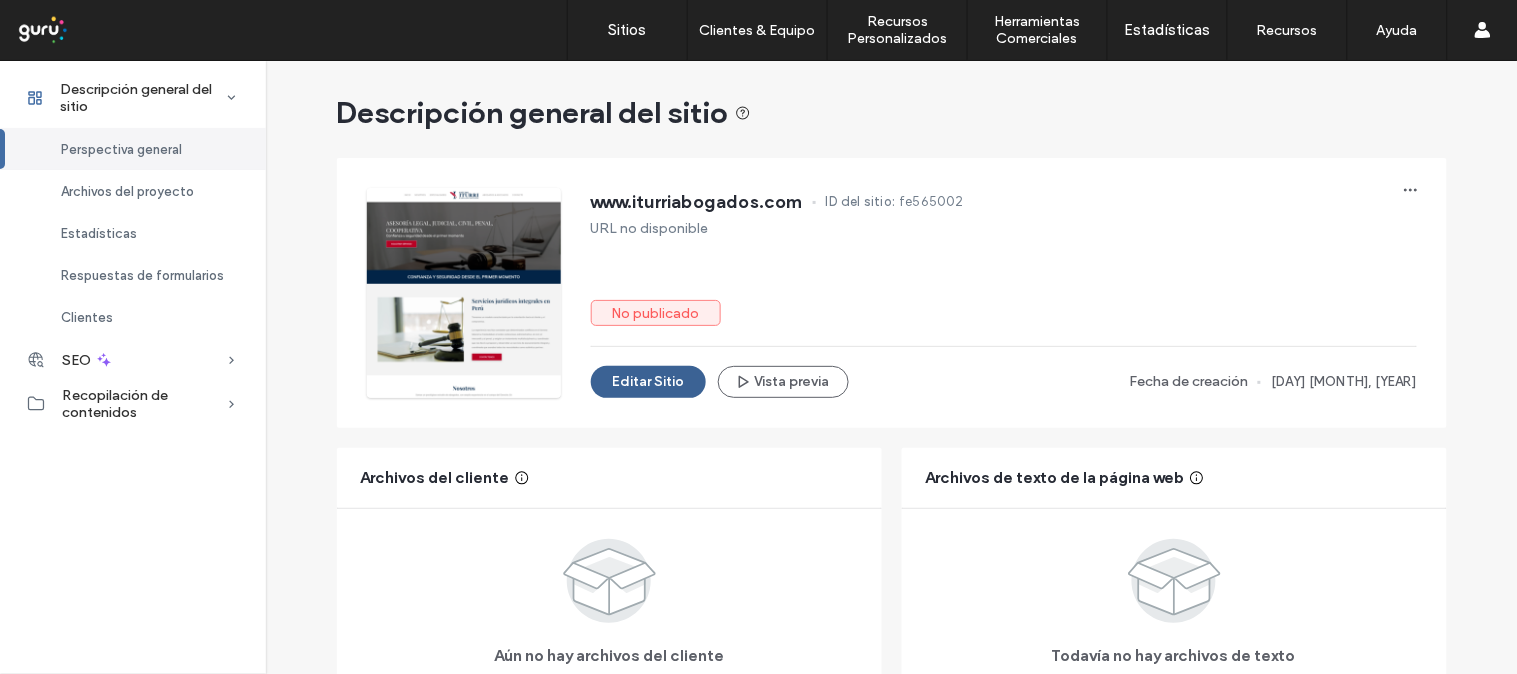 click on "Editar Sitio" at bounding box center [648, 382] 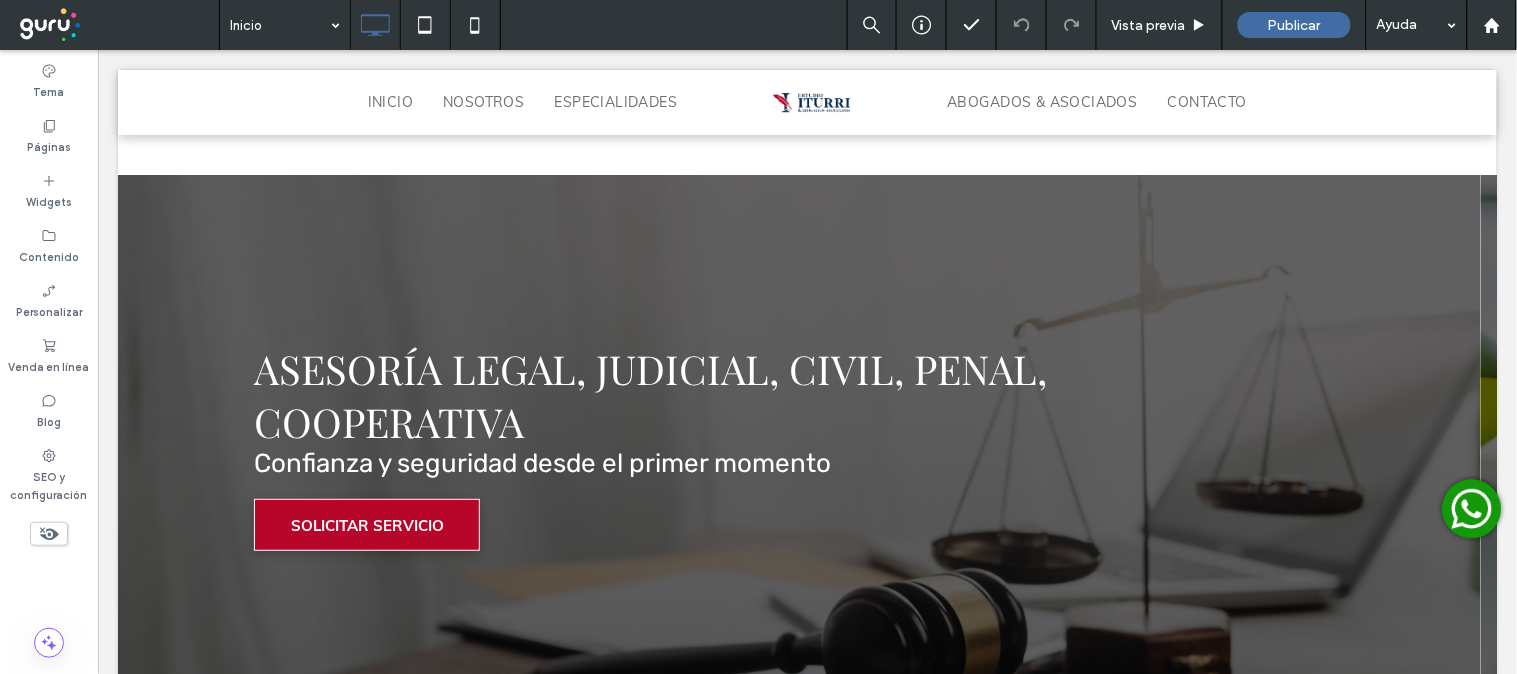 scroll, scrollTop: 3777, scrollLeft: 0, axis: vertical 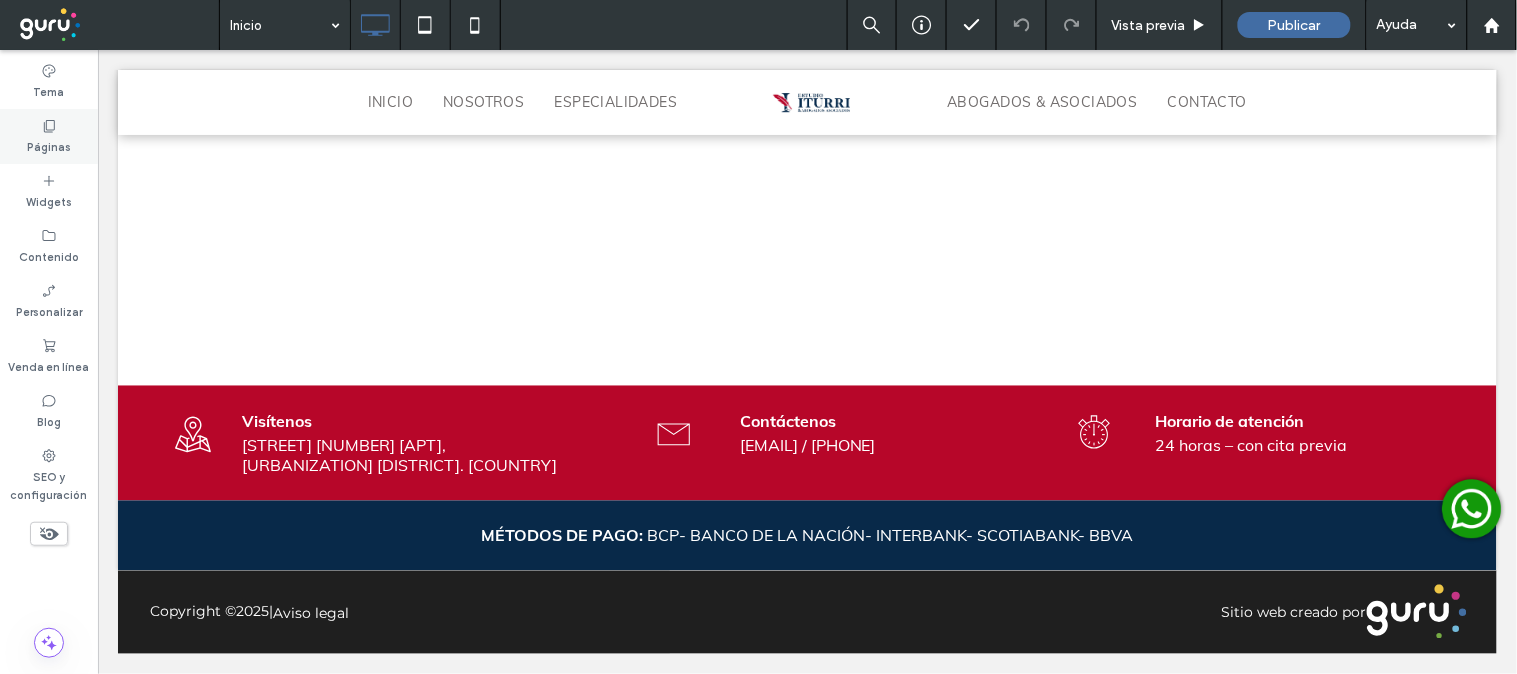 click 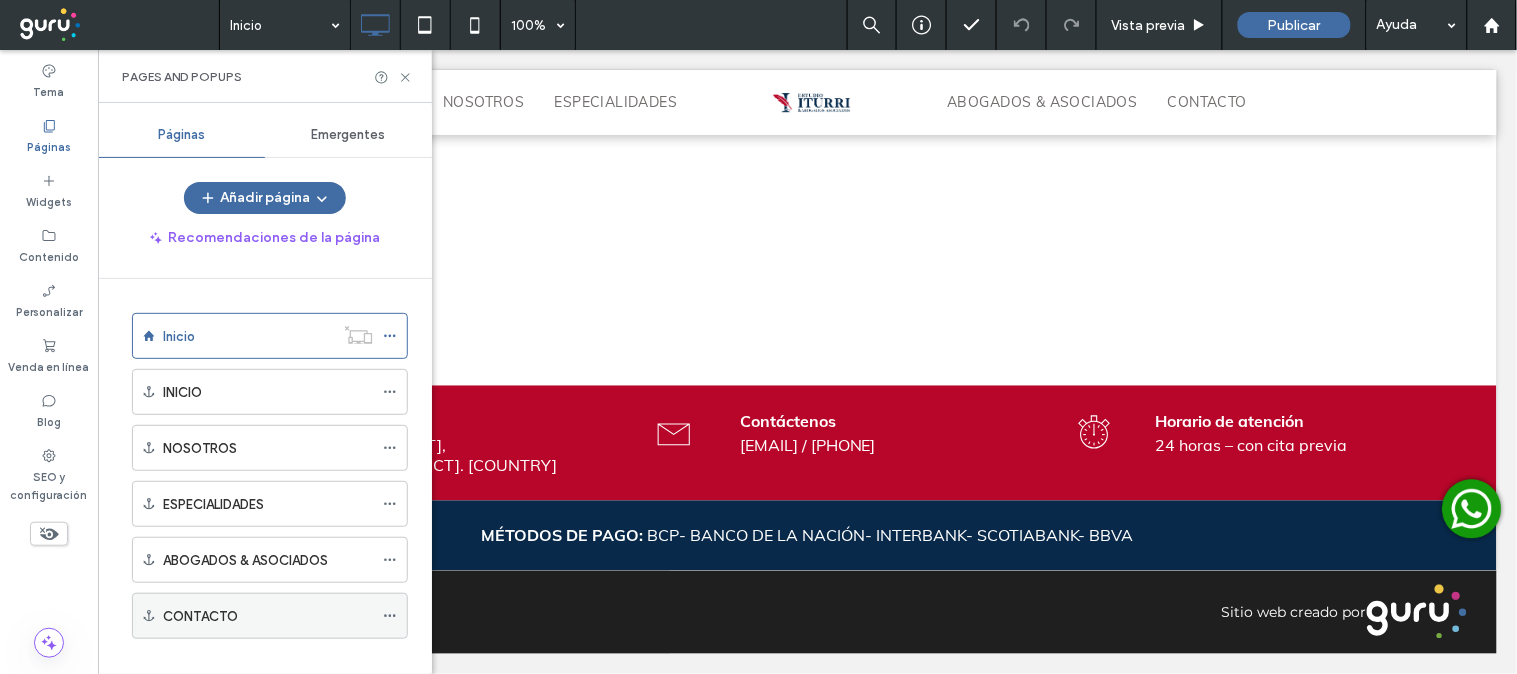 click on "CONTACTO" at bounding box center (200, 616) 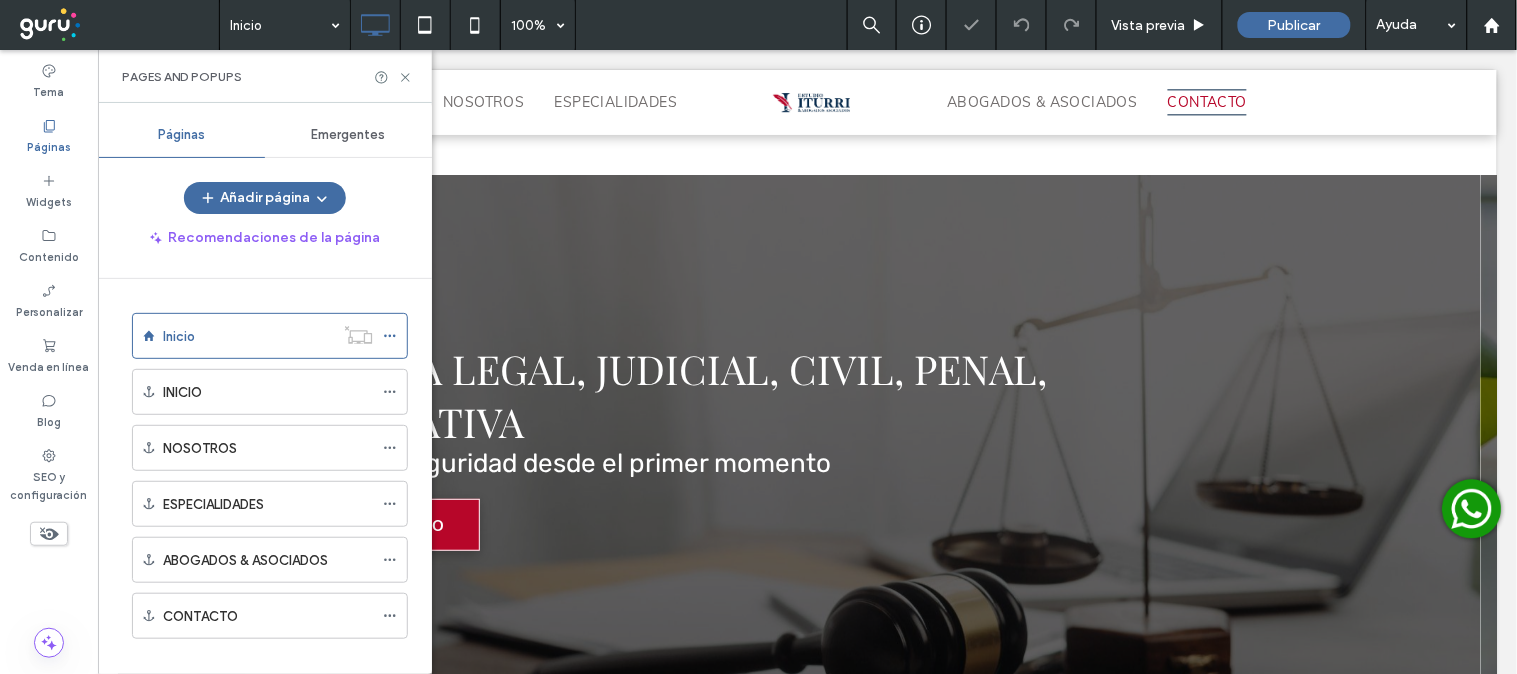 scroll, scrollTop: 4021, scrollLeft: 0, axis: vertical 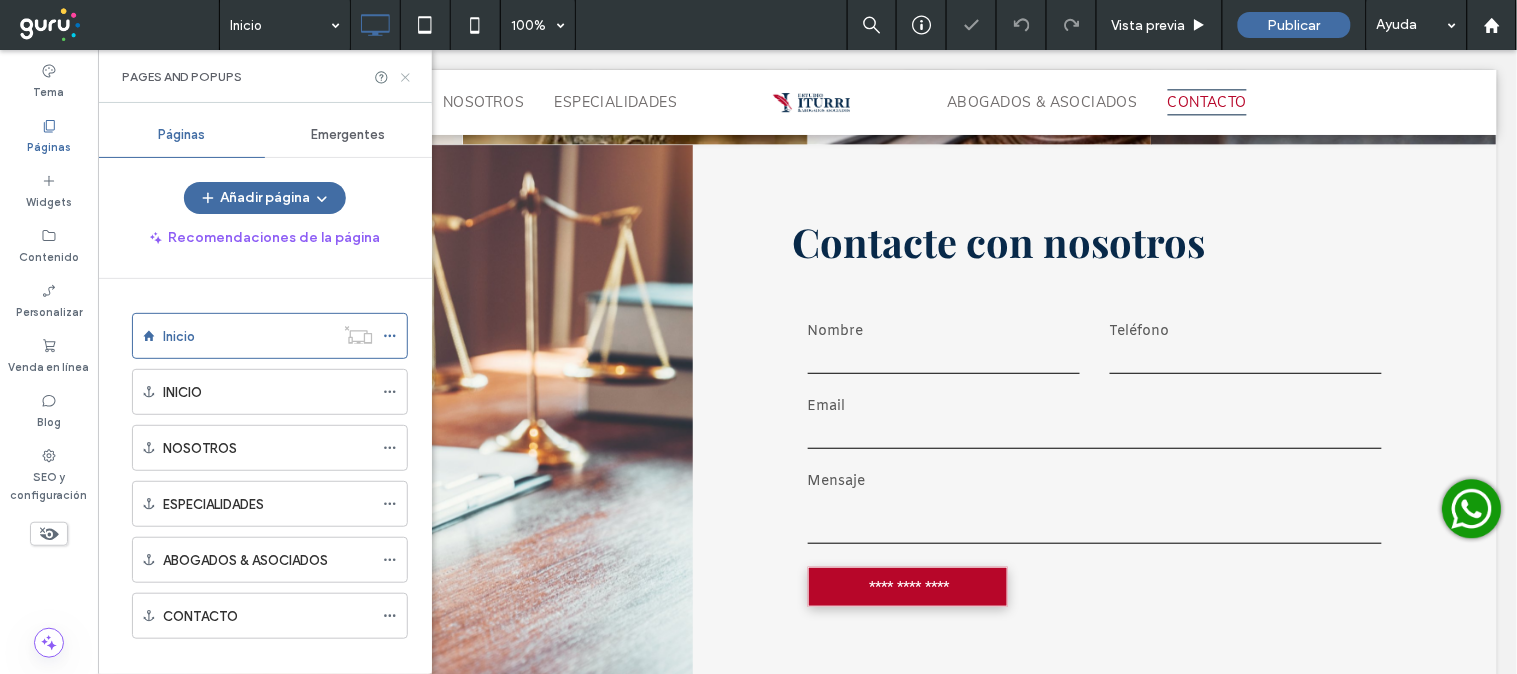 click 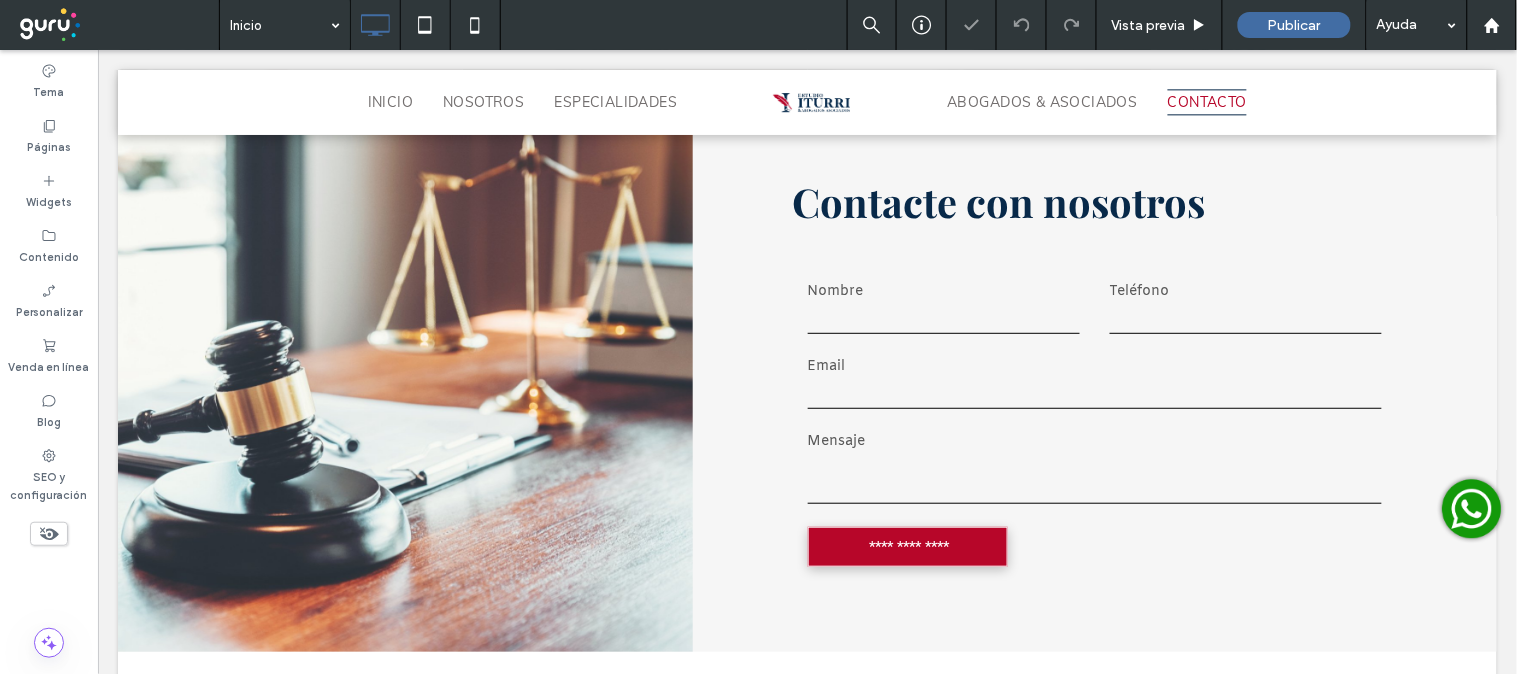 scroll, scrollTop: 3981, scrollLeft: 0, axis: vertical 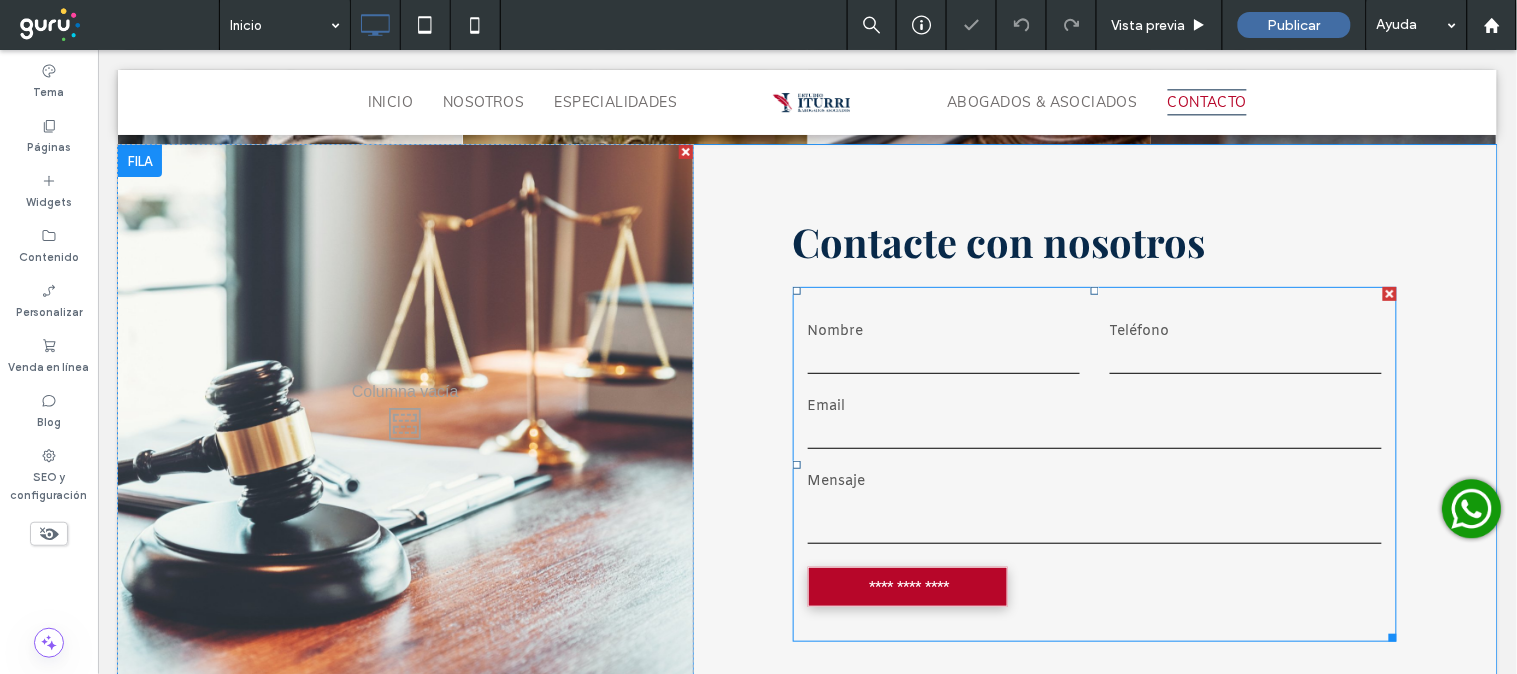 click at bounding box center (943, 358) 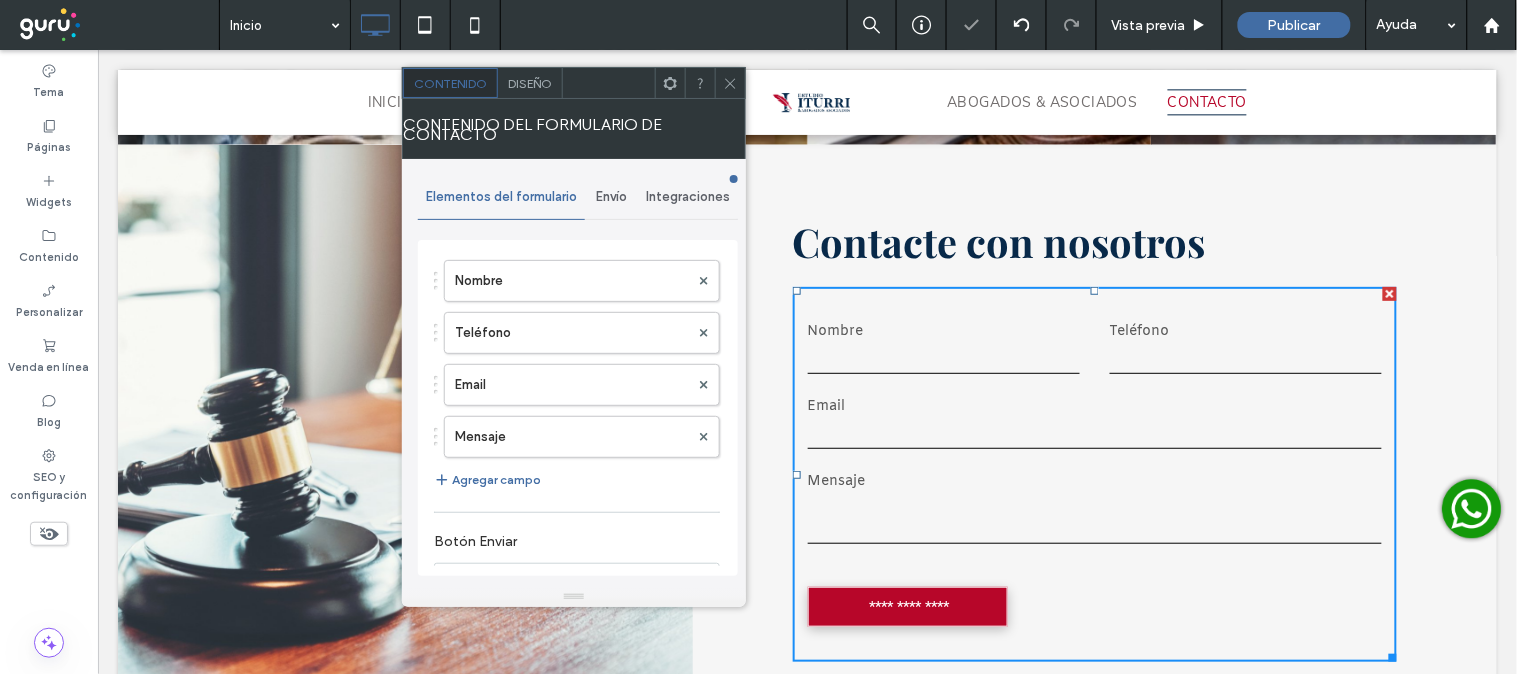 click on "Envío" at bounding box center [611, 197] 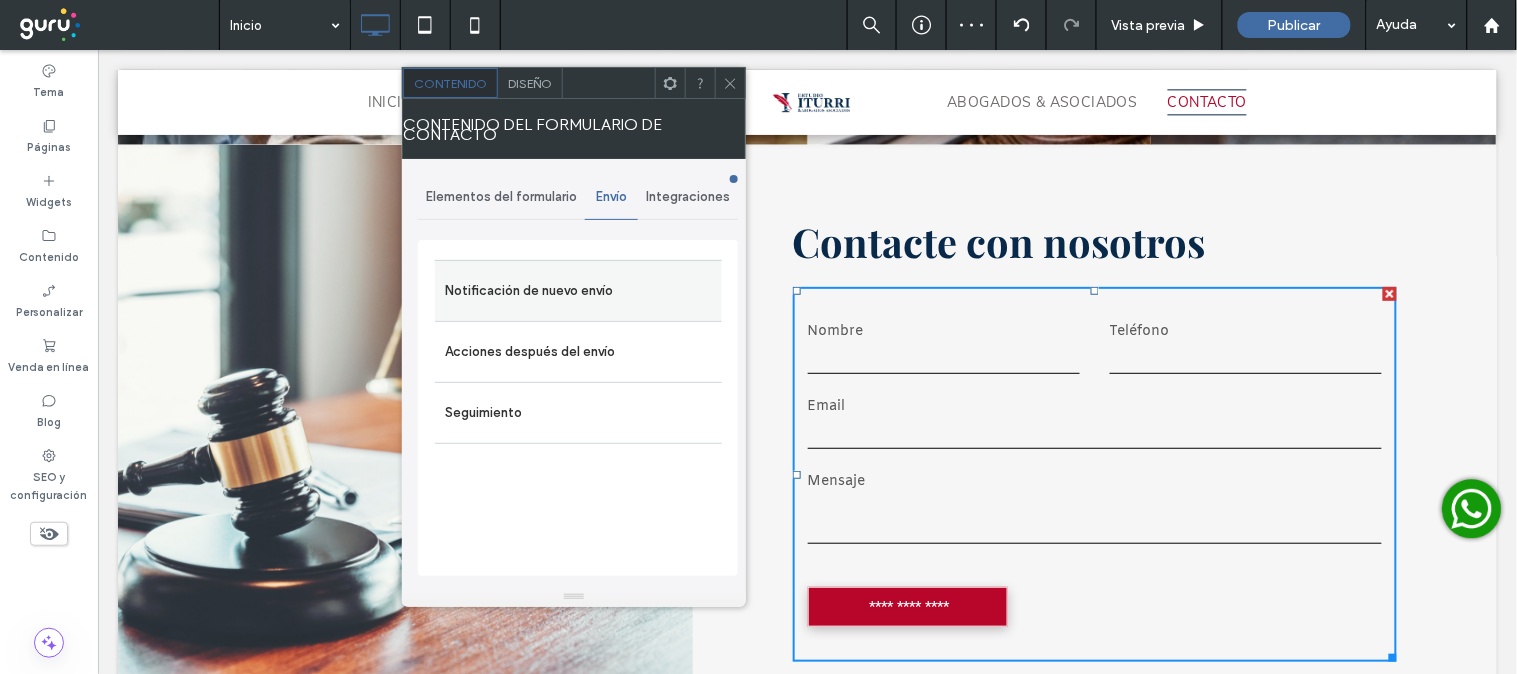 click on "Notificación de nuevo envío" at bounding box center [578, 291] 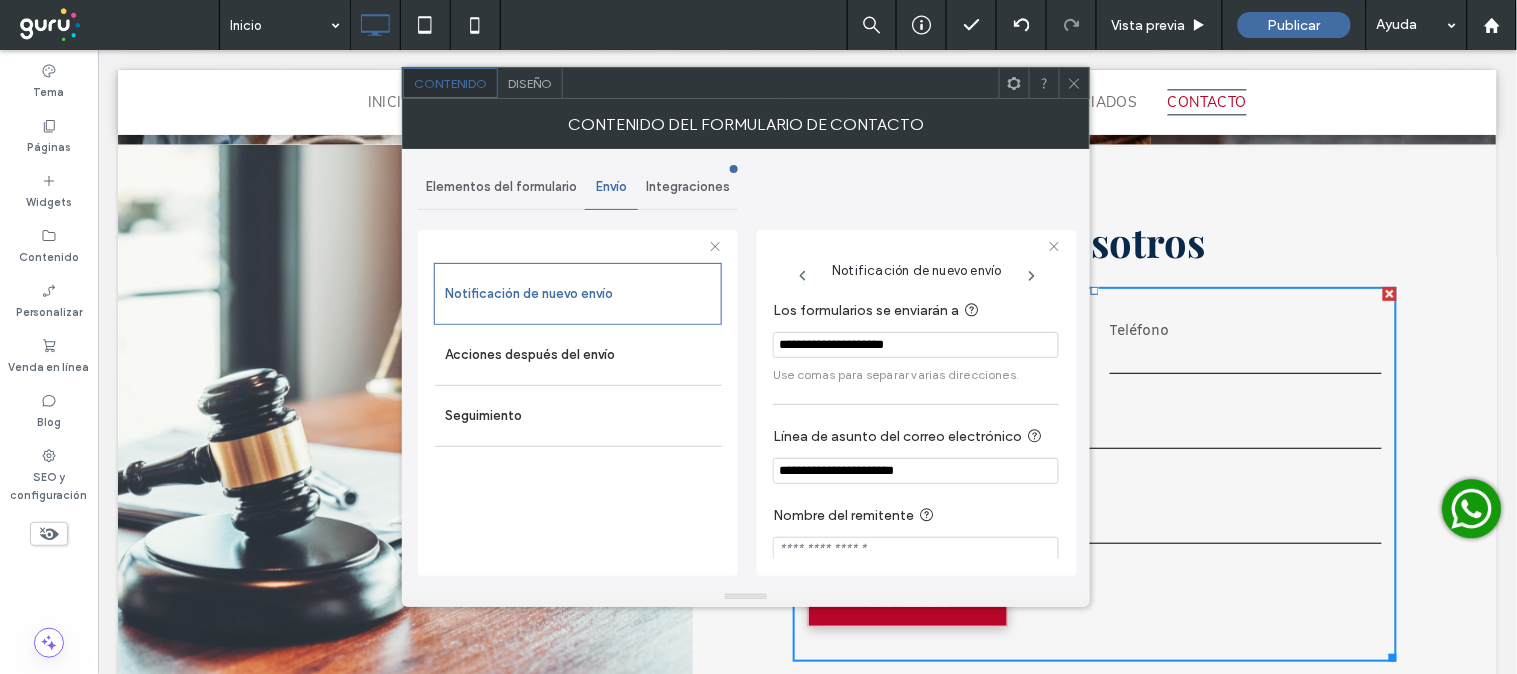 drag, startPoint x: 943, startPoint y: 350, endPoint x: 754, endPoint y: 334, distance: 189.67604 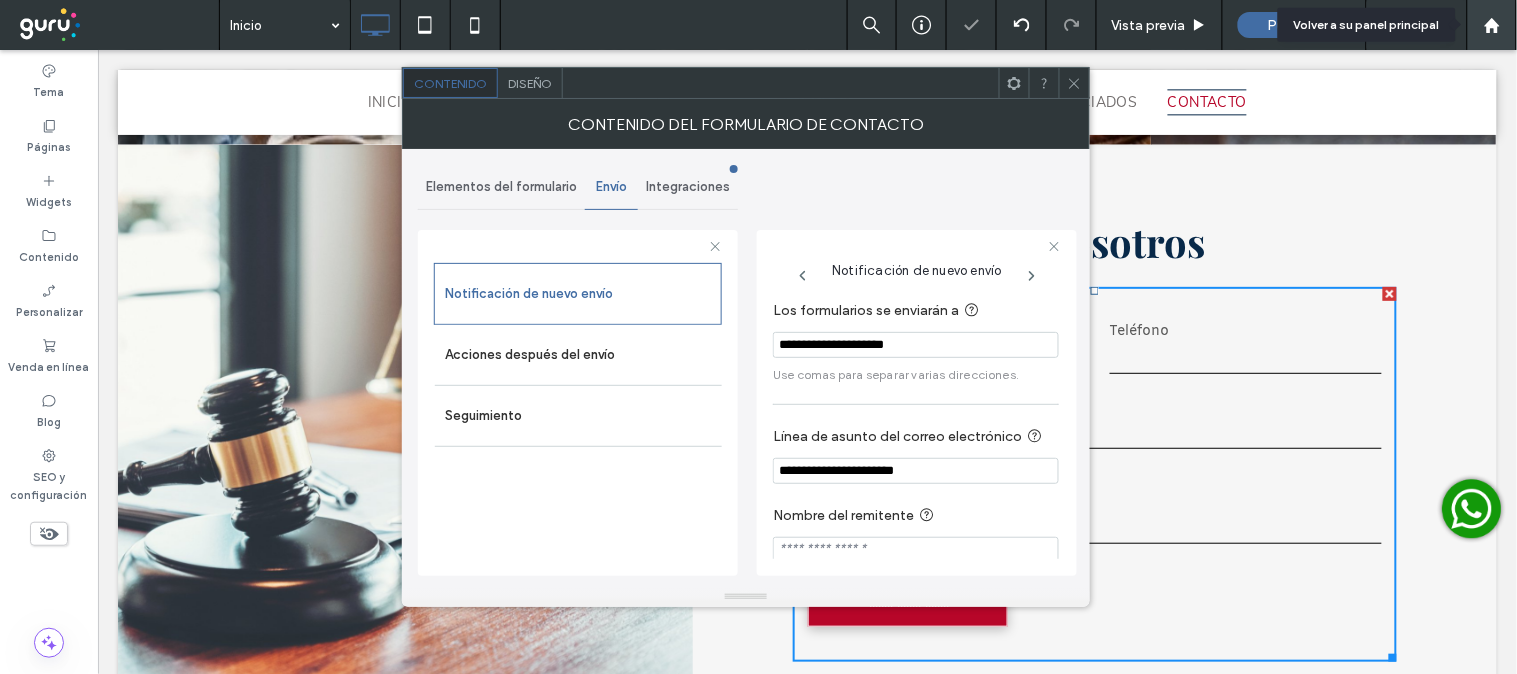 click 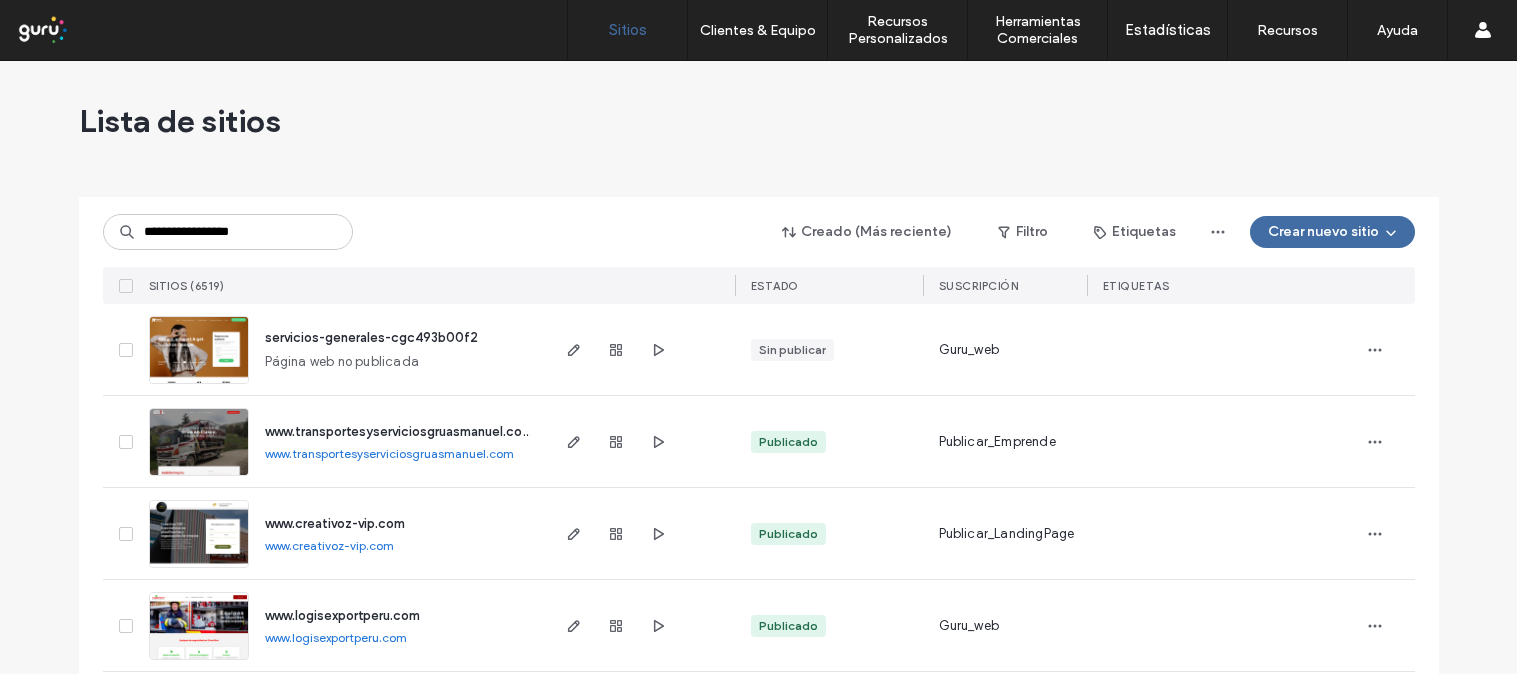 scroll, scrollTop: 0, scrollLeft: 0, axis: both 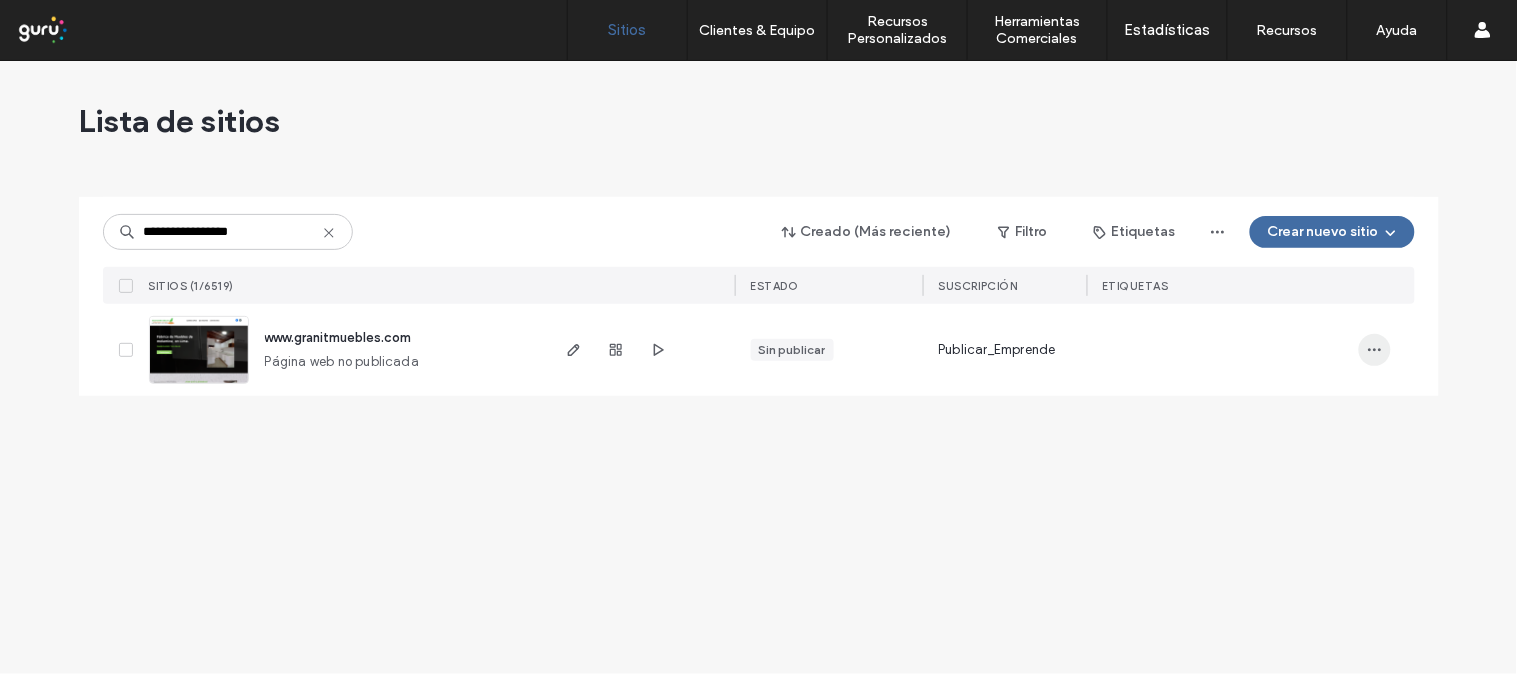 type on "**********" 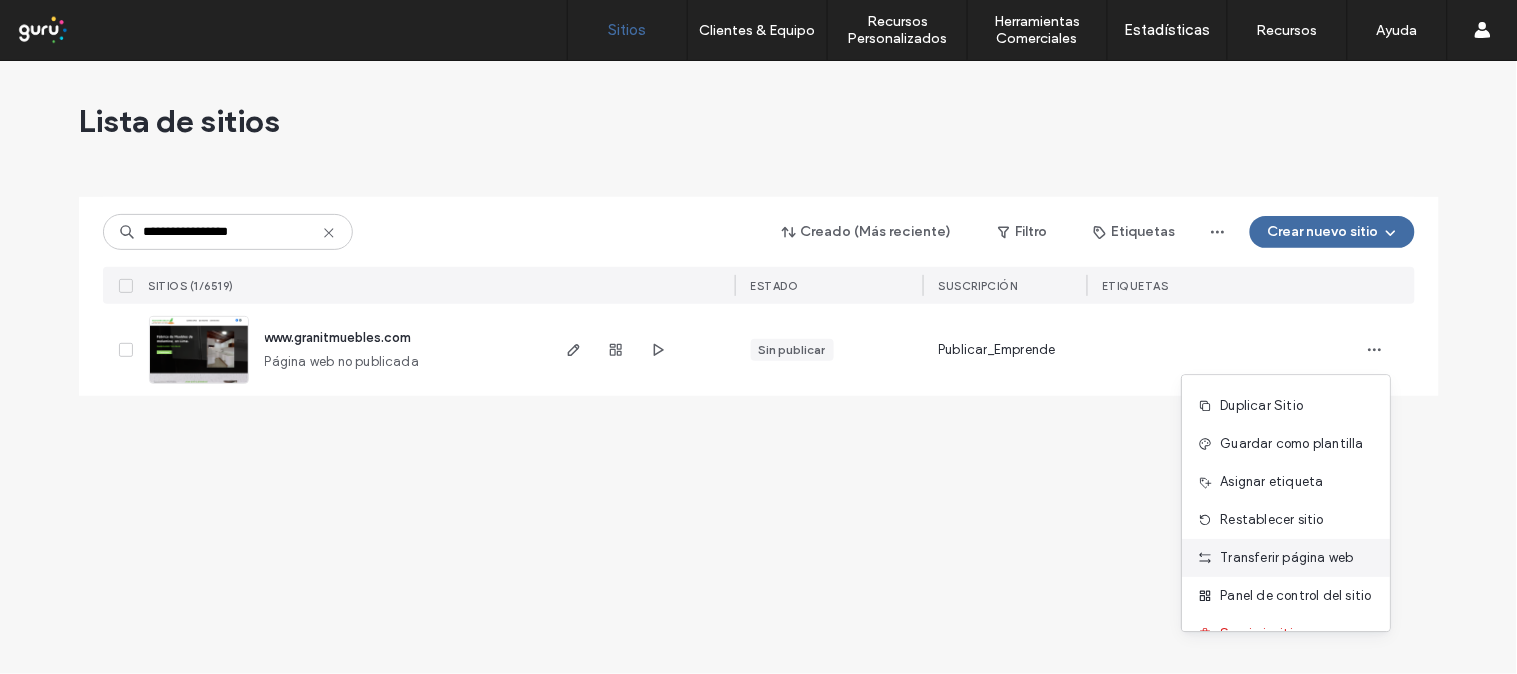 scroll, scrollTop: 64, scrollLeft: 0, axis: vertical 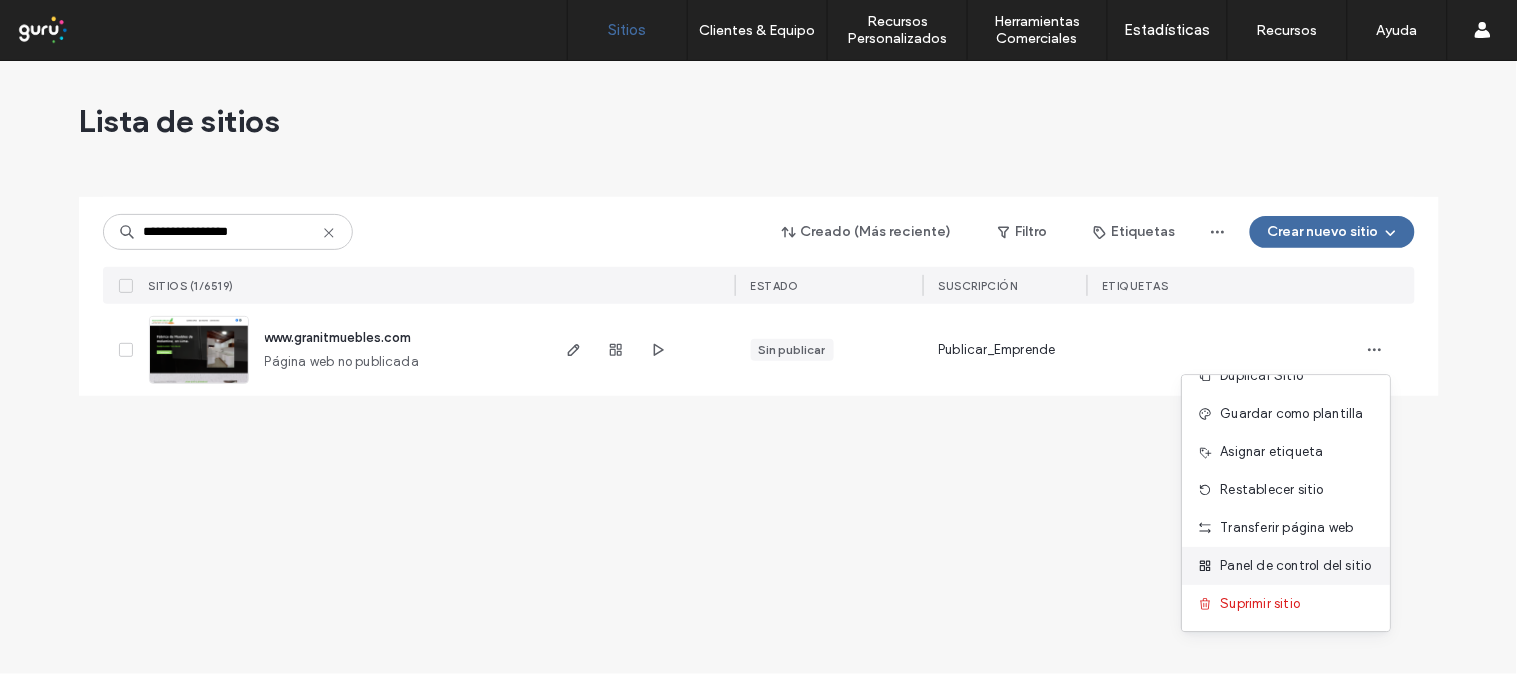 click on "Panel de control del sitio" at bounding box center (1296, 566) 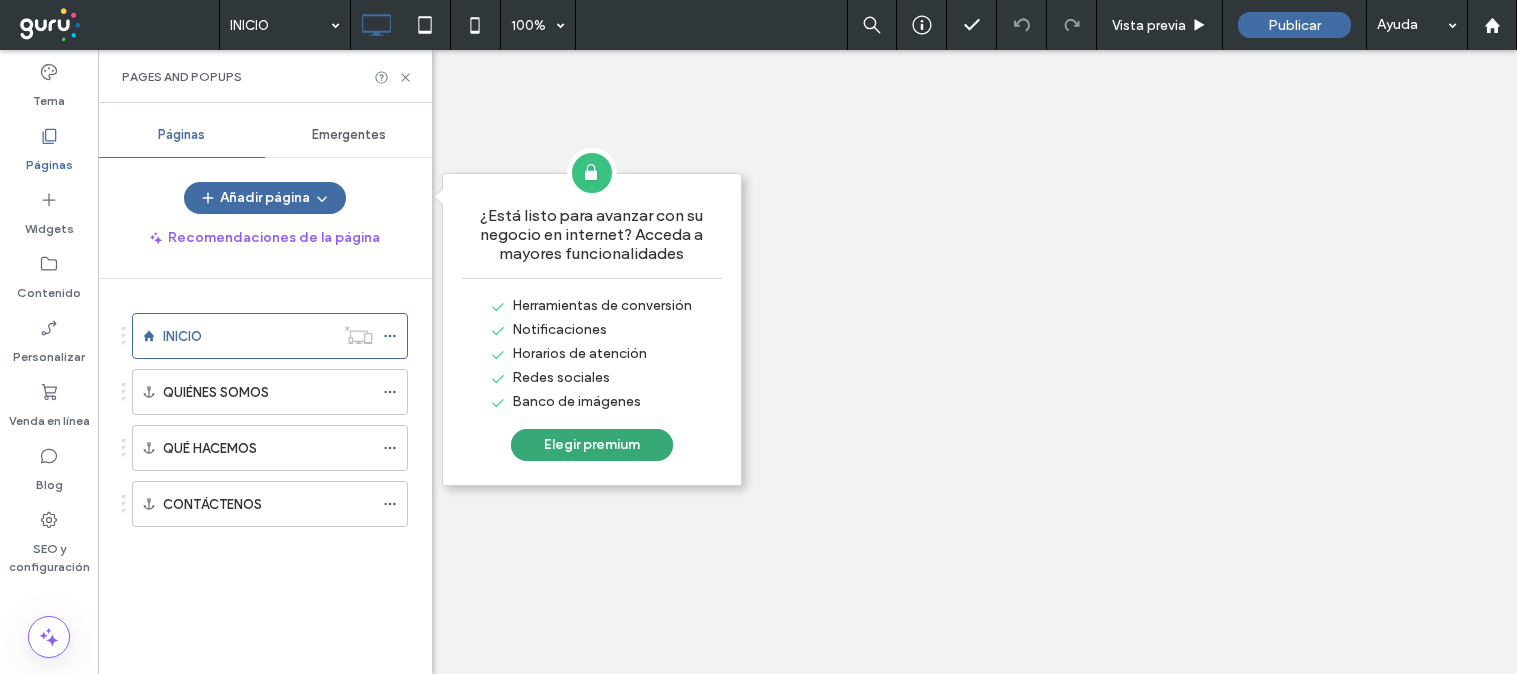 scroll, scrollTop: 0, scrollLeft: 0, axis: both 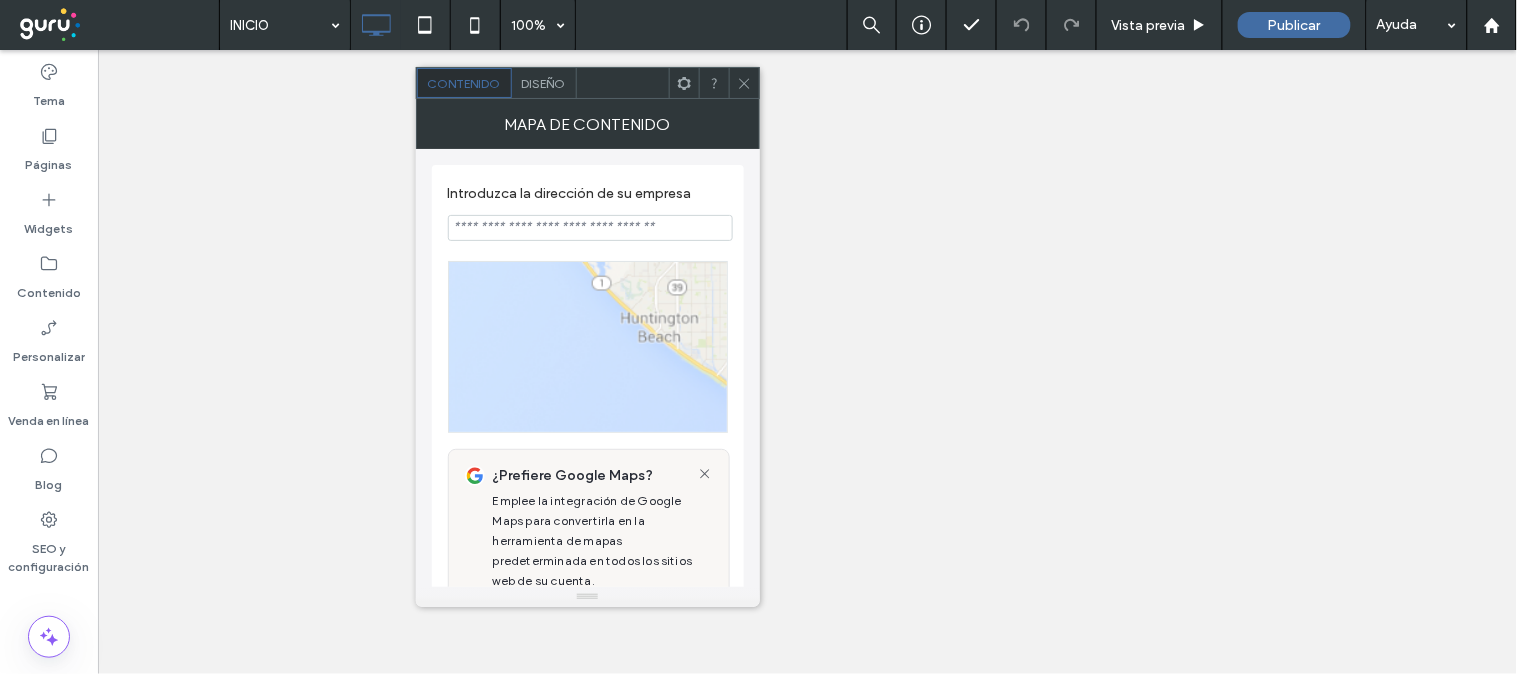 type on "**********" 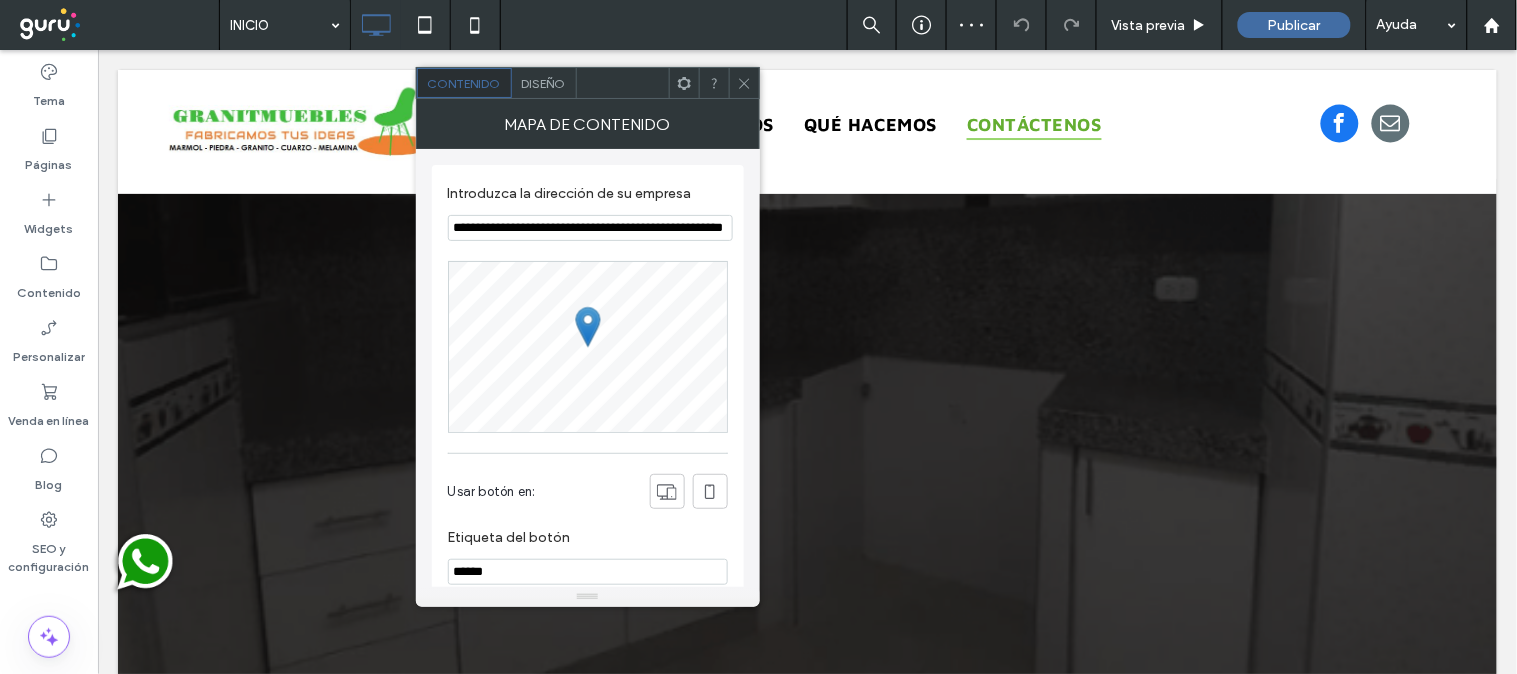scroll, scrollTop: 4867, scrollLeft: 0, axis: vertical 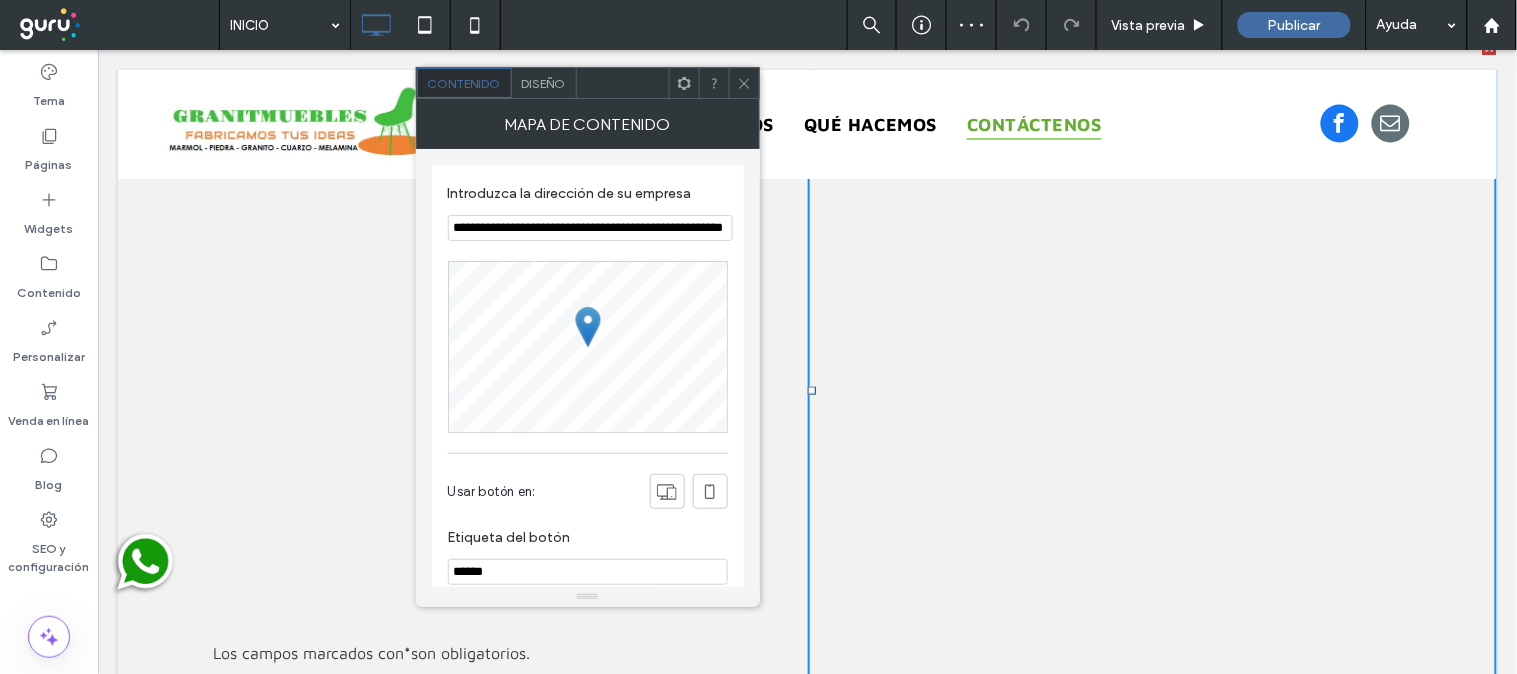 click 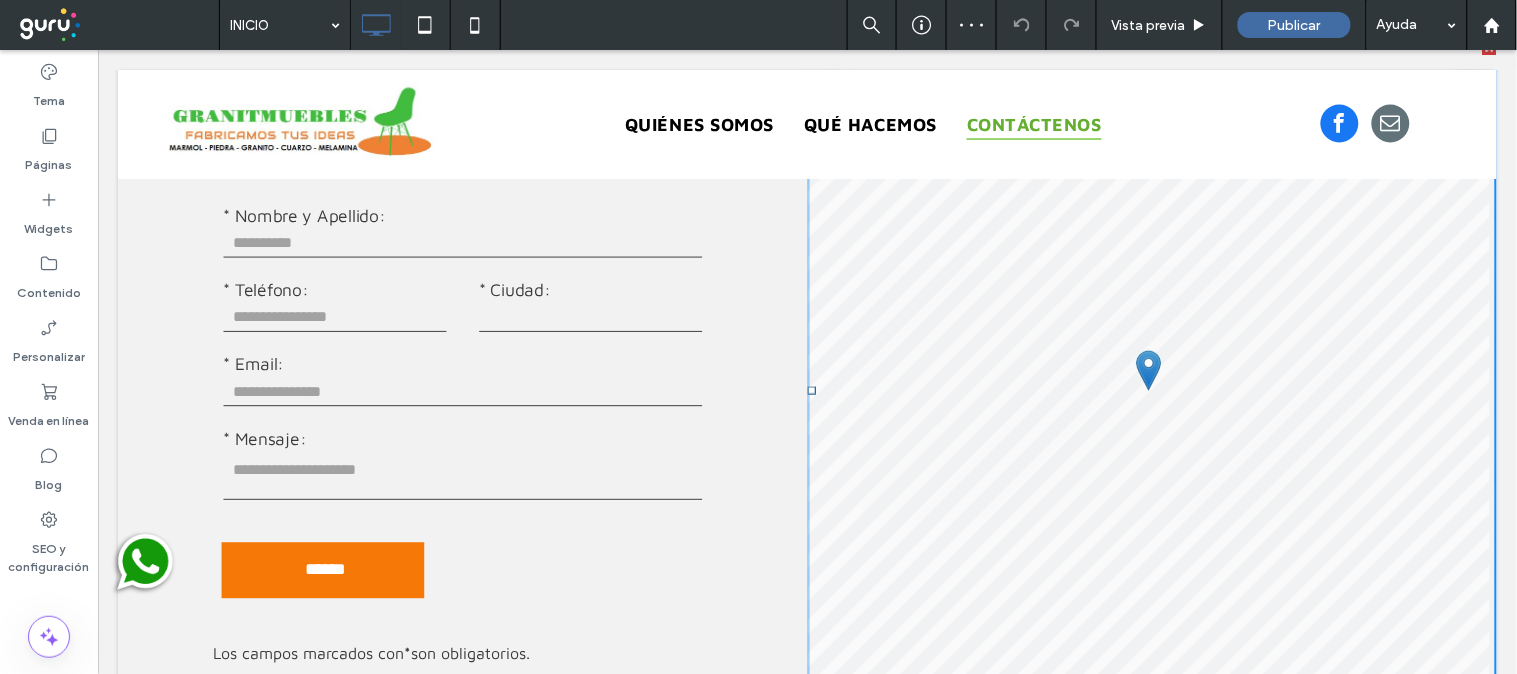 scroll, scrollTop: 4740, scrollLeft: 0, axis: vertical 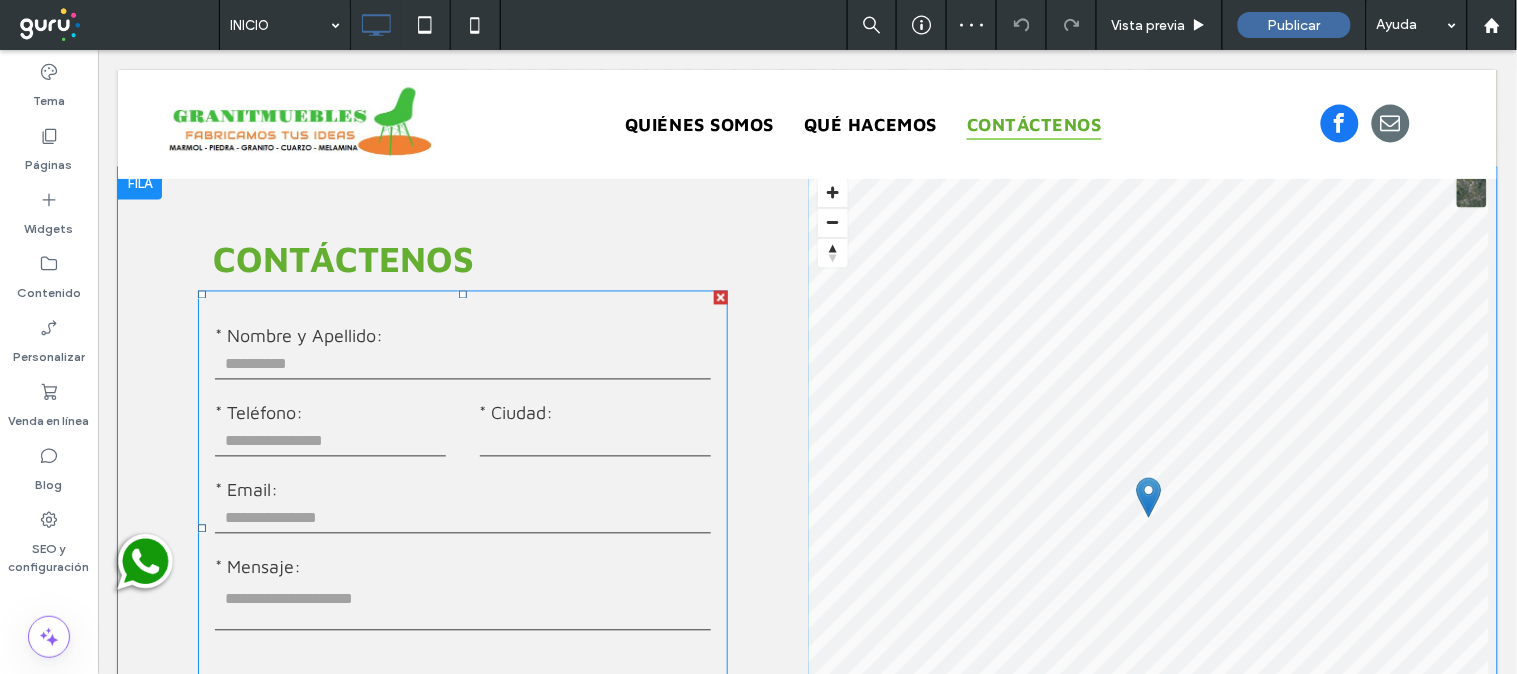 click at bounding box center (462, 364) 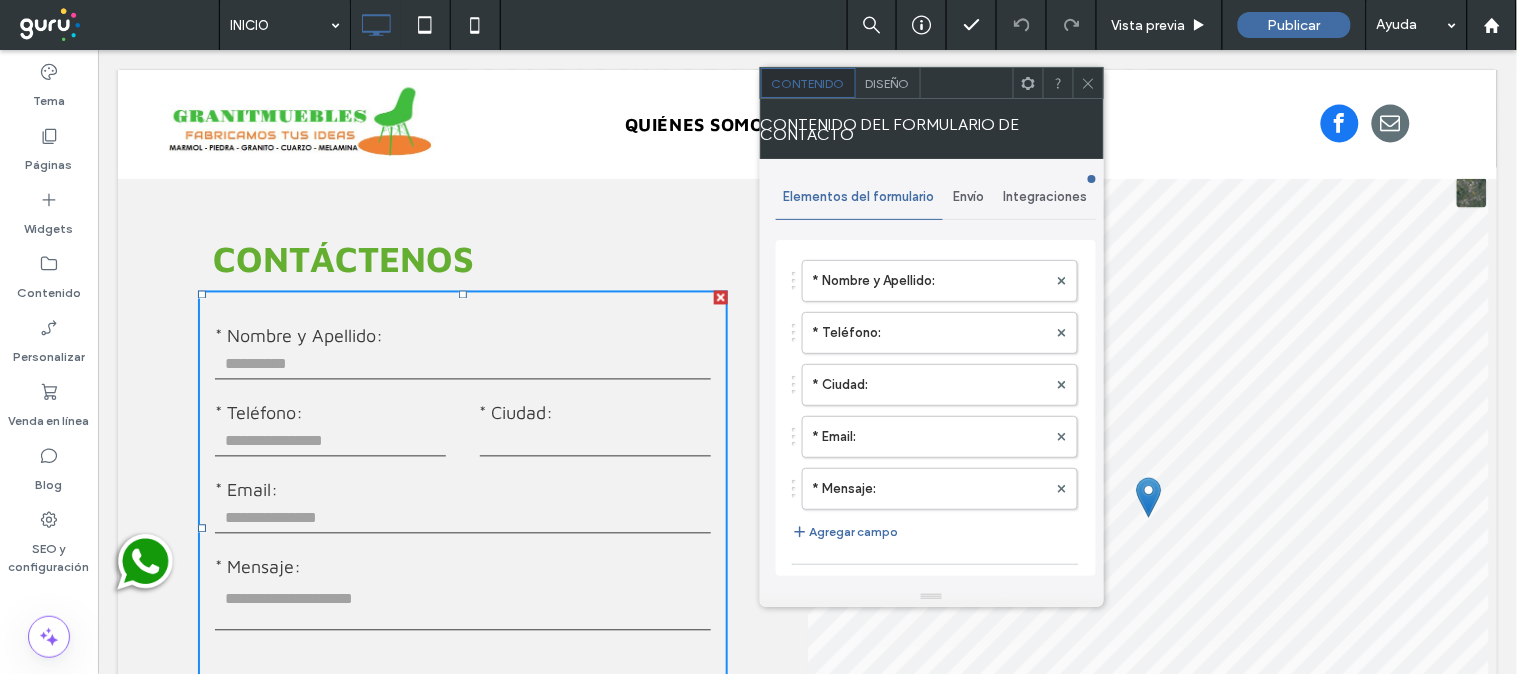 type on "******" 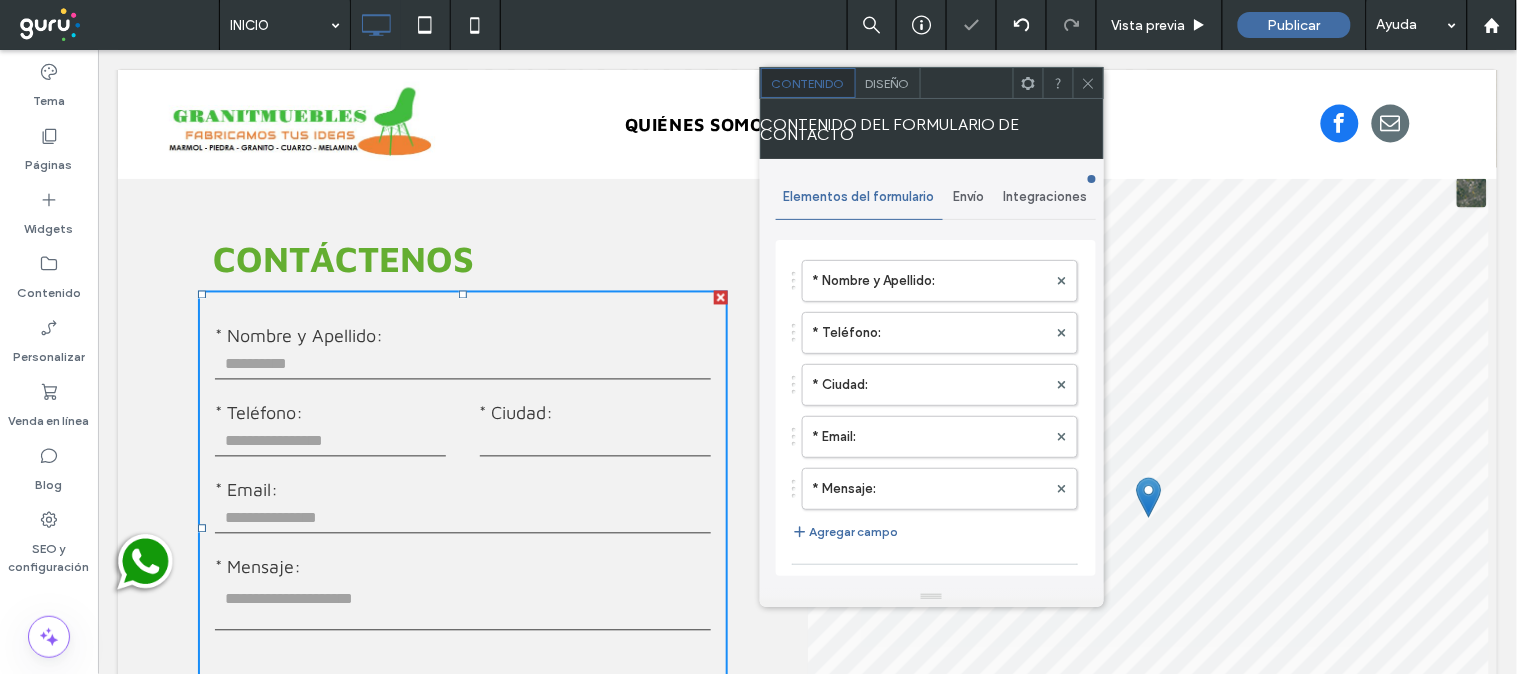click on "Envío" at bounding box center (969, 197) 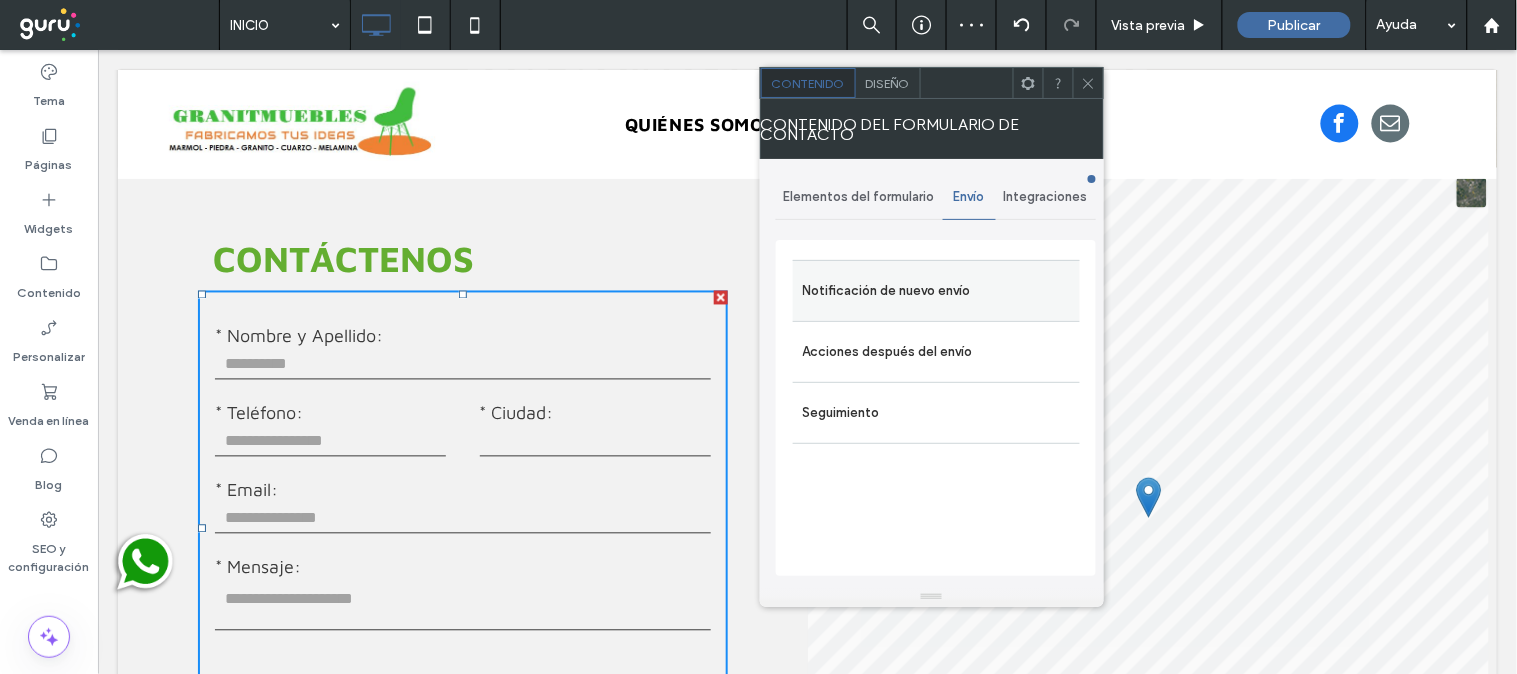 click on "Notificación de nuevo envío" at bounding box center (936, 291) 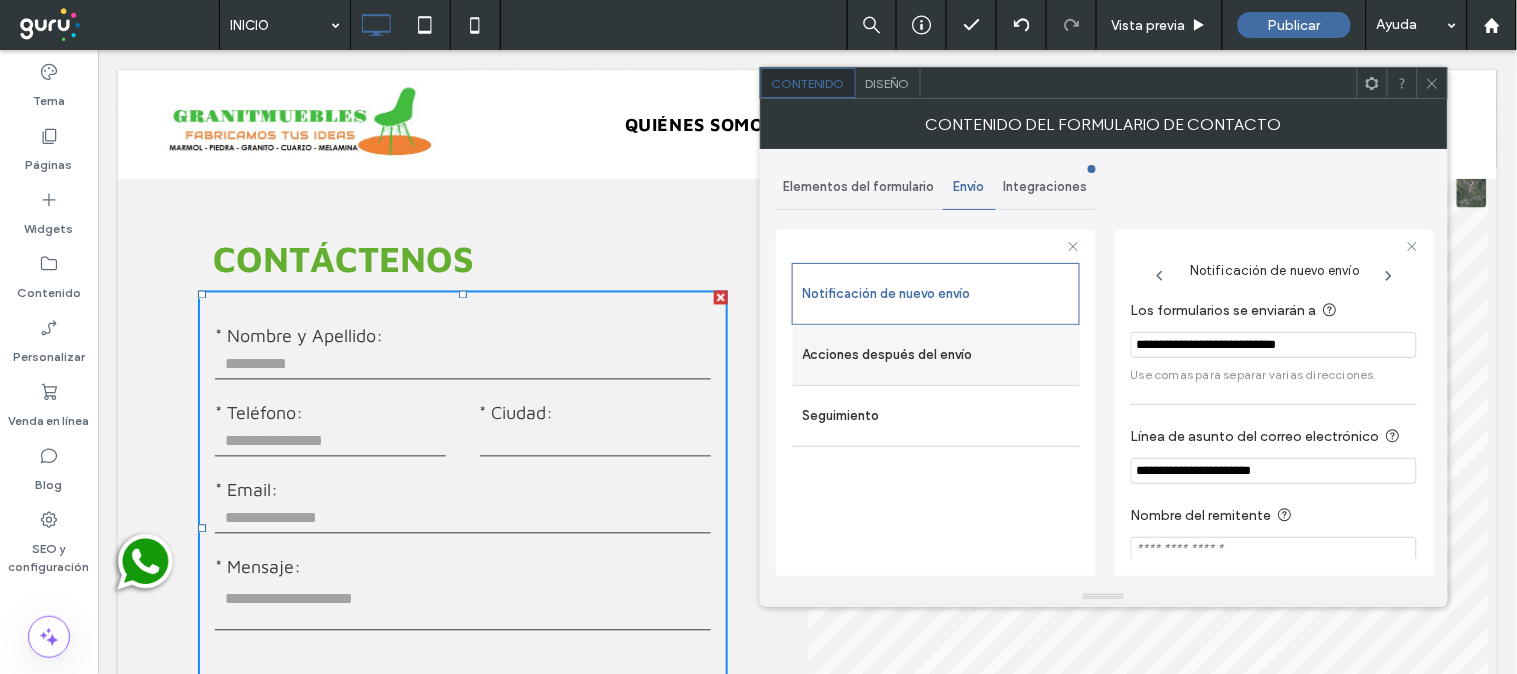 drag, startPoint x: 1370, startPoint y: 337, endPoint x: 994, endPoint y: 338, distance: 376.00134 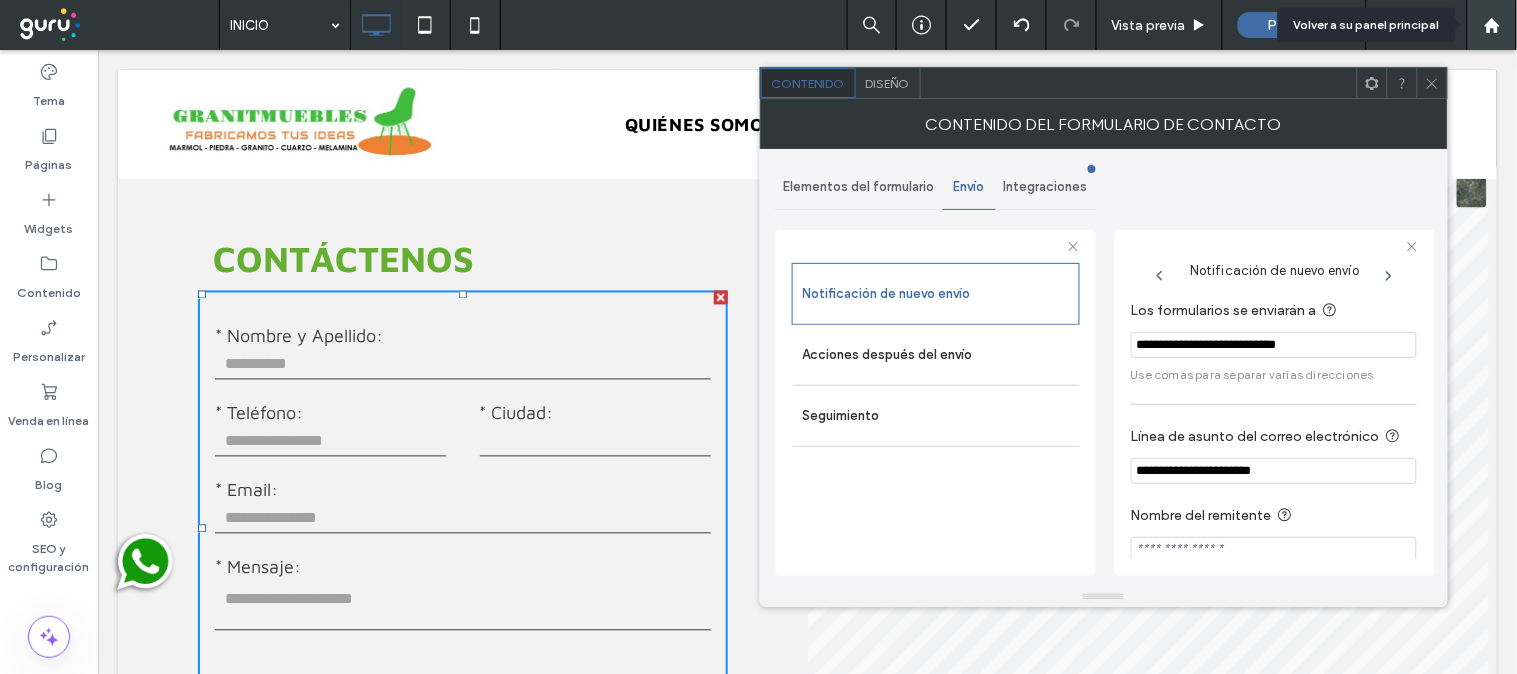 click 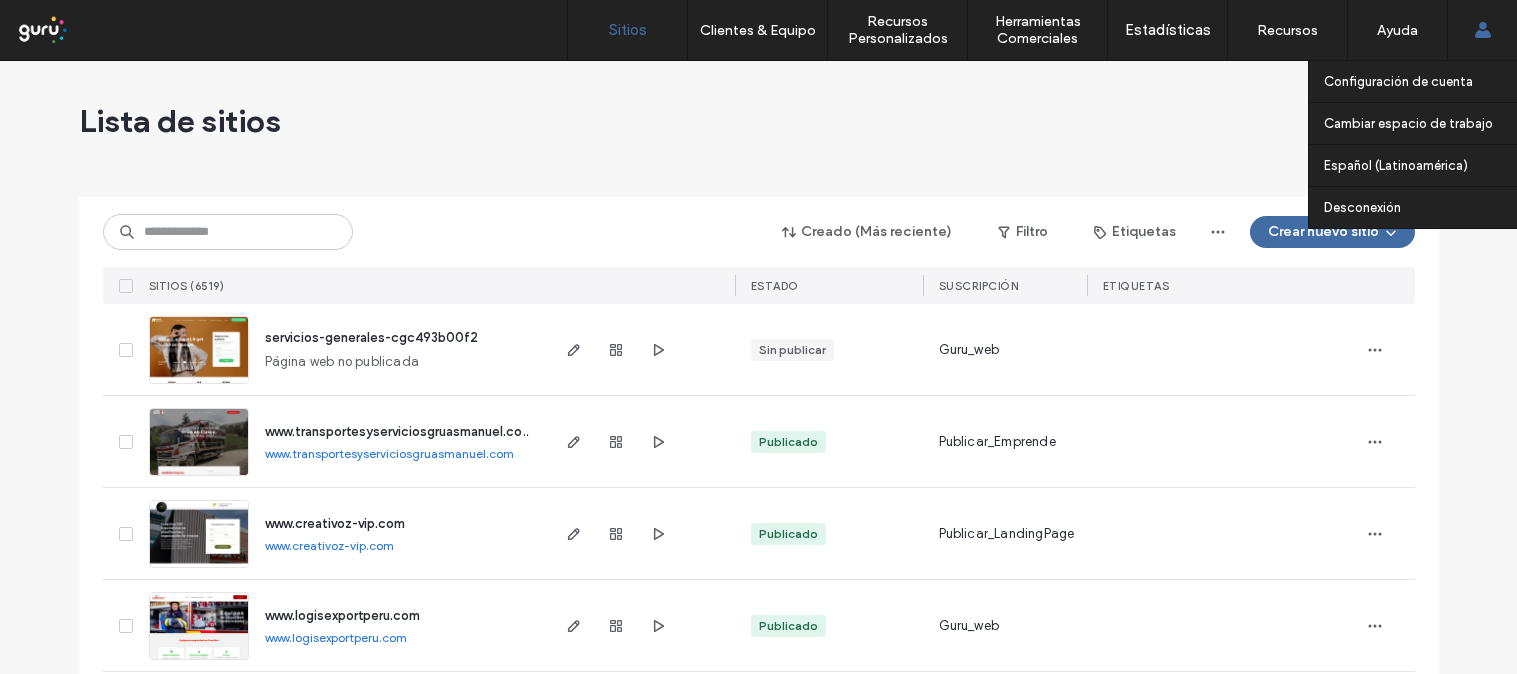 scroll, scrollTop: 0, scrollLeft: 0, axis: both 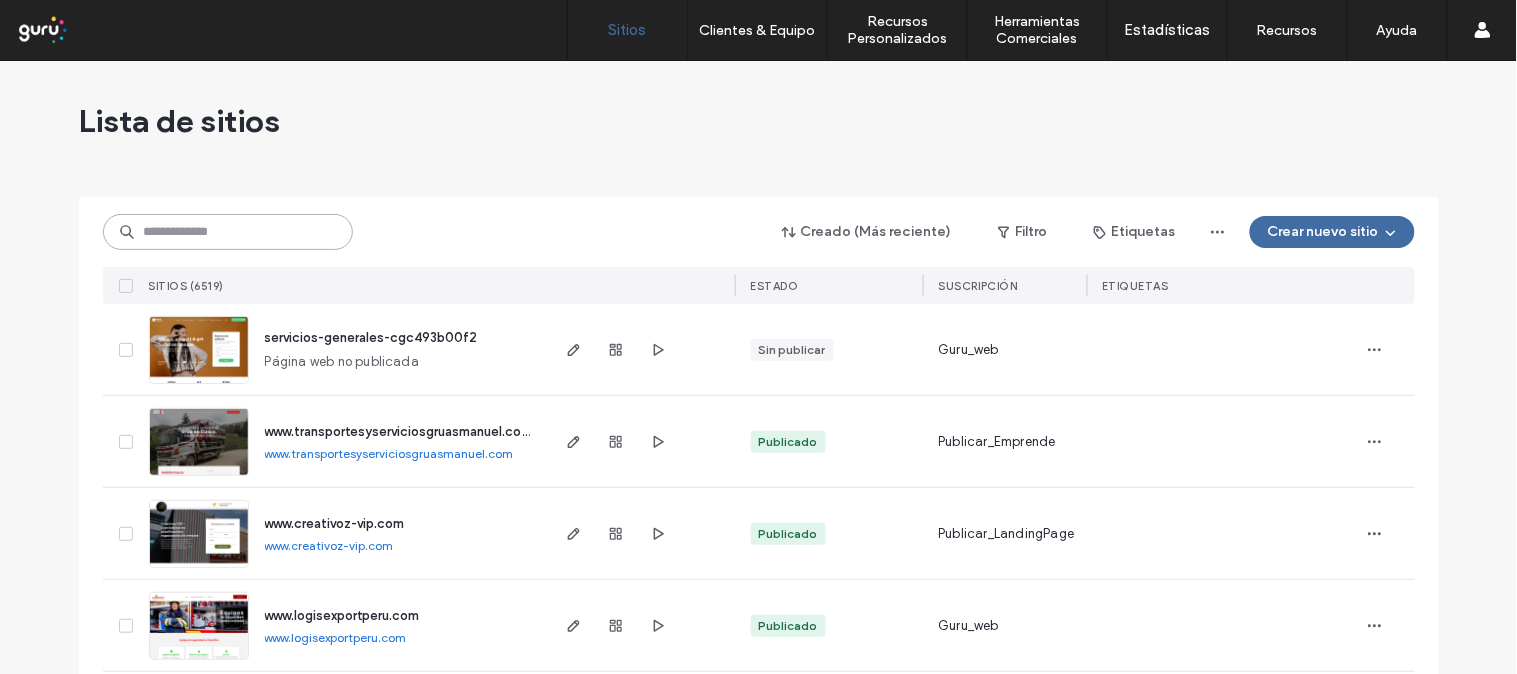 click at bounding box center (228, 232) 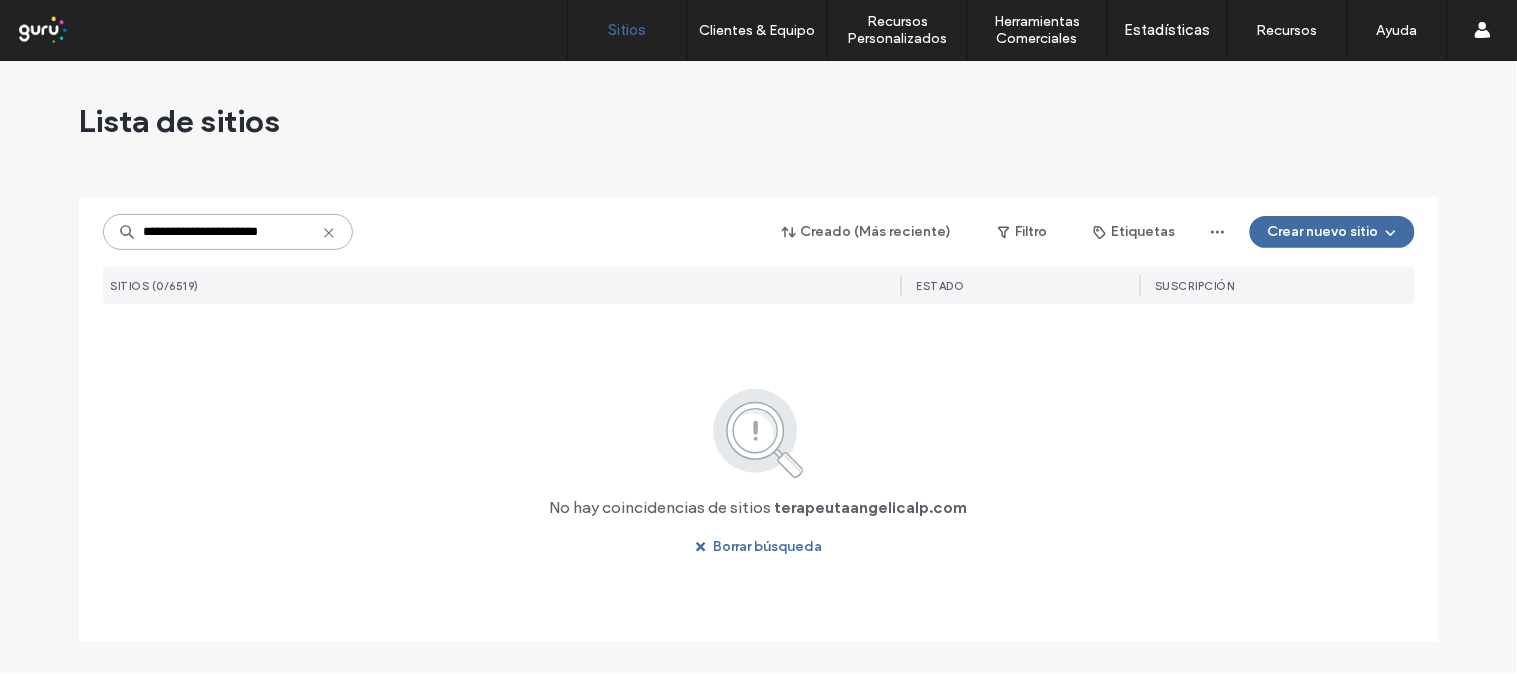 type on "**********" 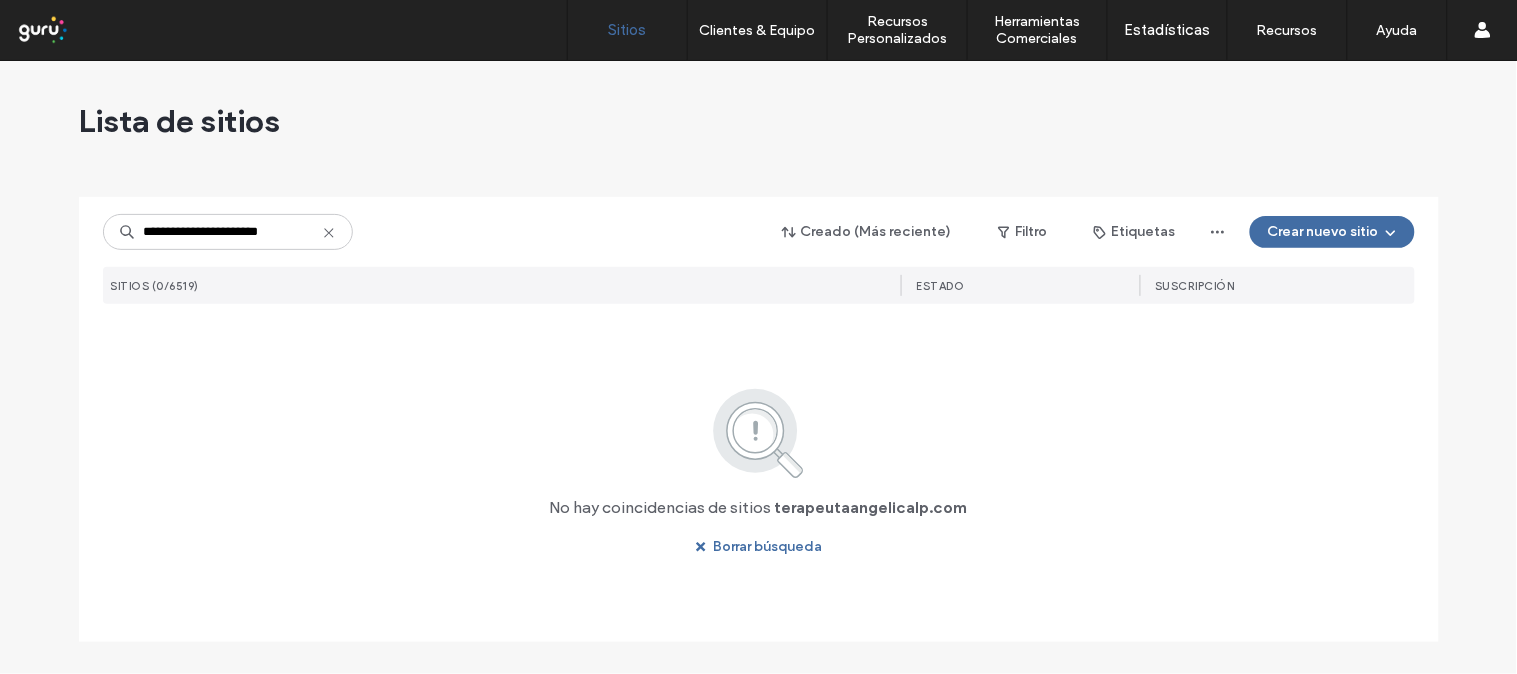 click 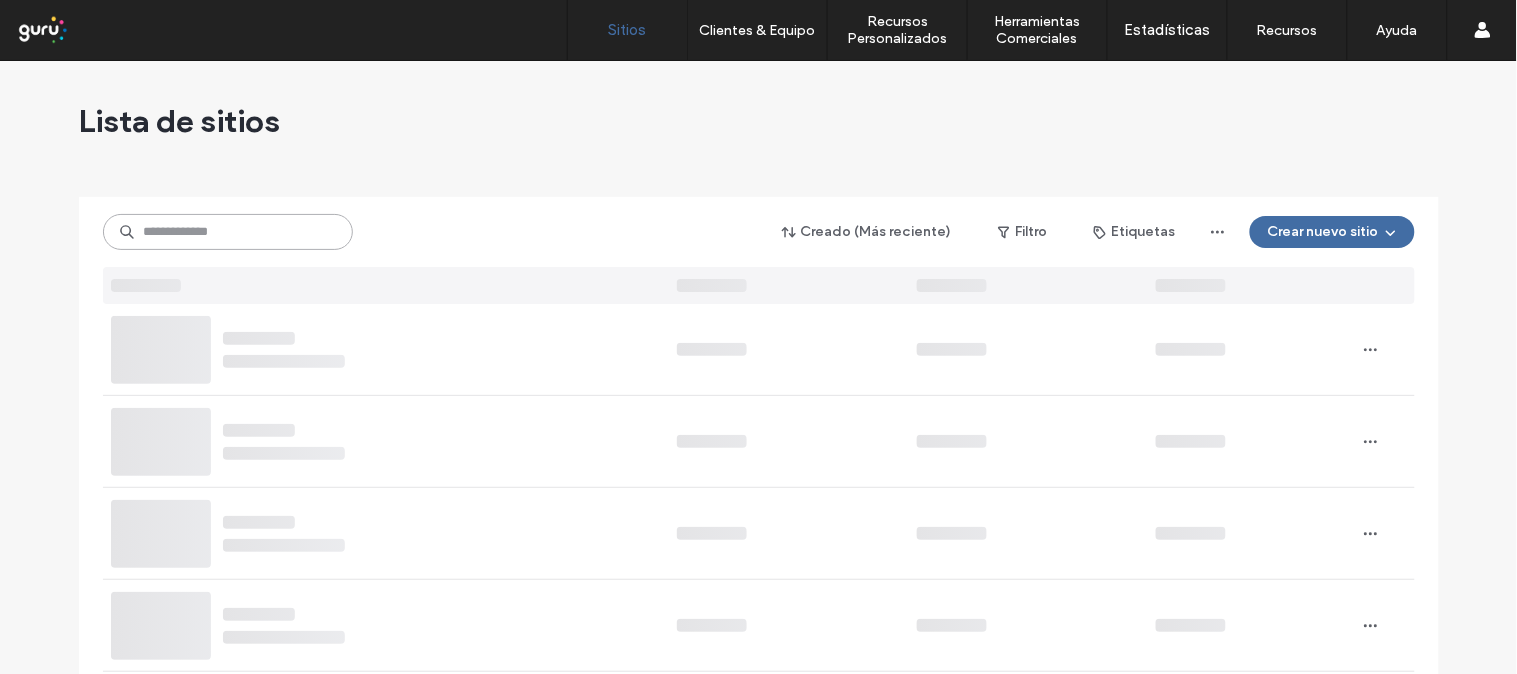 paste on "**********" 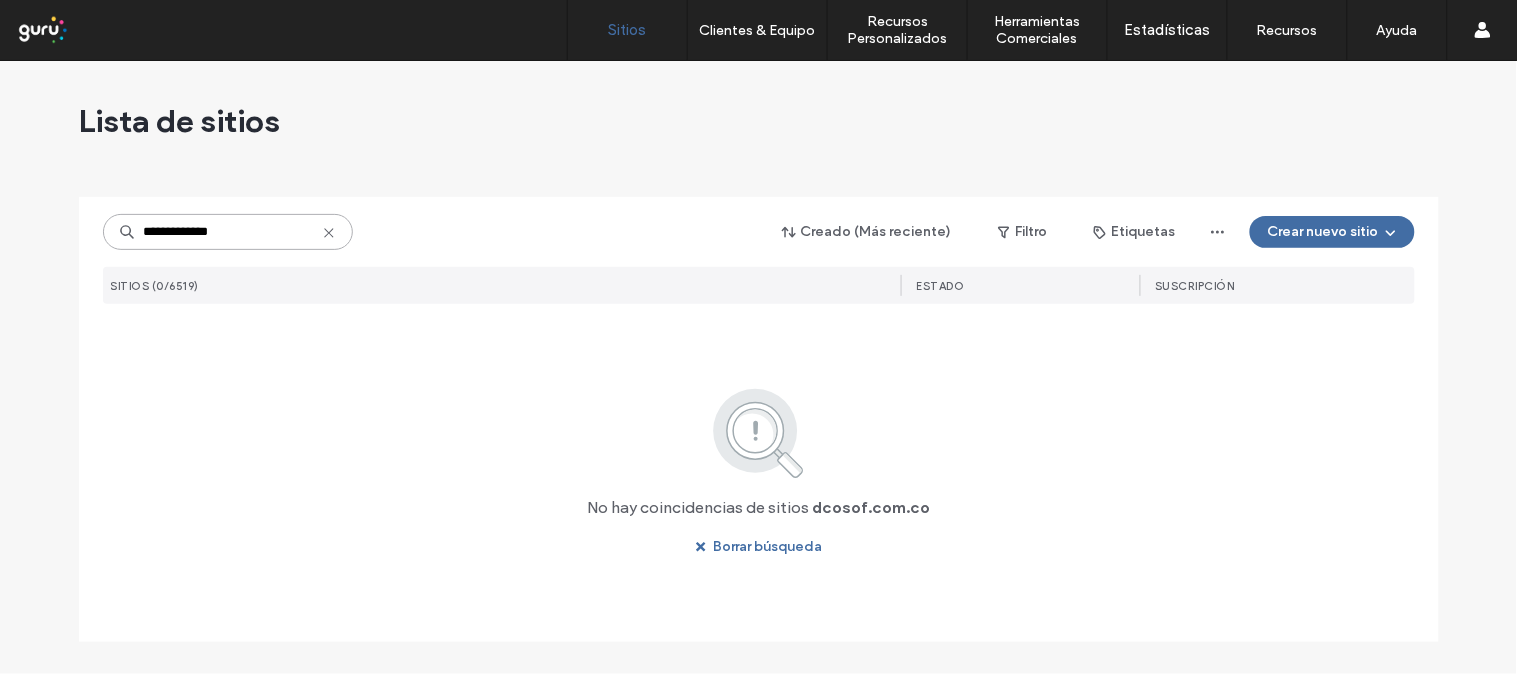type on "**********" 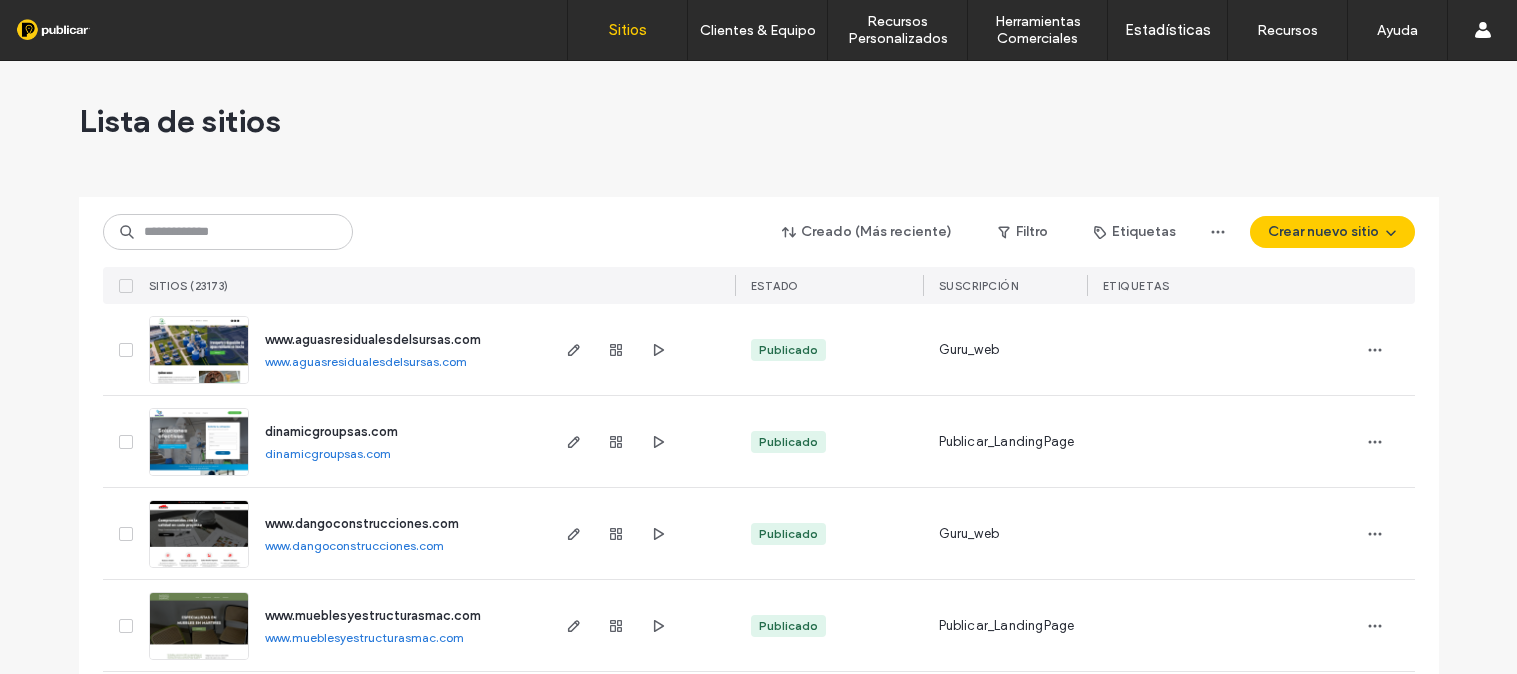 scroll, scrollTop: 0, scrollLeft: 0, axis: both 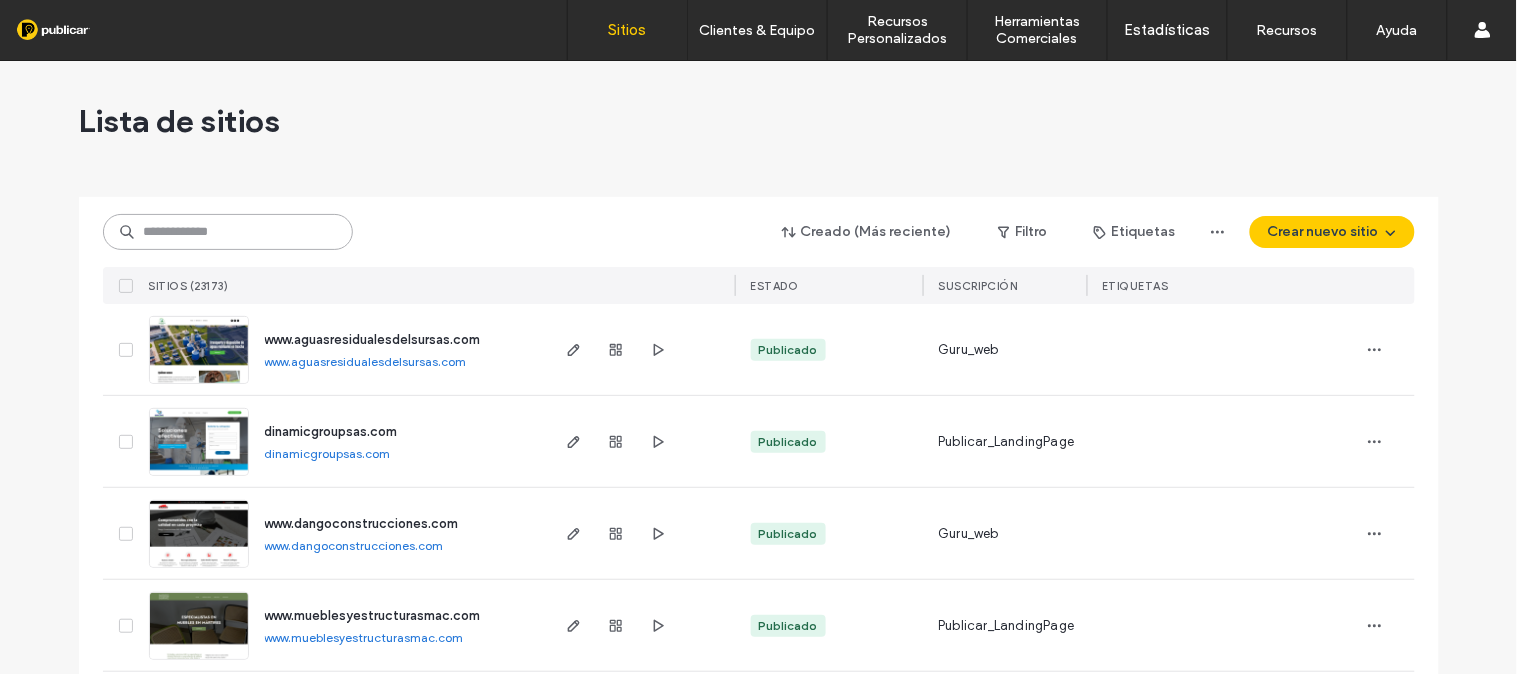 paste on "**********" 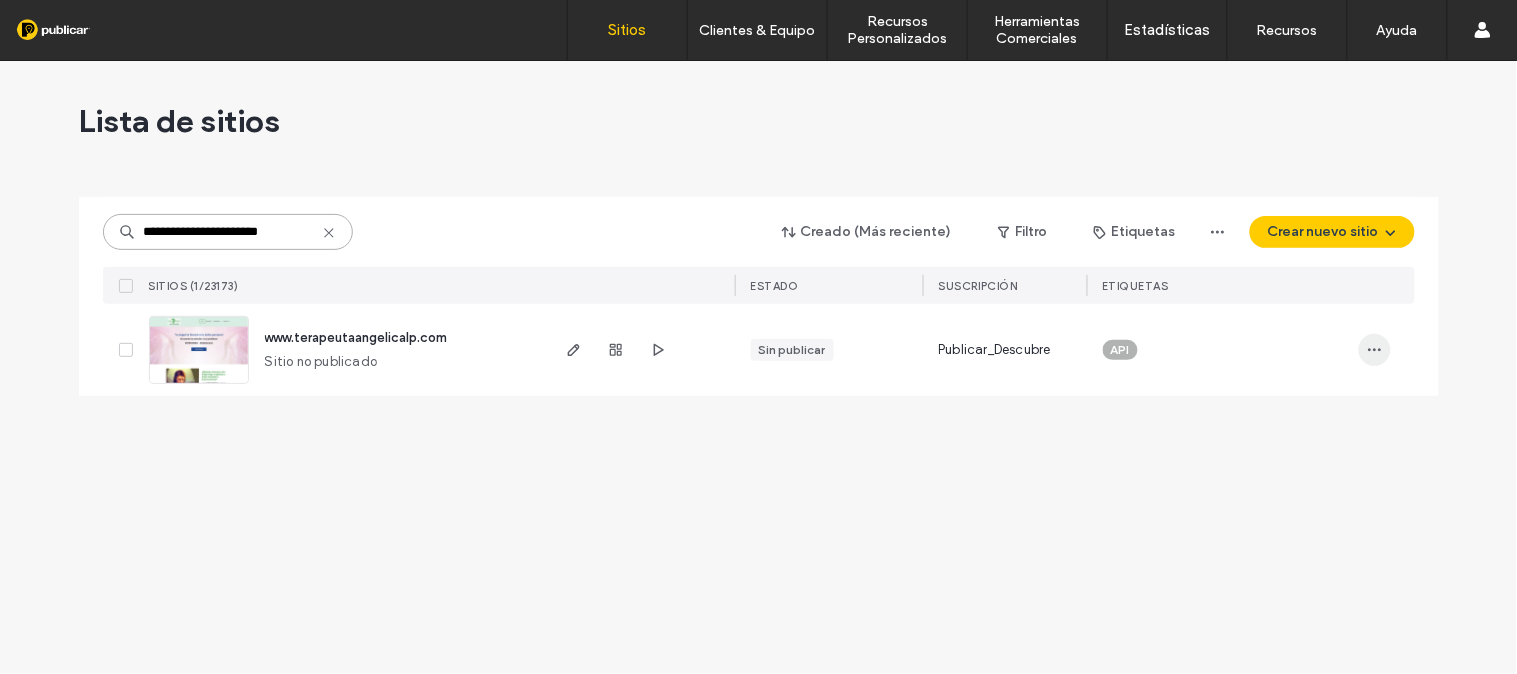 type on "**********" 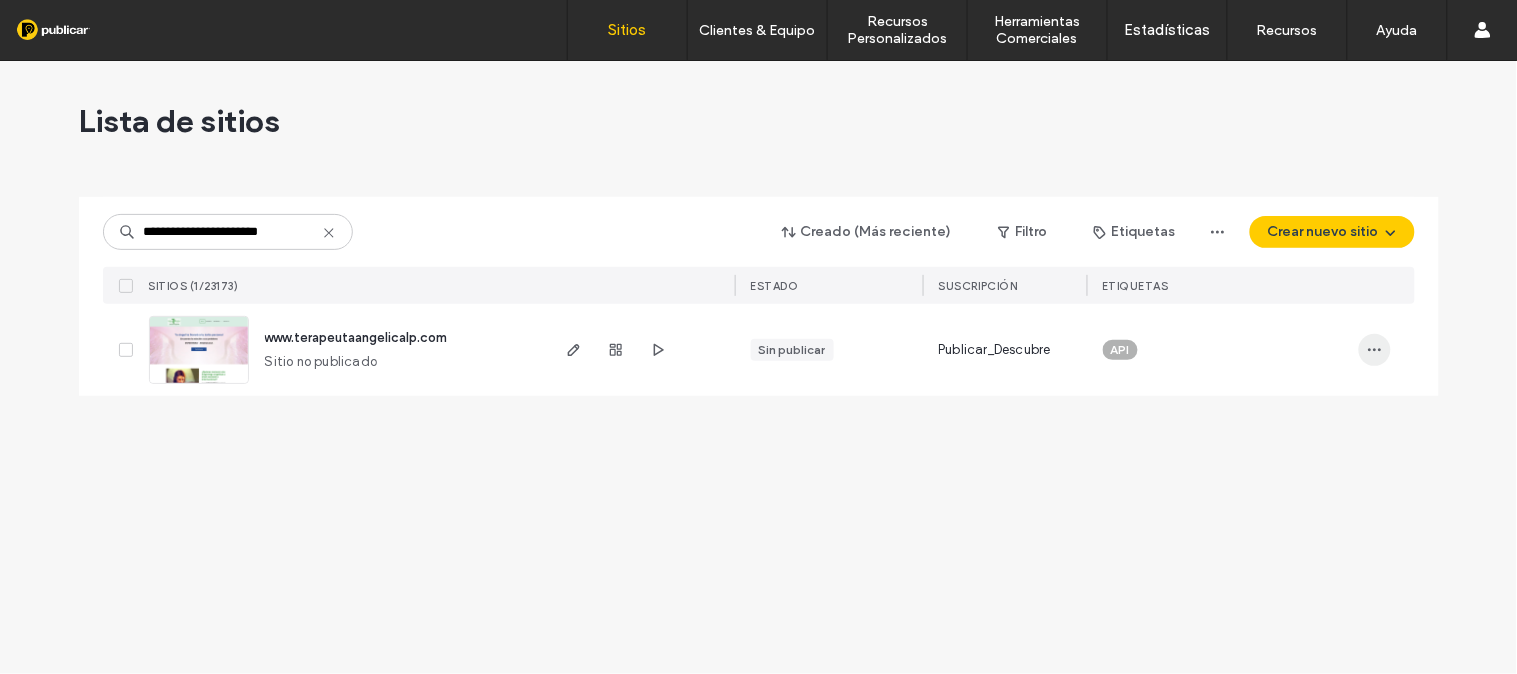 click 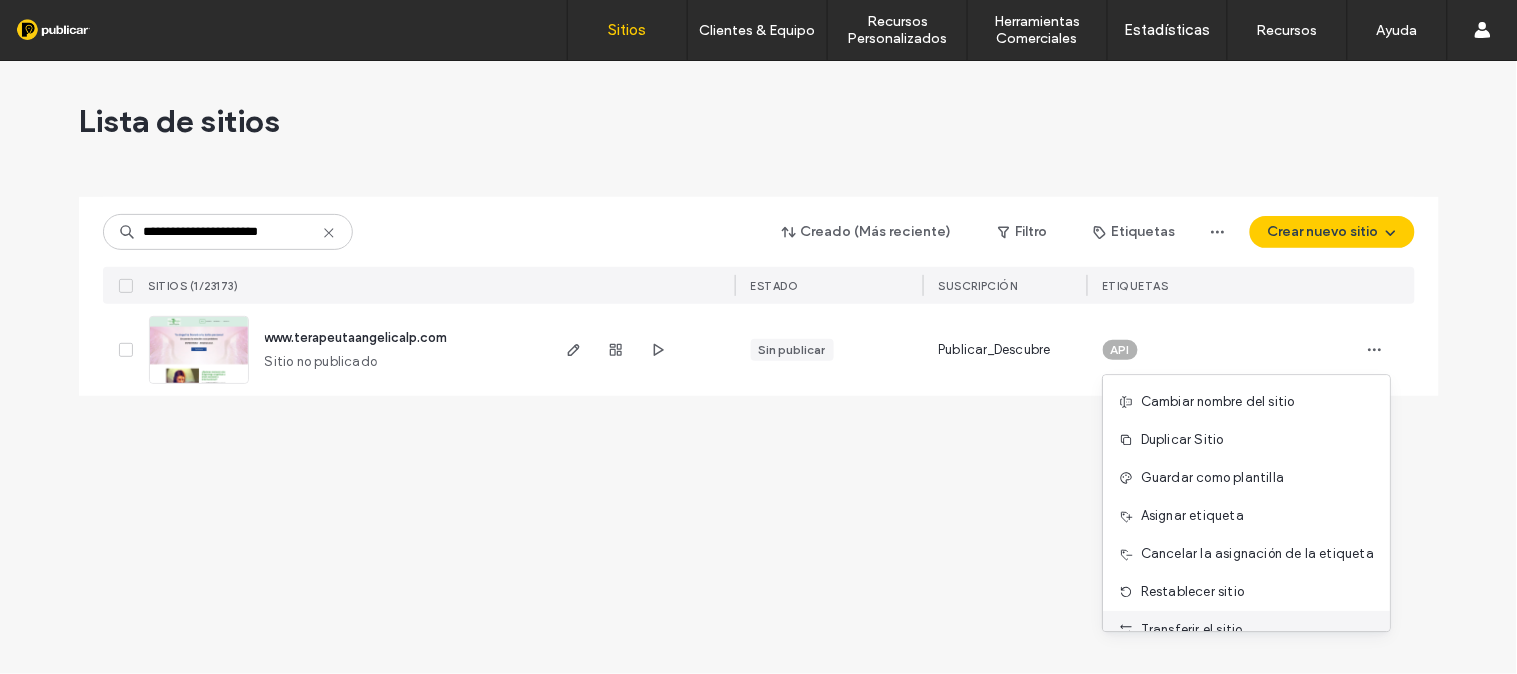 click on "Transferir el sitio" at bounding box center (1192, 630) 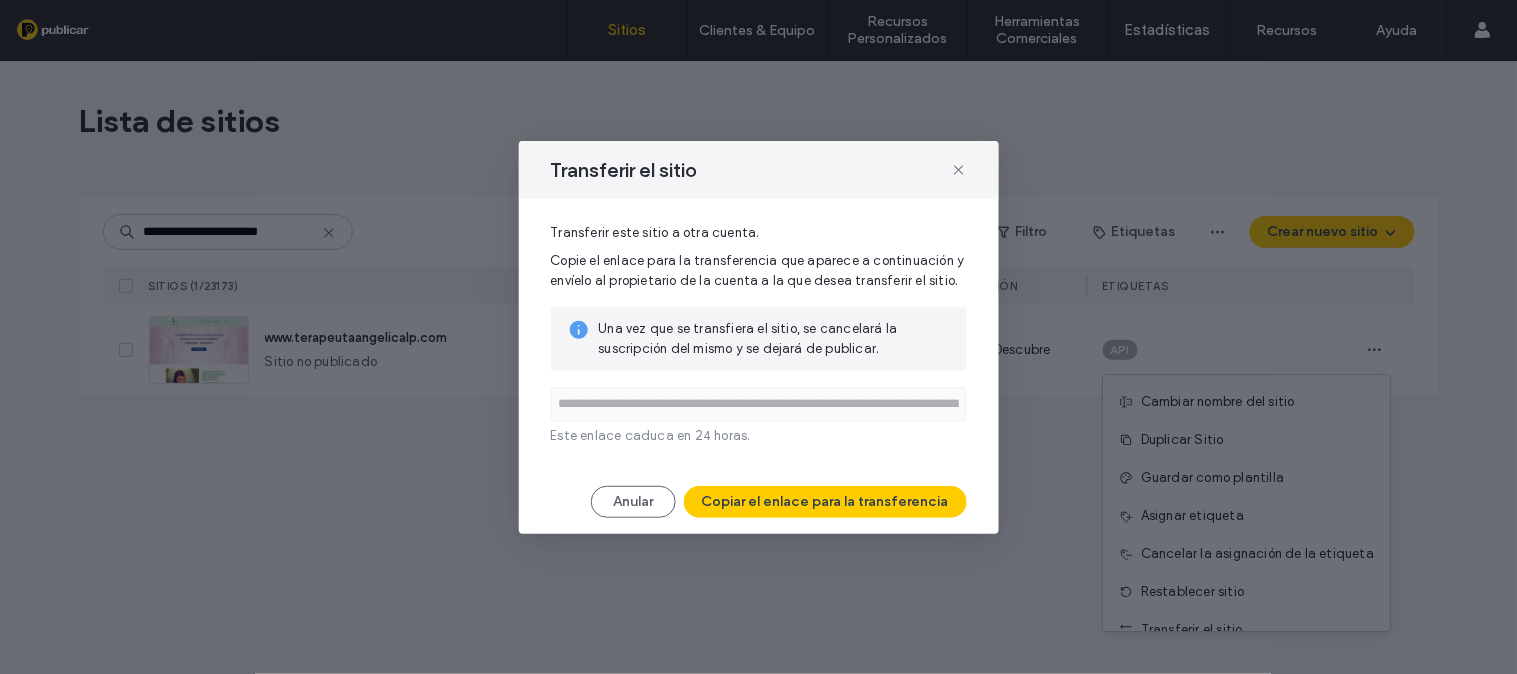 click on "Transferir el sitio" at bounding box center [759, 170] 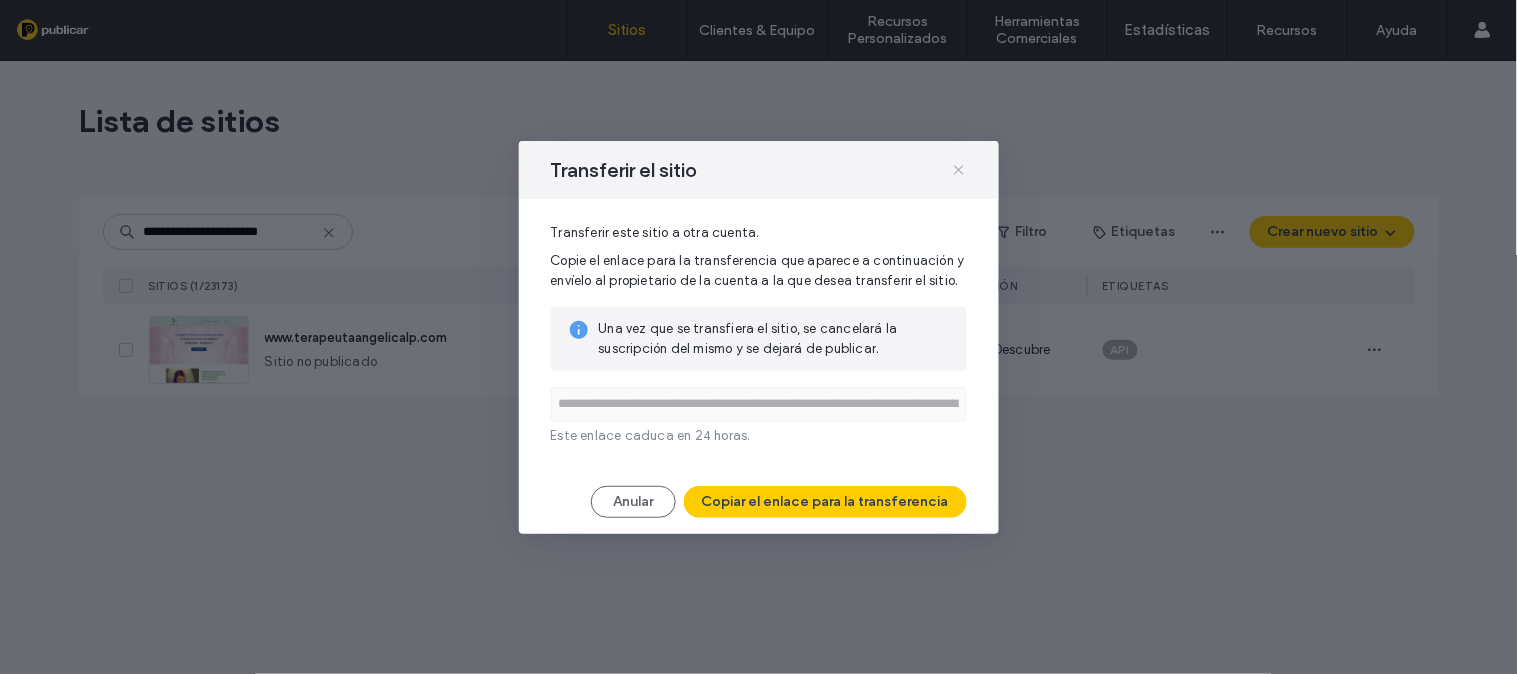 click 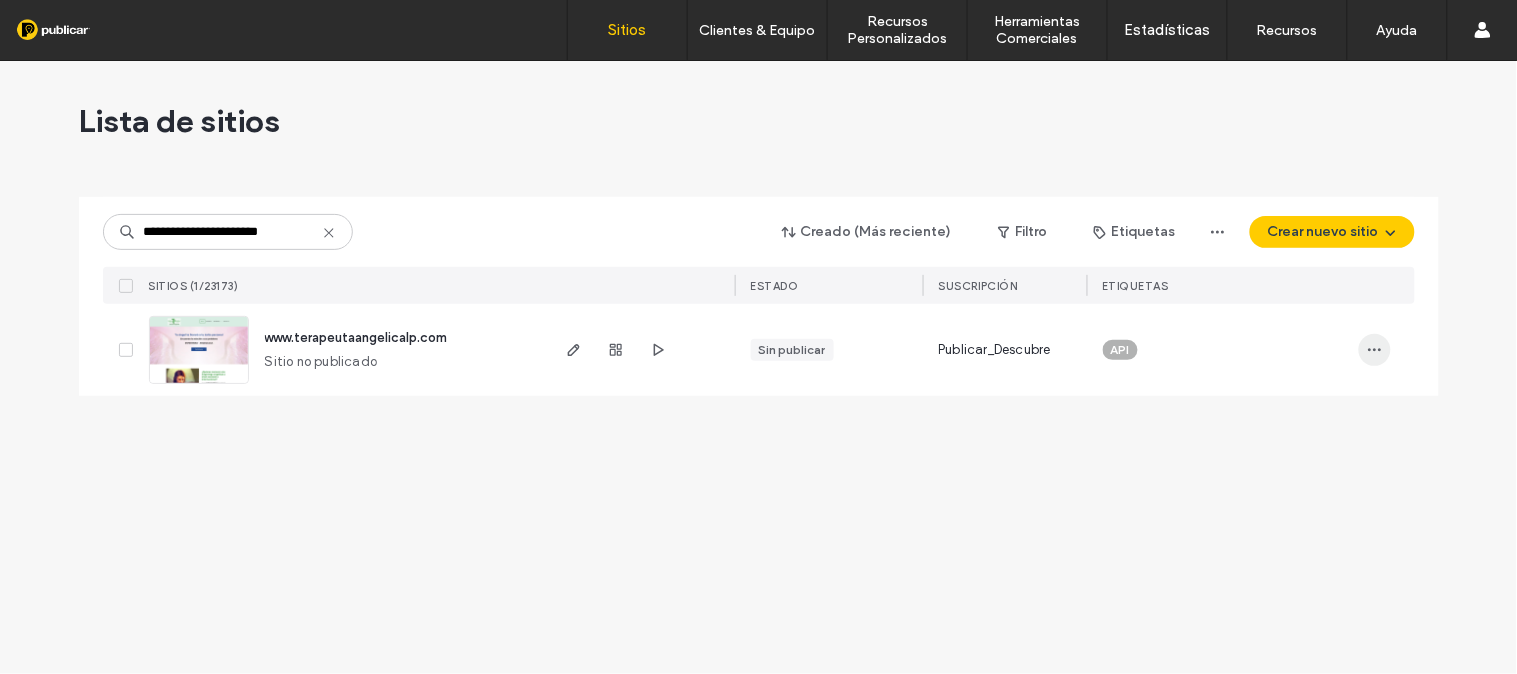 click 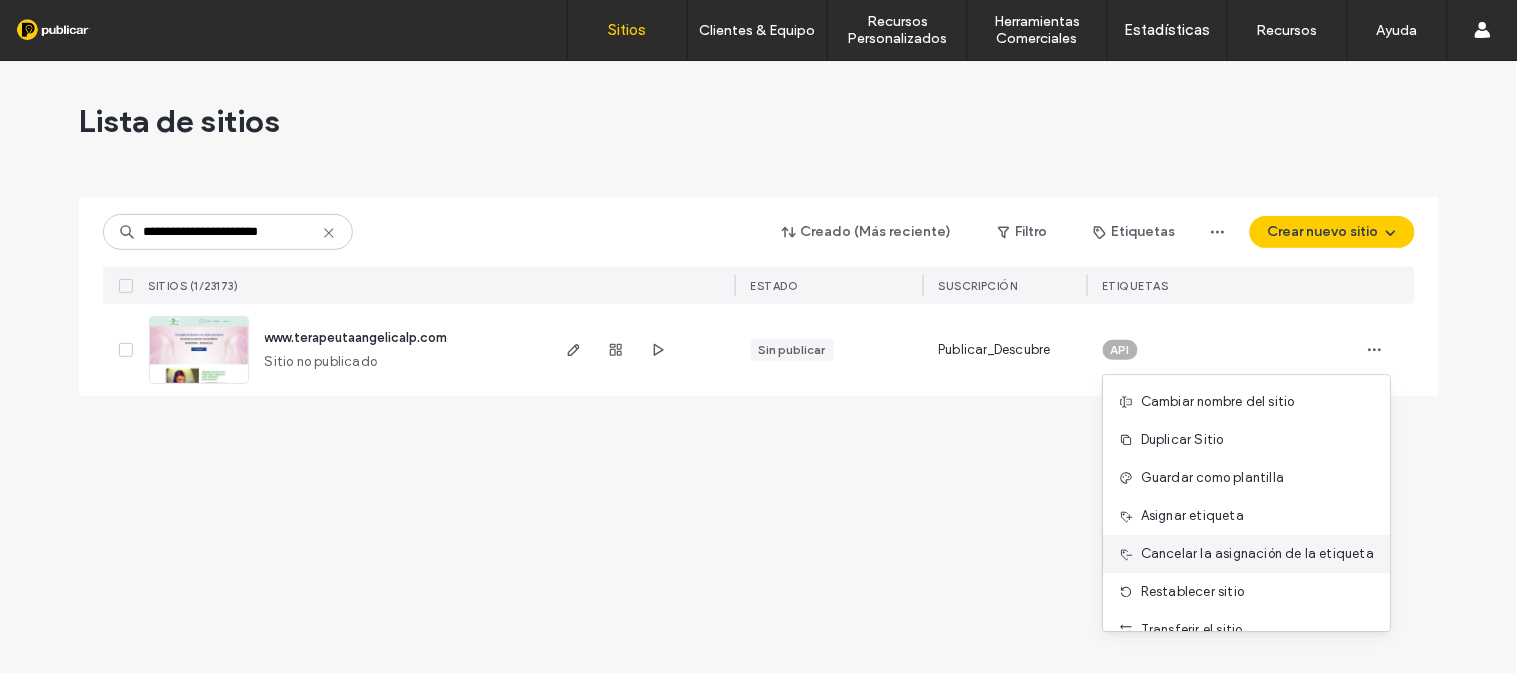 scroll, scrollTop: 102, scrollLeft: 0, axis: vertical 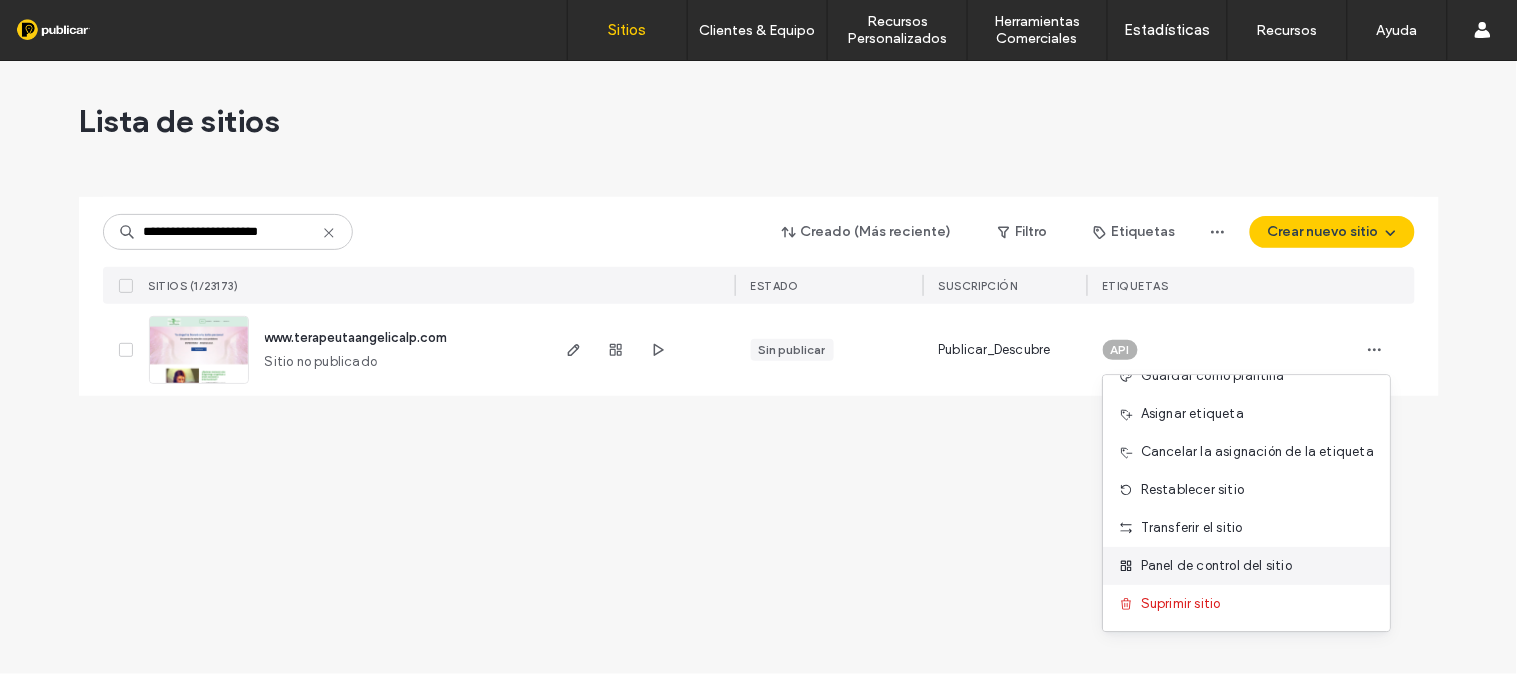 click on "Panel de control del sitio" at bounding box center (1216, 566) 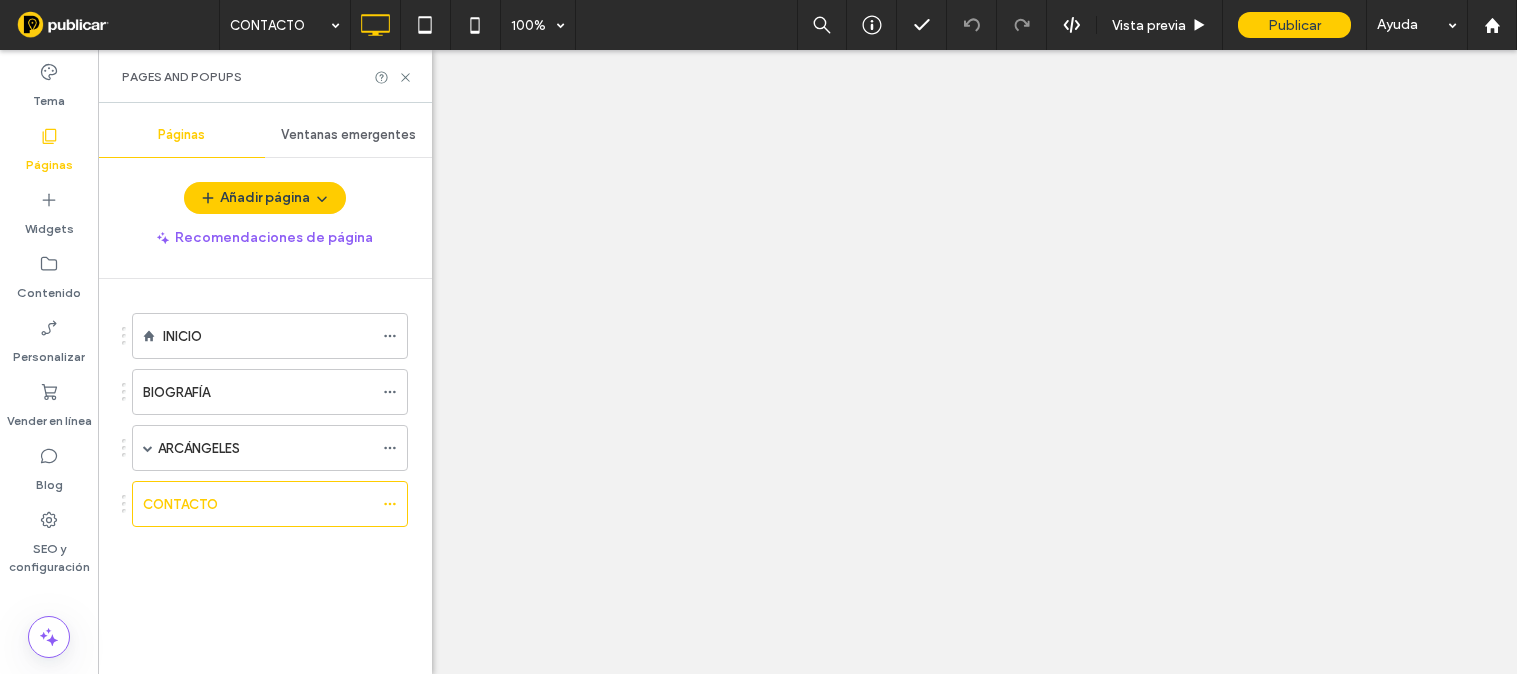 click on "CONTACTO" at bounding box center (258, 504) 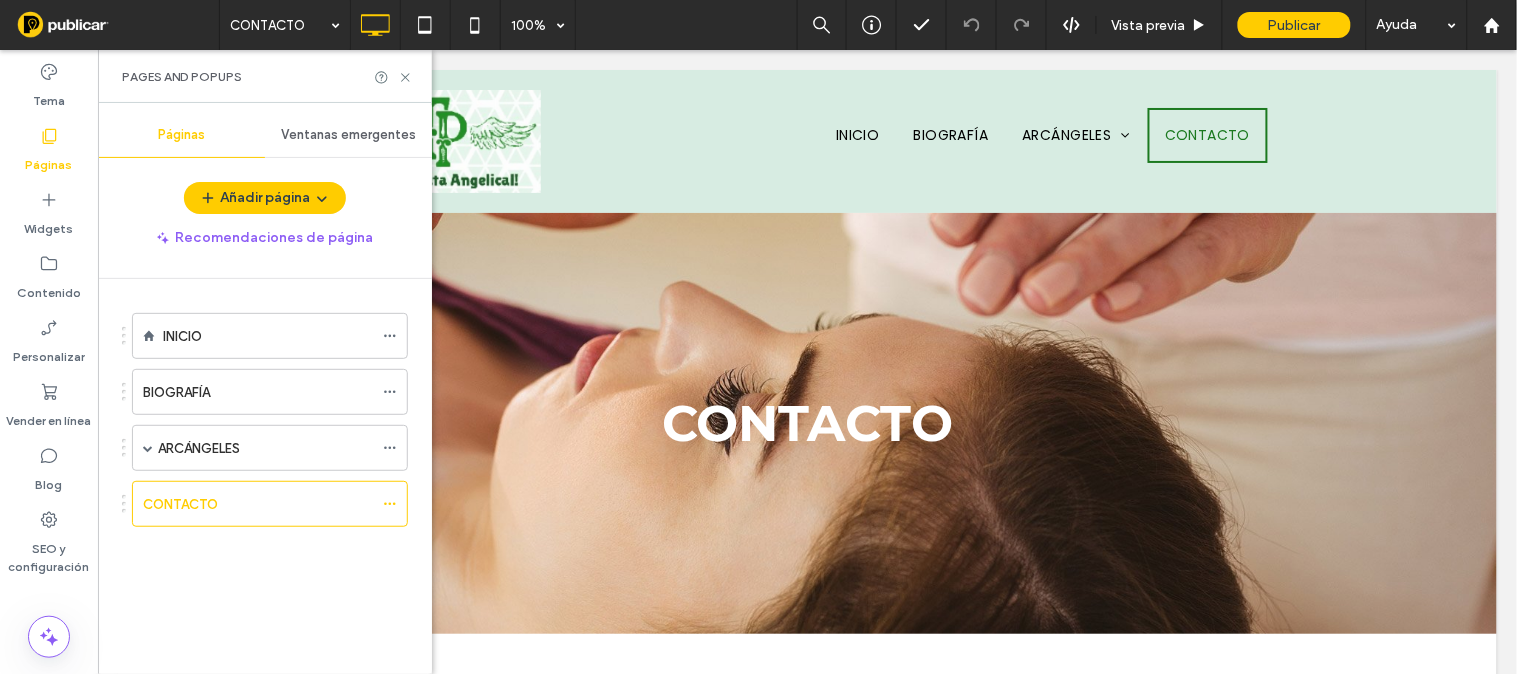 scroll, scrollTop: 0, scrollLeft: 0, axis: both 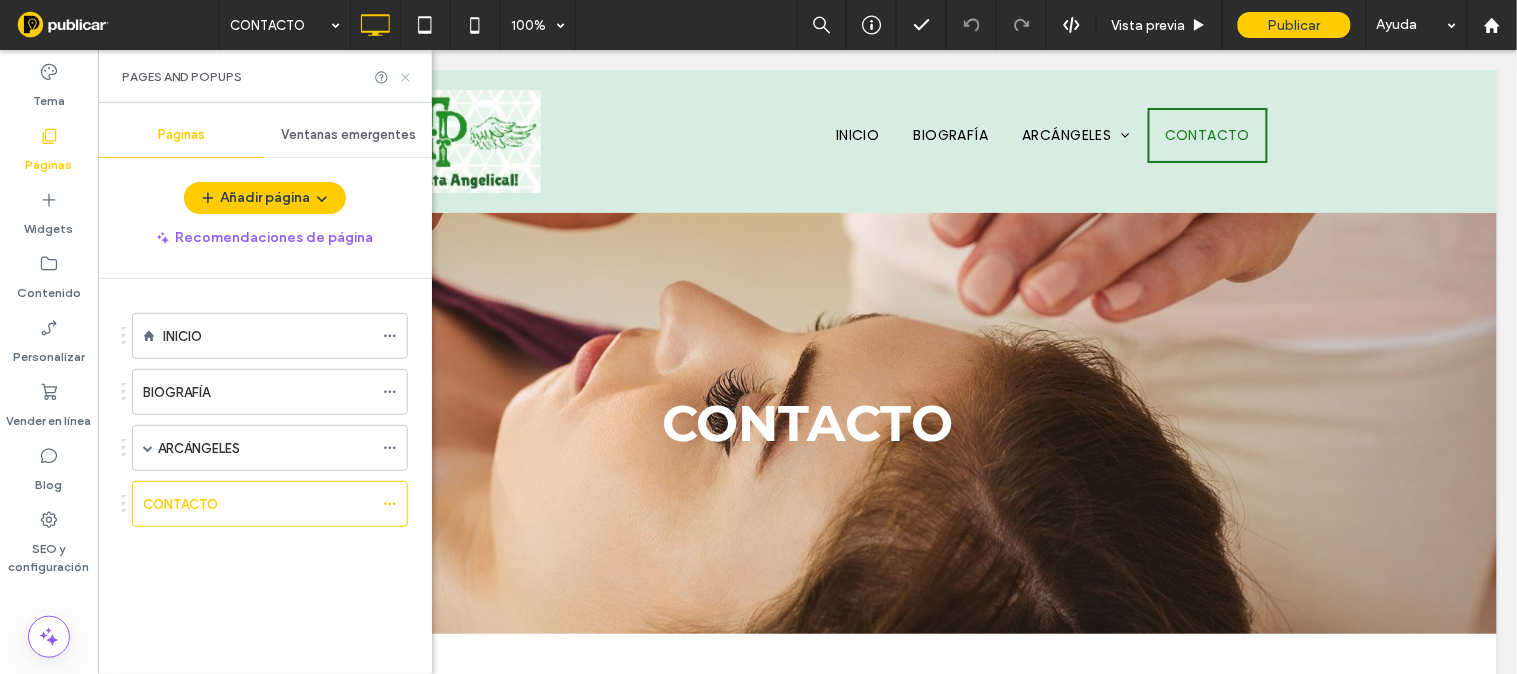 click 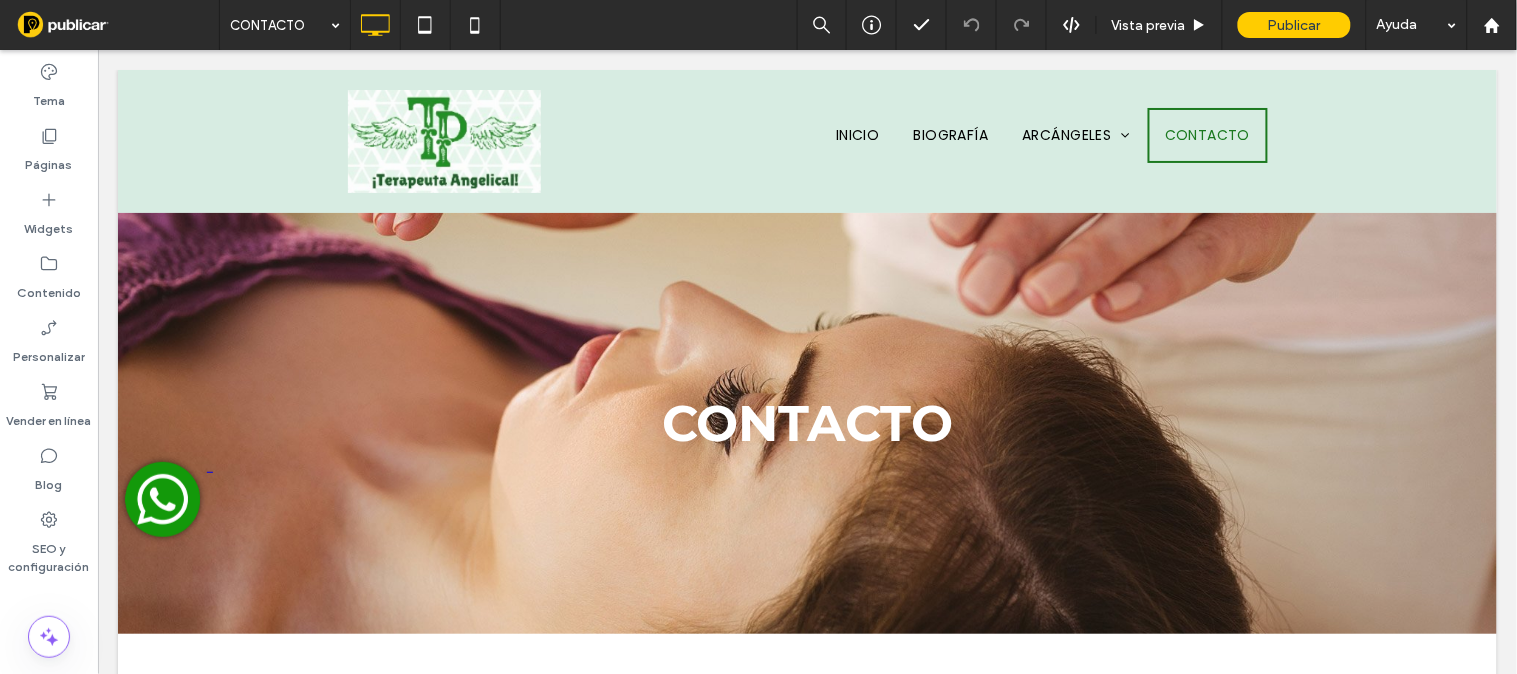 type on "*******" 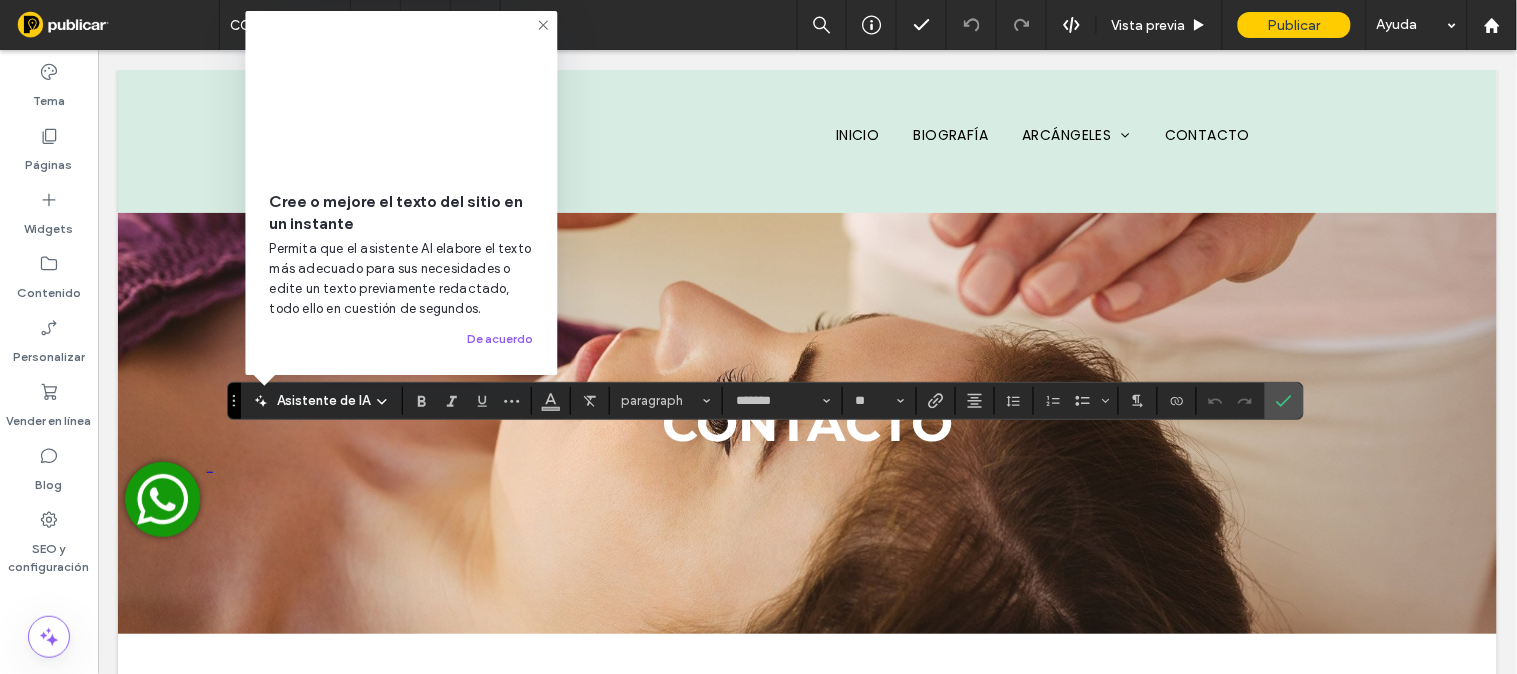 scroll, scrollTop: 1222, scrollLeft: 0, axis: vertical 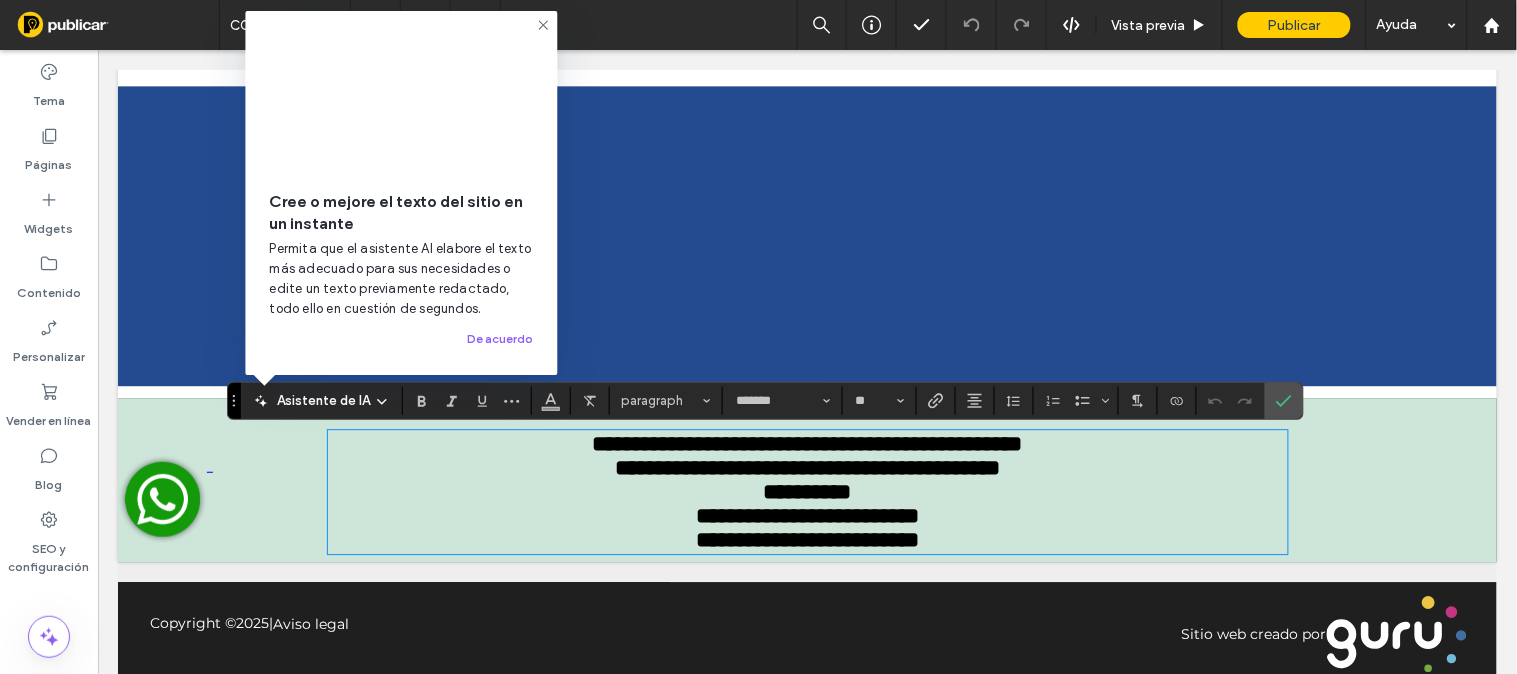 click on "**********" at bounding box center (807, 515) 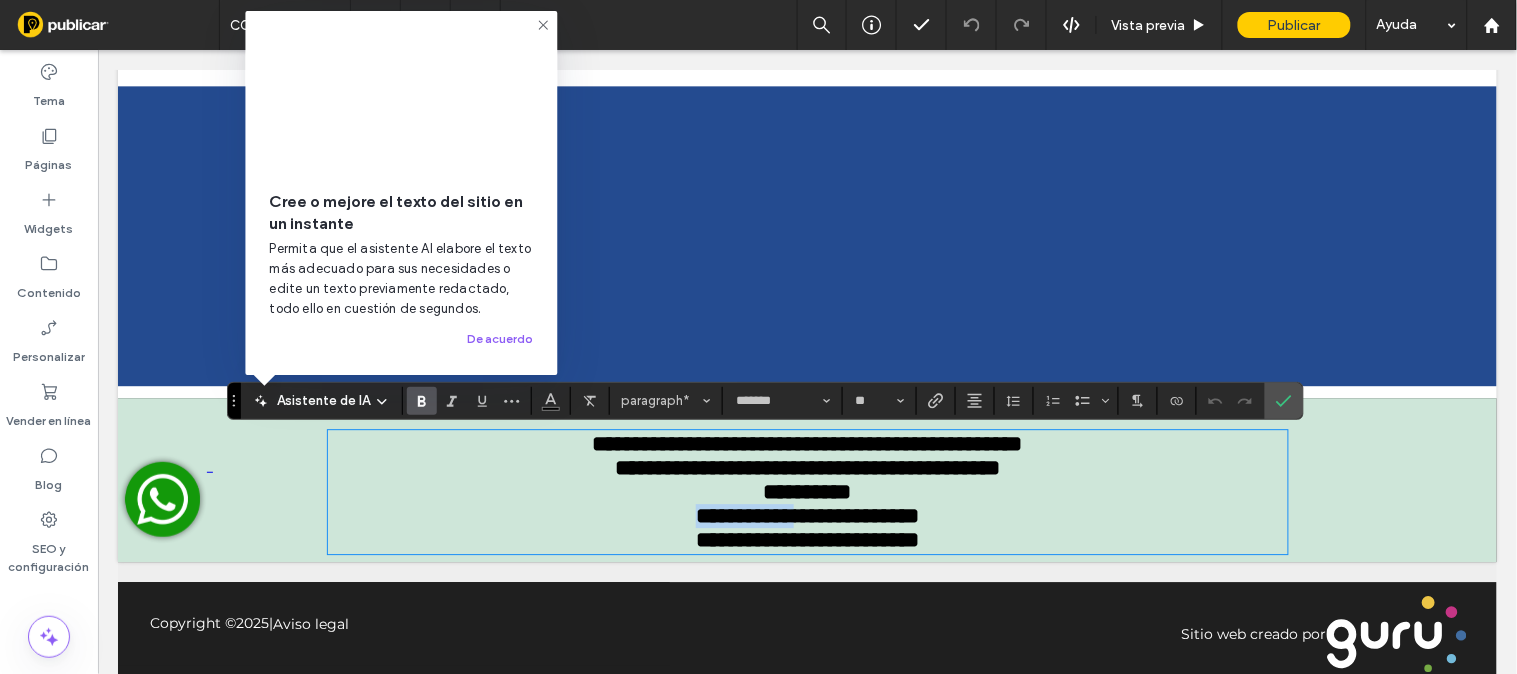 drag, startPoint x: 783, startPoint y: 553, endPoint x: 653, endPoint y: 540, distance: 130.64838 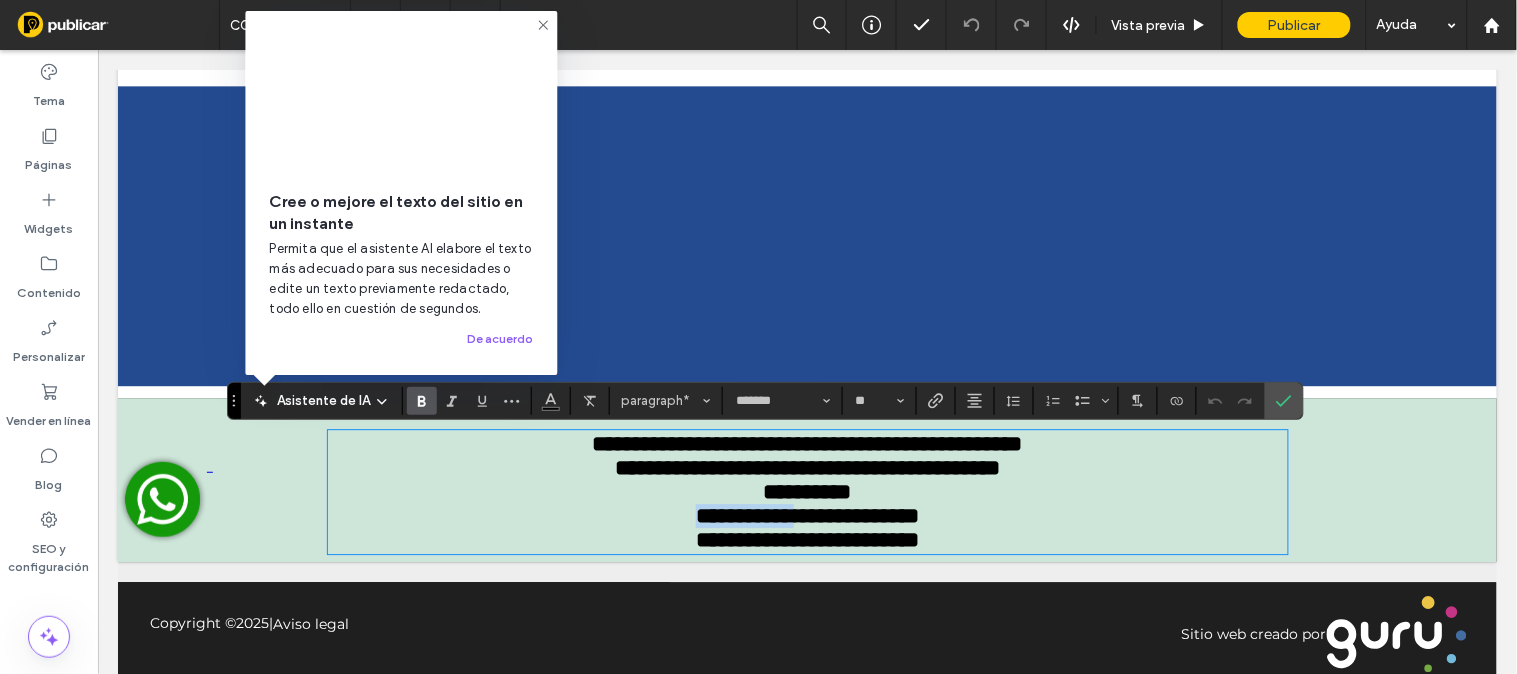 click on "Click To Paste
INICIO
BIOGRAFÍA
ARCÁNGELES
CHAMUEL
GABRIEL
JOPHIEL
MIGUEL
RAFAEL
URIEL
ZADQUIEL
CONTACTO
Click To Paste
encabezado
CONTACTO
CONTACTO Click To Paste
Fila + Añadir sección
Duración de consulta 130 minutos con Cita previa Consultas Personalizada Por Whatsapp y Skype Click To Paste
Fila
Experta en grafología mental en Bogotá   Si necesitas saber más sobre grafología mental, angiología, tarot angelical, astrología, carta astral, etc., no lo pienses más y escríbenos en el formulario. Click To Paste
Contáctenos
Nombre
Email" at bounding box center [806, -234] 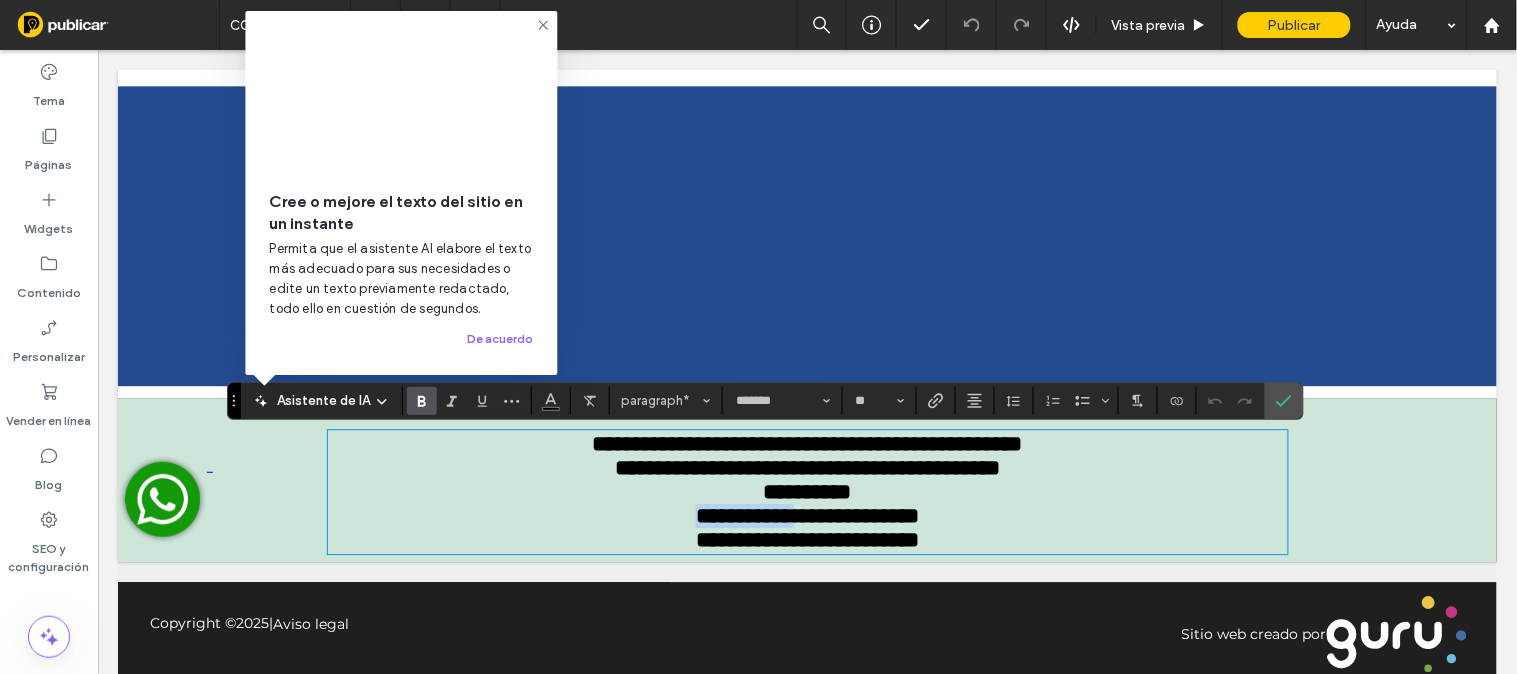 drag, startPoint x: 653, startPoint y: 537, endPoint x: 710, endPoint y: 550, distance: 58.463665 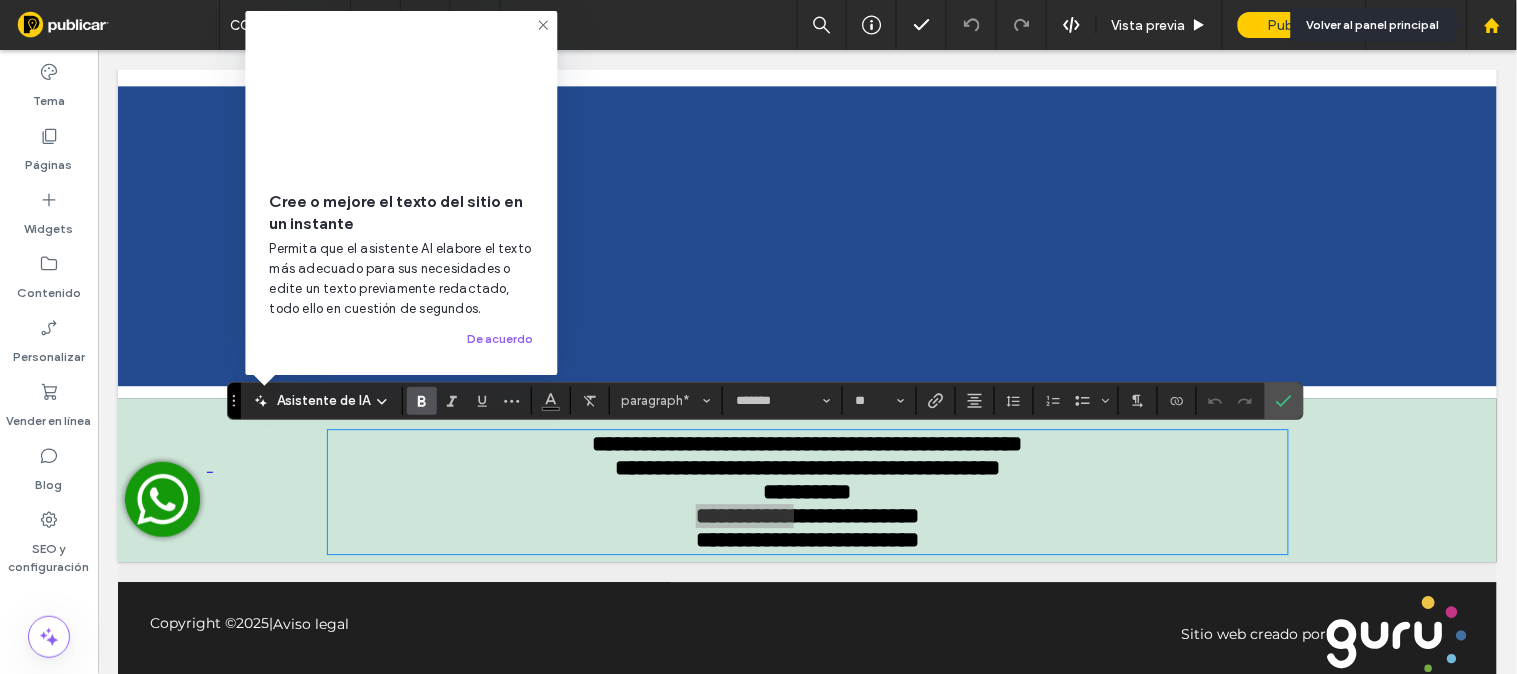 click at bounding box center (1492, 25) 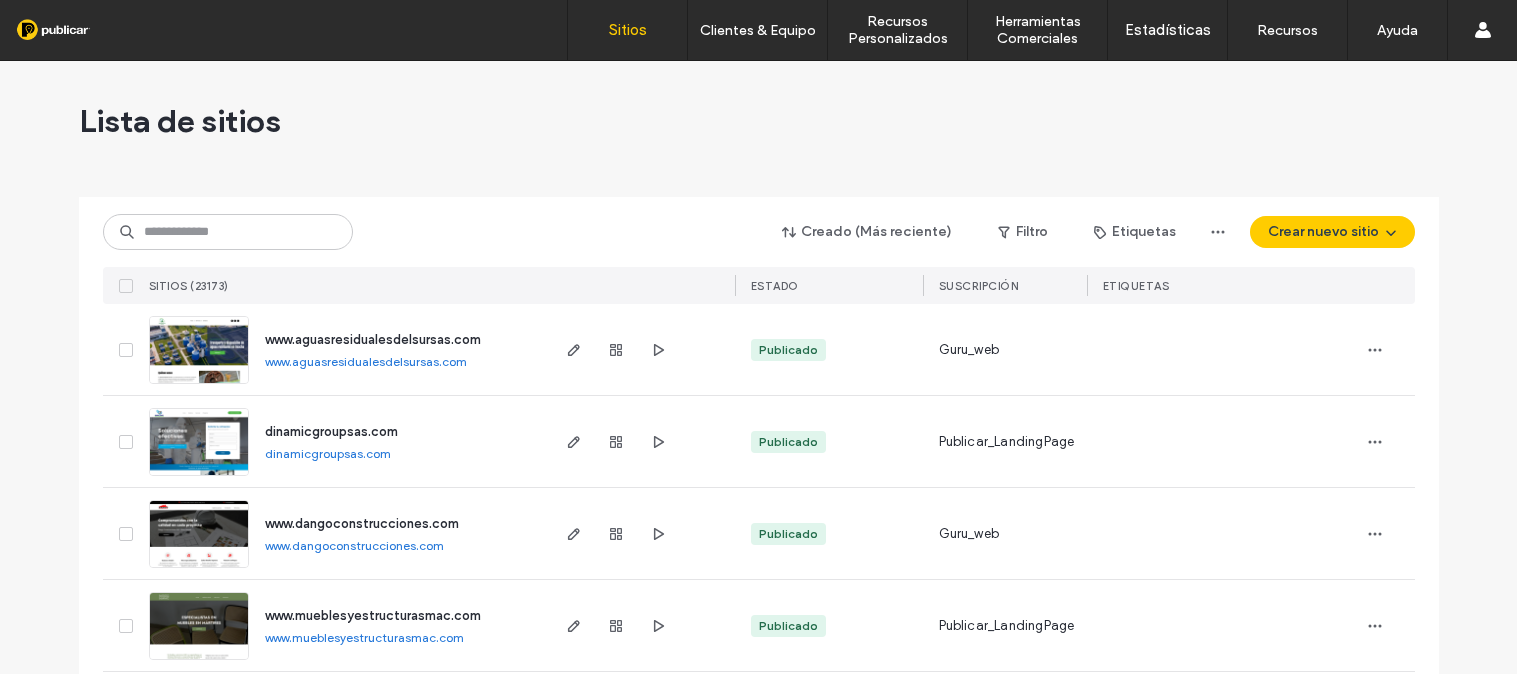 scroll, scrollTop: 0, scrollLeft: 0, axis: both 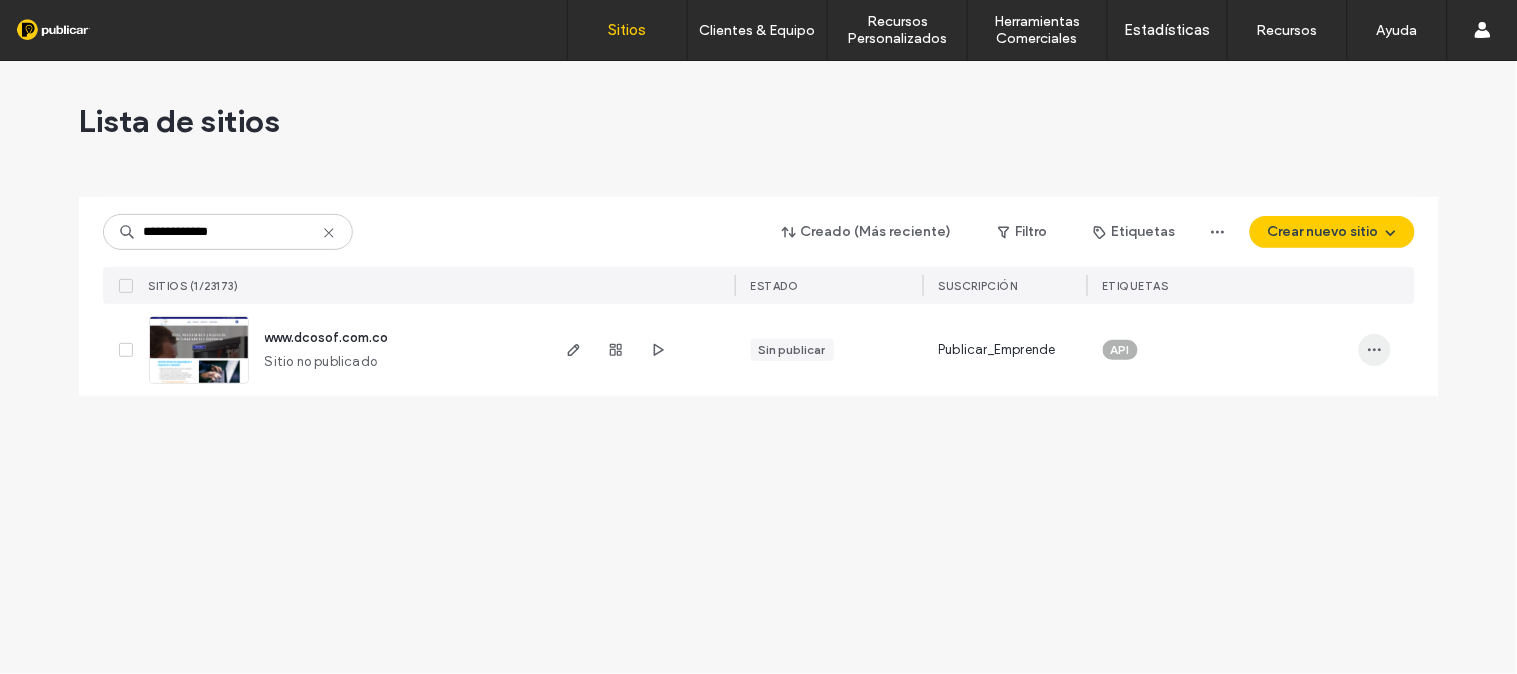 type on "**********" 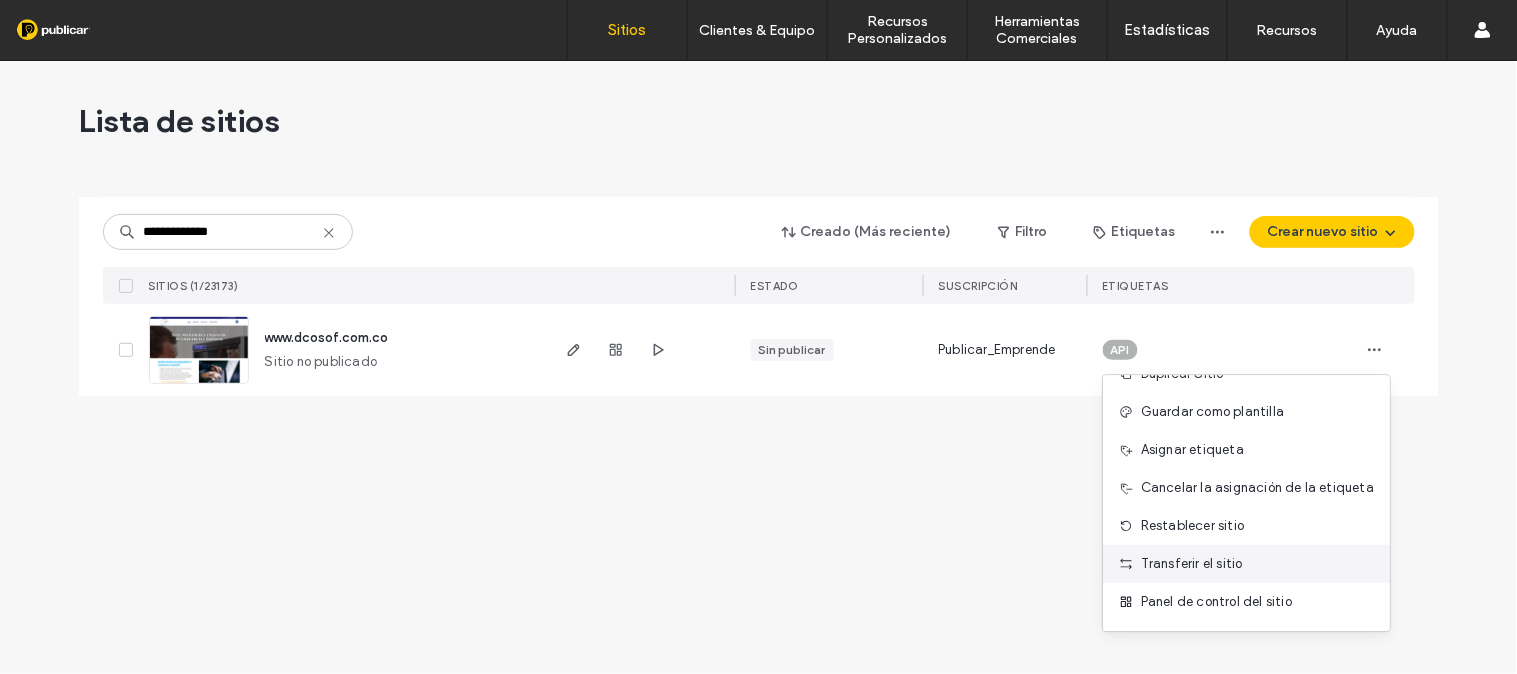 scroll, scrollTop: 102, scrollLeft: 0, axis: vertical 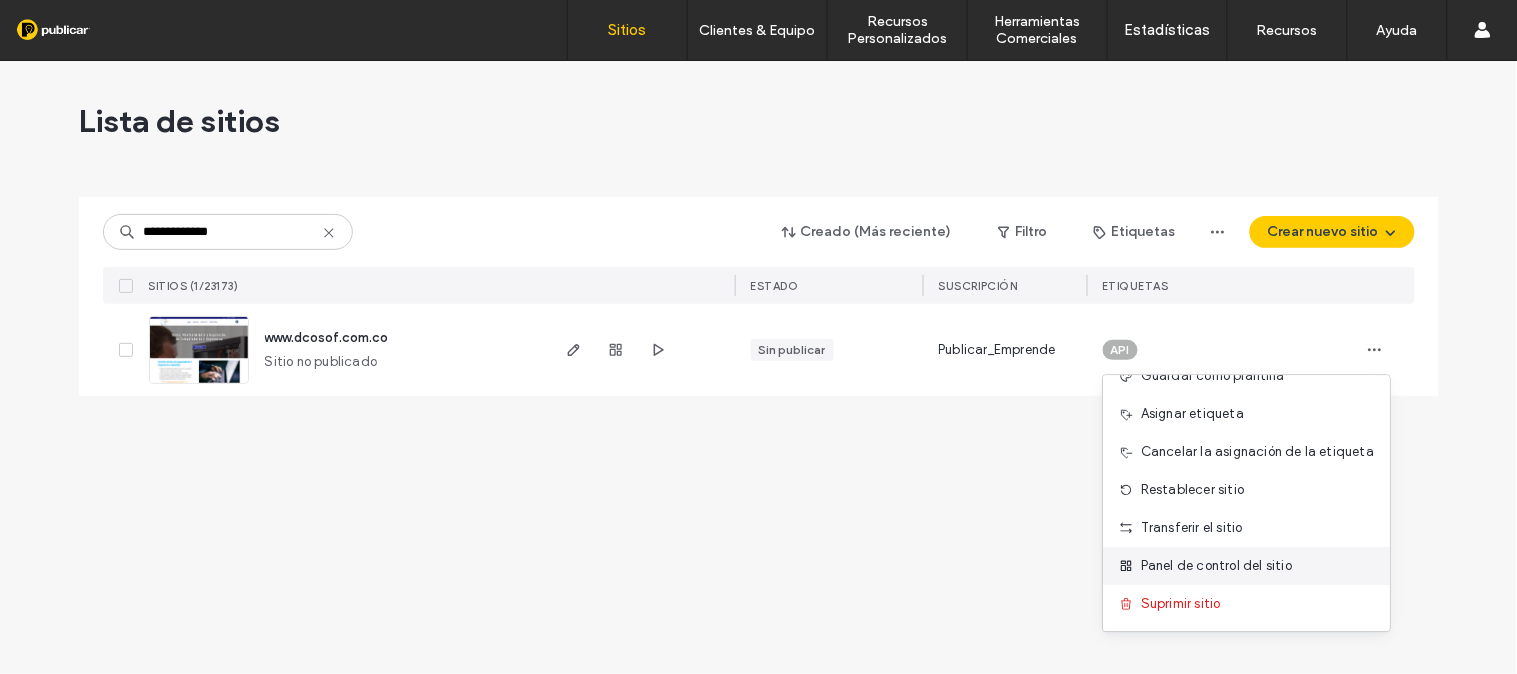 click on "Panel de control del sitio" at bounding box center [1216, 566] 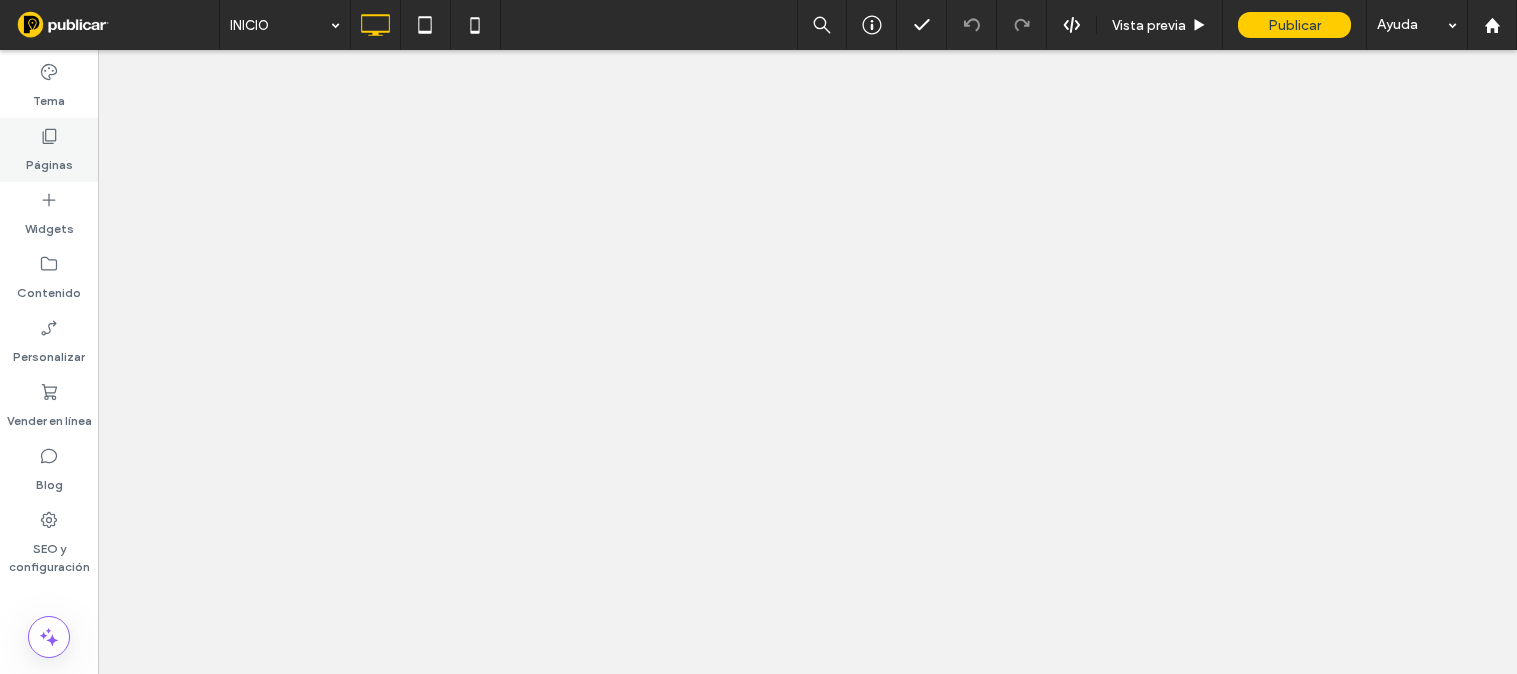 scroll, scrollTop: 0, scrollLeft: 0, axis: both 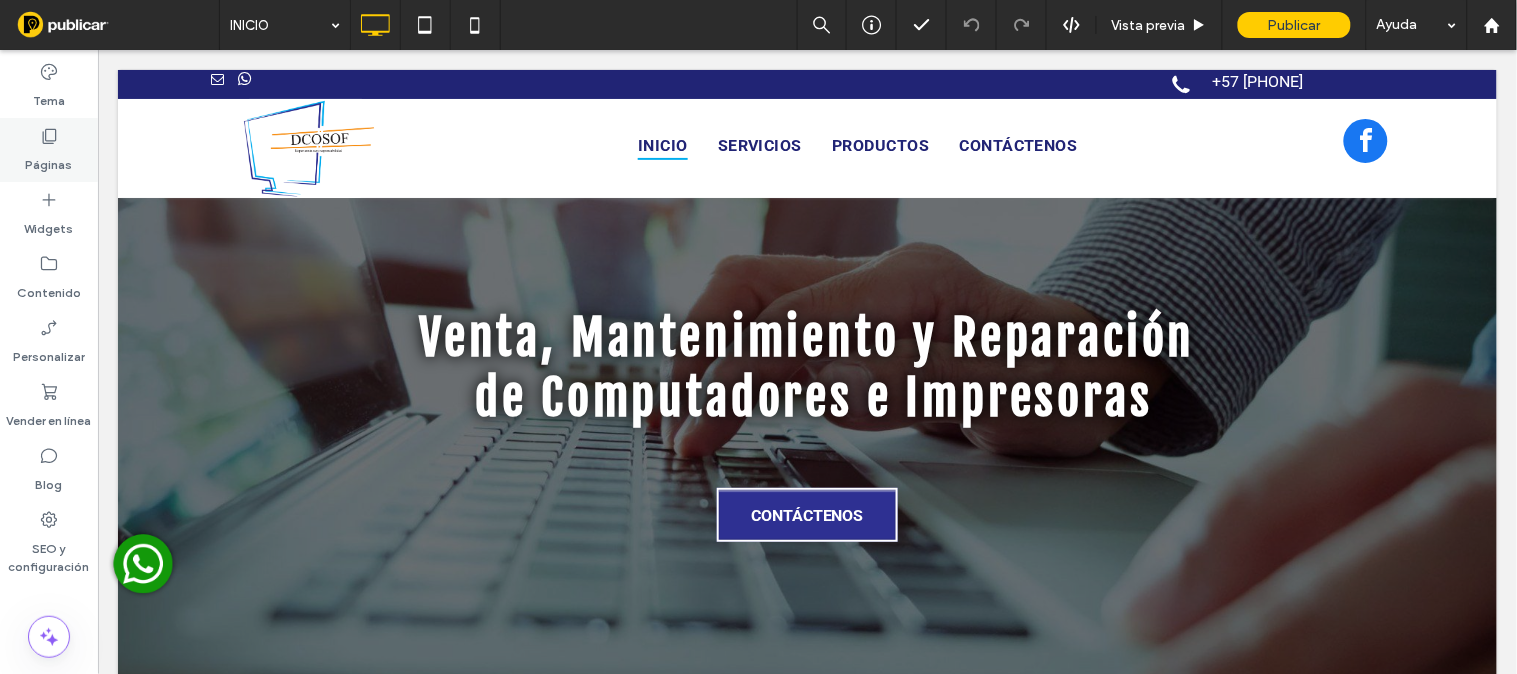 click 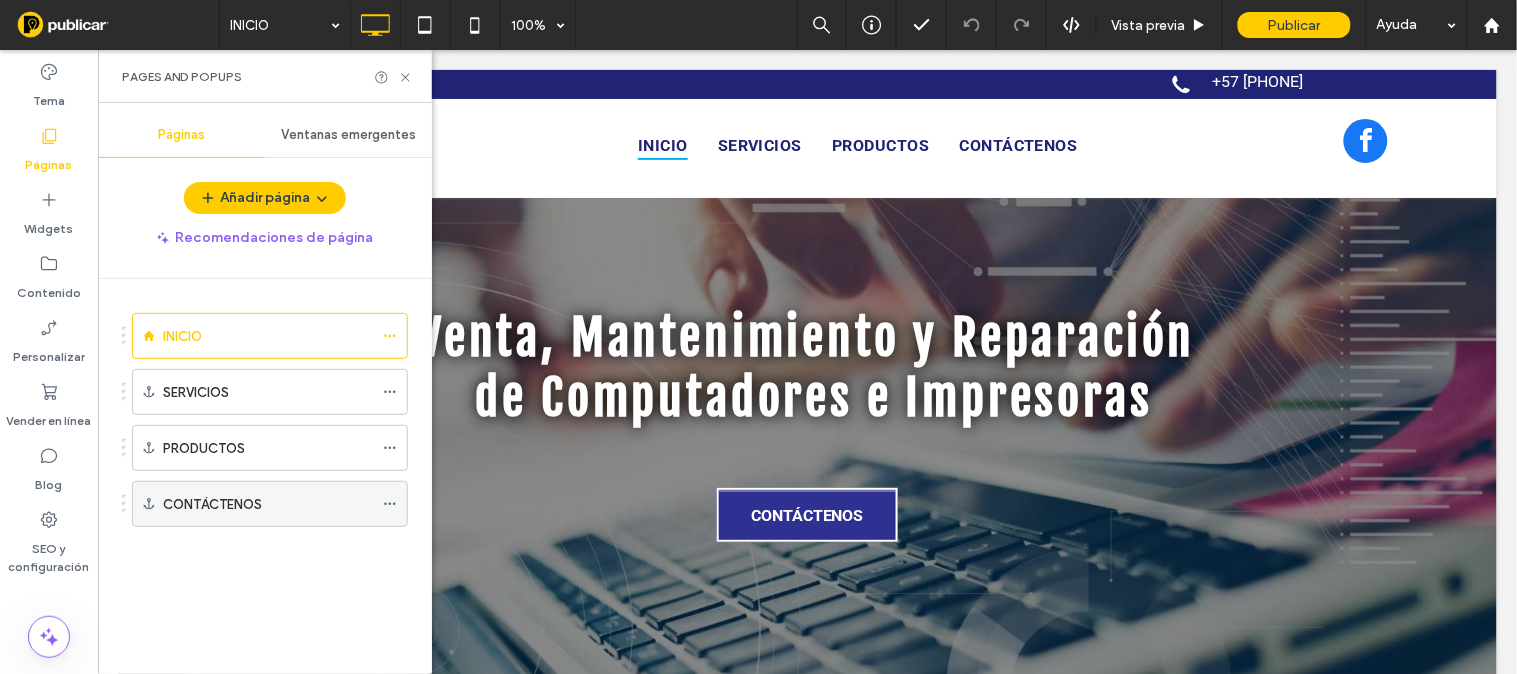 click on "CONTÁCTENOS" at bounding box center [212, 504] 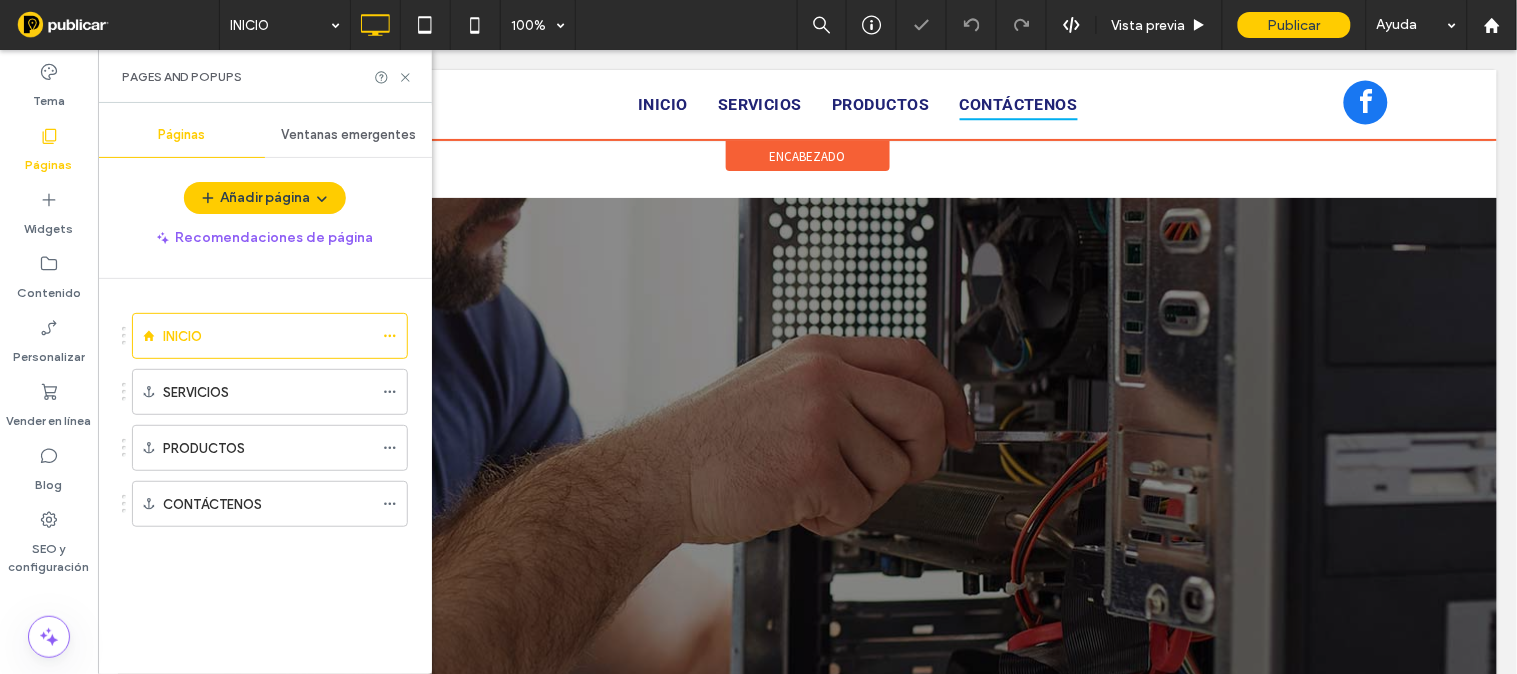 scroll, scrollTop: 2546, scrollLeft: 0, axis: vertical 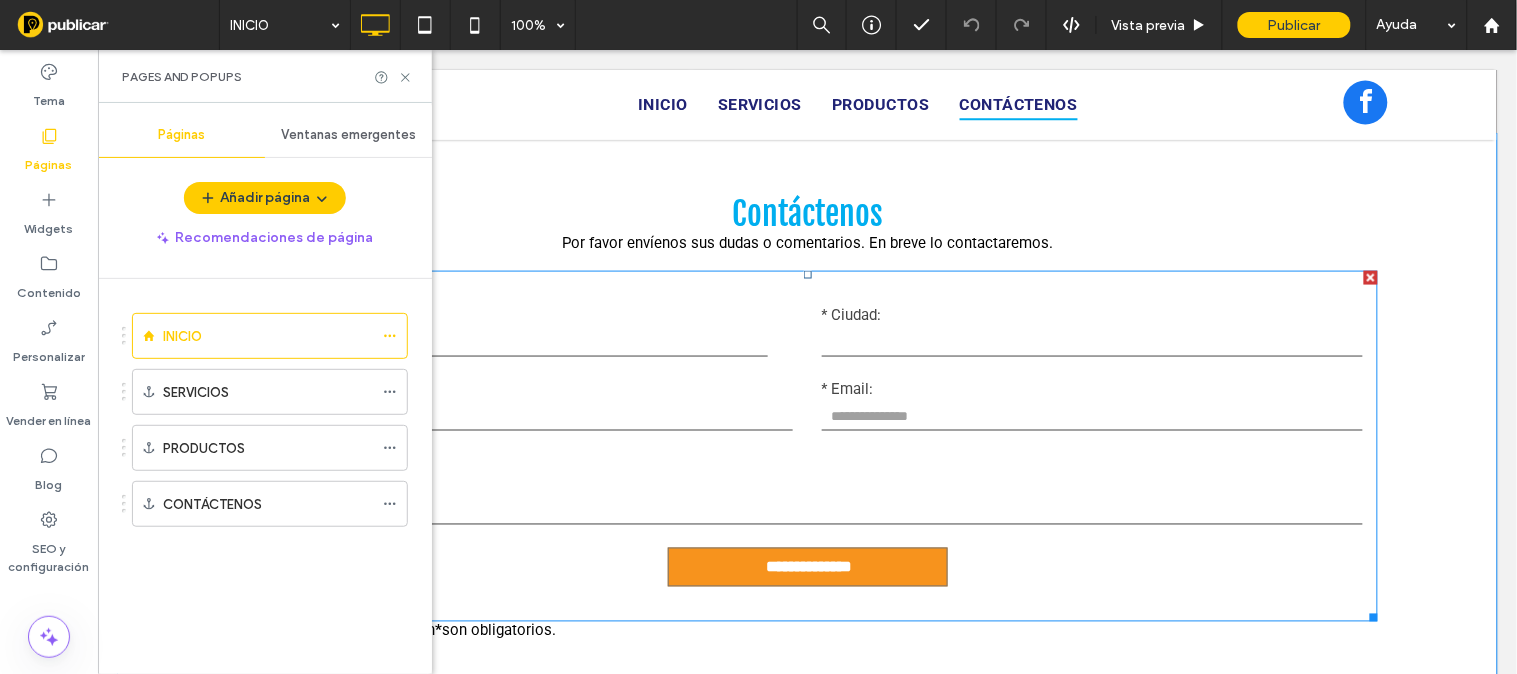 click at bounding box center [509, 341] 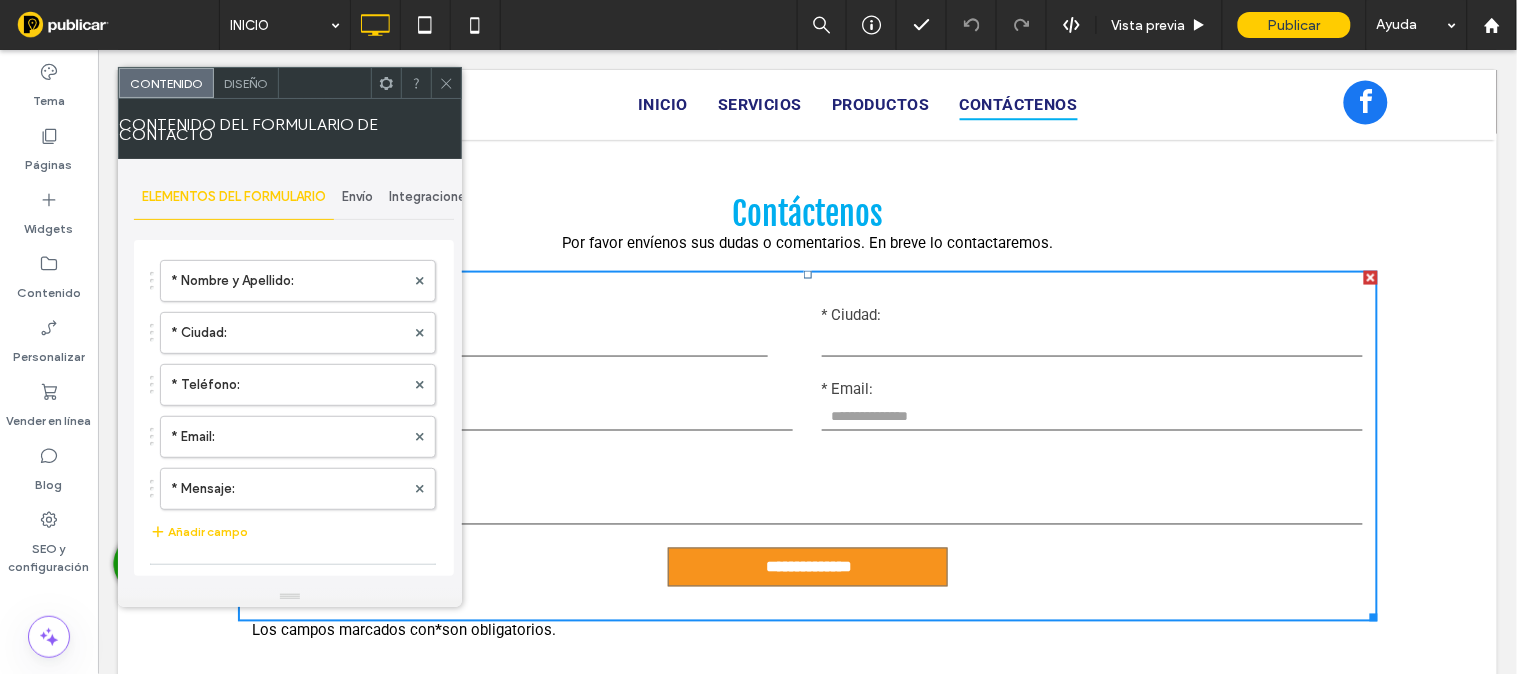 type on "**********" 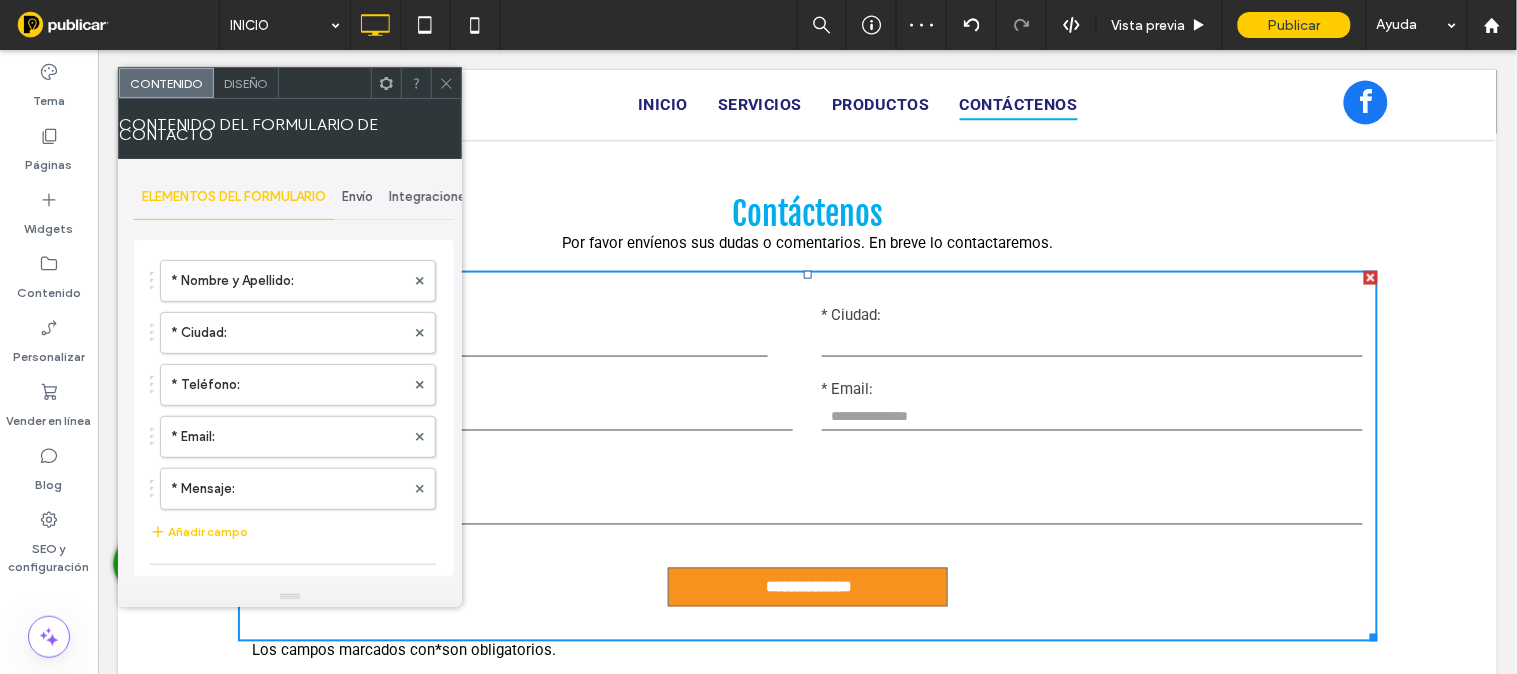 click on "Envío" at bounding box center [357, 197] 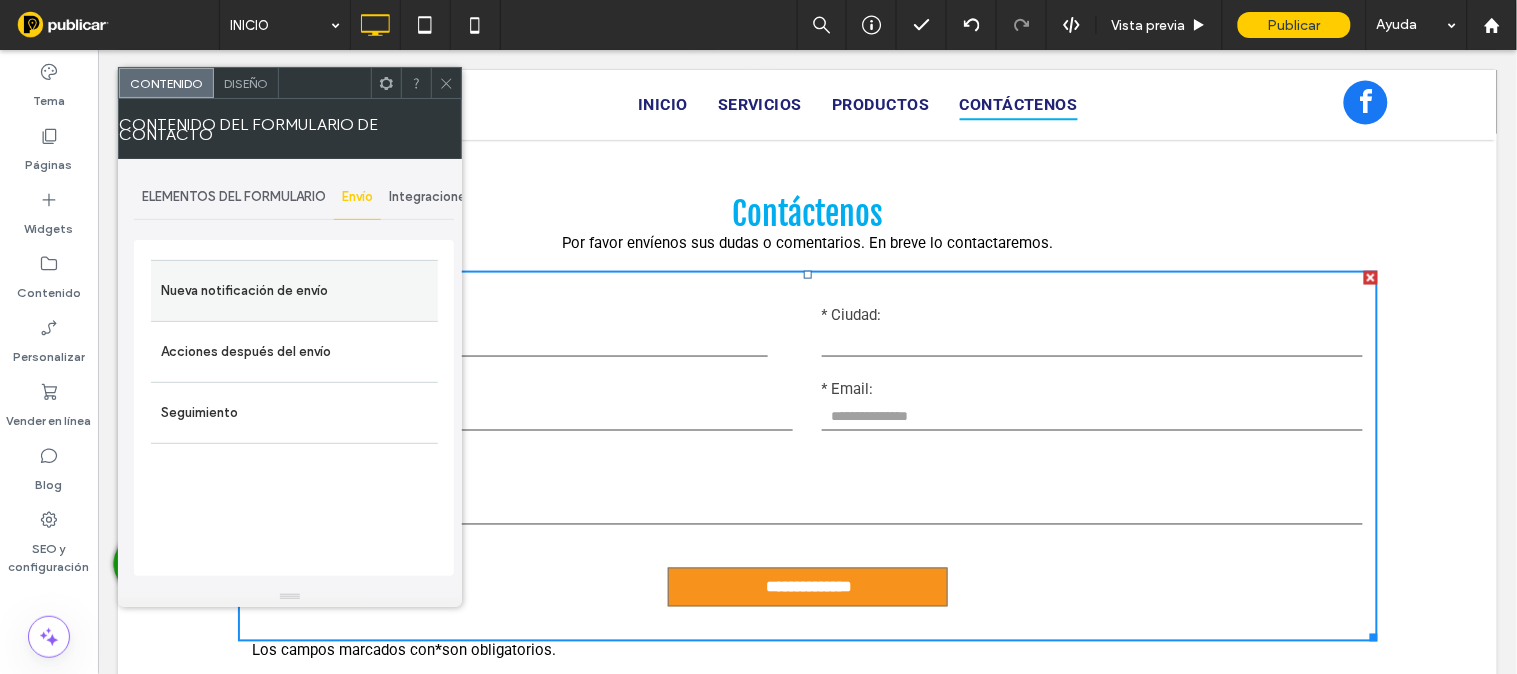 click on "Nueva notificación de envío" at bounding box center (294, 291) 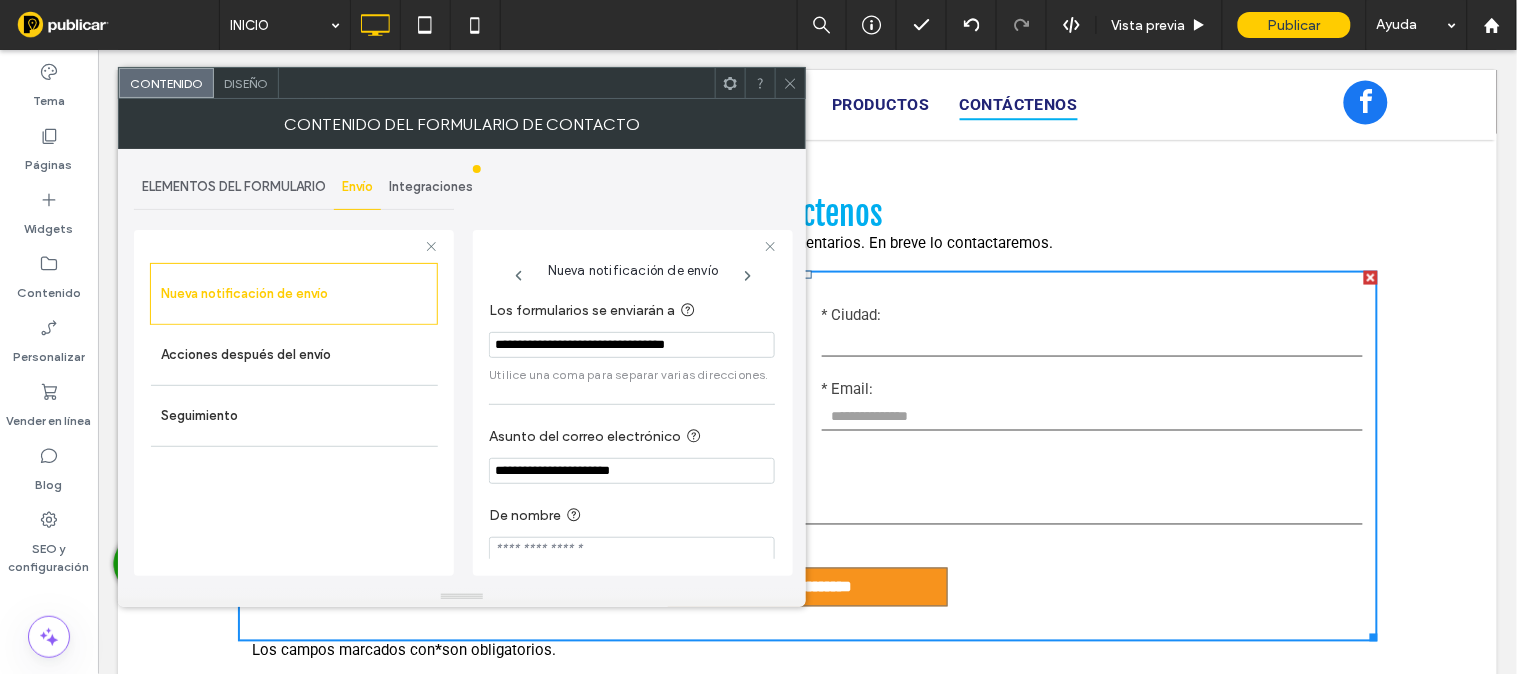 drag, startPoint x: 734, startPoint y: 345, endPoint x: 470, endPoint y: 346, distance: 264.0019 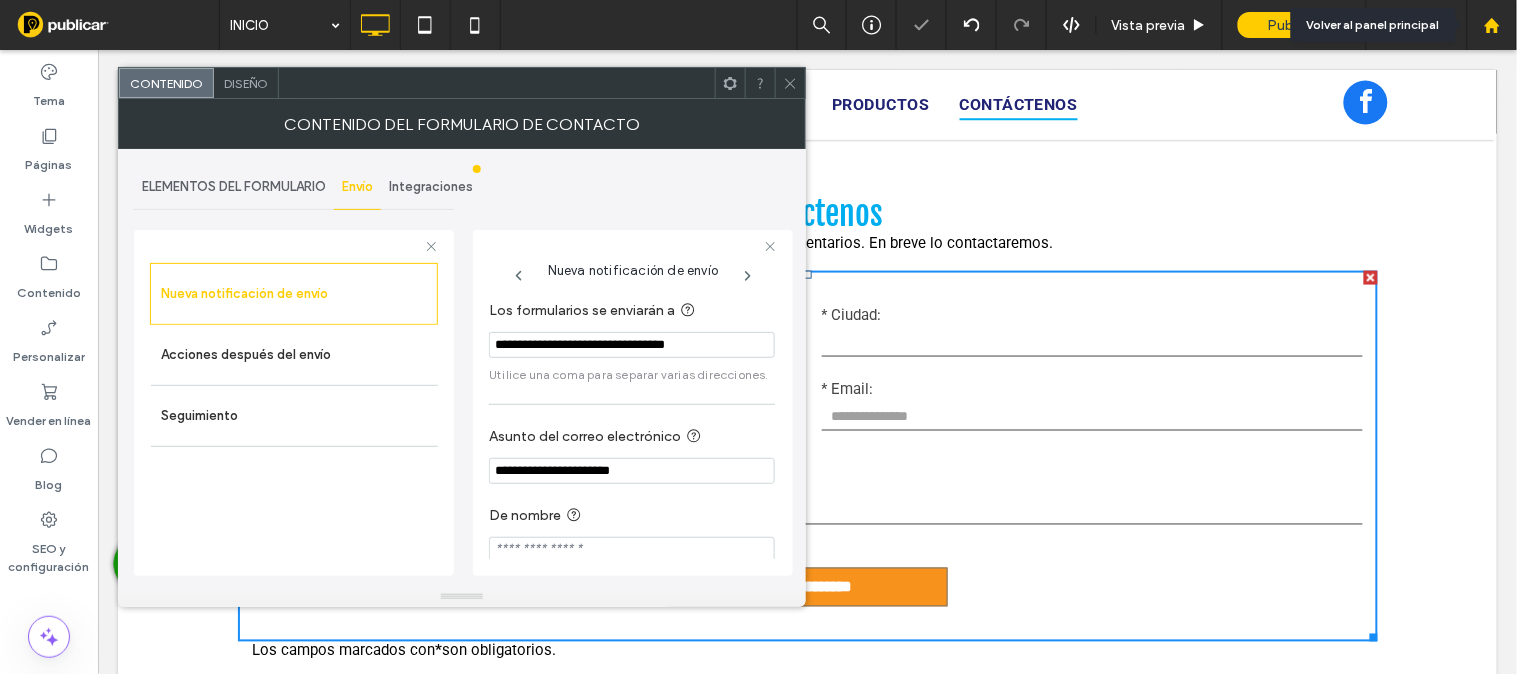 click 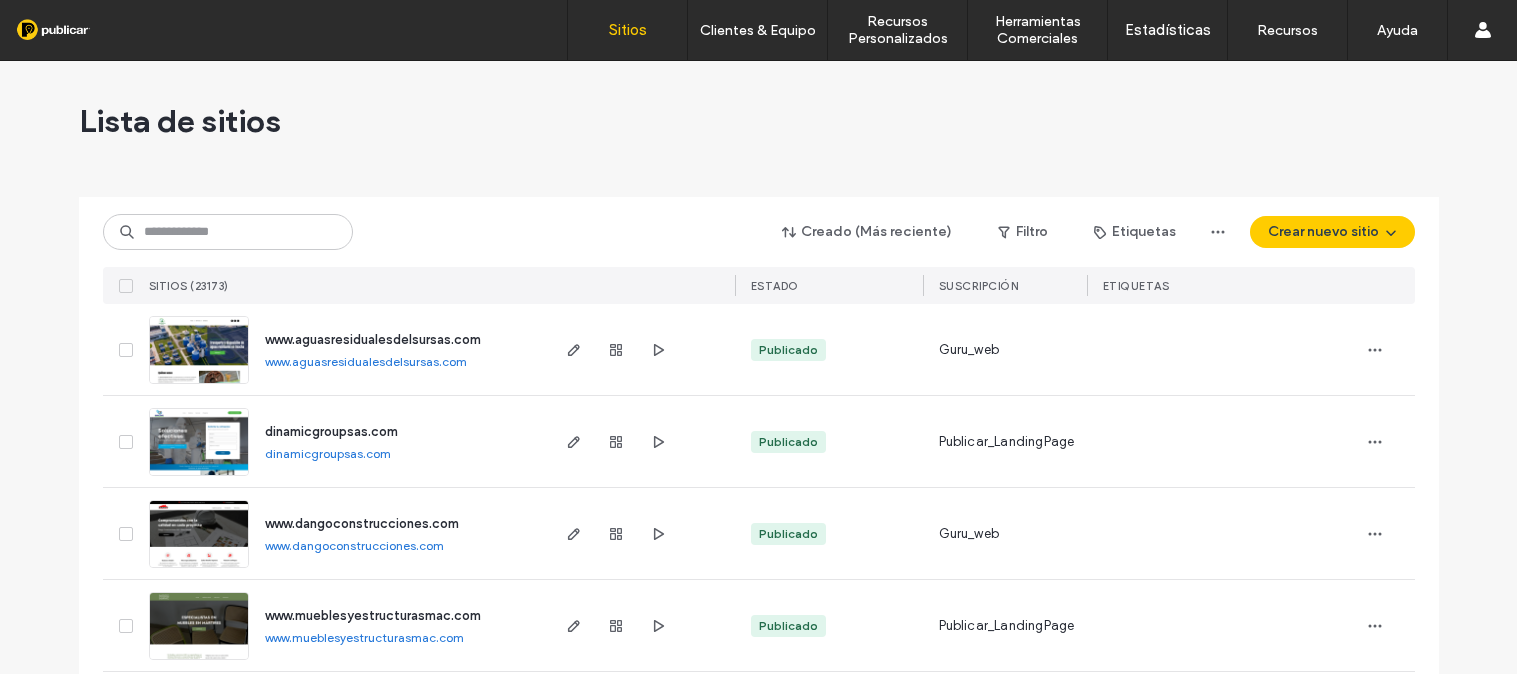 scroll, scrollTop: 0, scrollLeft: 0, axis: both 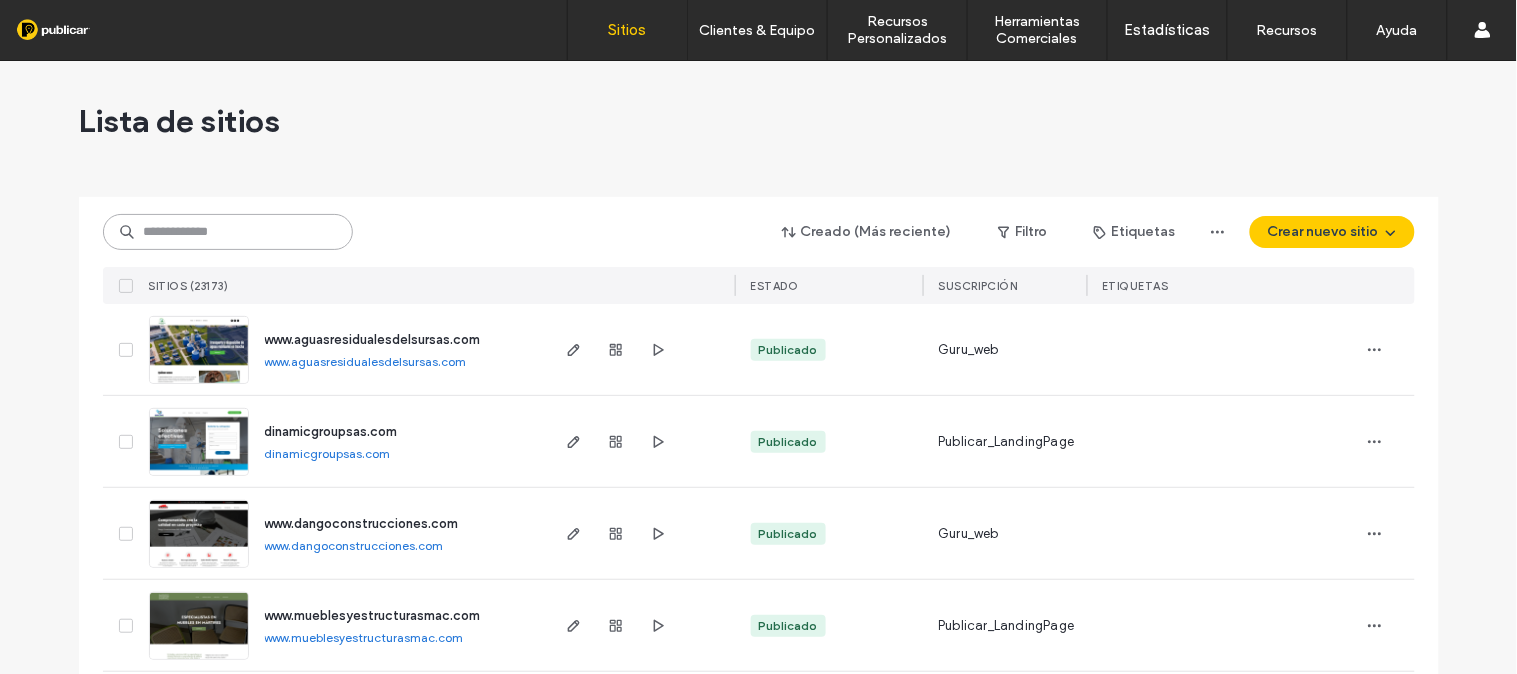 click at bounding box center (228, 232) 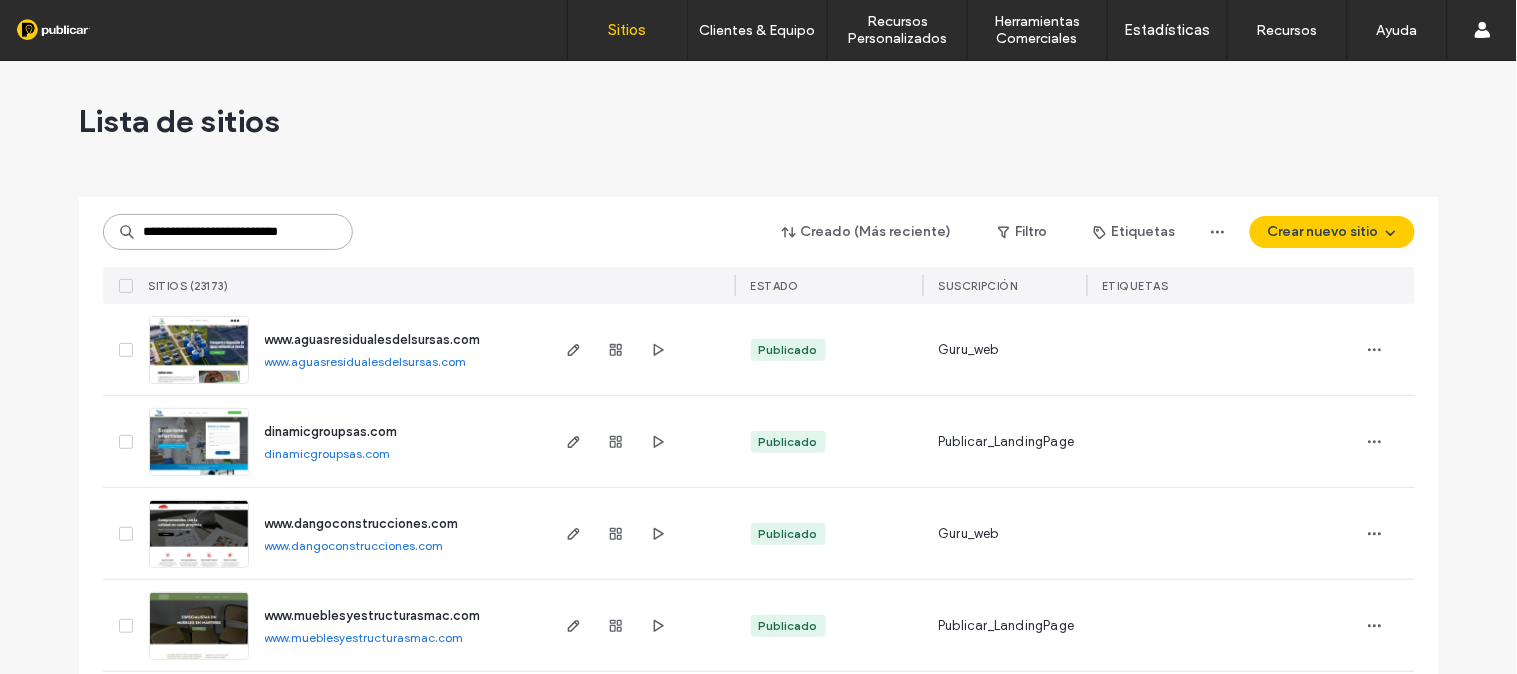 scroll, scrollTop: 0, scrollLeft: 4, axis: horizontal 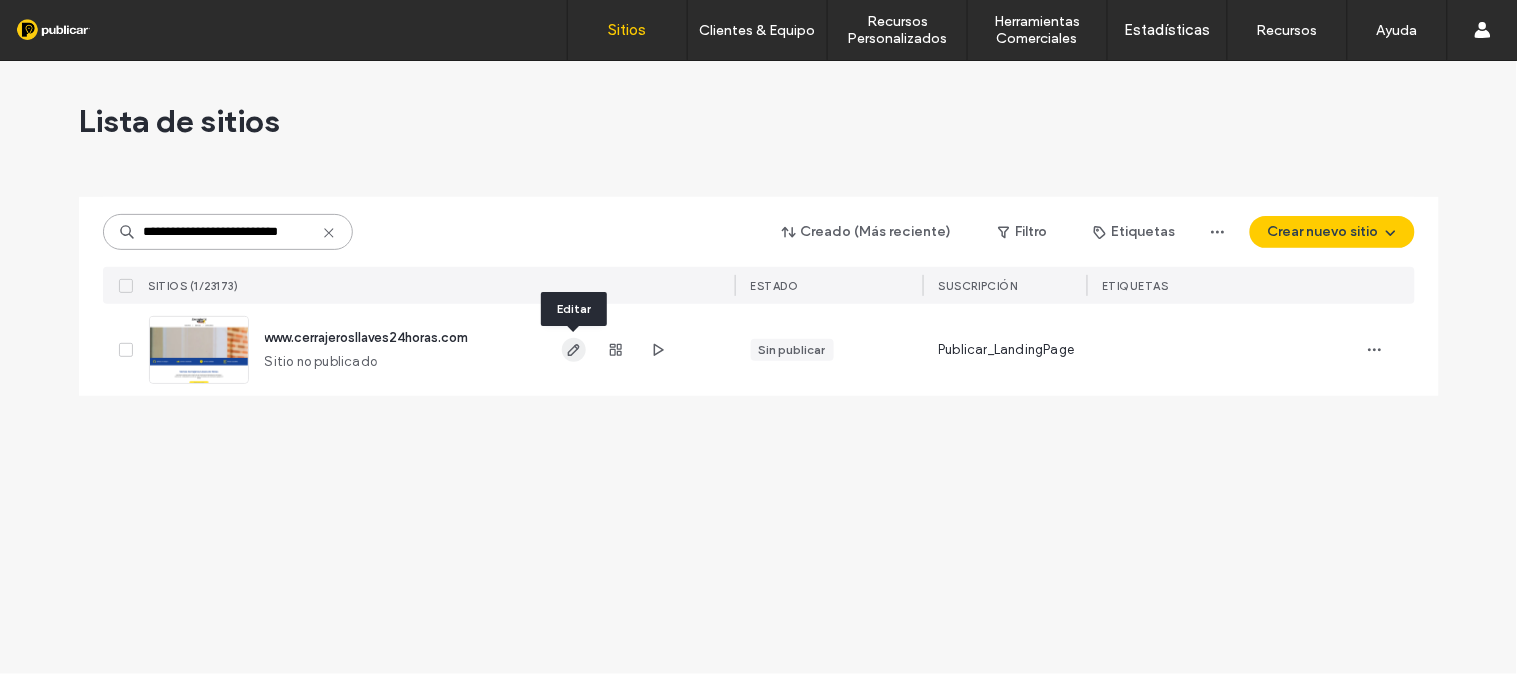 type on "**********" 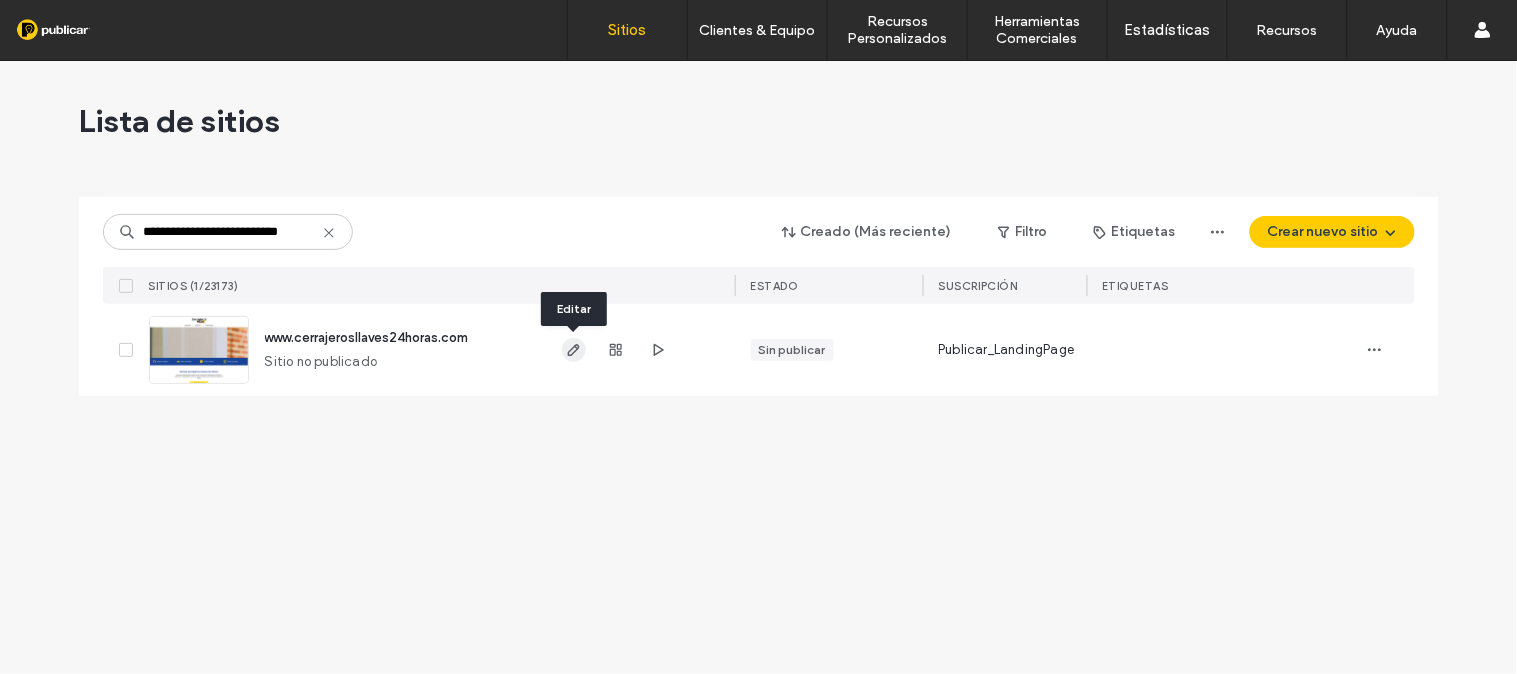scroll, scrollTop: 0, scrollLeft: 0, axis: both 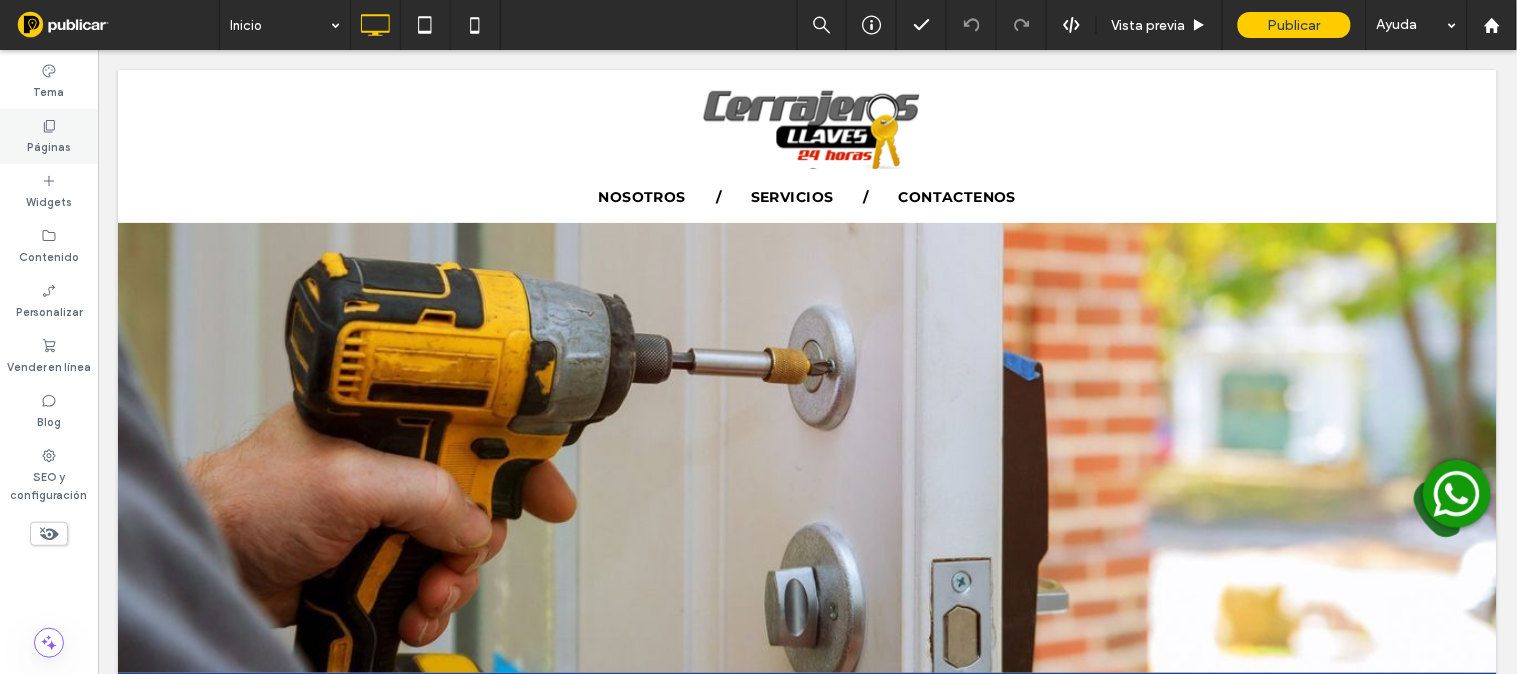 click 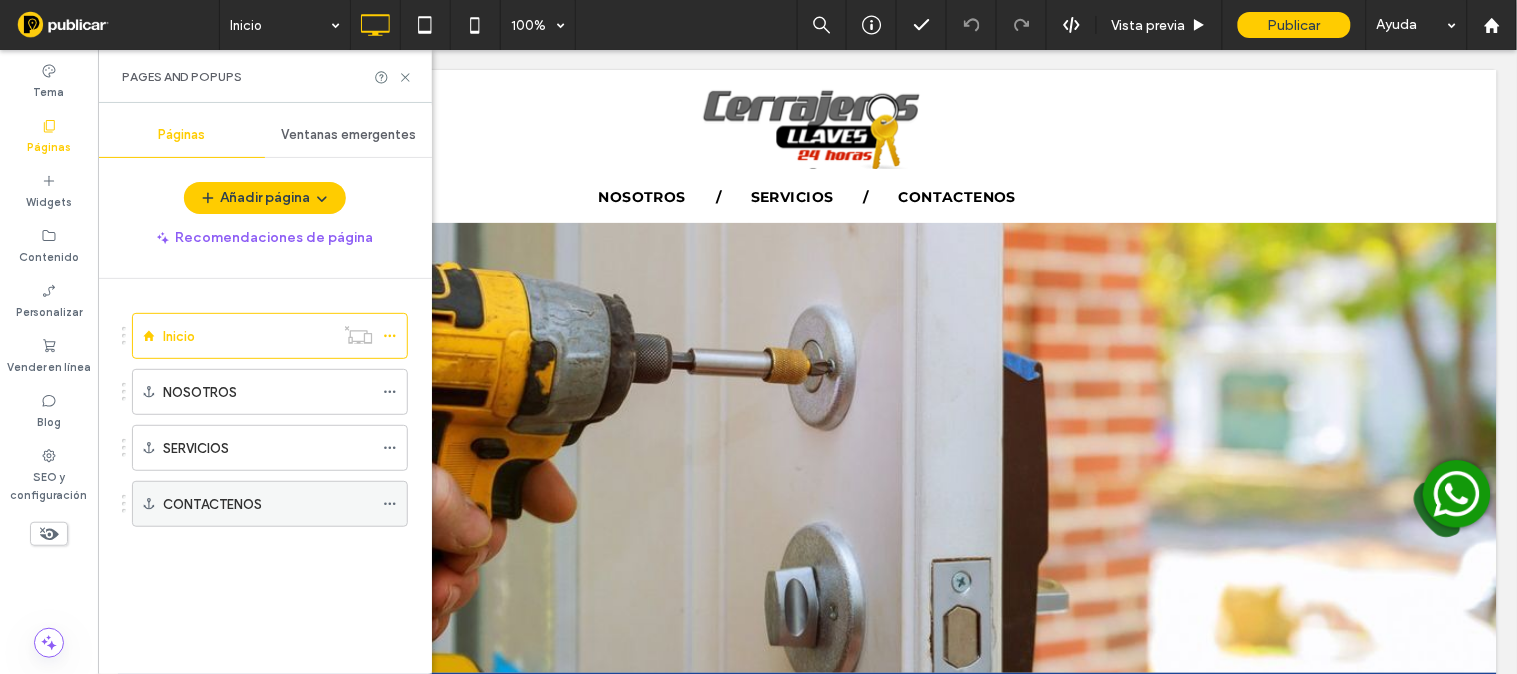 click on "CONTACTENOS" at bounding box center (212, 504) 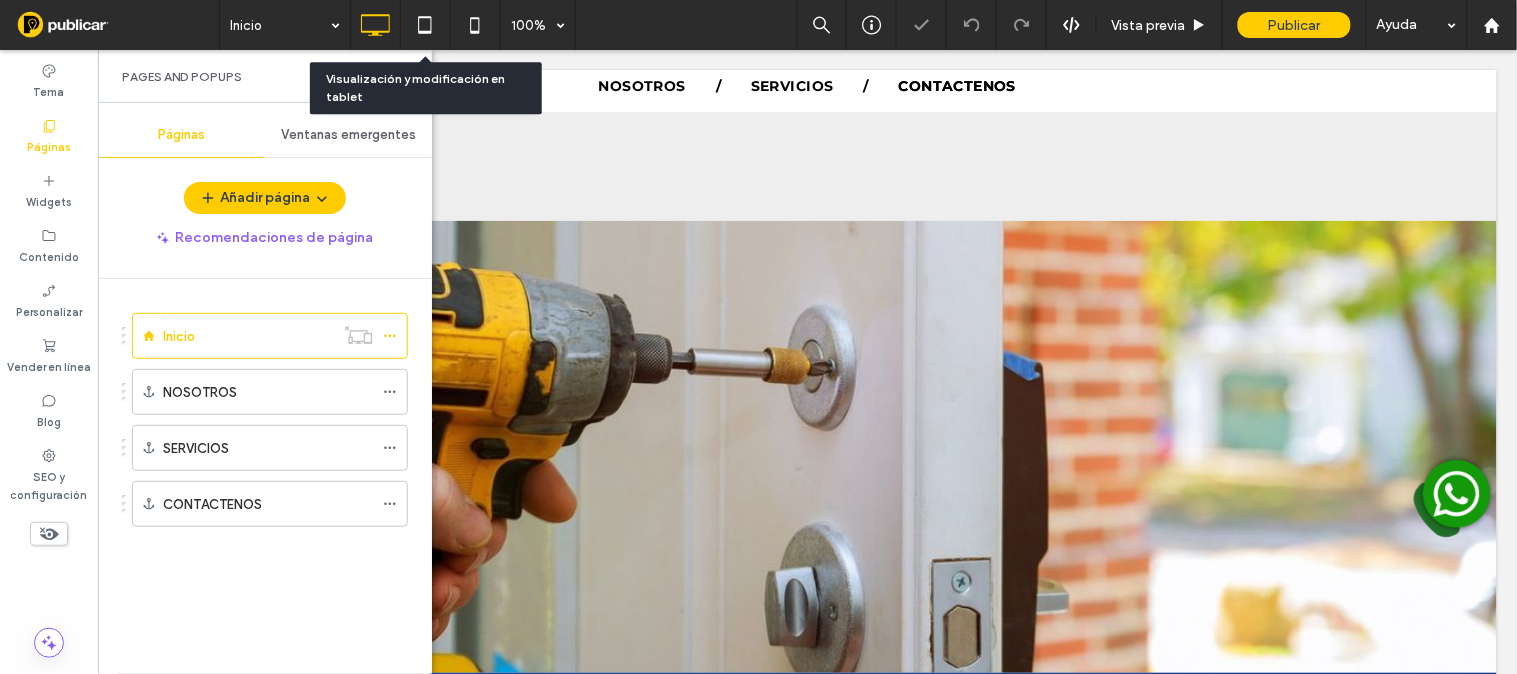 scroll, scrollTop: 2850, scrollLeft: 0, axis: vertical 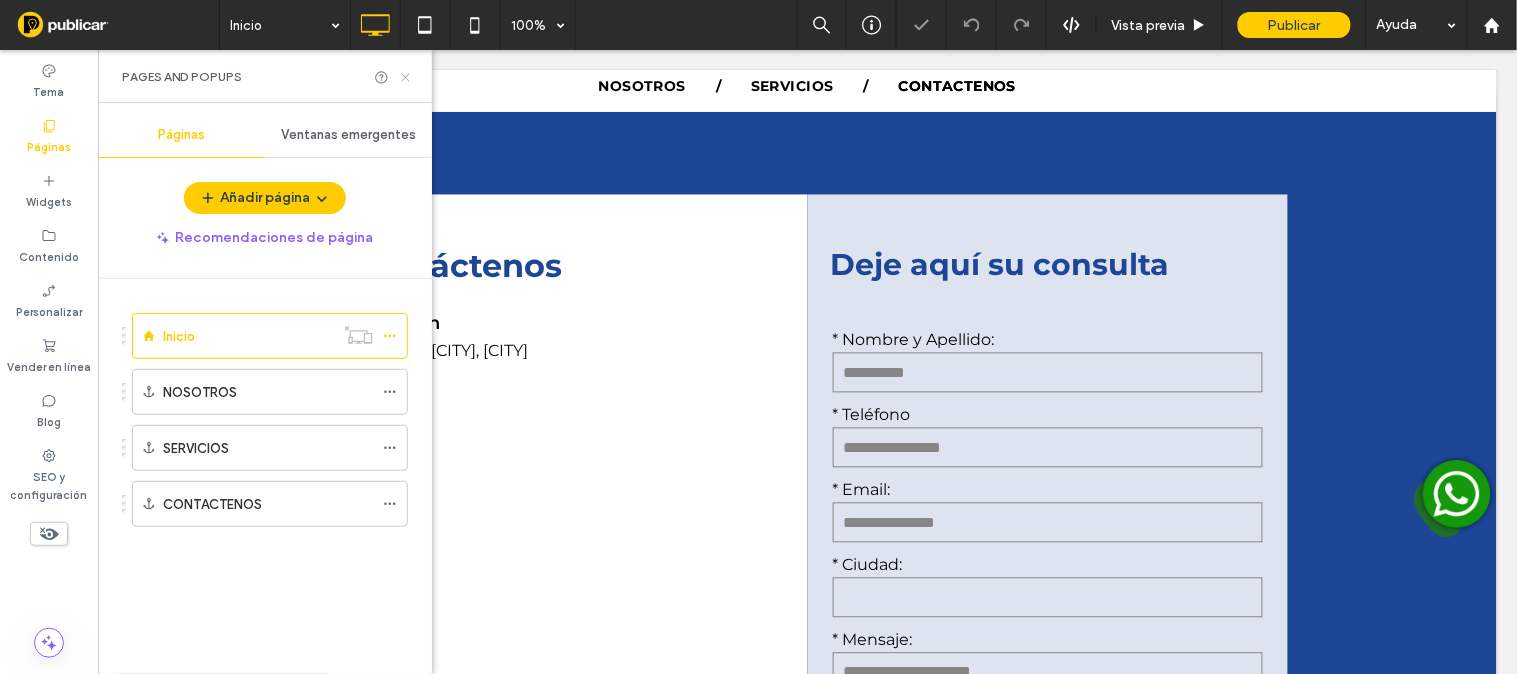click 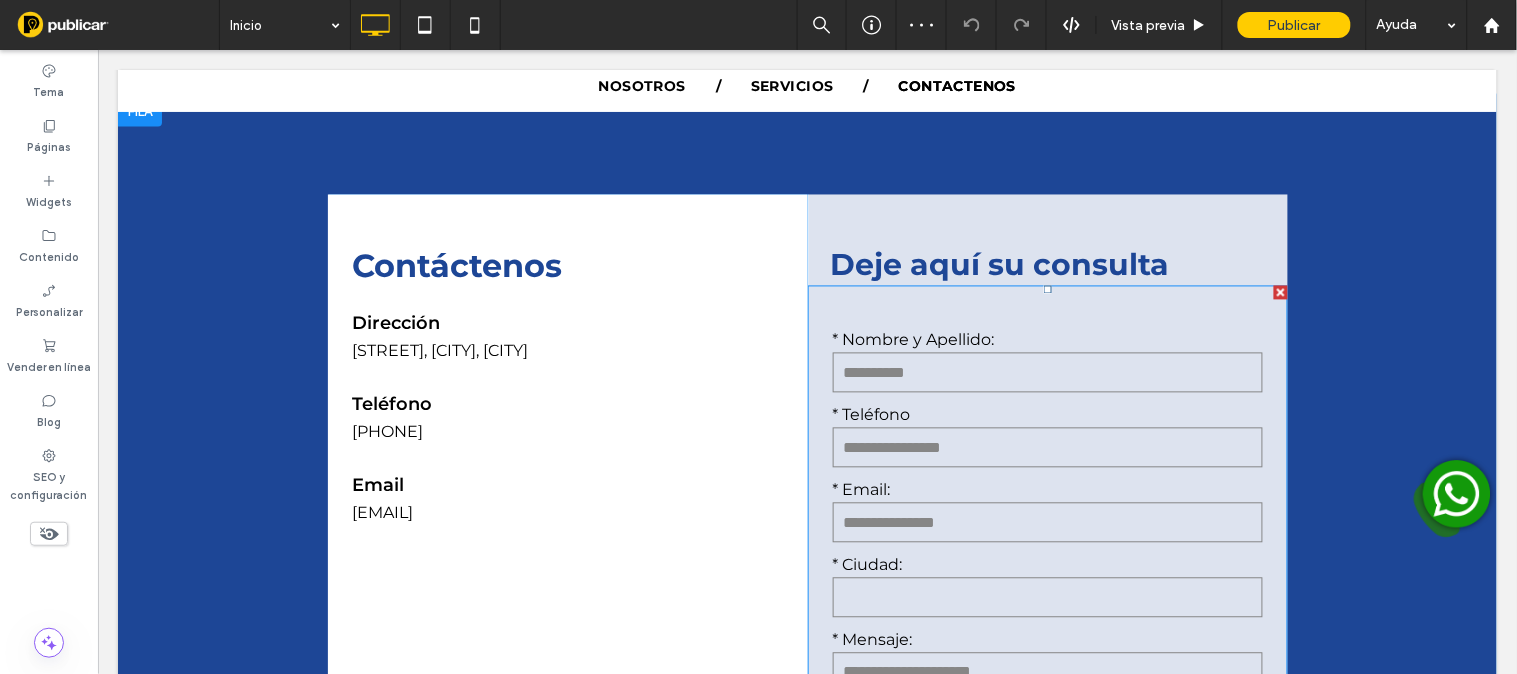 click at bounding box center [1047, 372] 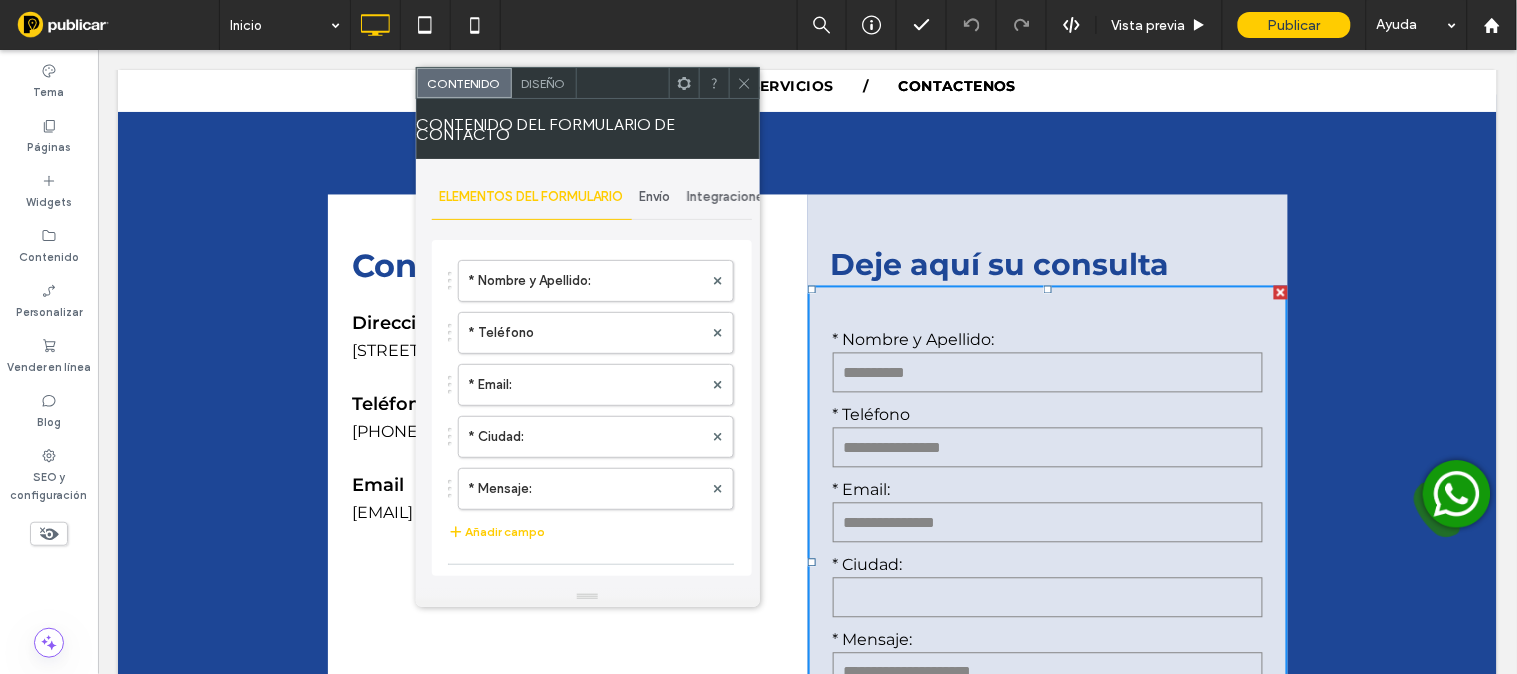 click on "Envío" at bounding box center (655, 197) 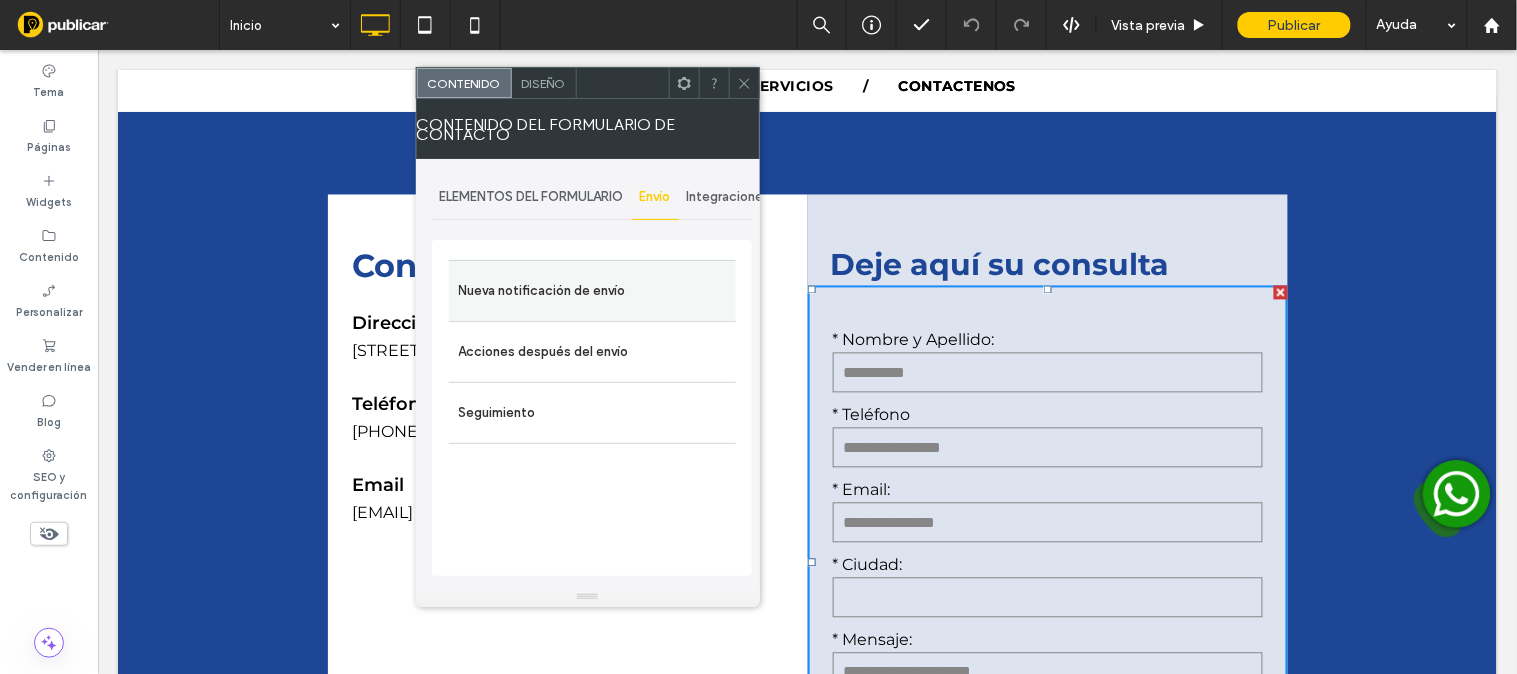click on "Nueva notificación de envío" at bounding box center [592, 291] 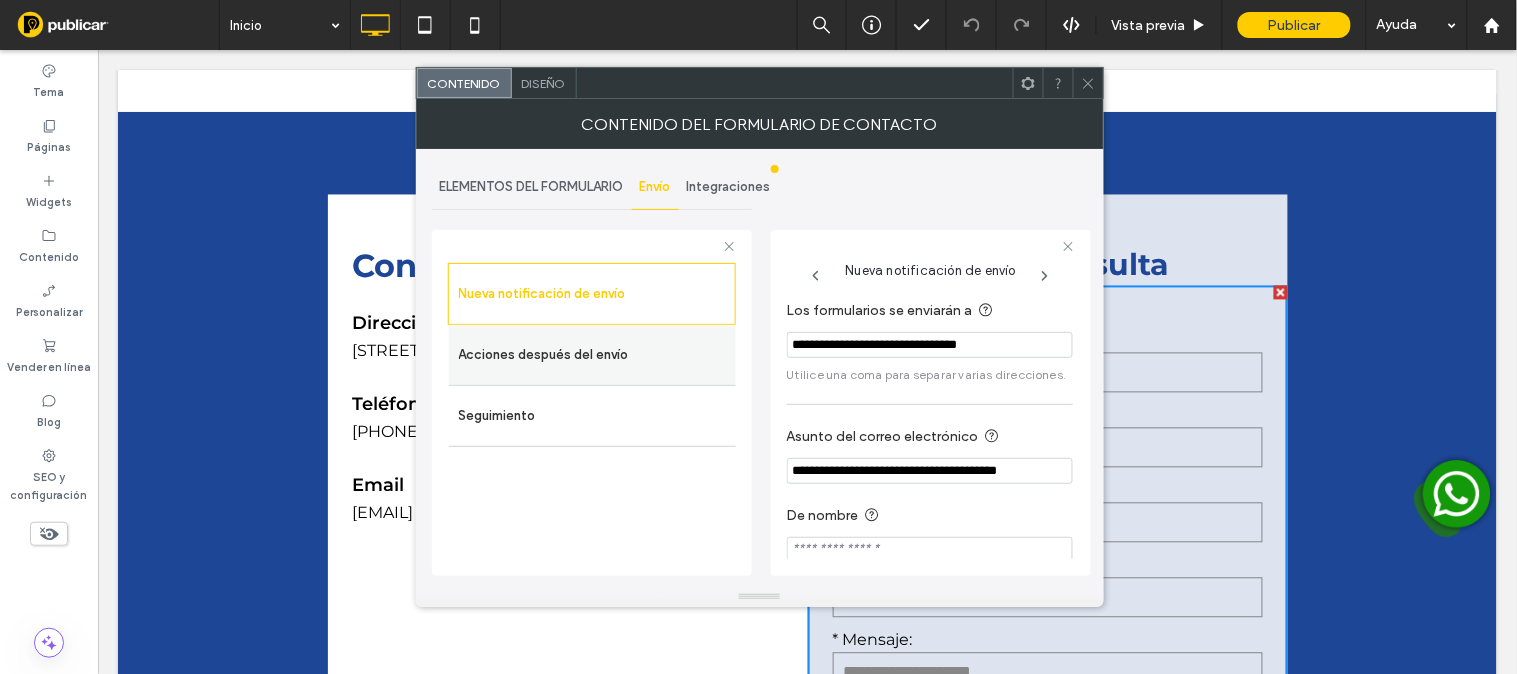 drag, startPoint x: 1008, startPoint y: 342, endPoint x: 688, endPoint y: 318, distance: 320.89874 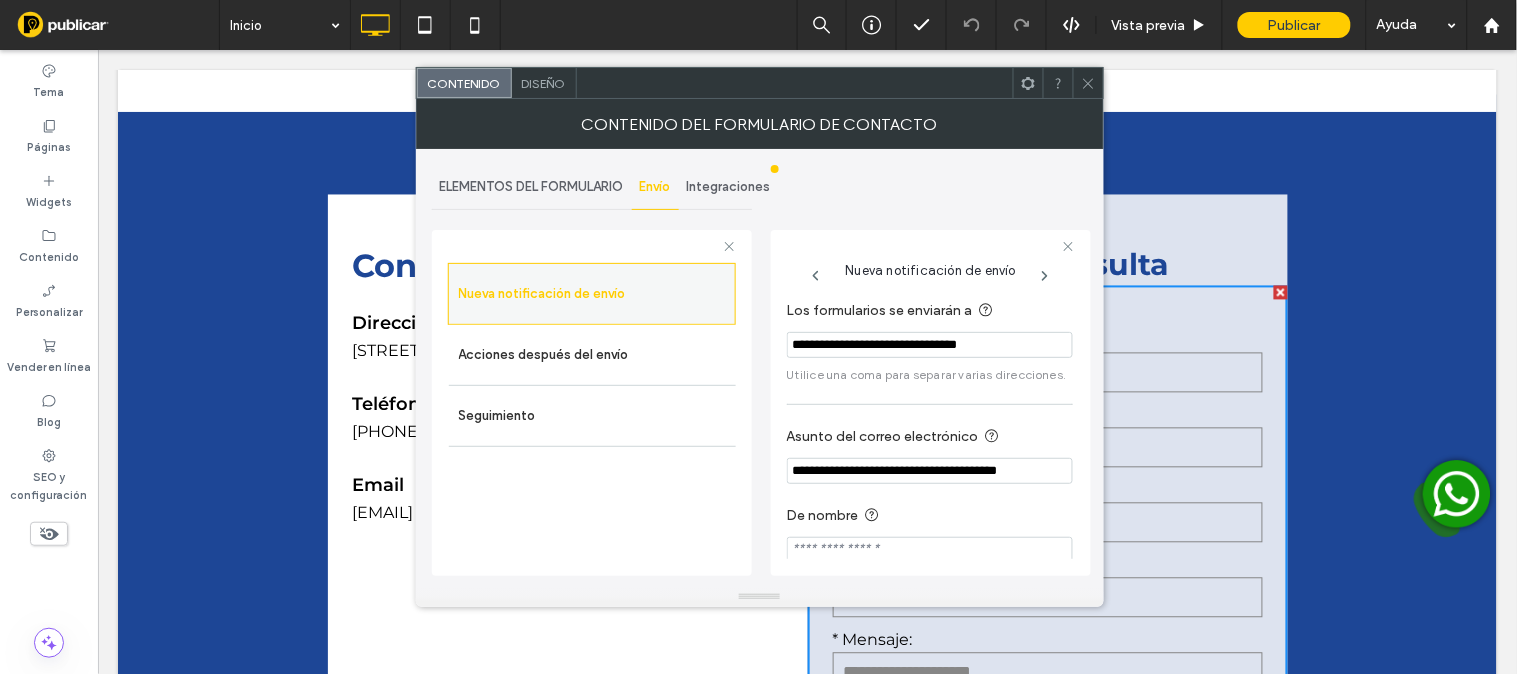 click on "**********" at bounding box center (592, 400) 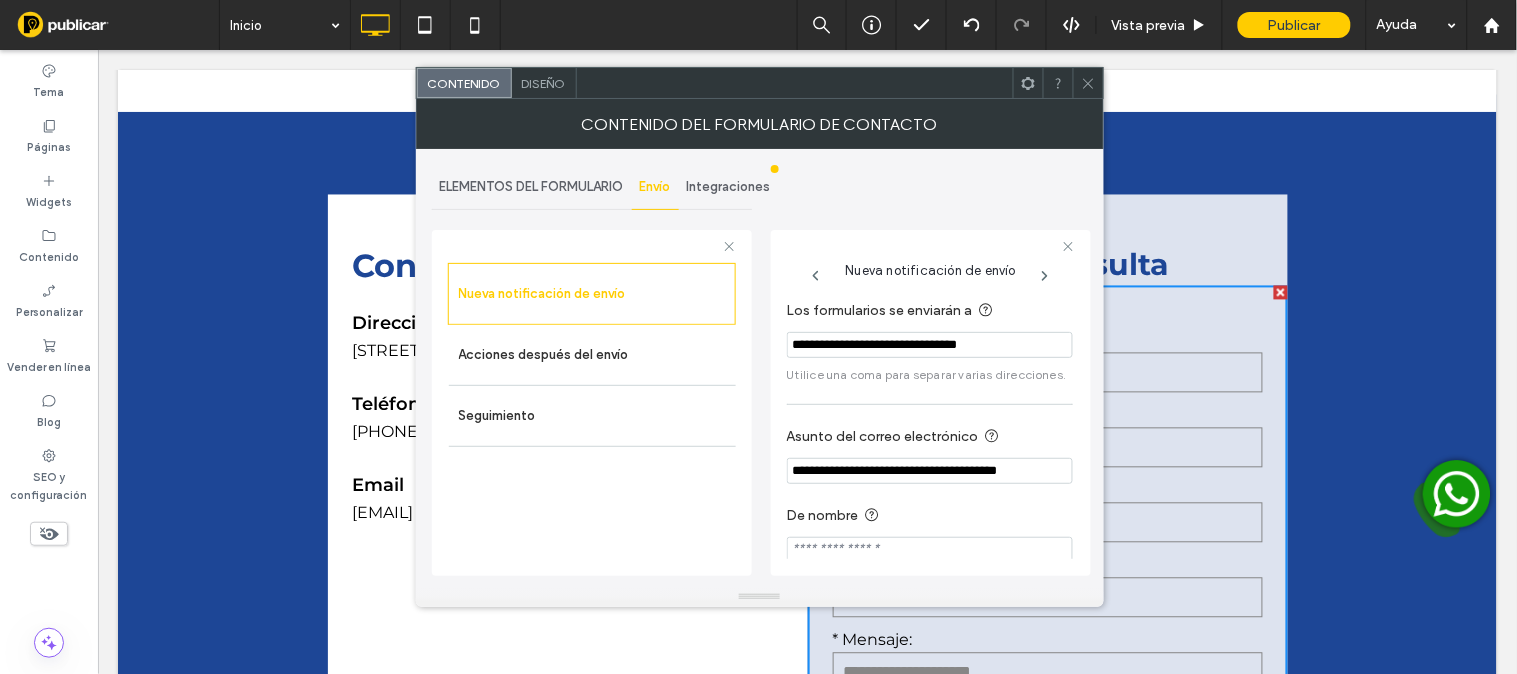 click 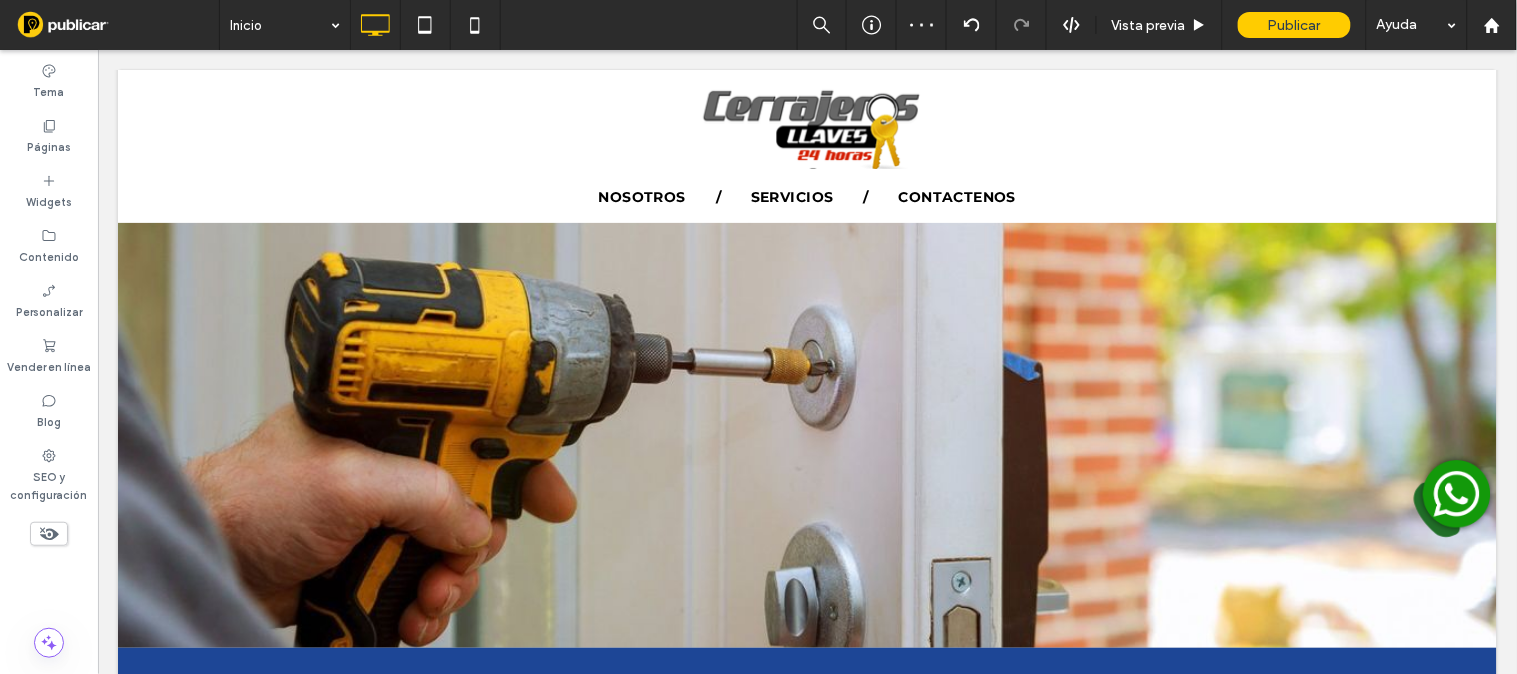 scroll, scrollTop: 0, scrollLeft: 0, axis: both 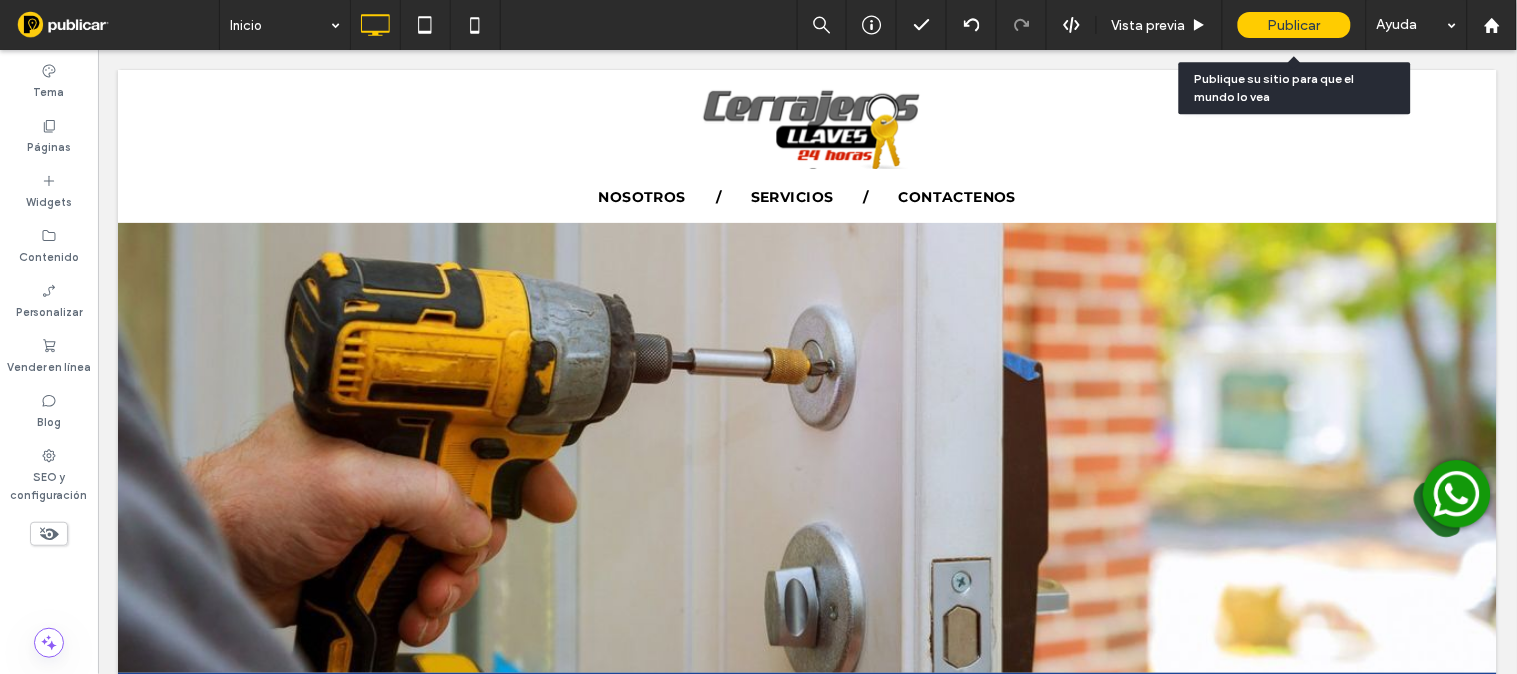 click on "Publicar" at bounding box center (1294, 25) 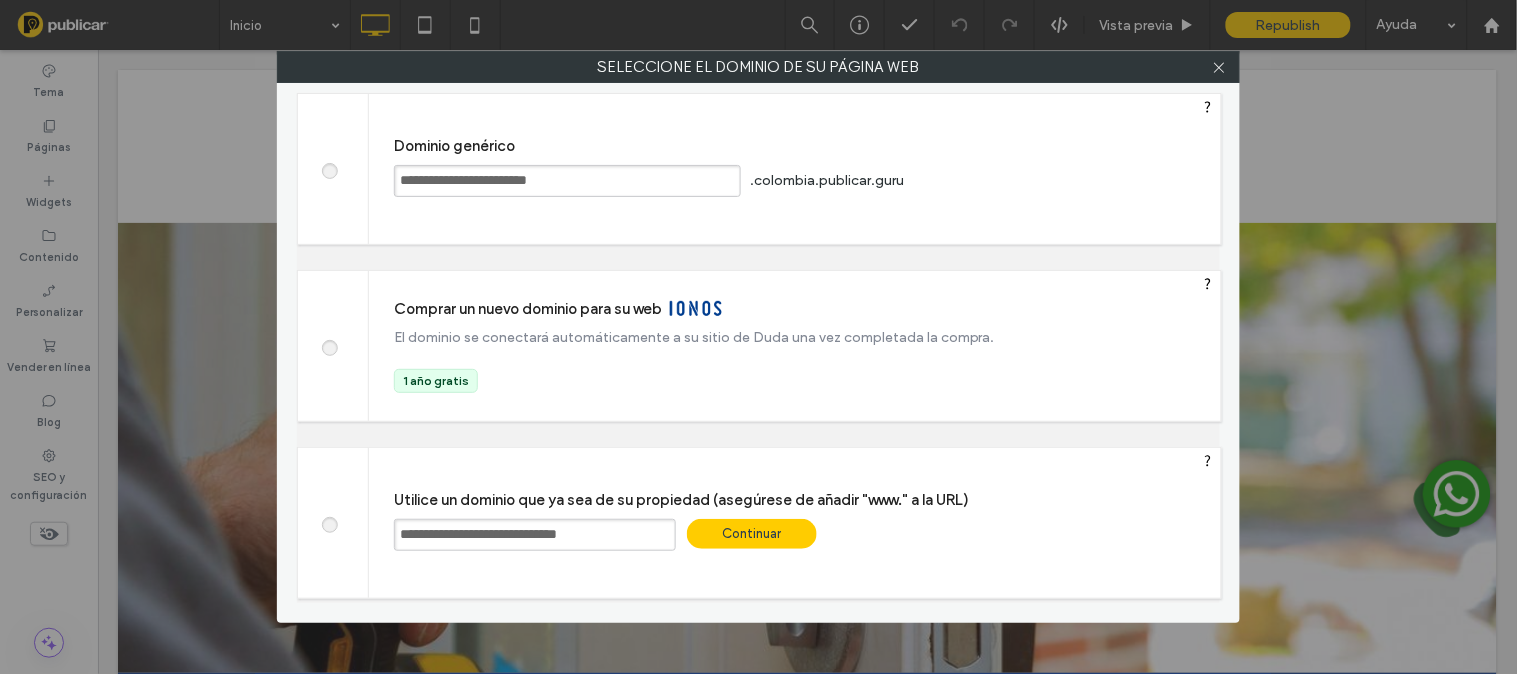 click on "Continuar" at bounding box center [752, 534] 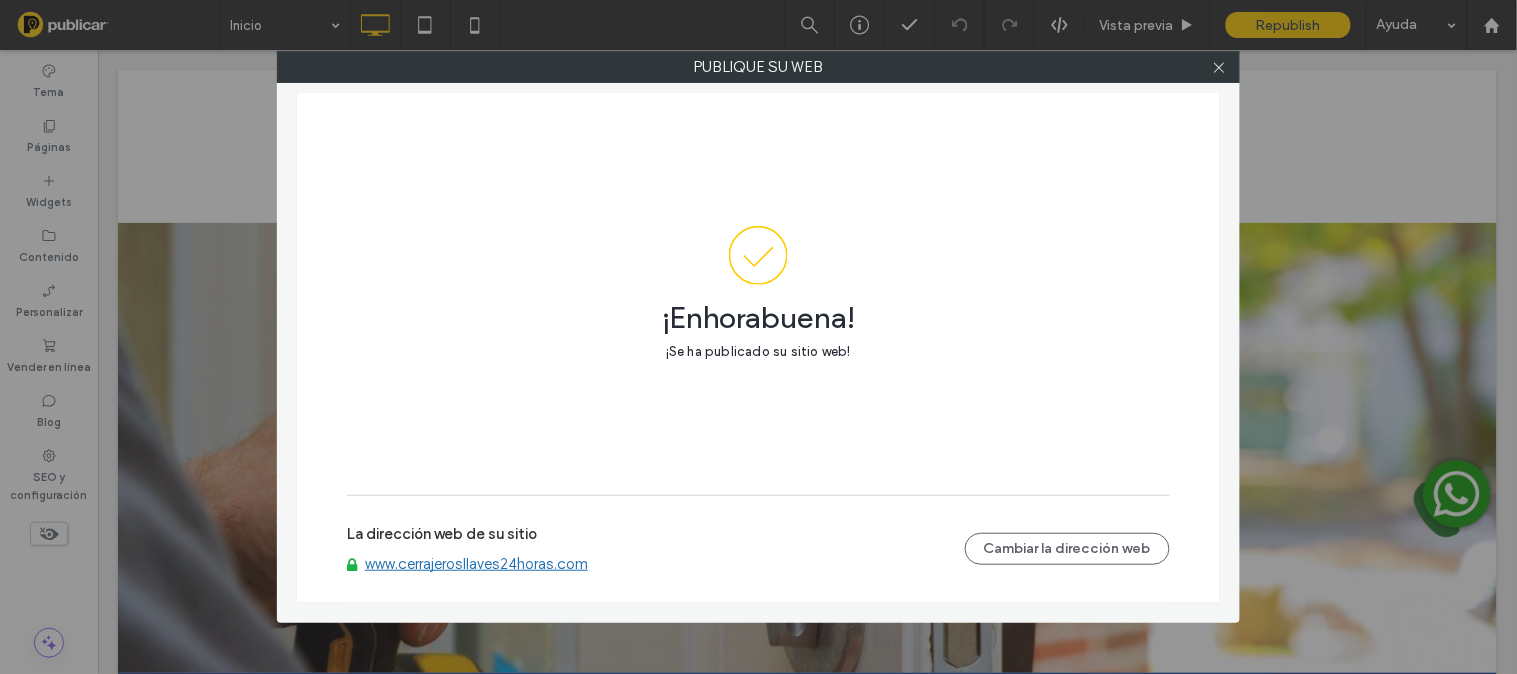 click on "www.cerrajerosllaves24horas.com" at bounding box center (476, 564) 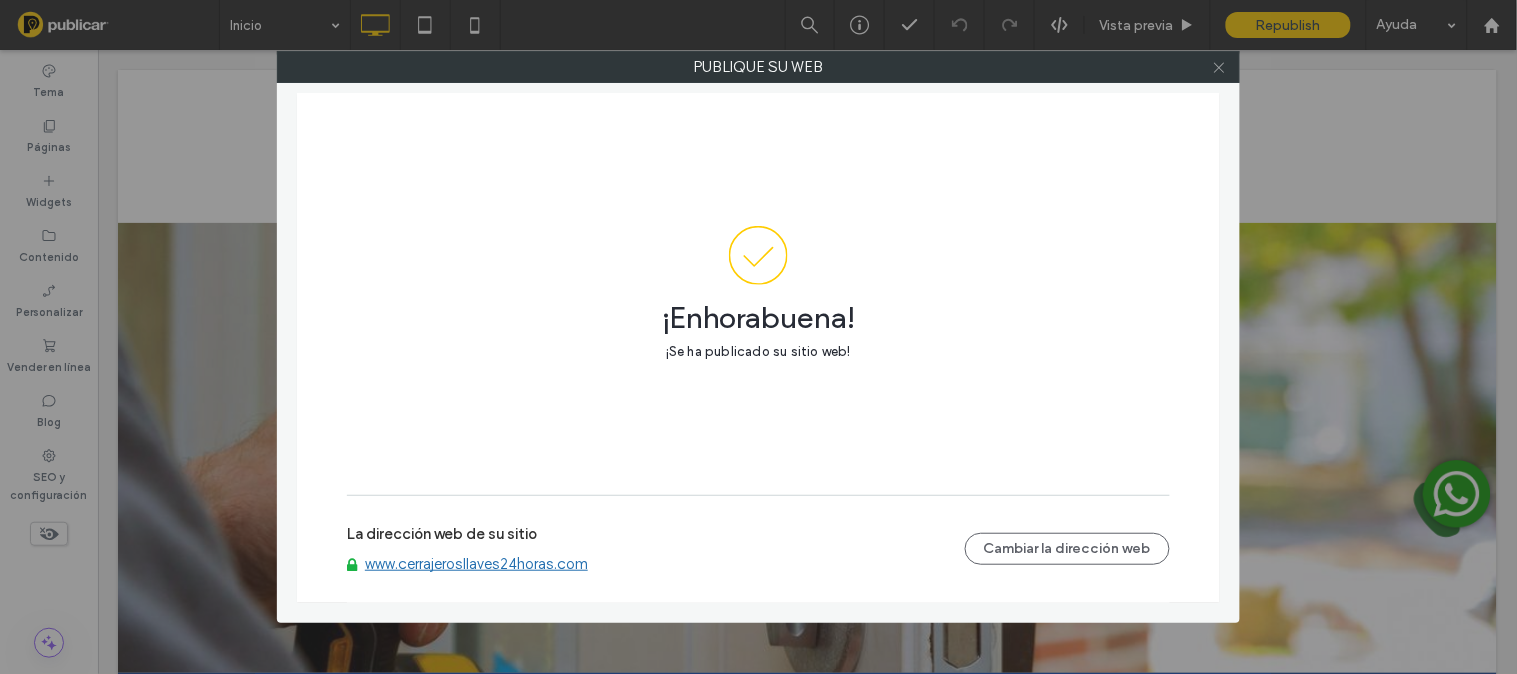 click 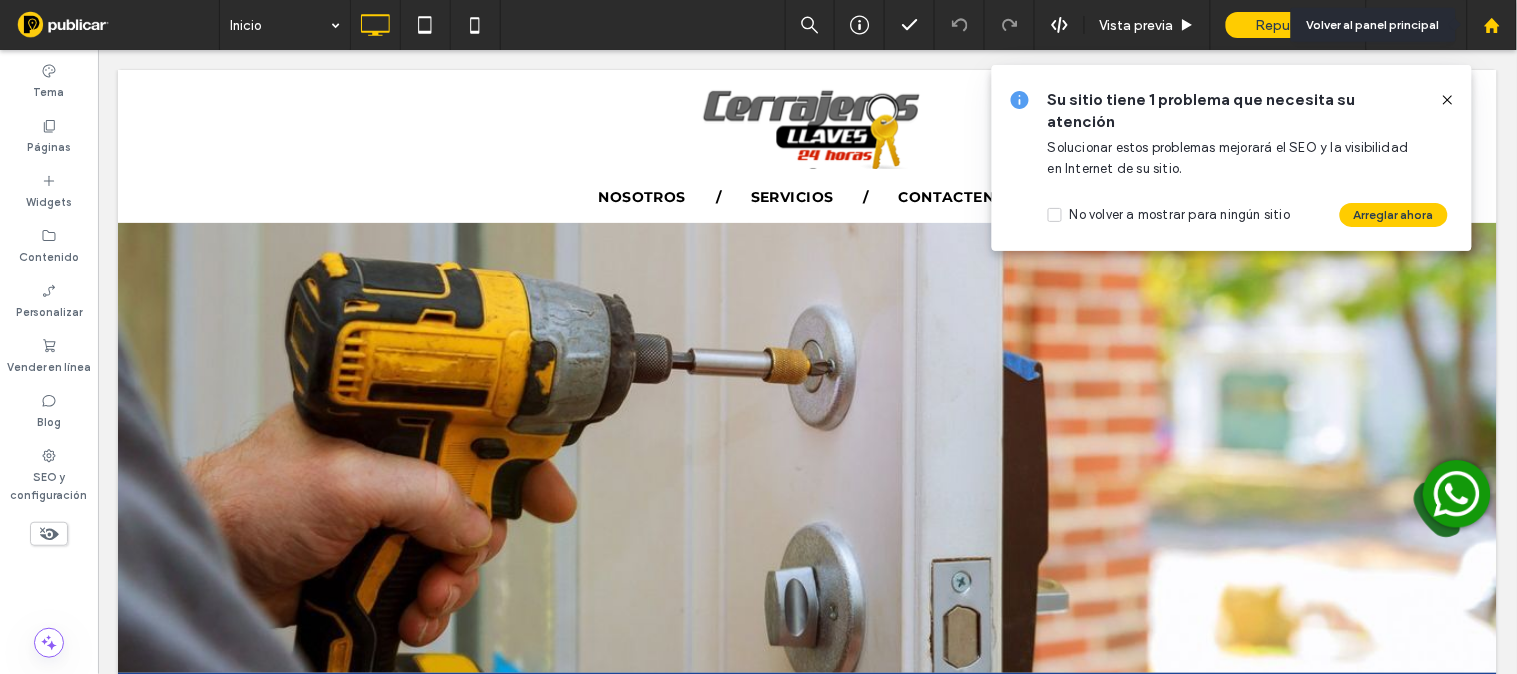click 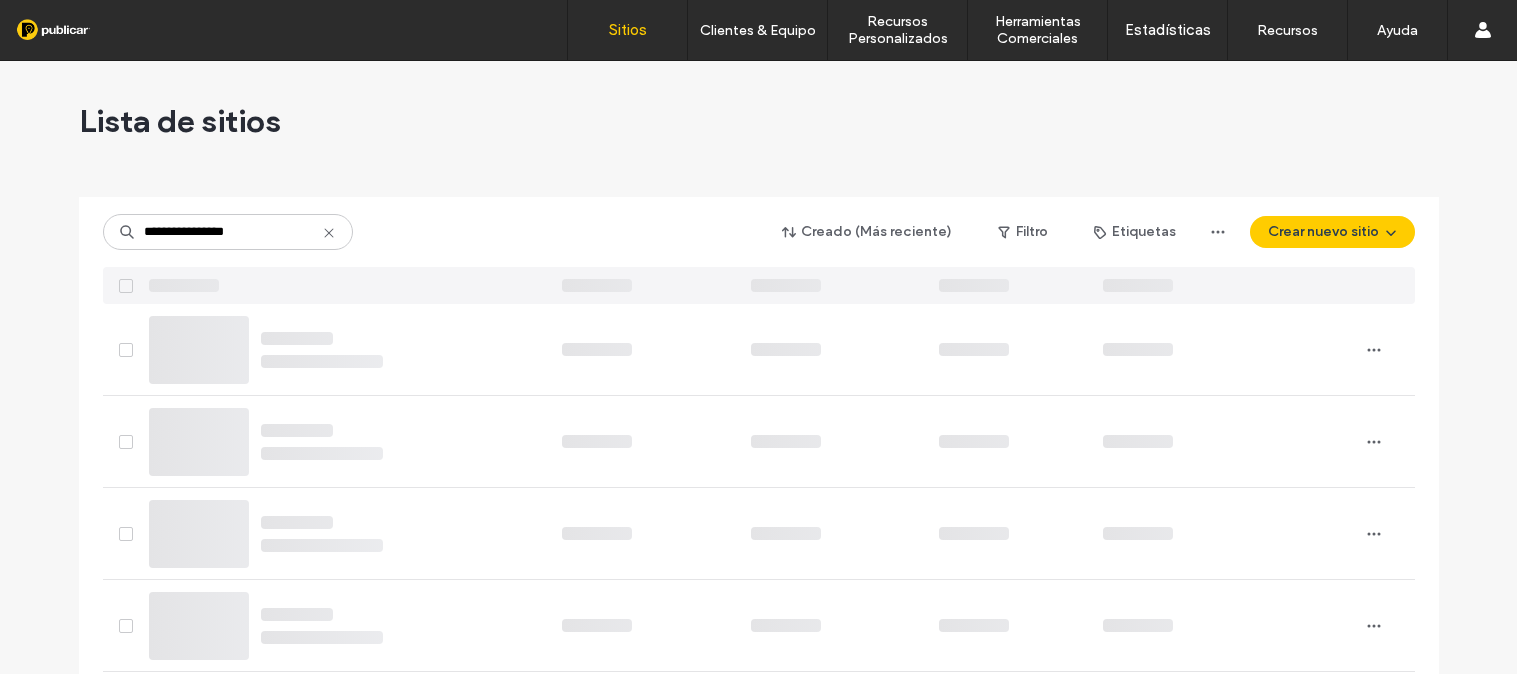 scroll, scrollTop: 0, scrollLeft: 0, axis: both 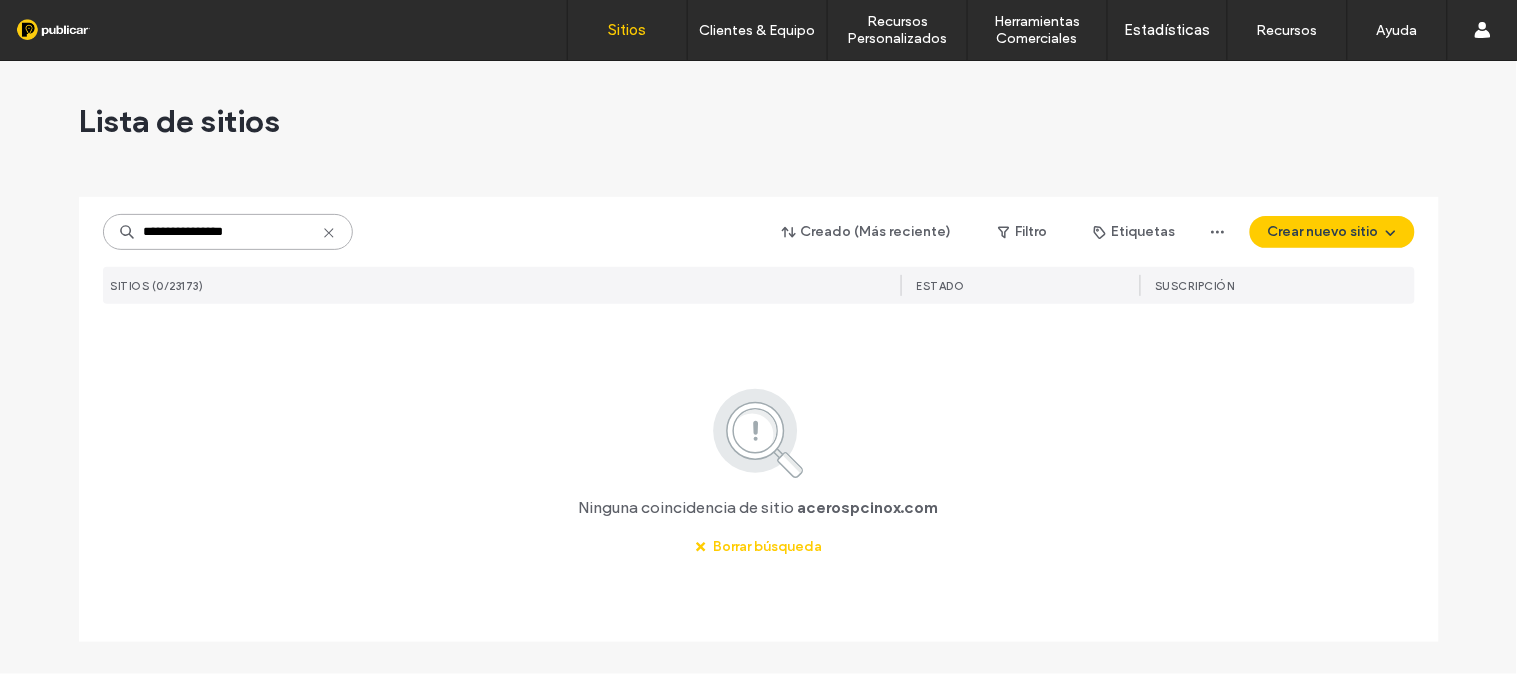 click on "**********" at bounding box center [228, 232] 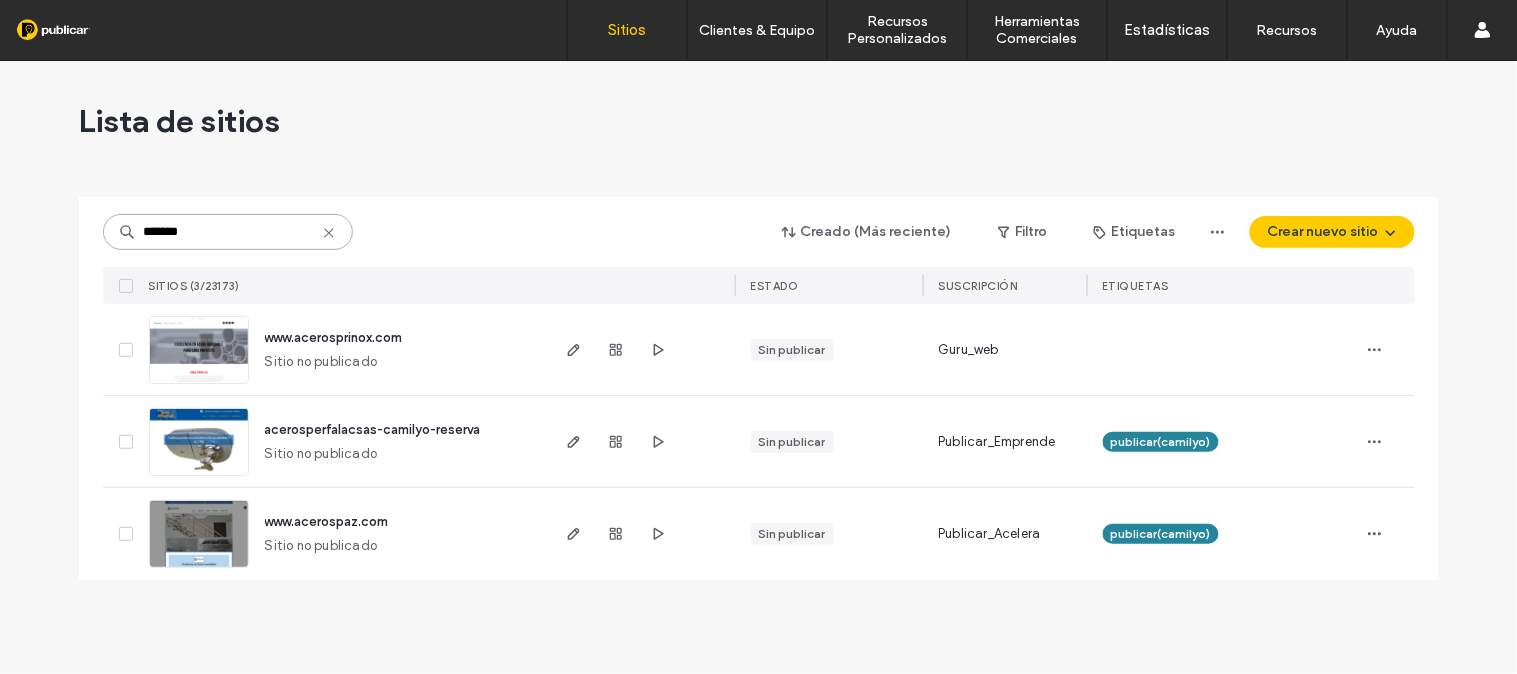 type on "*******" 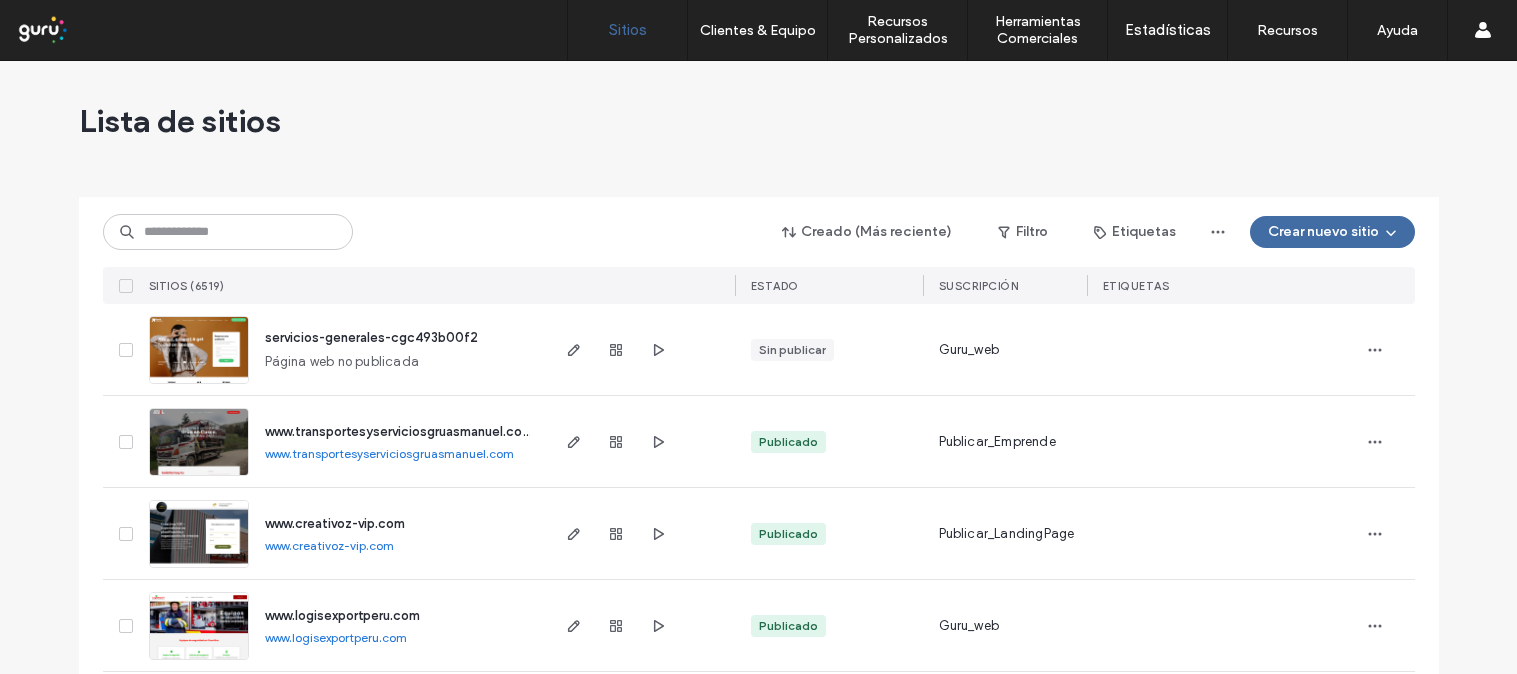 scroll, scrollTop: 0, scrollLeft: 0, axis: both 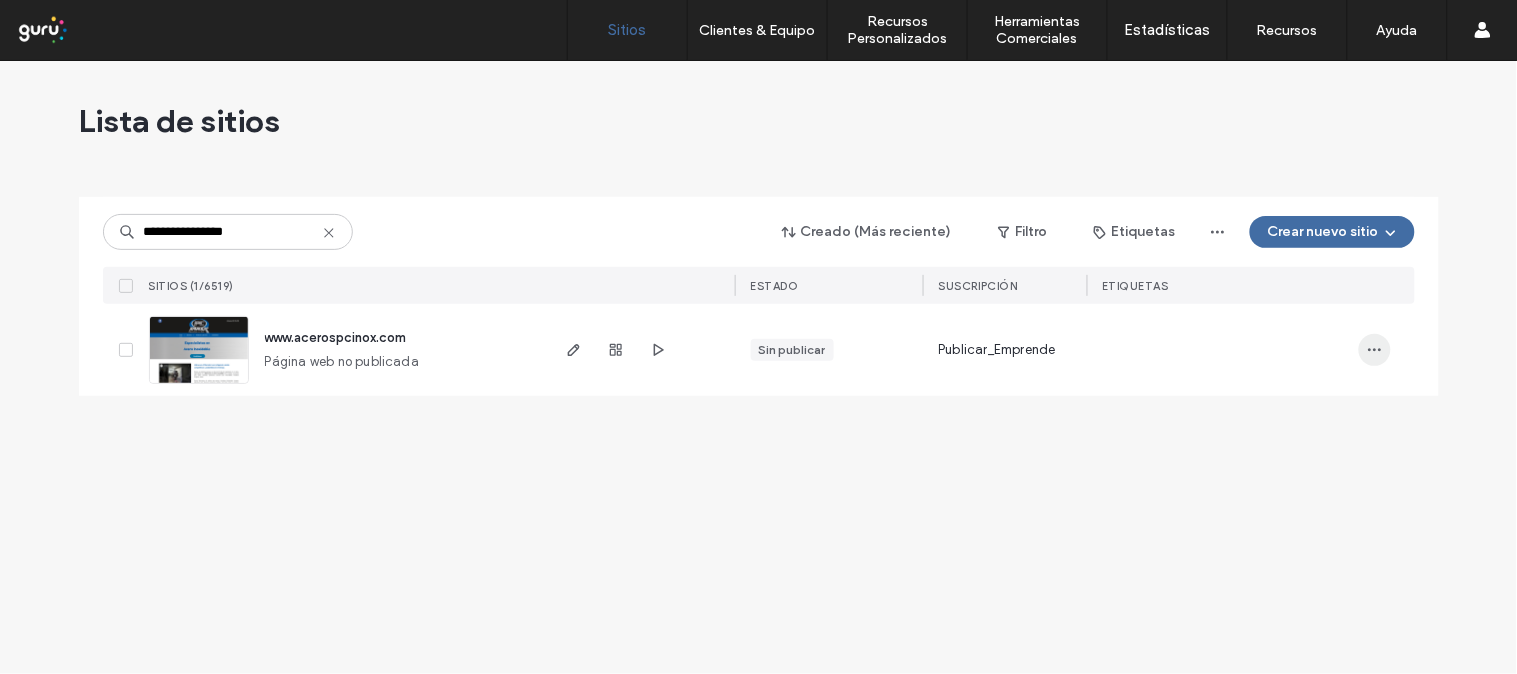 type on "**********" 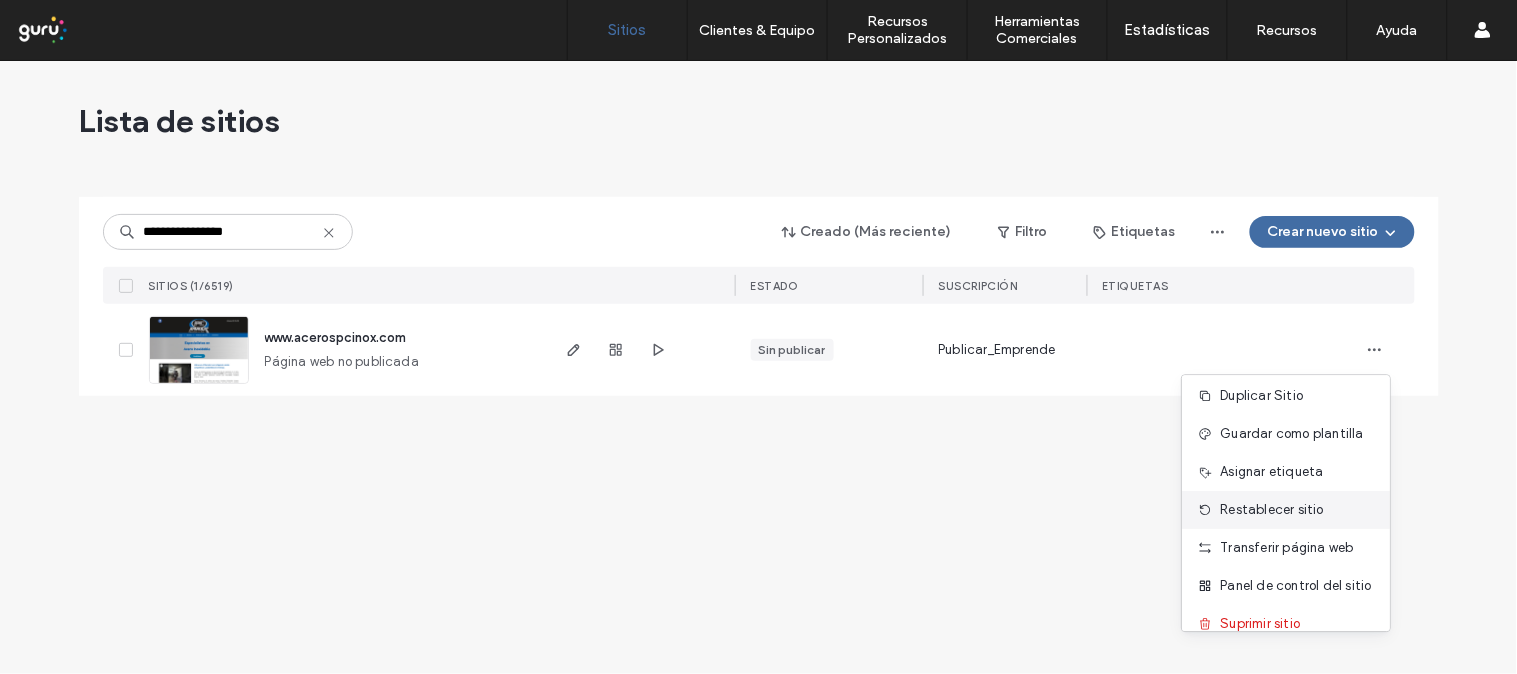 scroll, scrollTop: 64, scrollLeft: 0, axis: vertical 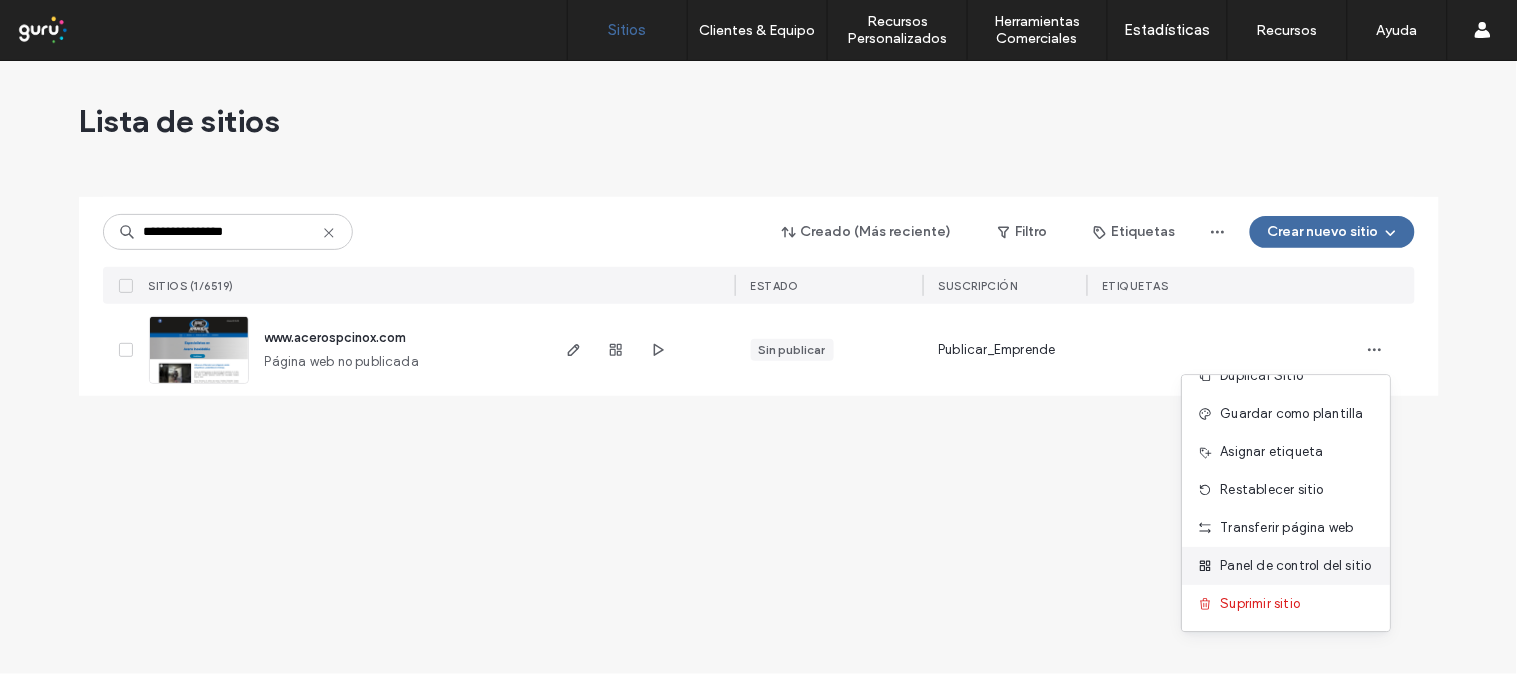 click on "Panel de control del sitio" at bounding box center (1296, 566) 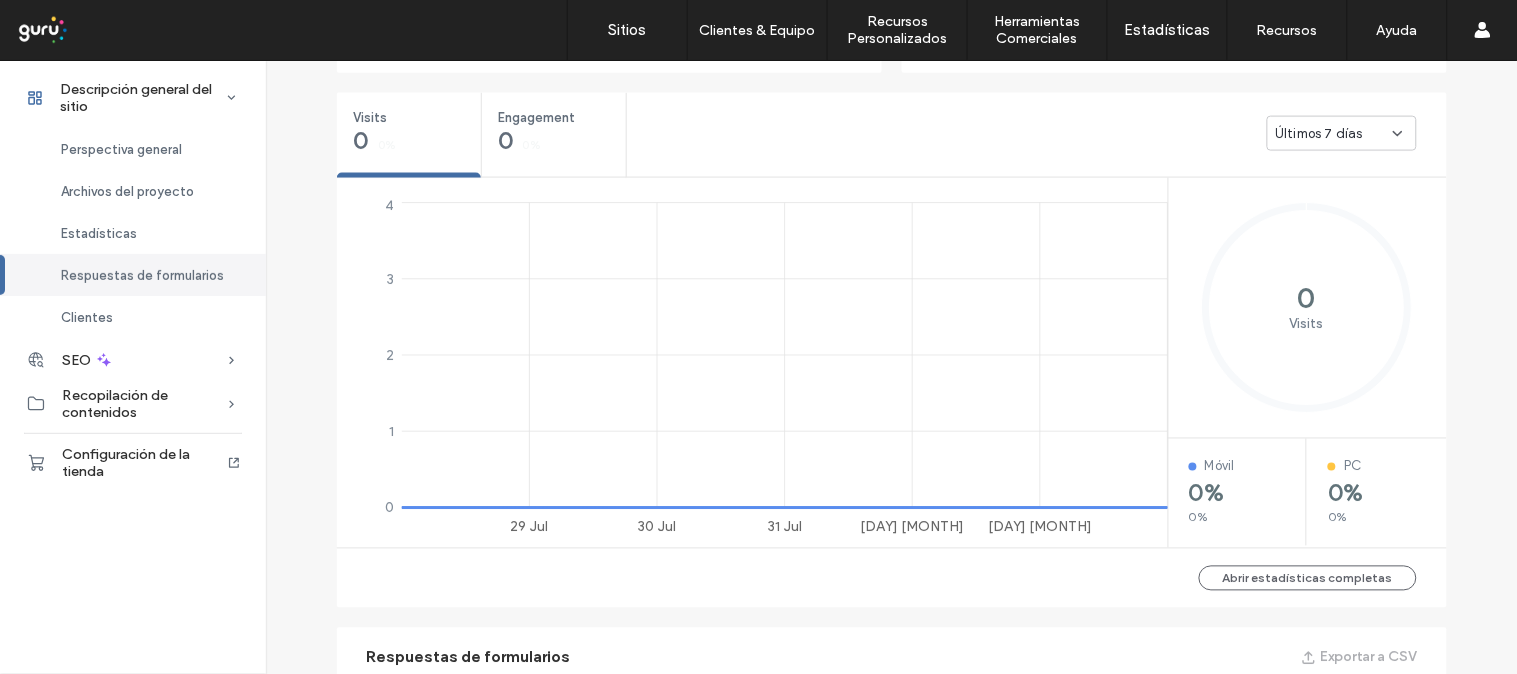 scroll, scrollTop: 551, scrollLeft: 0, axis: vertical 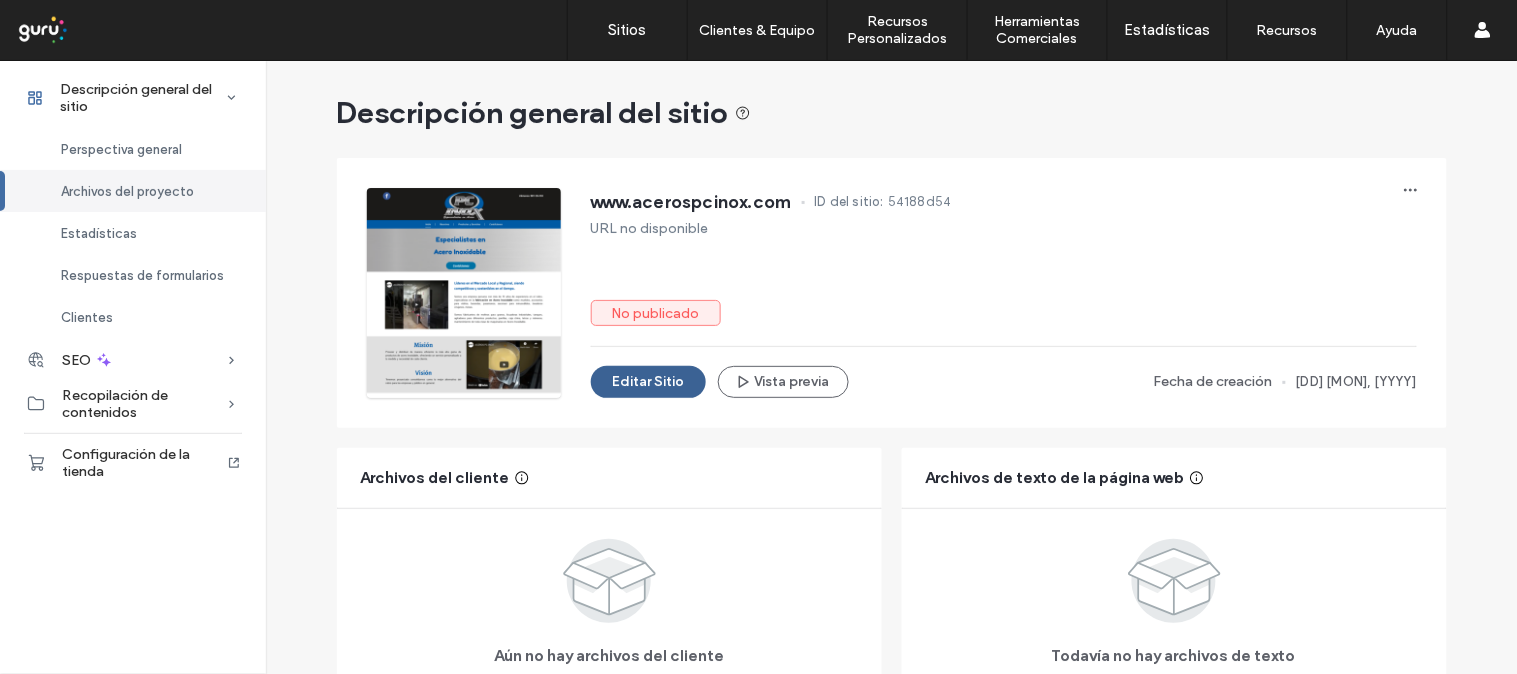 click on "Editar Sitio" at bounding box center [648, 382] 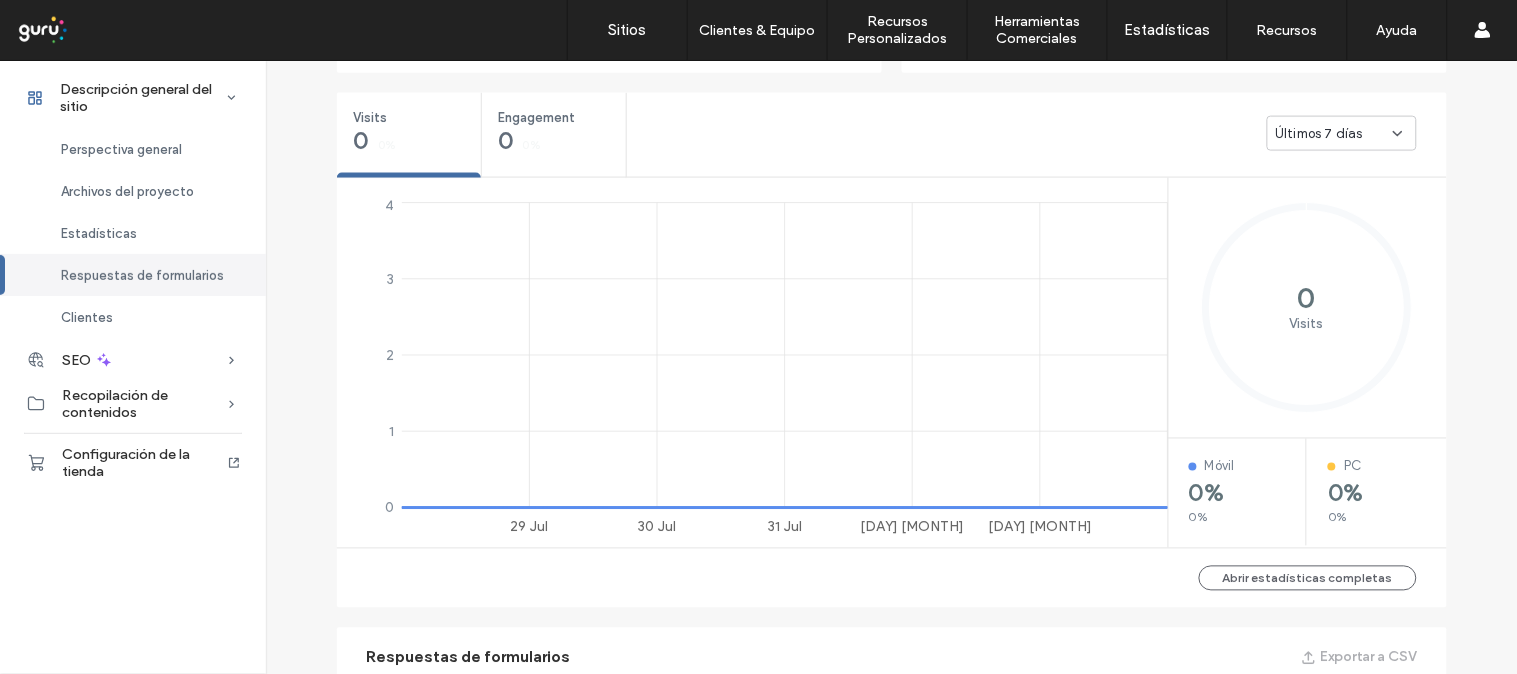 scroll, scrollTop: 0, scrollLeft: 0, axis: both 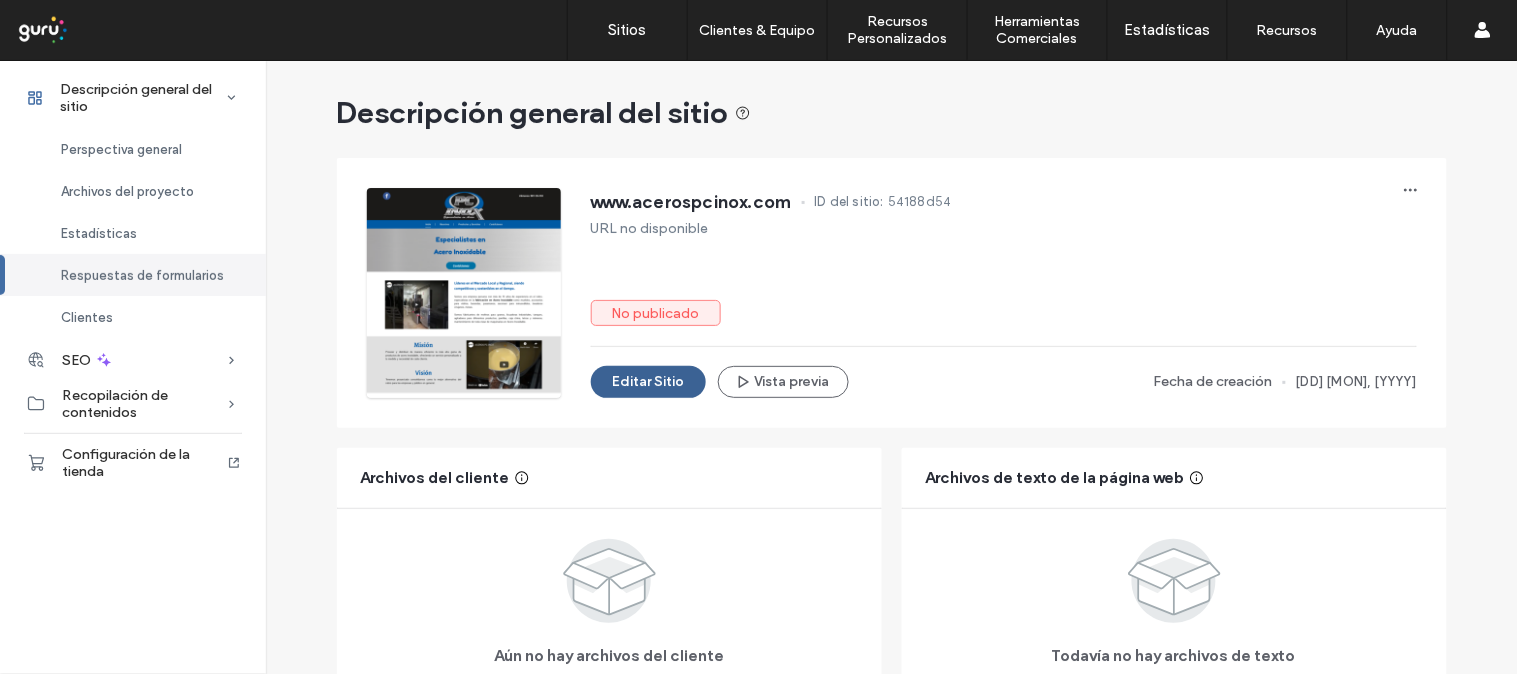 click on "Editar Sitio" at bounding box center [648, 382] 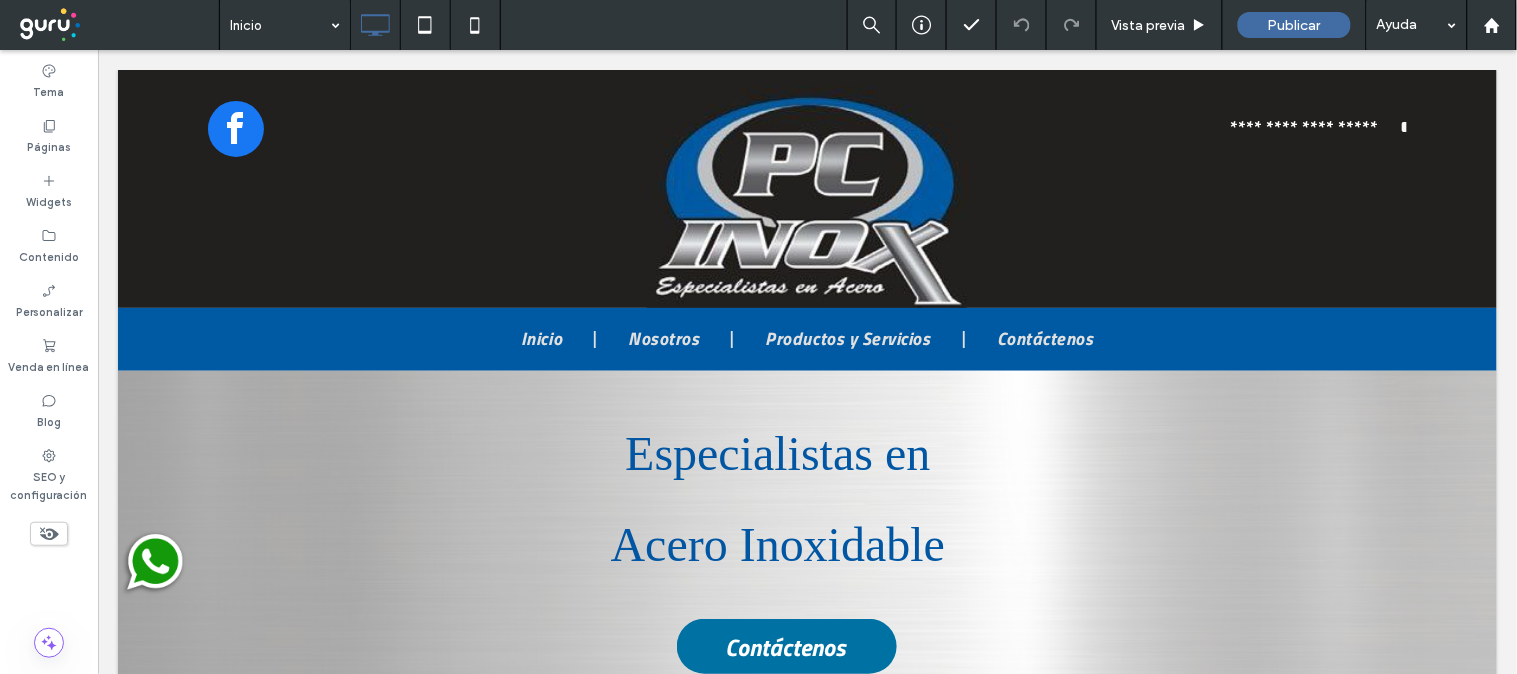 scroll, scrollTop: 4111, scrollLeft: 0, axis: vertical 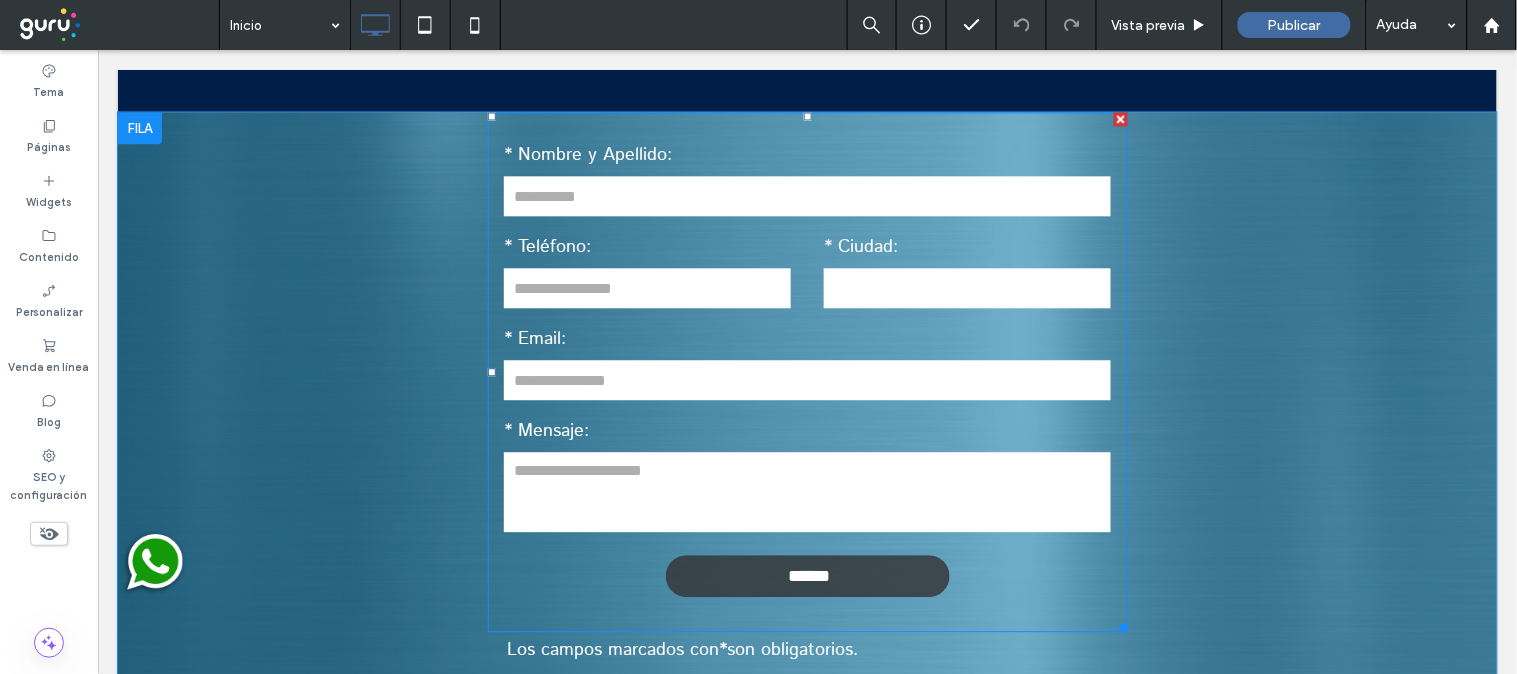 click at bounding box center [806, 195] 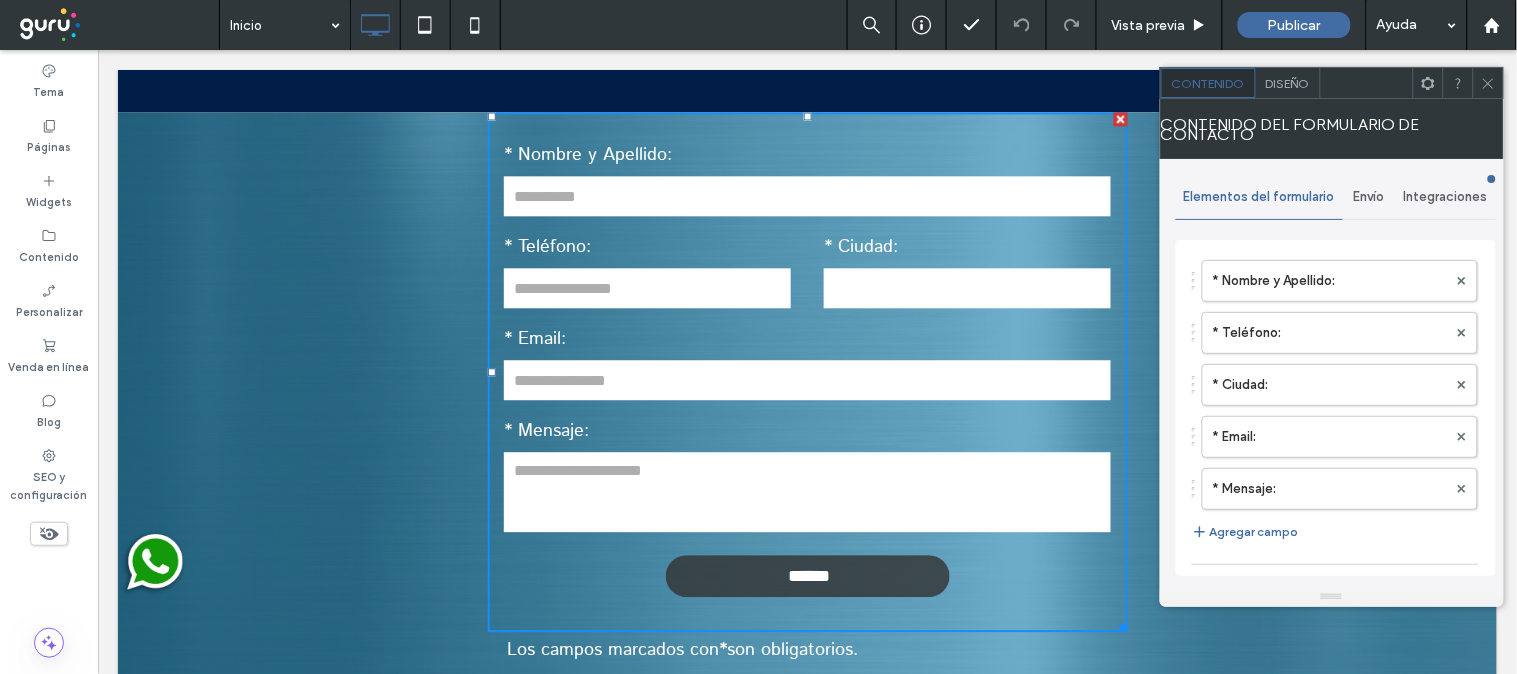 type on "******" 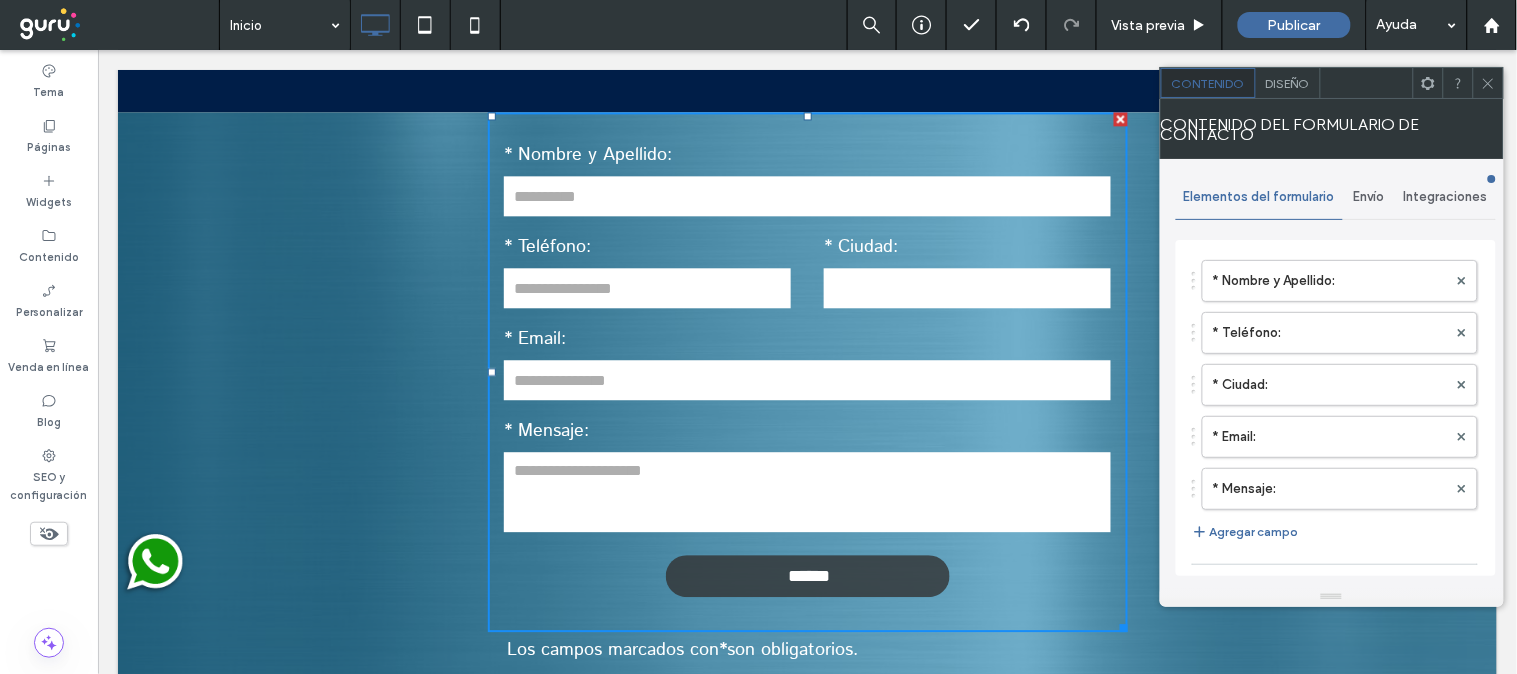 click on "Envío" at bounding box center (1369, 197) 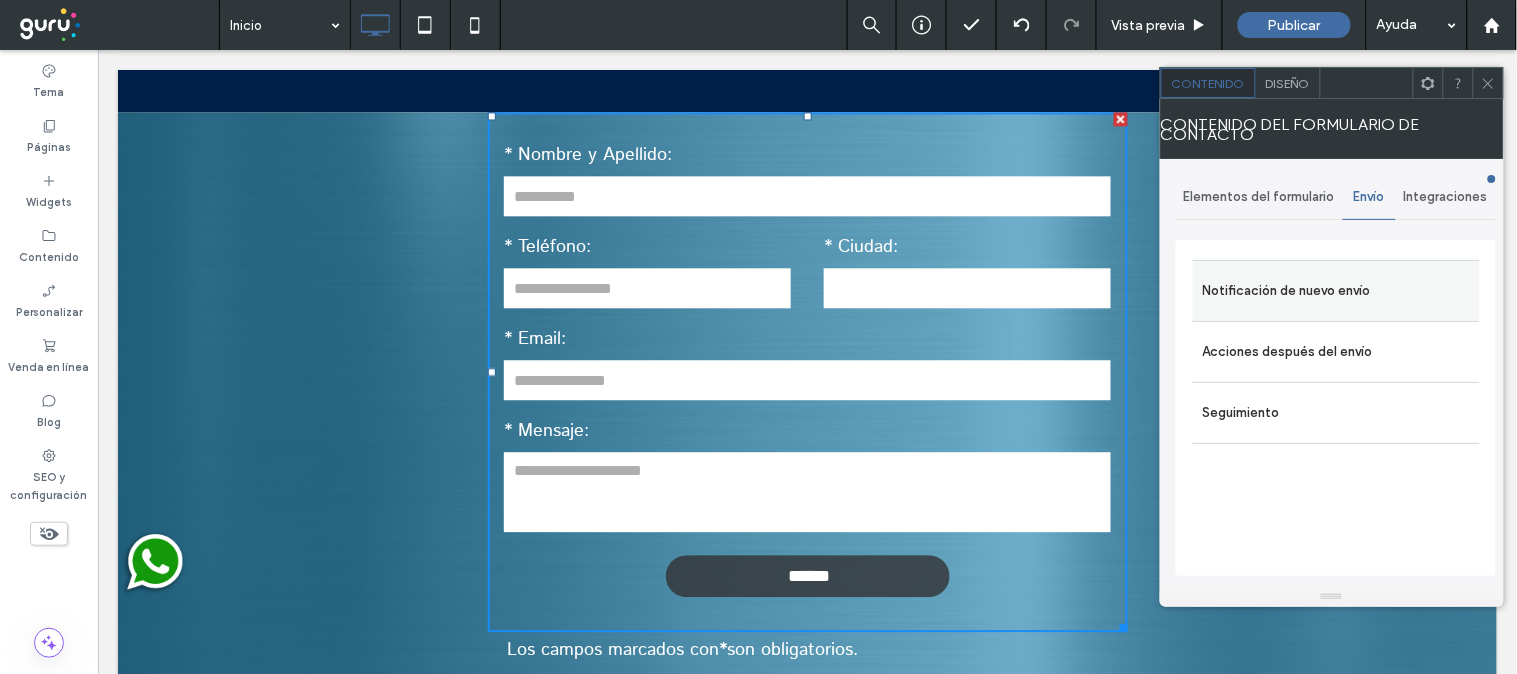 click on "Notificación de nuevo envío" at bounding box center [1336, 291] 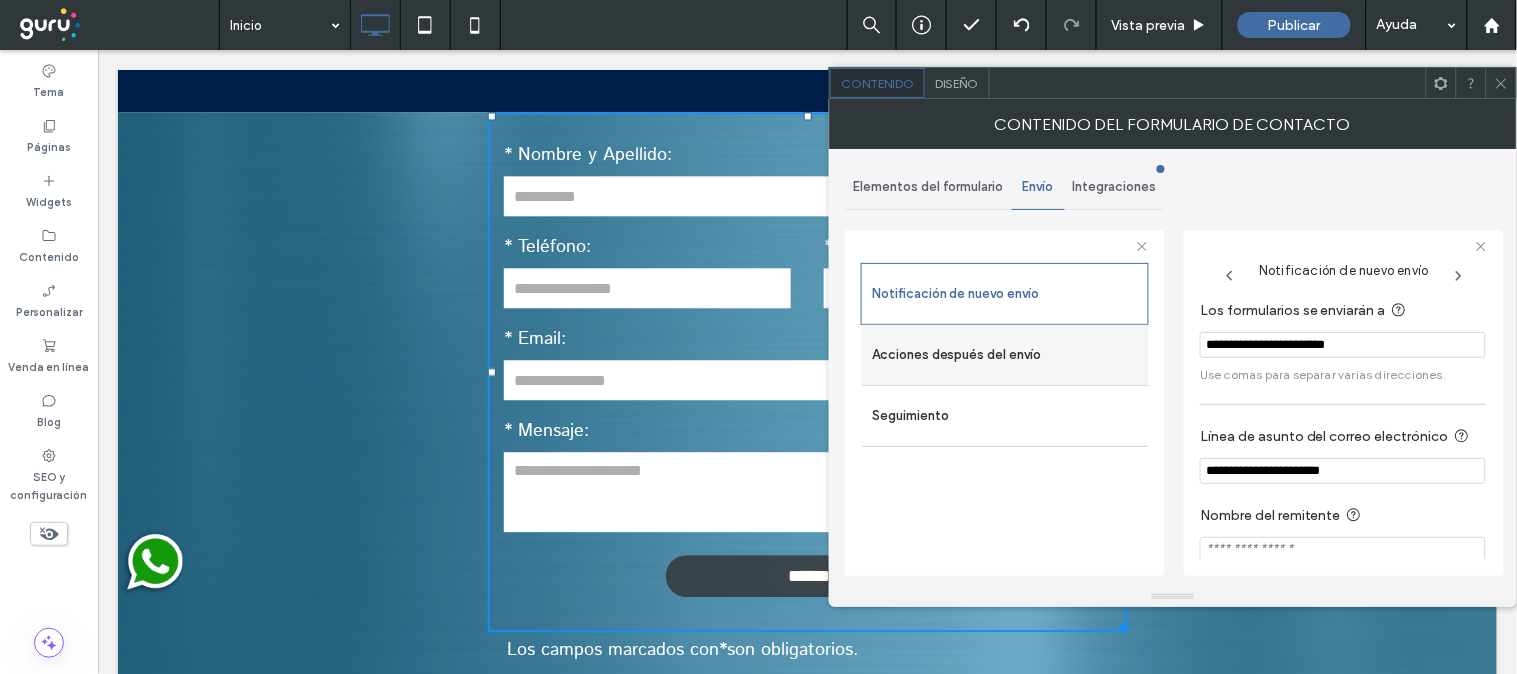 drag, startPoint x: 1396, startPoint y: 347, endPoint x: 1133, endPoint y: 351, distance: 263.03043 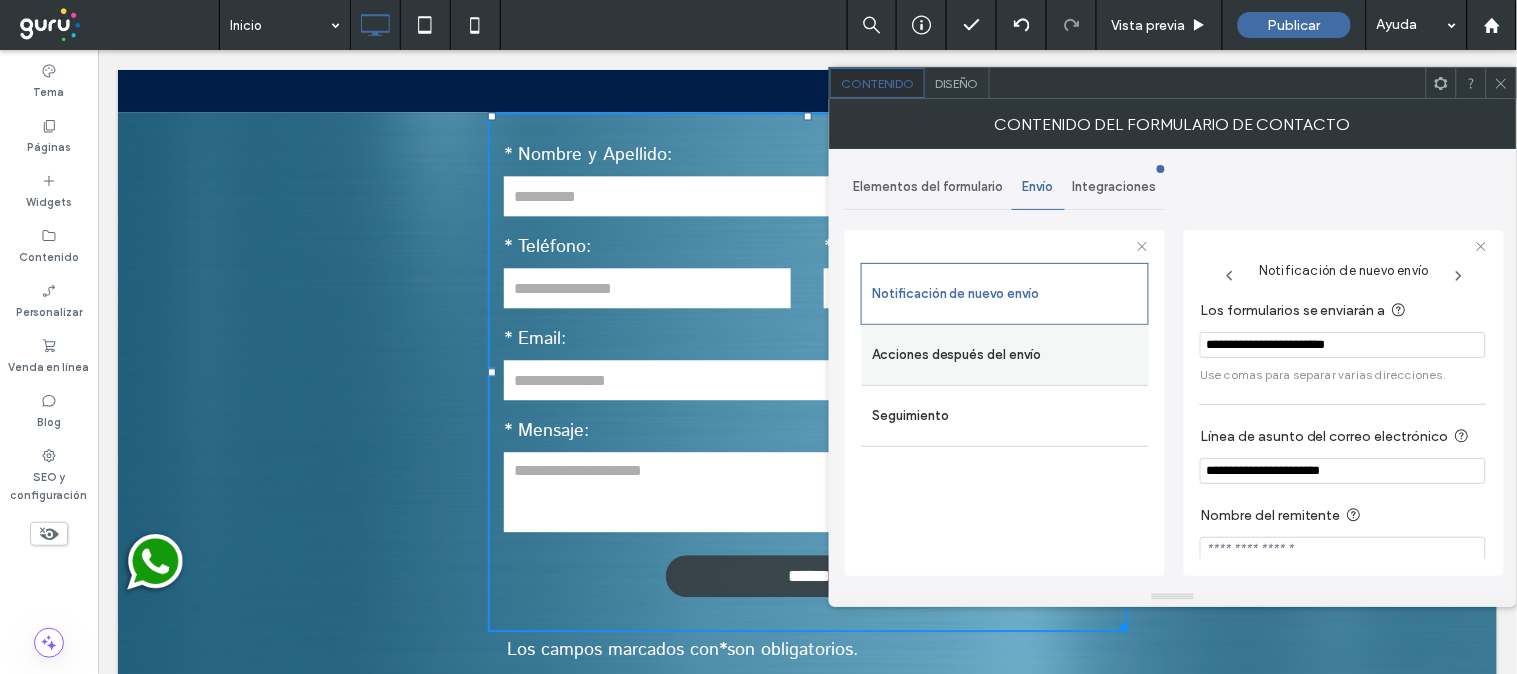 click on "**********" at bounding box center (1005, 400) 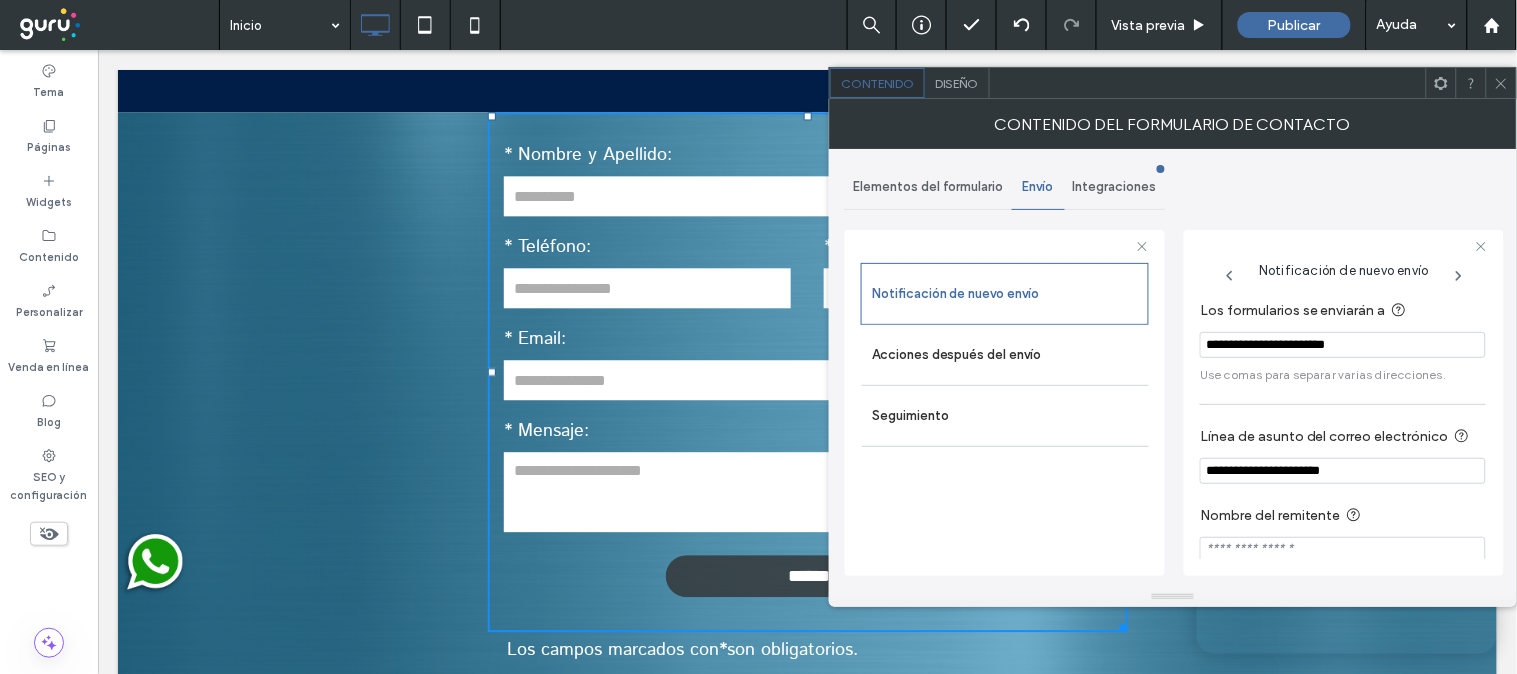 drag, startPoint x: 1400, startPoint y: 340, endPoint x: 1174, endPoint y: 324, distance: 226.56566 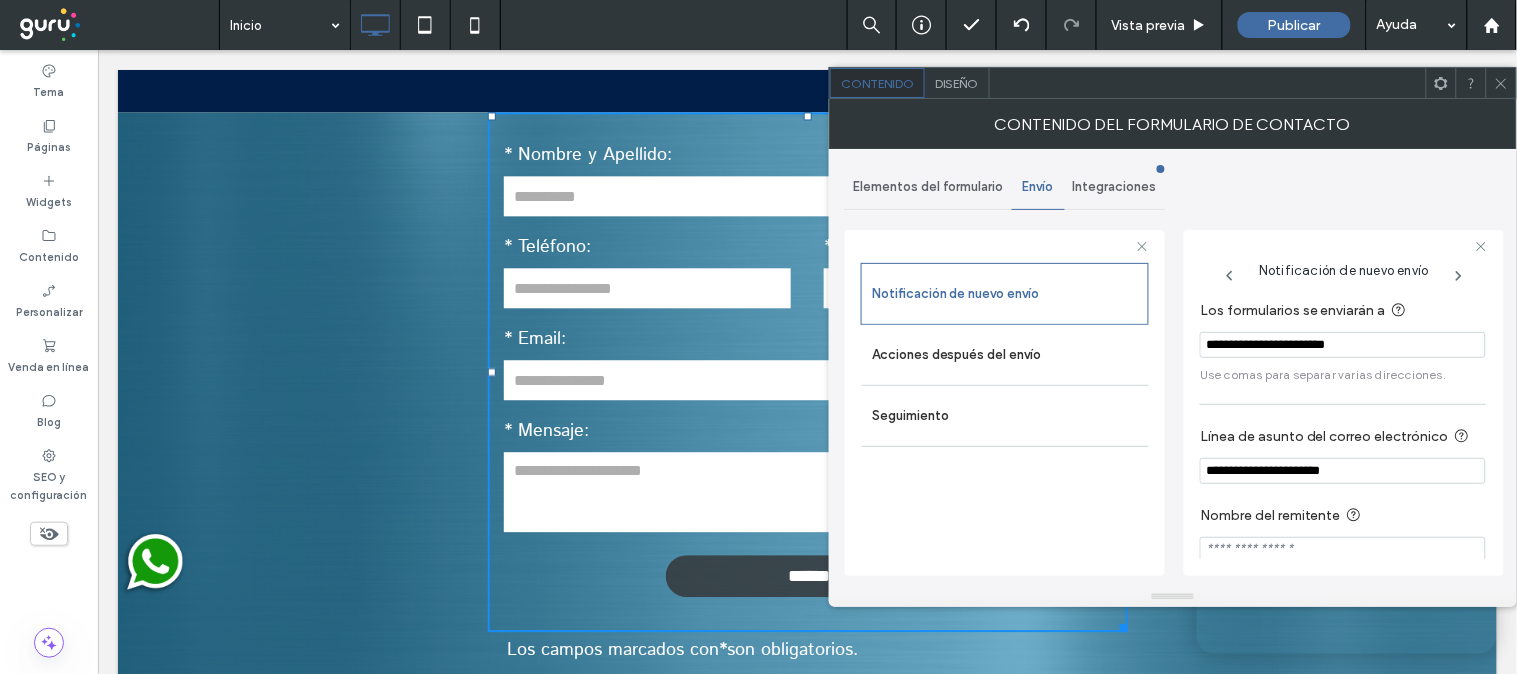 click on "Elementos del formulario Envío Integraciones Notificación de nuevo envío Acciones después del envío Seguimiento Notificación de nuevo envío Los formularios se enviarán a [EMAIL] Use comas para separar varias direcciones. Línea de asunto del correo electrónico [SUBJECT] Nombre del remitente" at bounding box center [1173, 368] 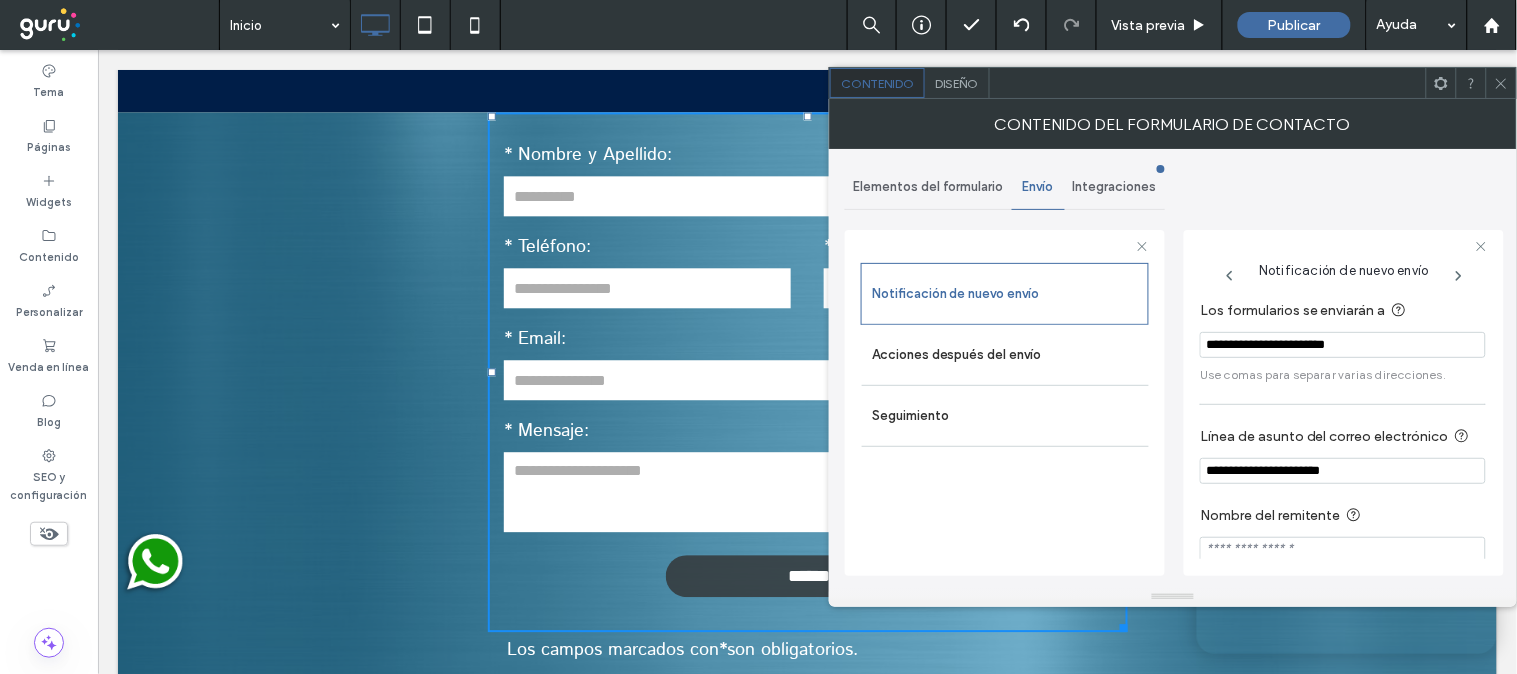 drag, startPoint x: 380, startPoint y: 331, endPoint x: 405, endPoint y: 319, distance: 27.730848 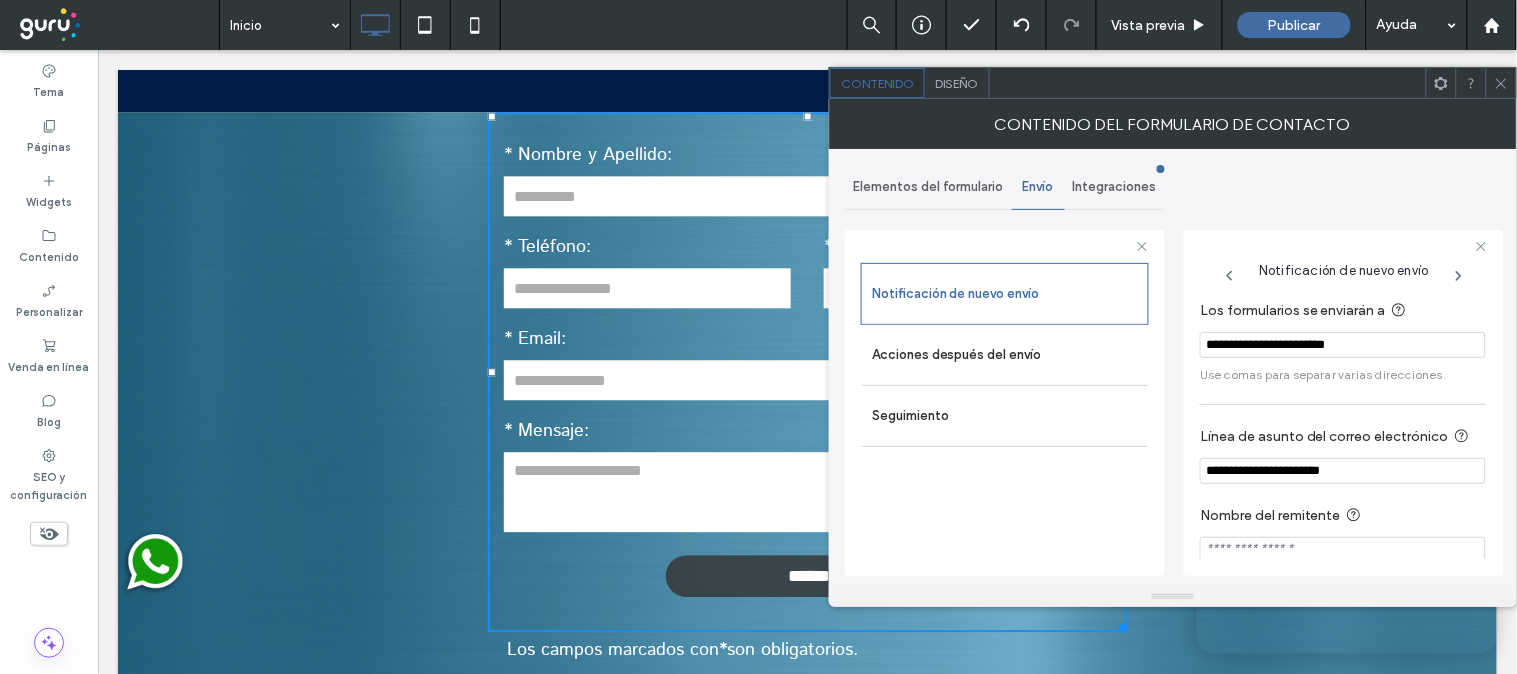 click on "Regístrese para recibir nuestro boletín informativo
* Nombre y Apellido:  [FULL_NAME]
* Teléfono:  [PHONE]
* Ciudad:  [CITY]
* Email:  [EMAIL]
* Mensaje:
******
Gracias por contactarnos. Le responderemos lo antes posible.   Se ha producido un error al enviar su mensaje. Inténtelo más tarde.
Los campos marcados con  *
son obligatorios. Click To Paste" at bounding box center (807, 399) 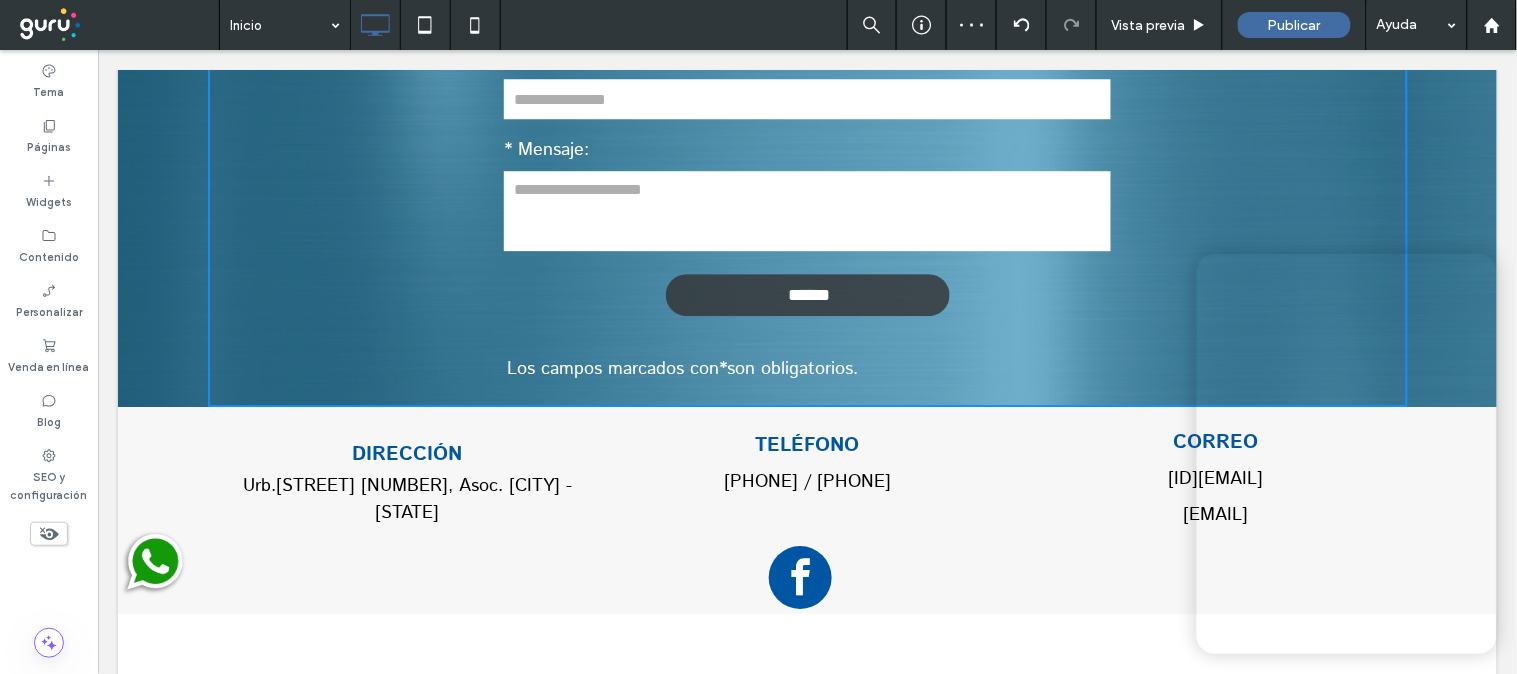 scroll, scrollTop: 7278, scrollLeft: 0, axis: vertical 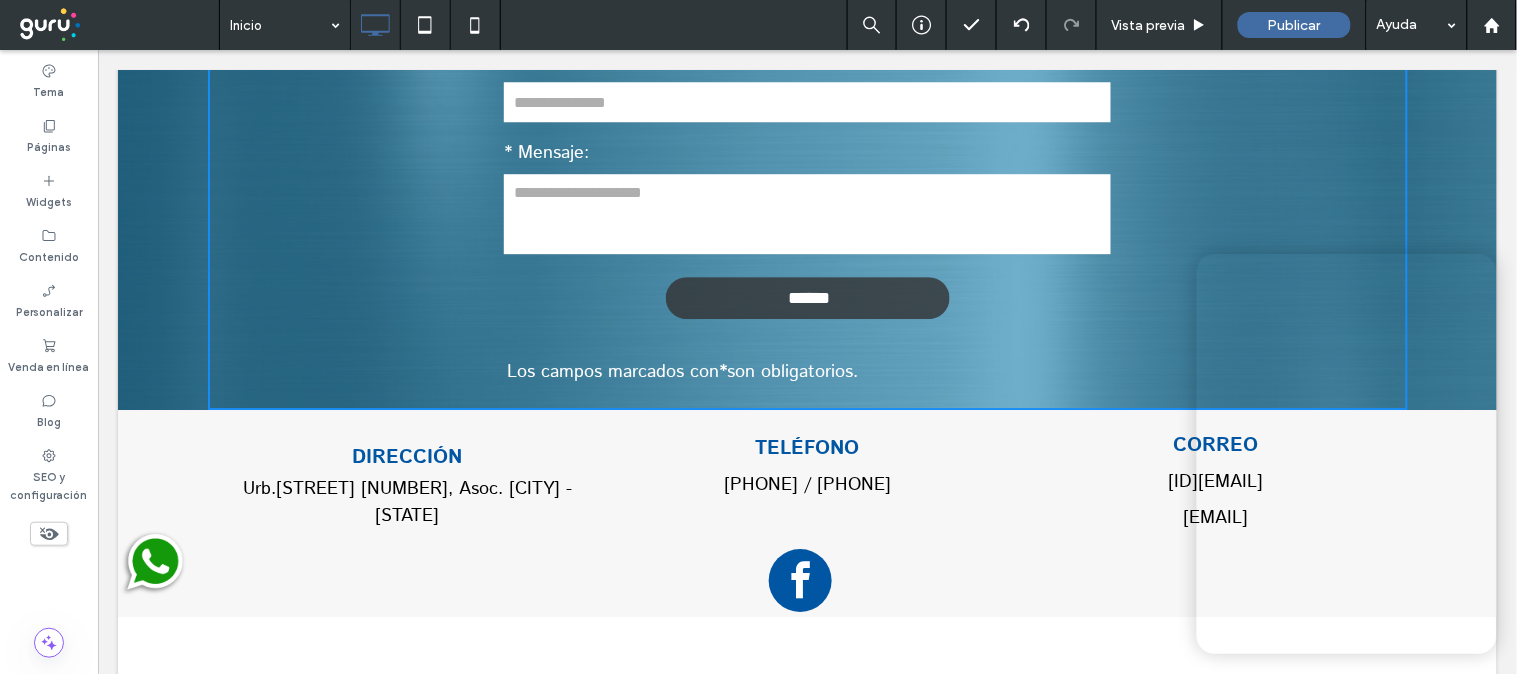 click on "TELÉFONO     [PHONE] /  [PHONE]
Click To Paste" at bounding box center (806, 474) 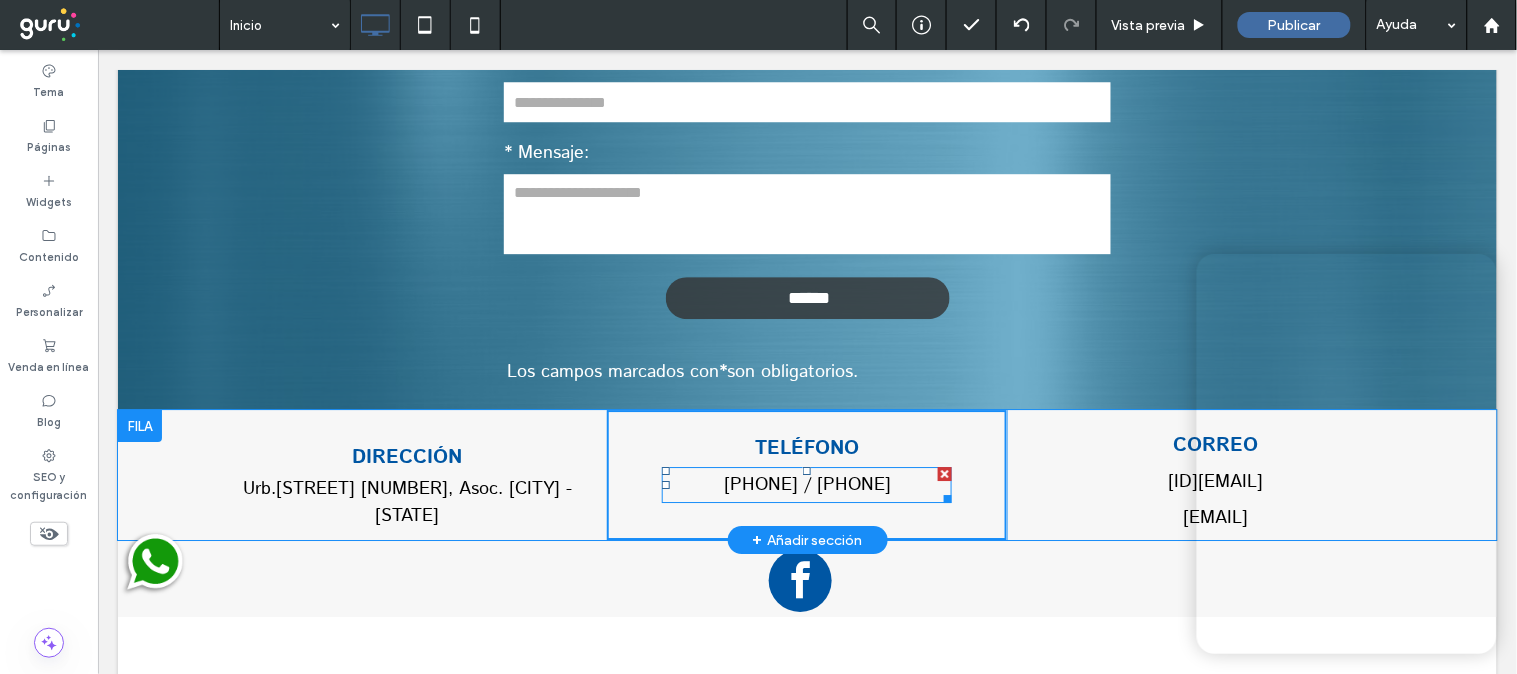 click on "[PHONE] /  [PHONE]" at bounding box center (806, 484) 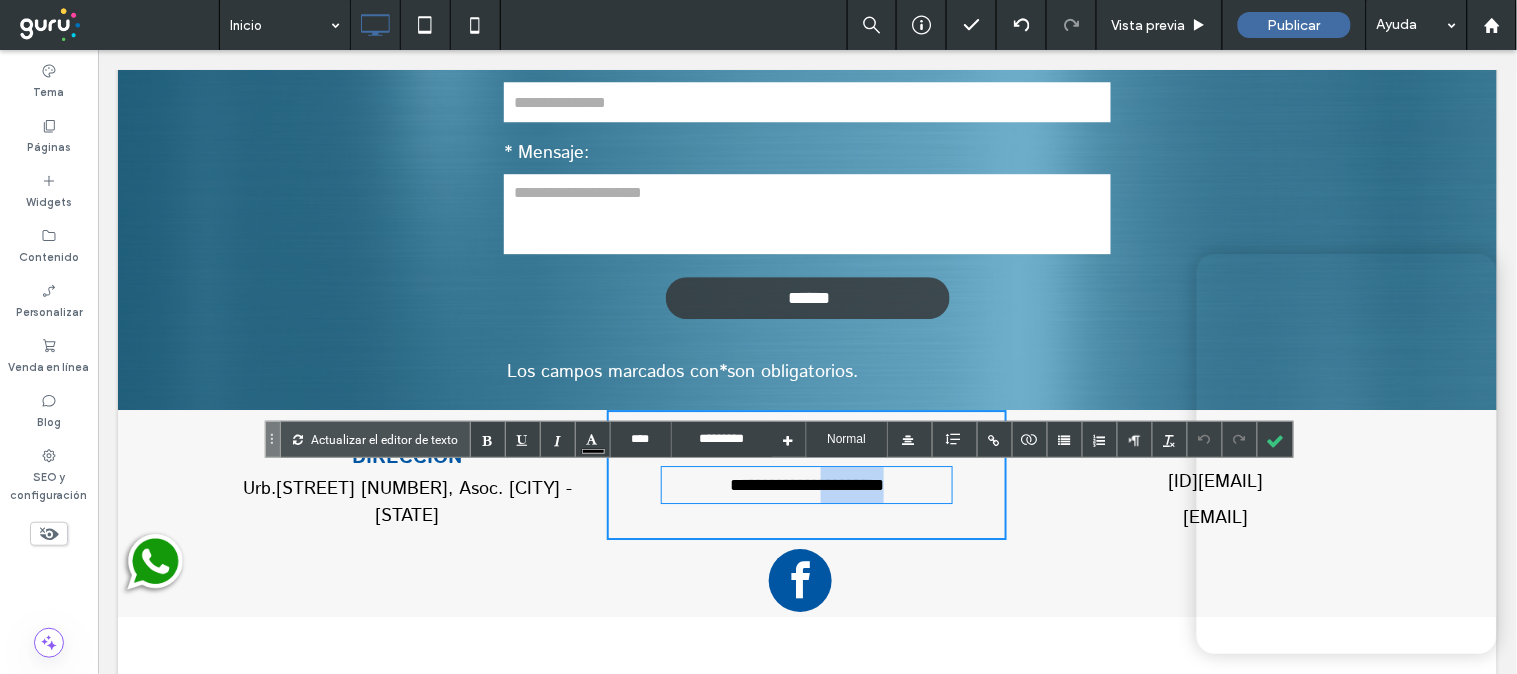 drag, startPoint x: 900, startPoint y: 481, endPoint x: 810, endPoint y: 473, distance: 90.35486 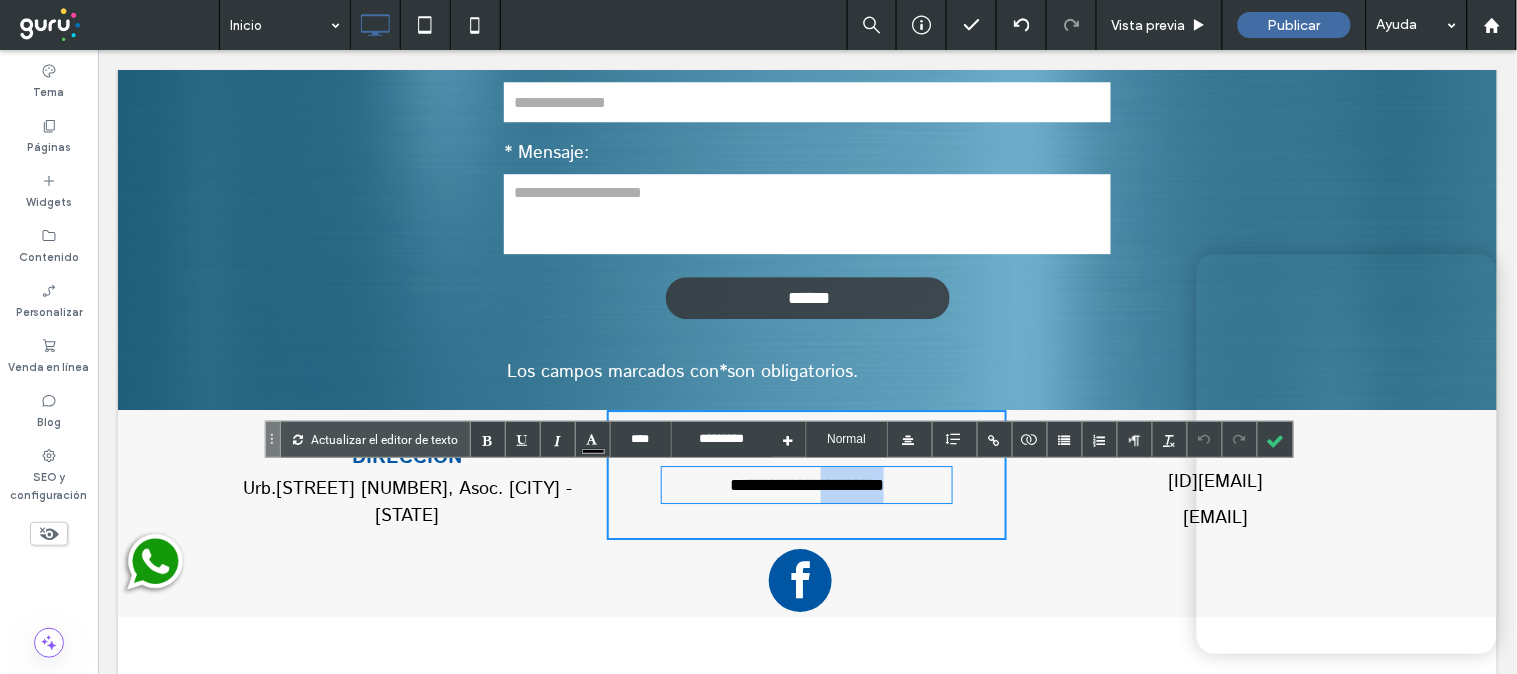 click on "**********" at bounding box center [806, 484] 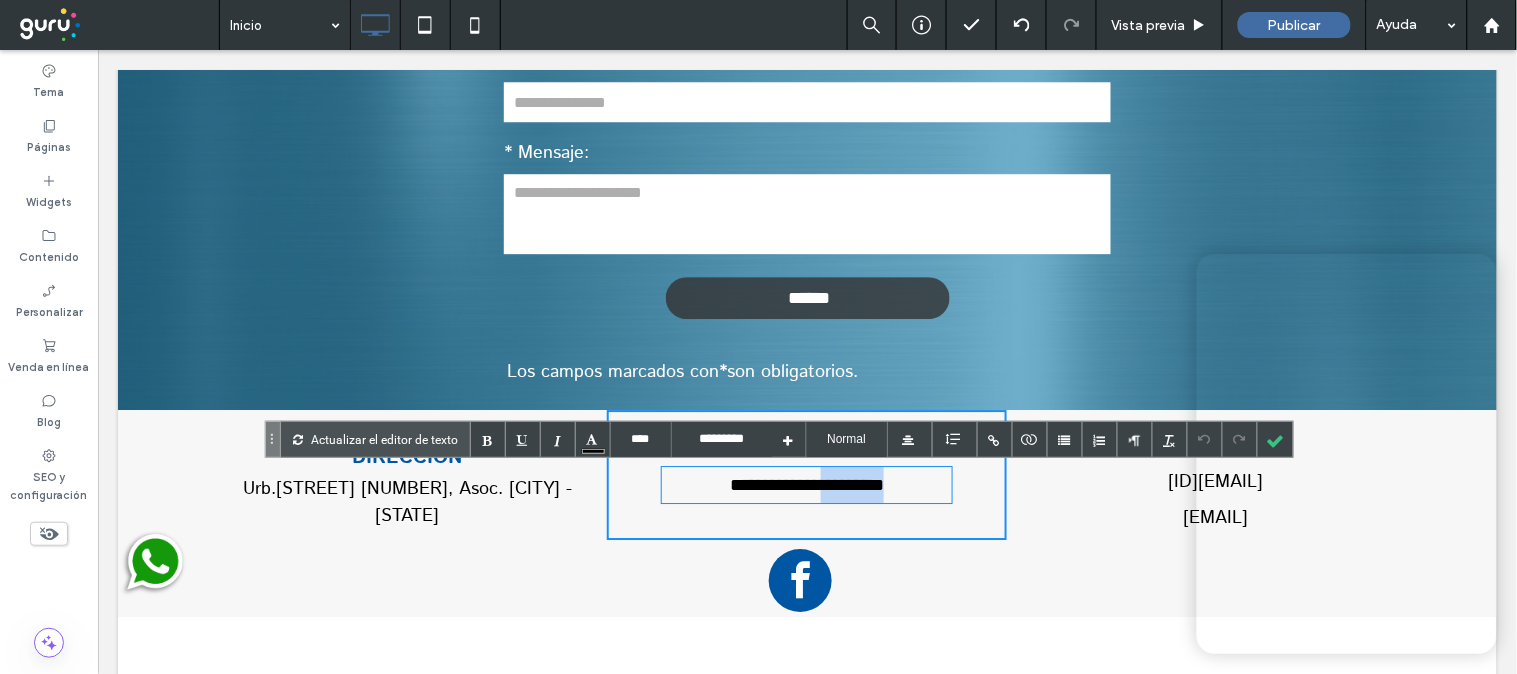 copy on "*********" 